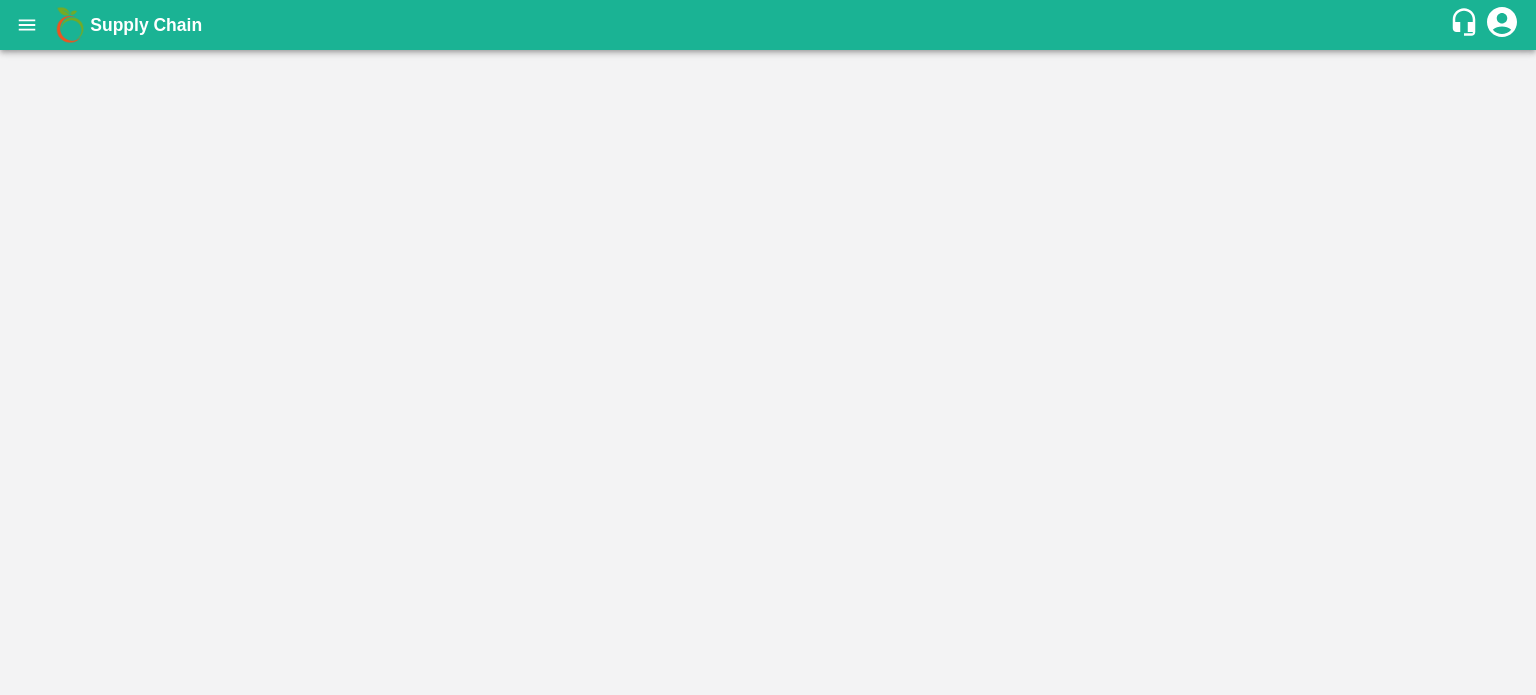 scroll, scrollTop: 0, scrollLeft: 0, axis: both 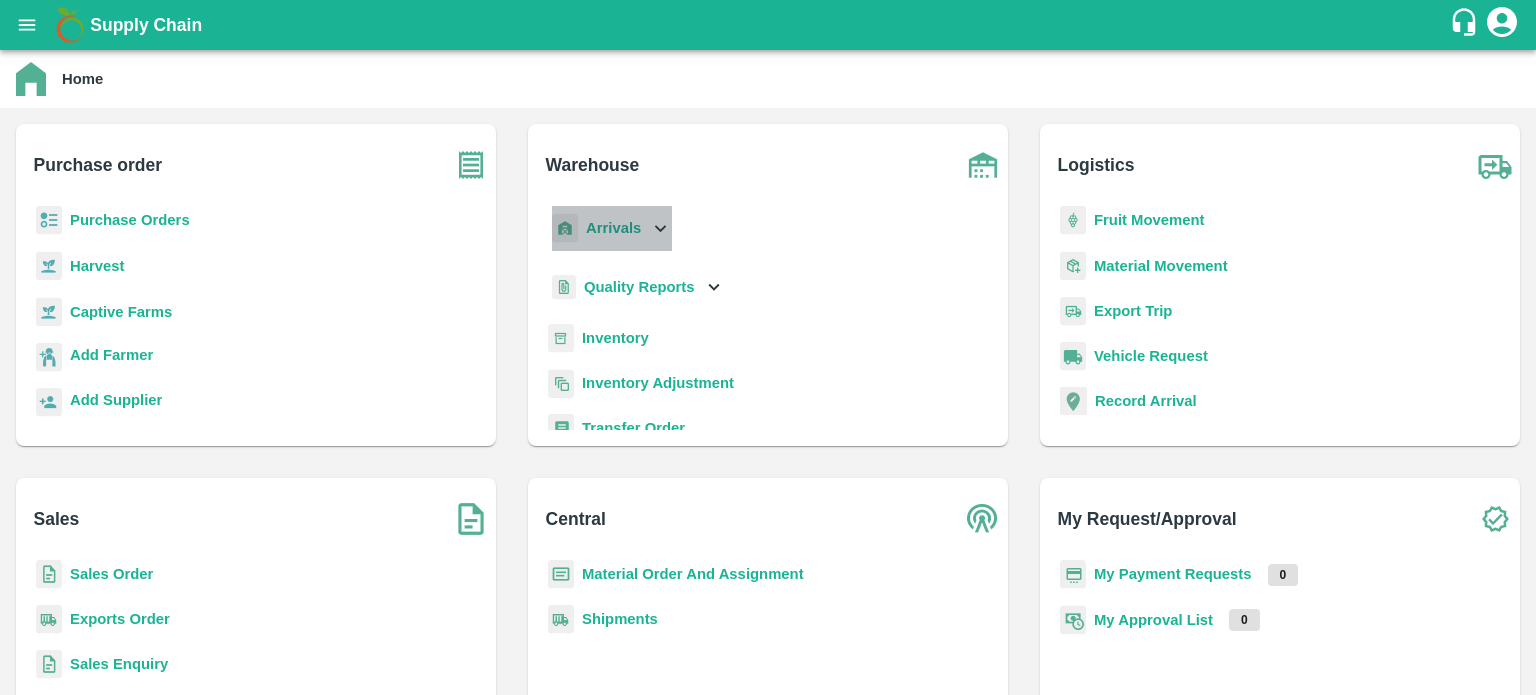 click 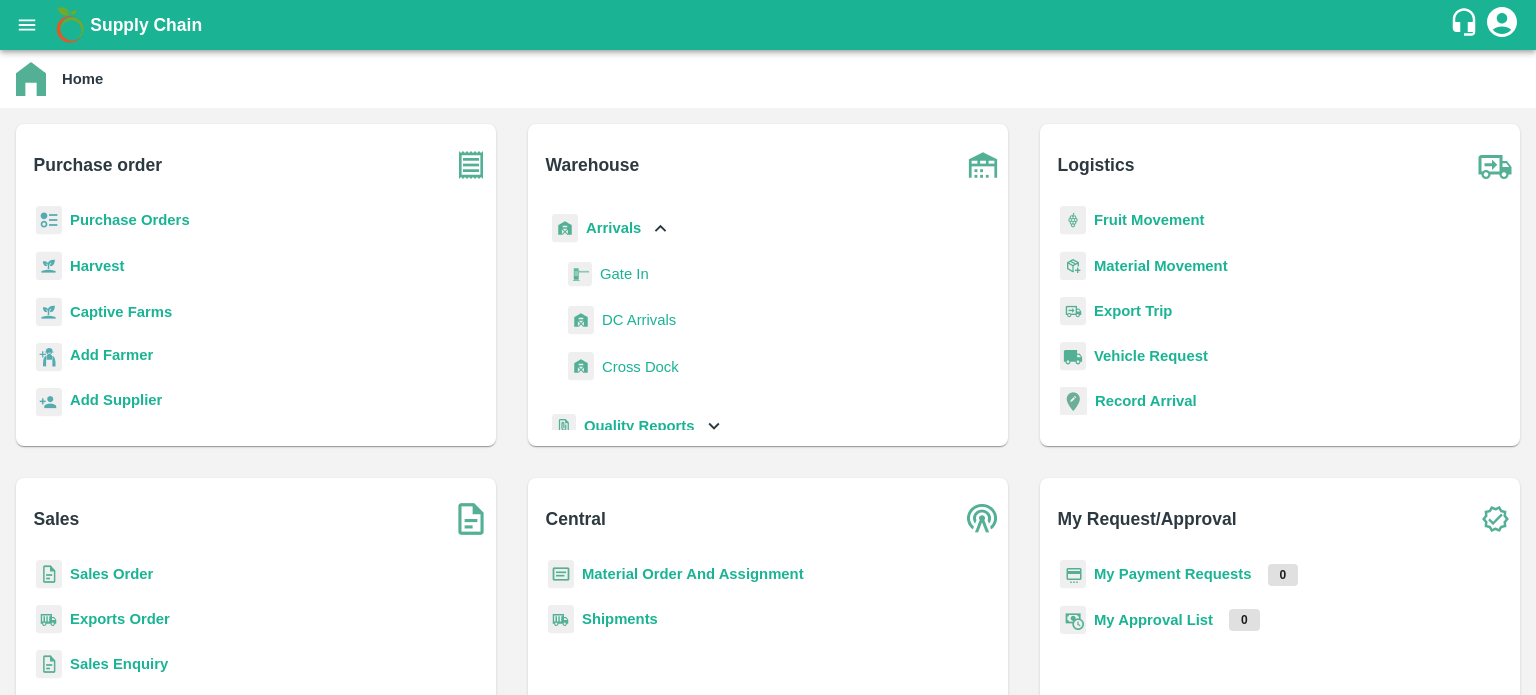 click on "DC Arrivals" at bounding box center (639, 320) 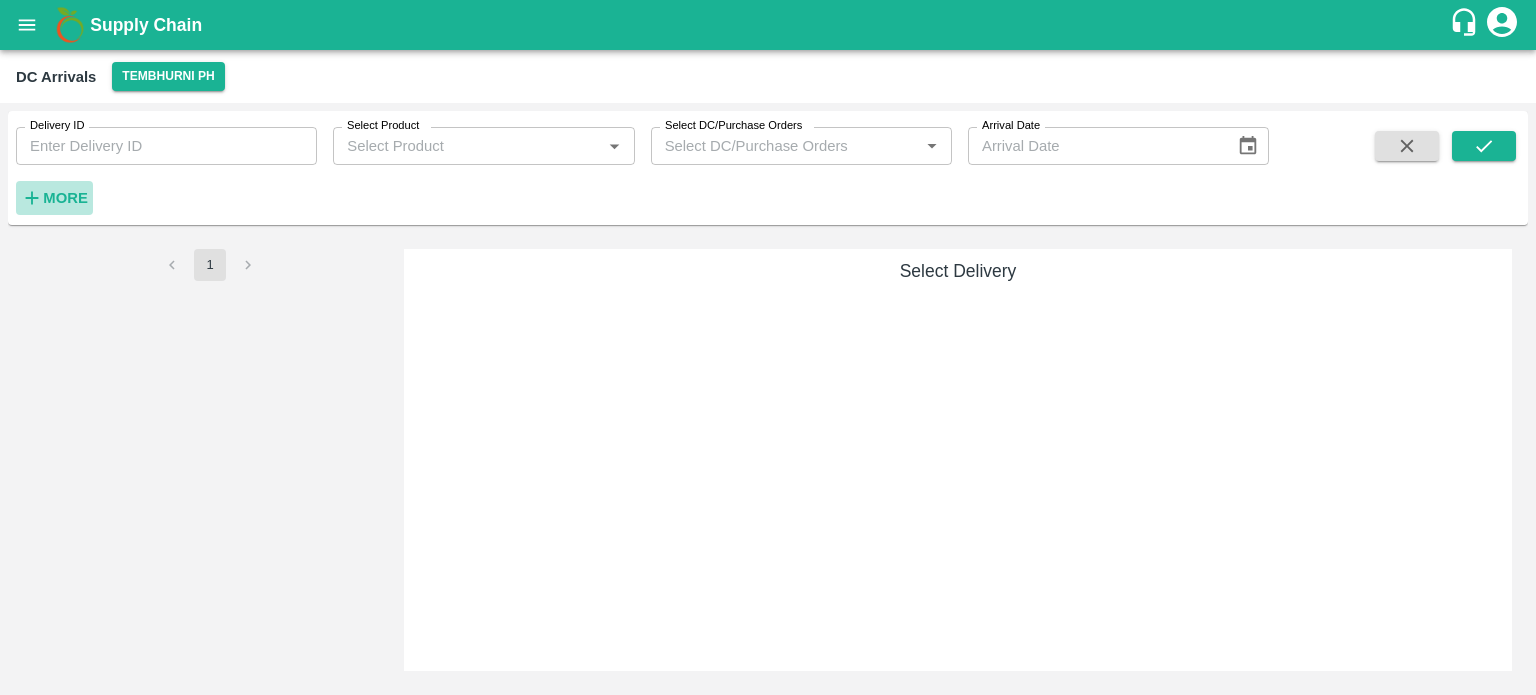 click on "More" at bounding box center [65, 198] 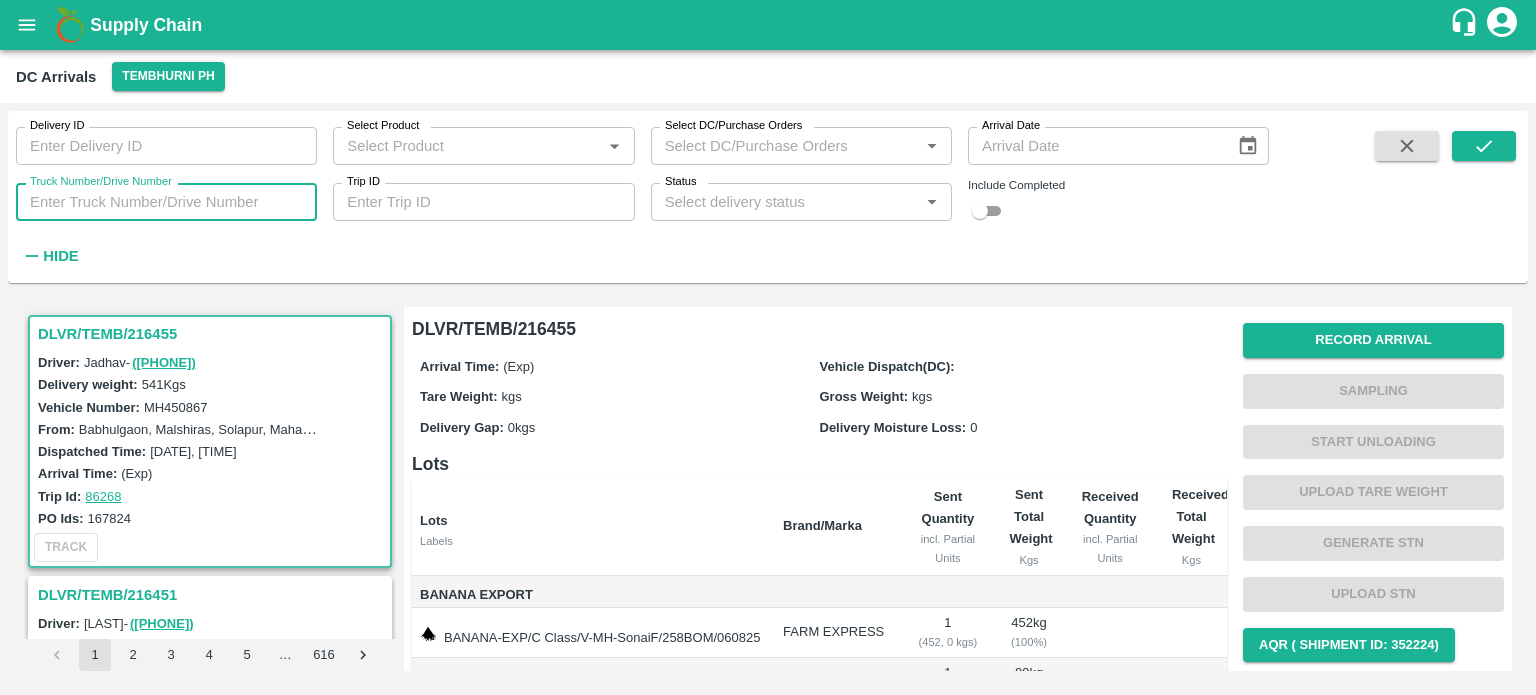 click on "Truck Number/Drive Number" at bounding box center (166, 202) 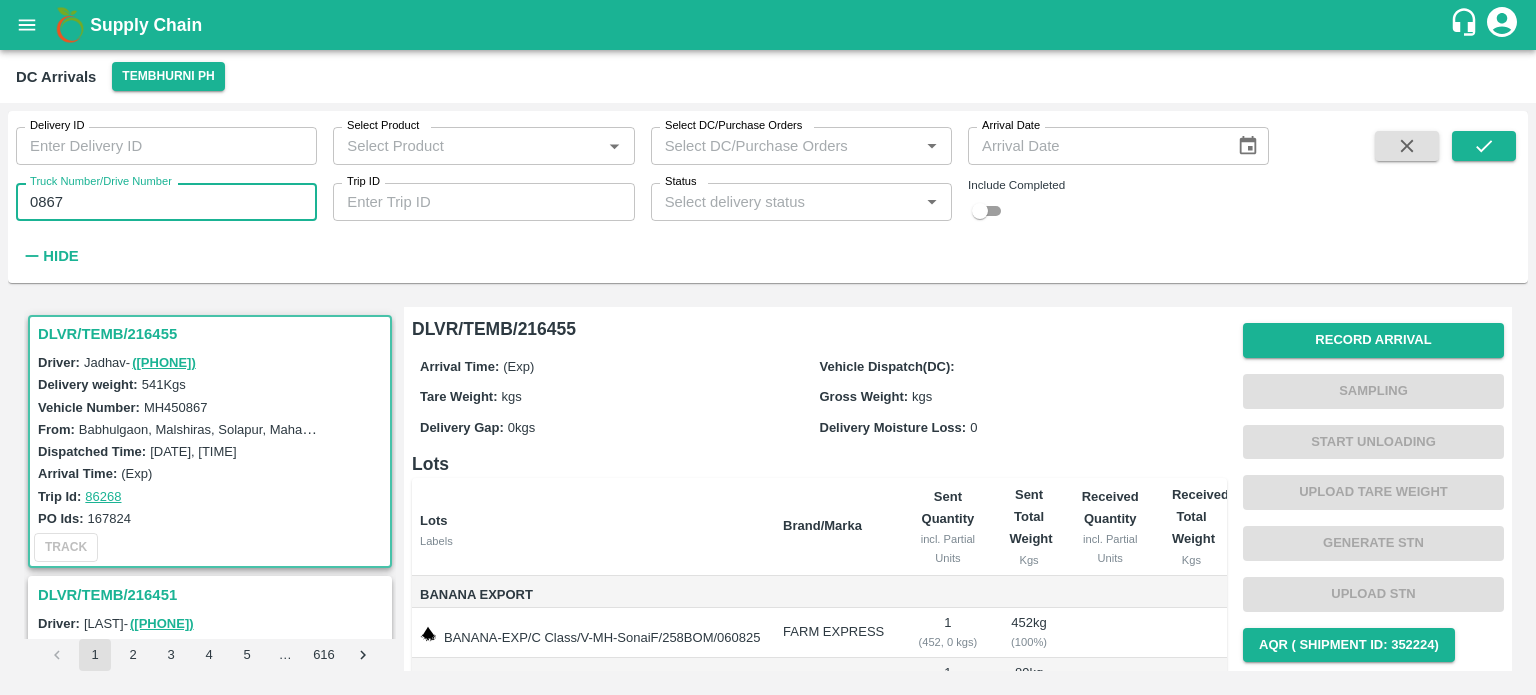 type on "0867" 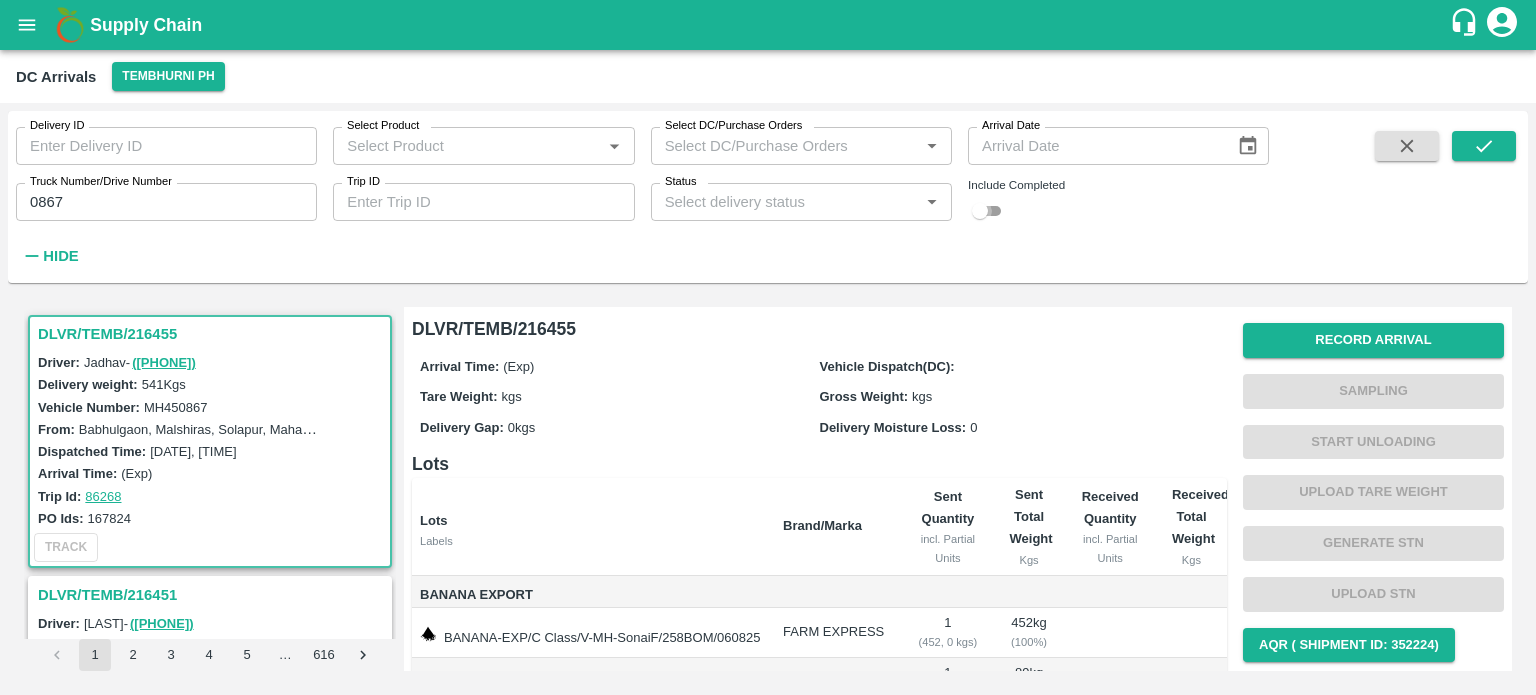 click at bounding box center [980, 211] 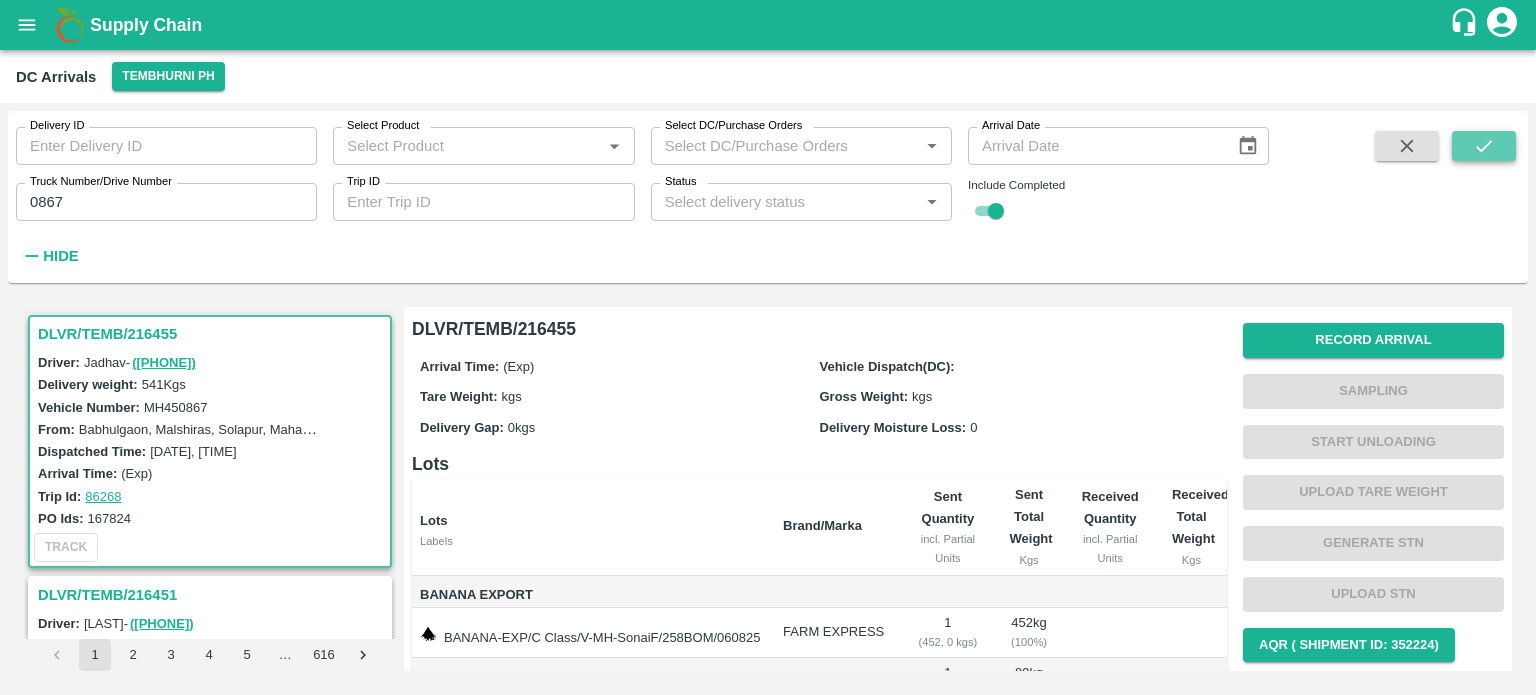 click 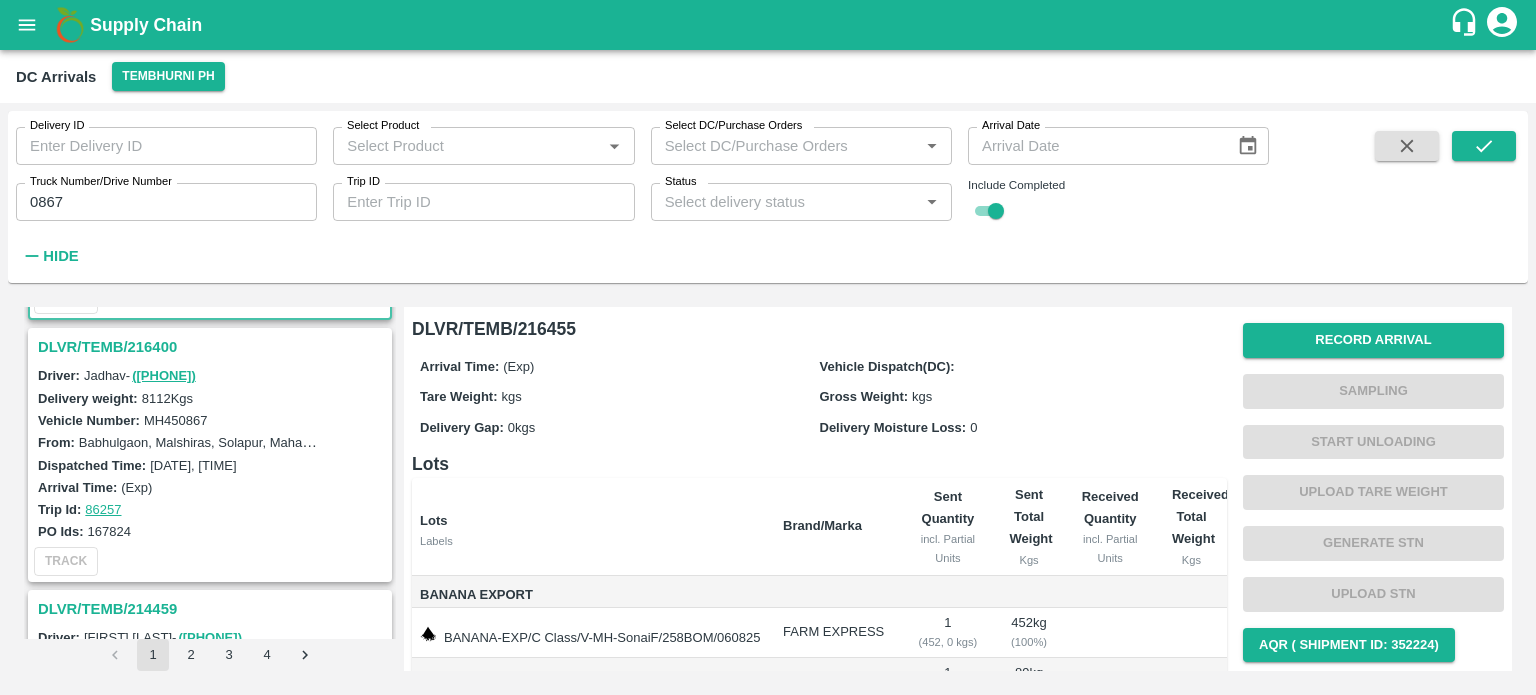 scroll, scrollTop: 247, scrollLeft: 0, axis: vertical 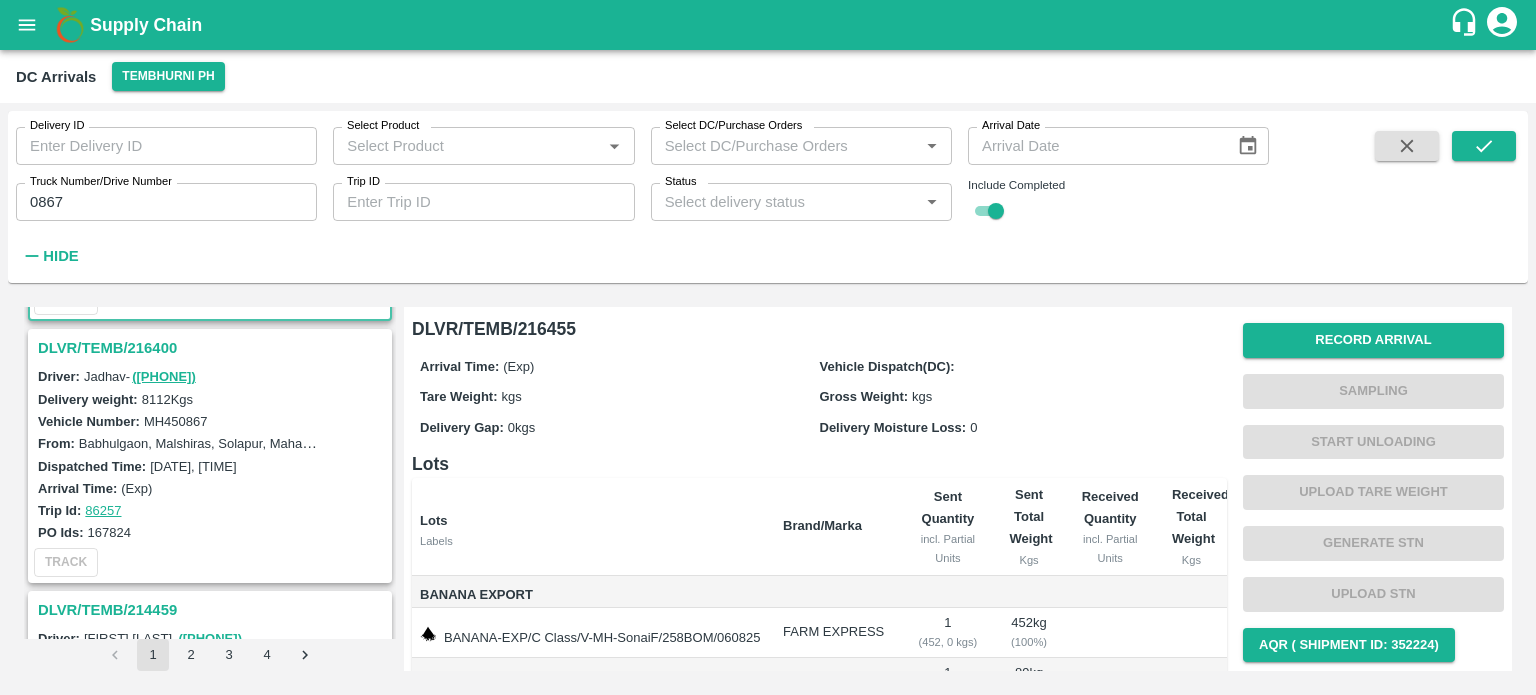 click on "DLVR/TEMB/216400" at bounding box center [213, 348] 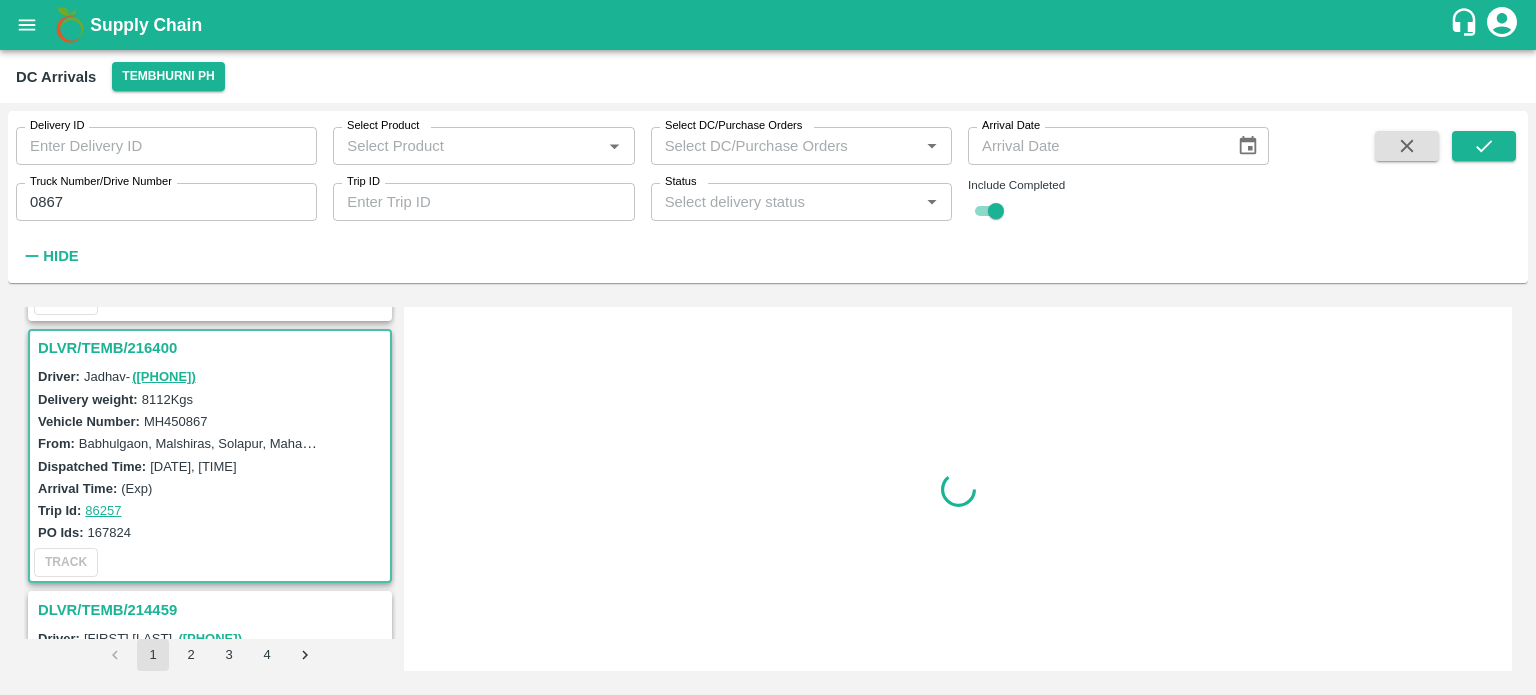 scroll, scrollTop: 268, scrollLeft: 0, axis: vertical 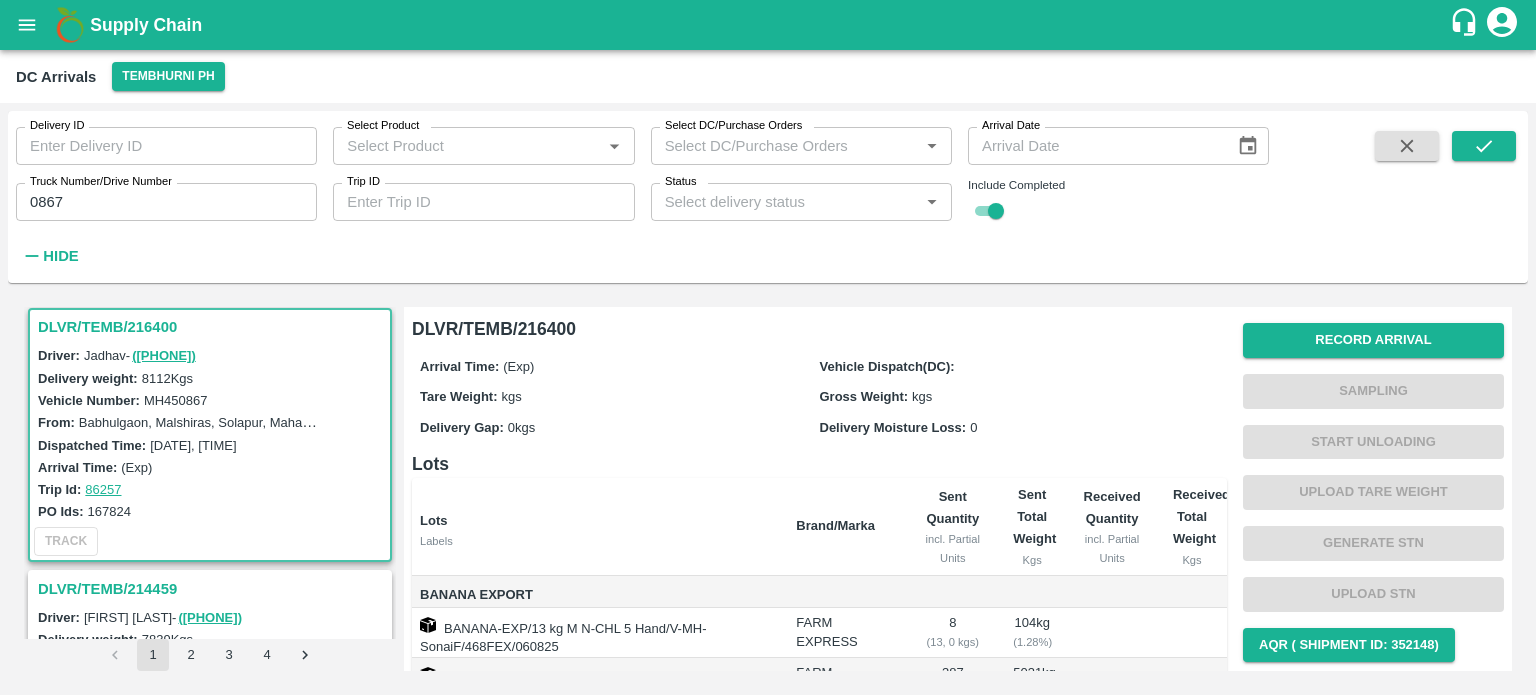 click on "MH450867" at bounding box center (176, 400) 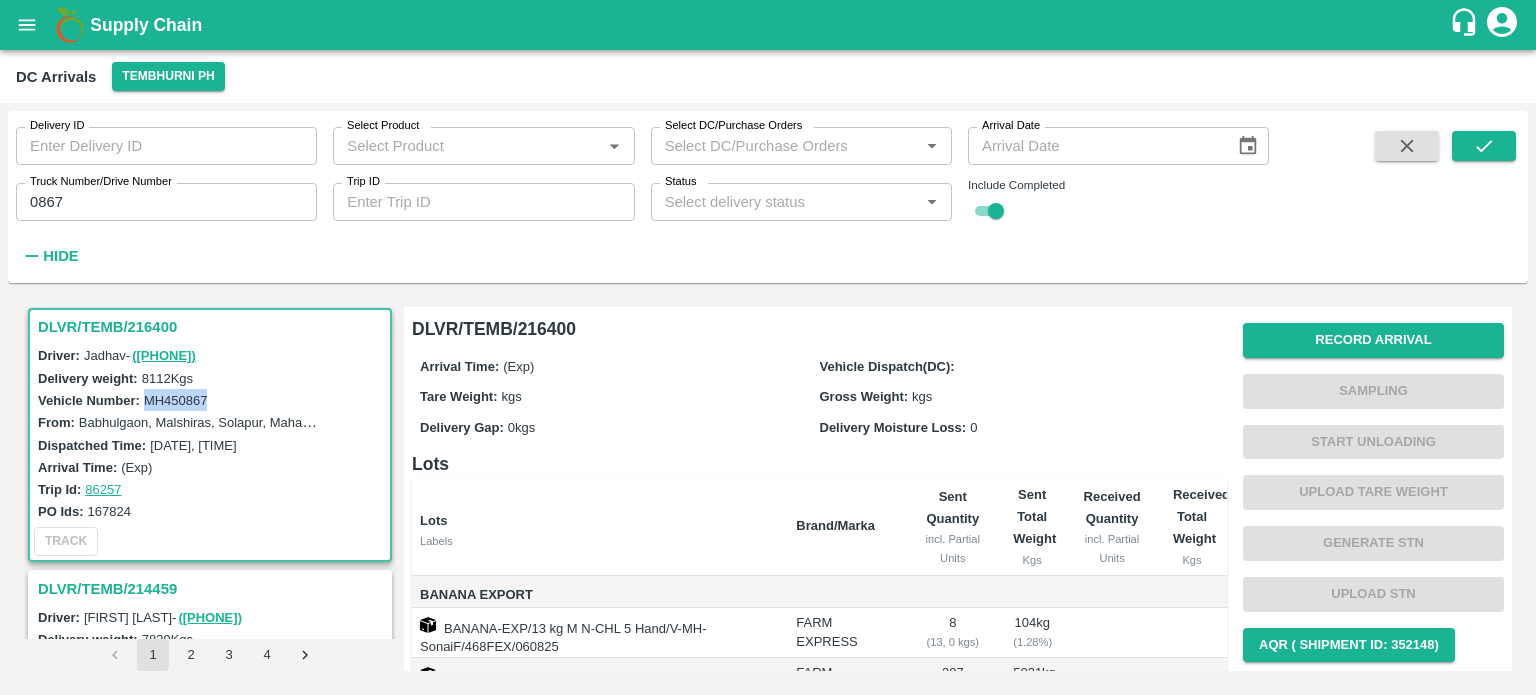 click on "MH450867" at bounding box center [176, 400] 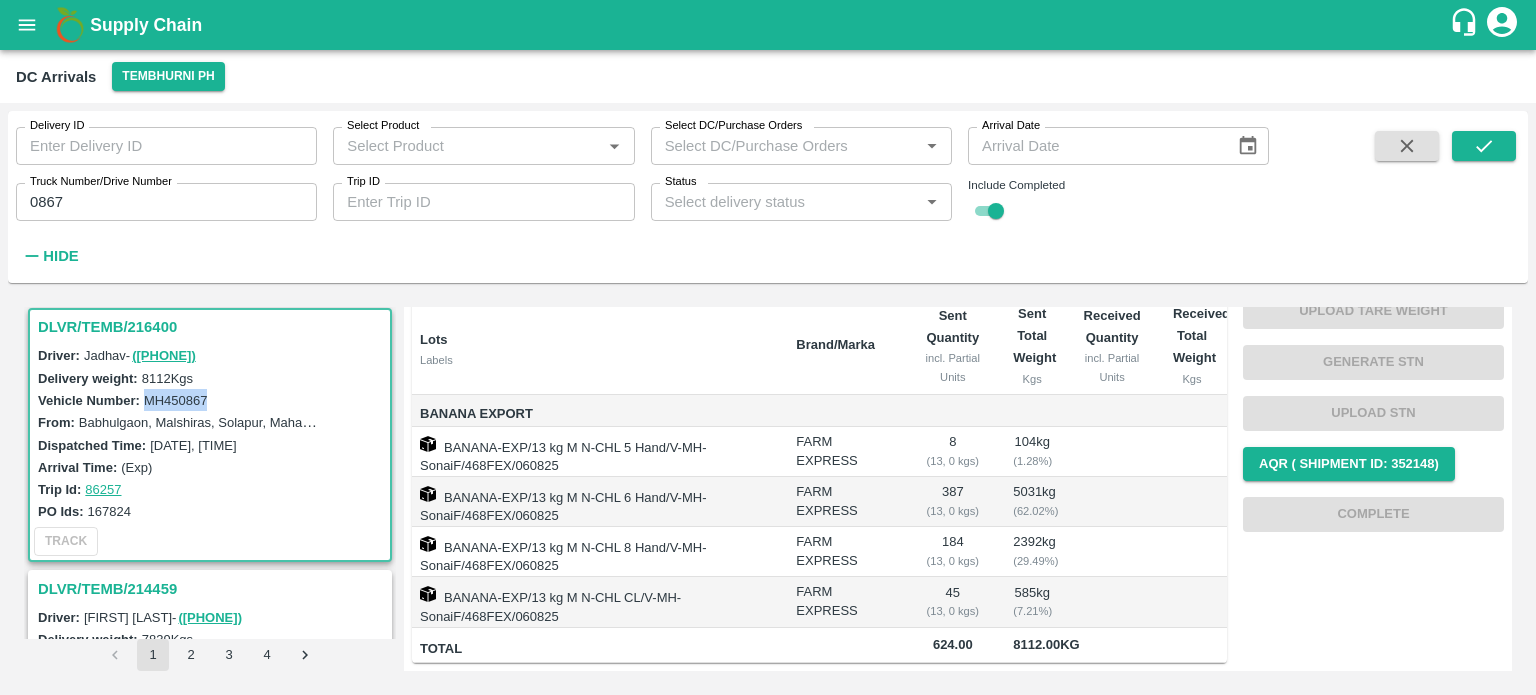 scroll, scrollTop: 0, scrollLeft: 0, axis: both 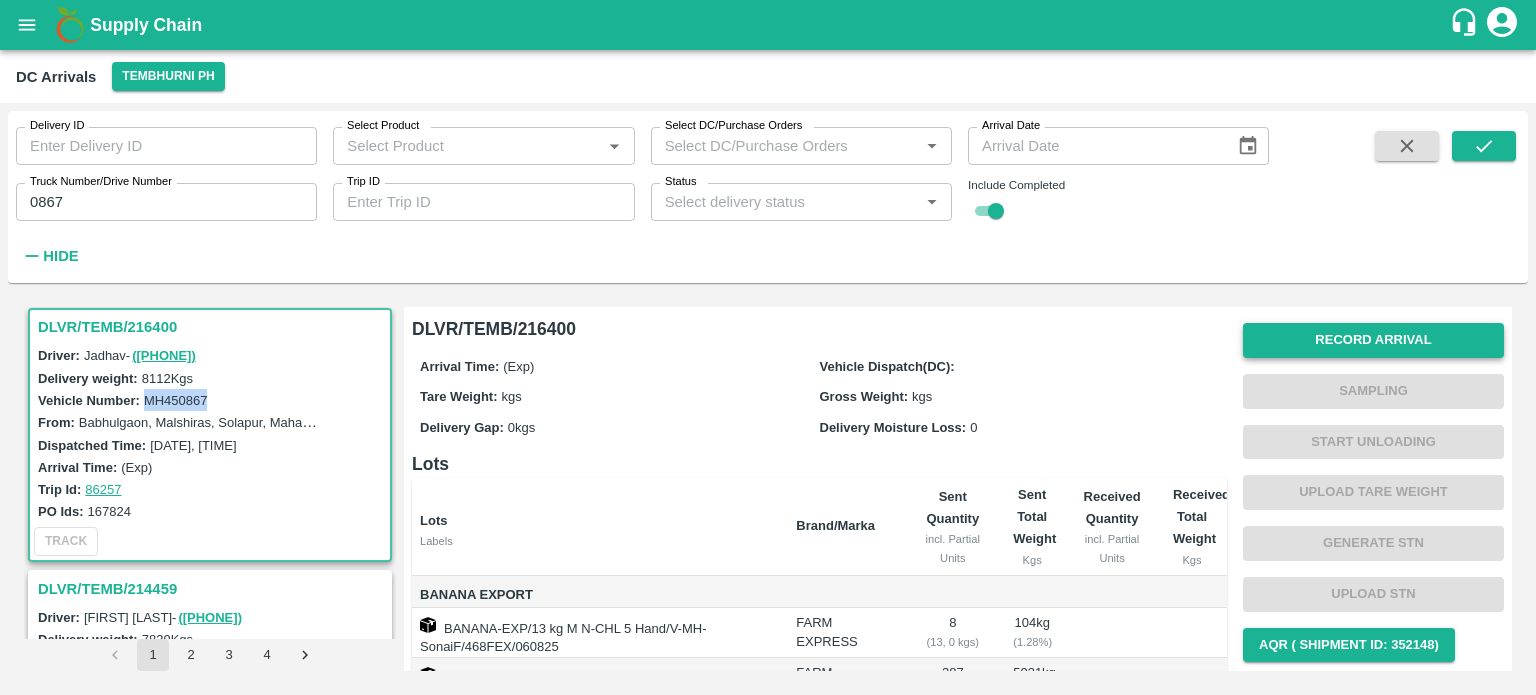 click on "Record Arrival" at bounding box center [1373, 340] 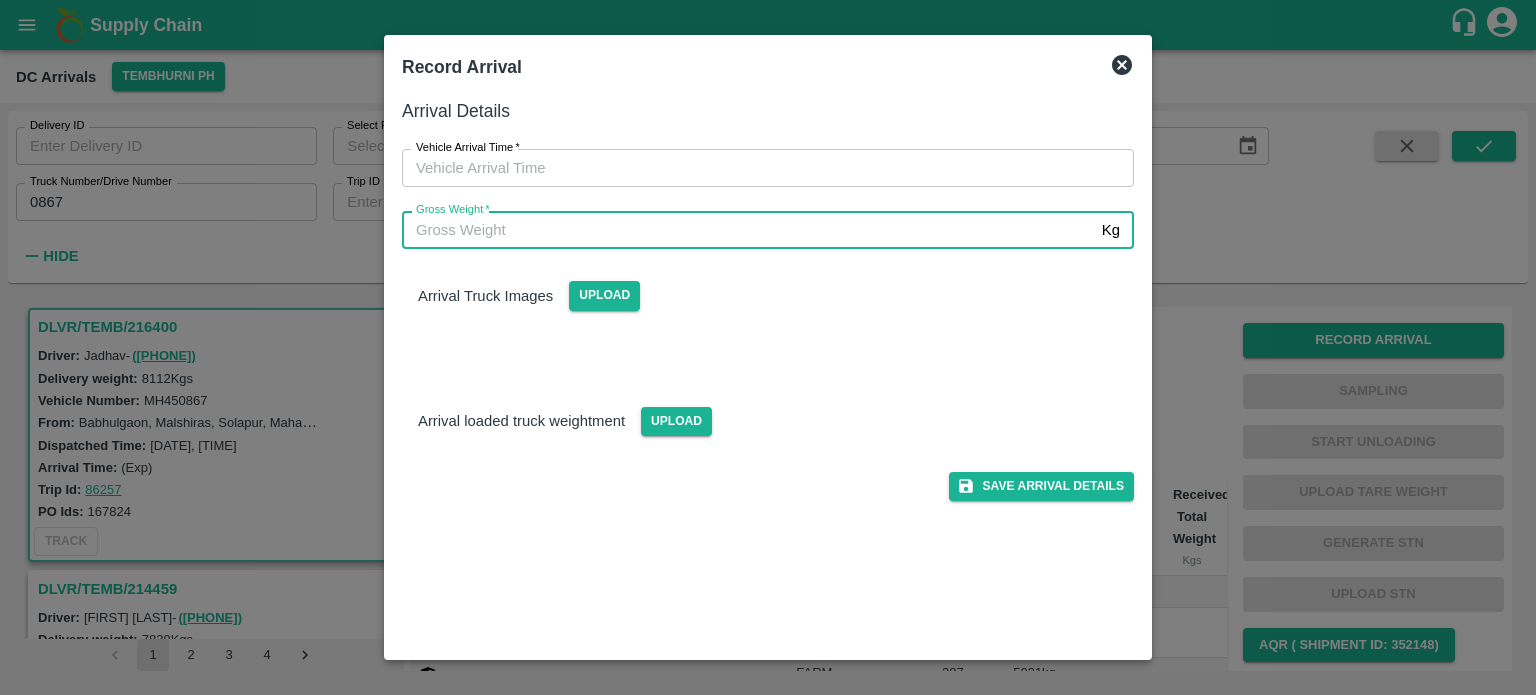 click on "Gross Weight   *" at bounding box center (748, 230) 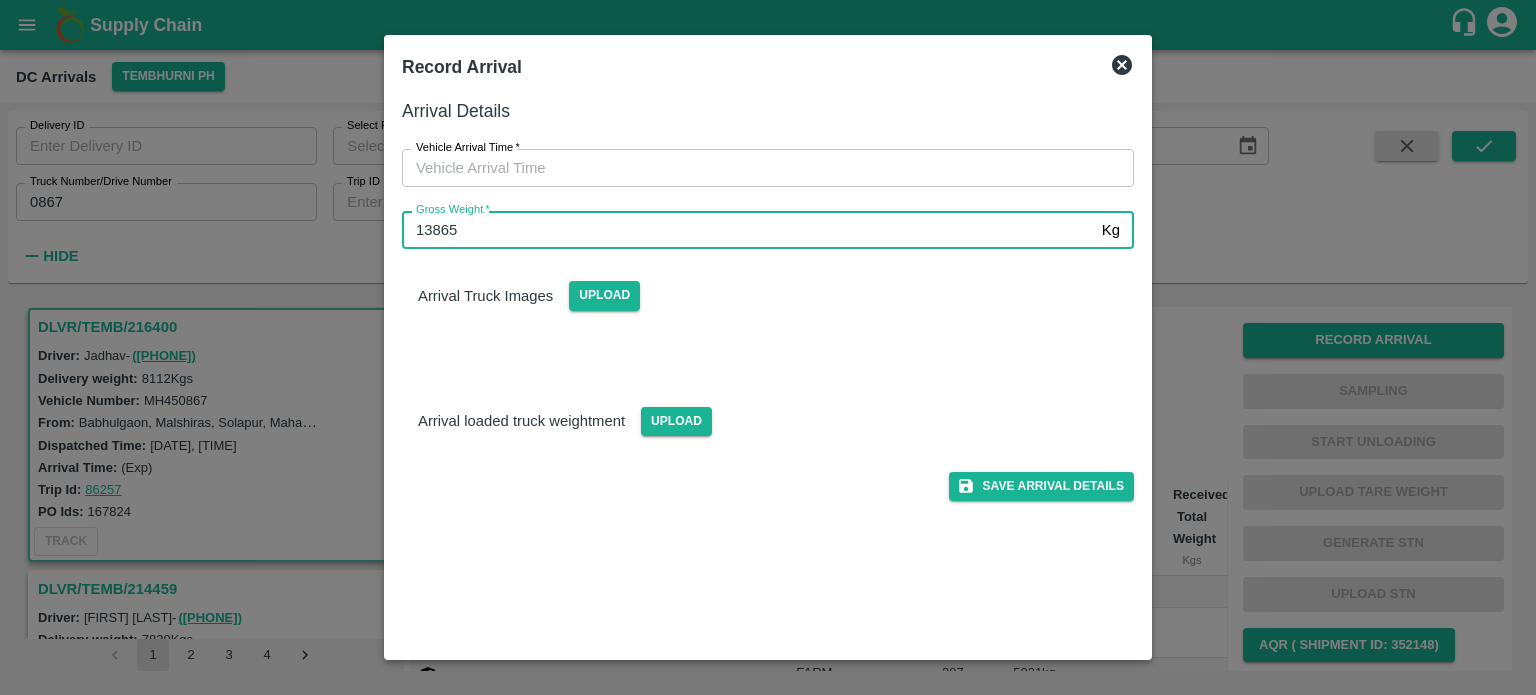 type on "13865" 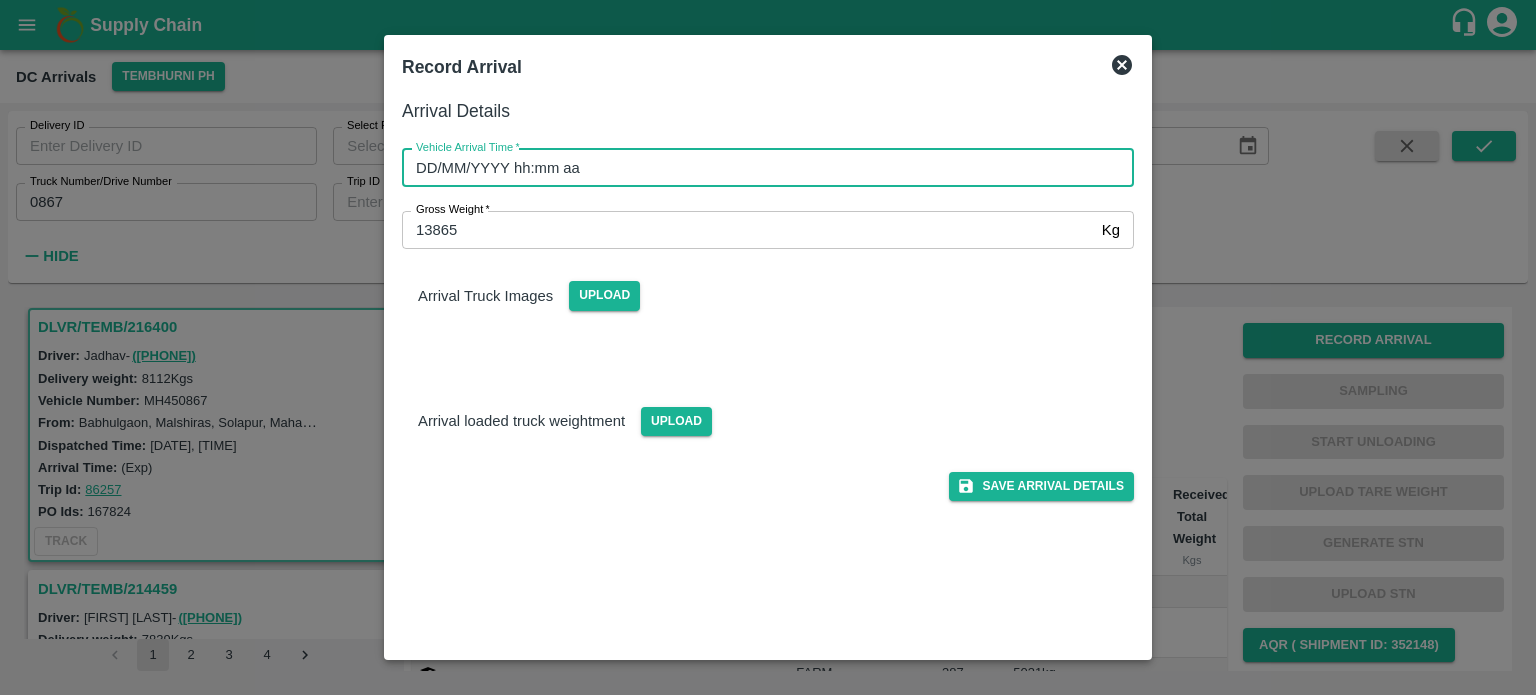 click on "DD/MM/YYYY hh:mm aa" at bounding box center (761, 168) 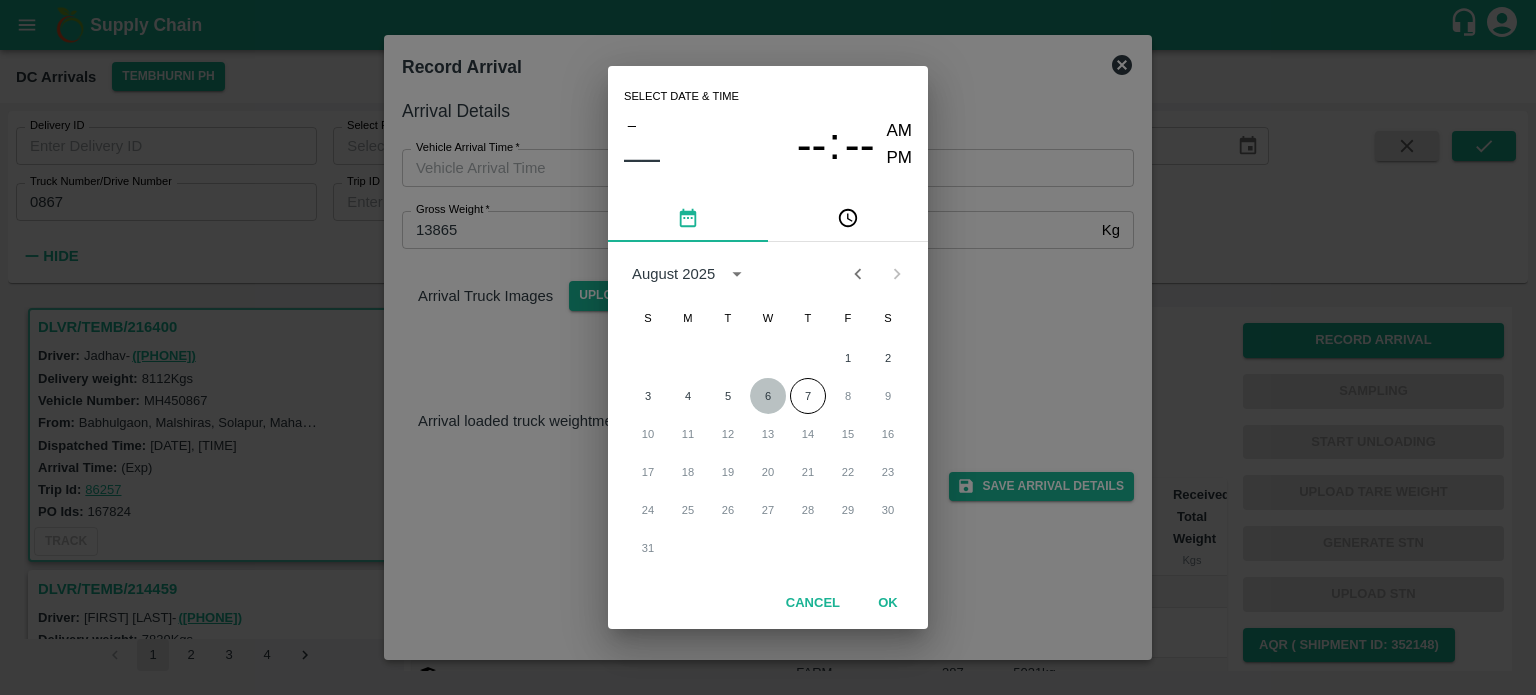 click on "6" at bounding box center (768, 396) 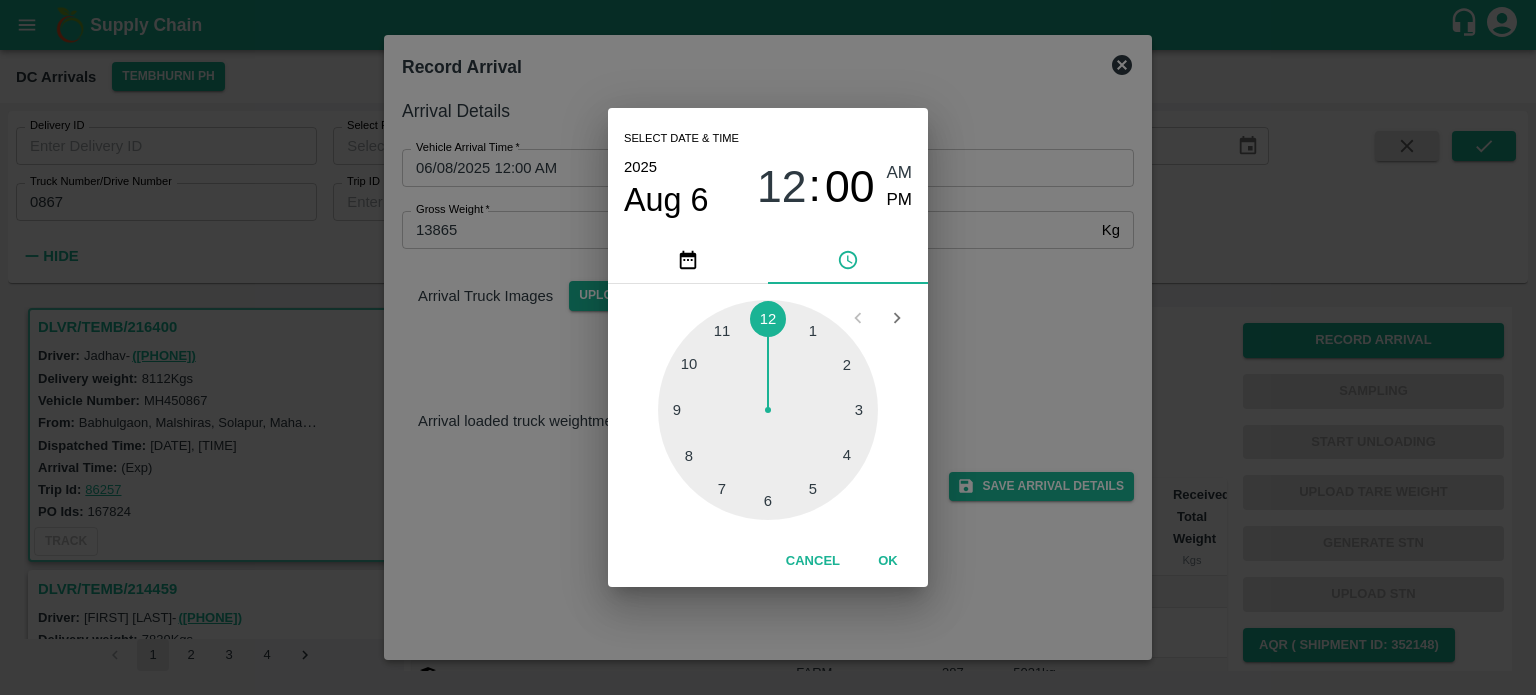 click at bounding box center (768, 410) 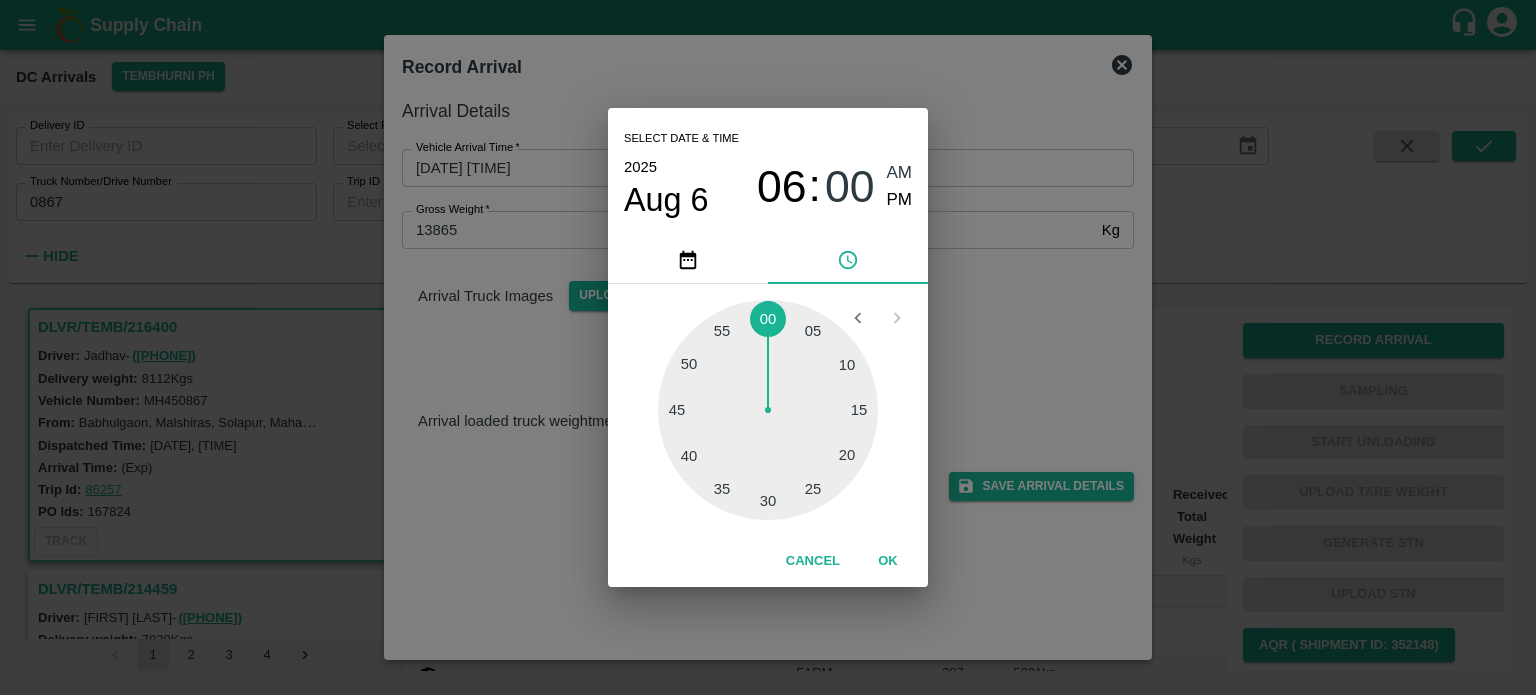 click at bounding box center (768, 410) 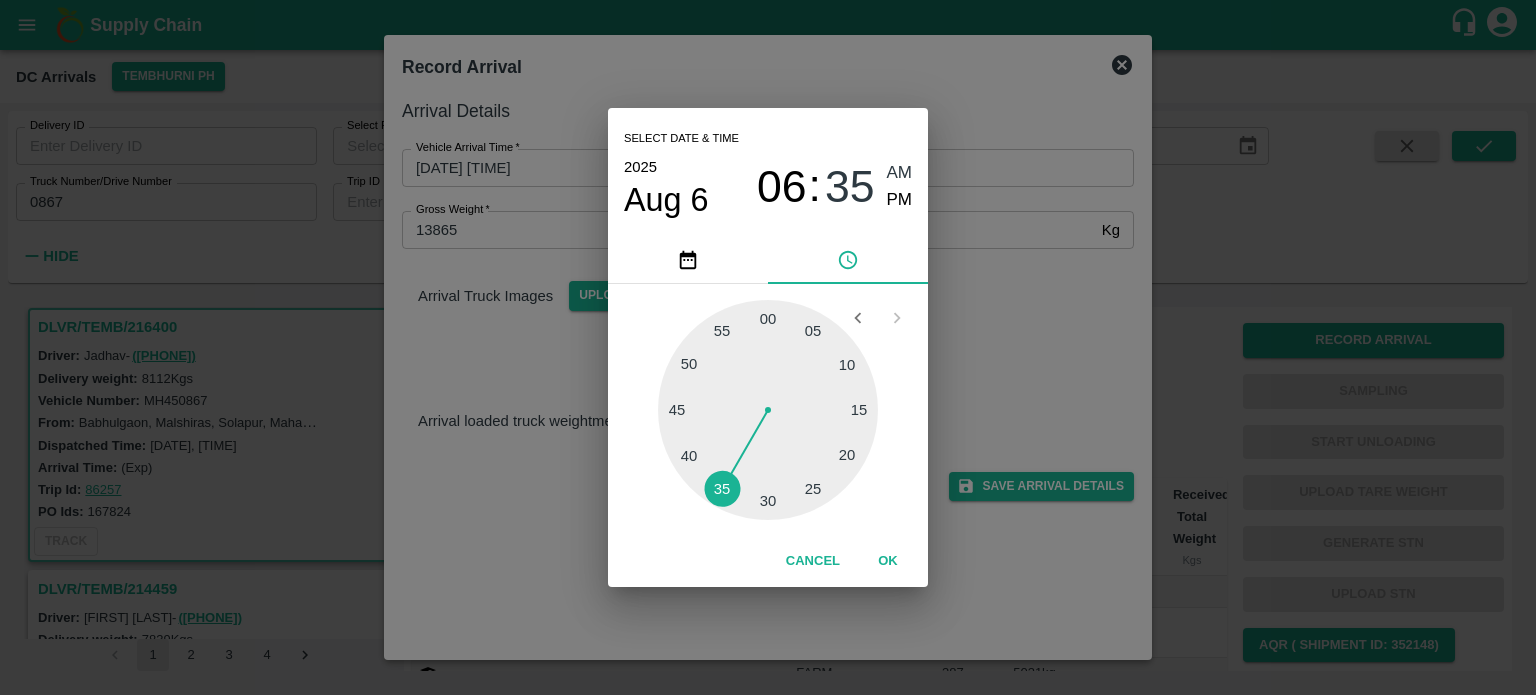 click on "PM" at bounding box center (900, 200) 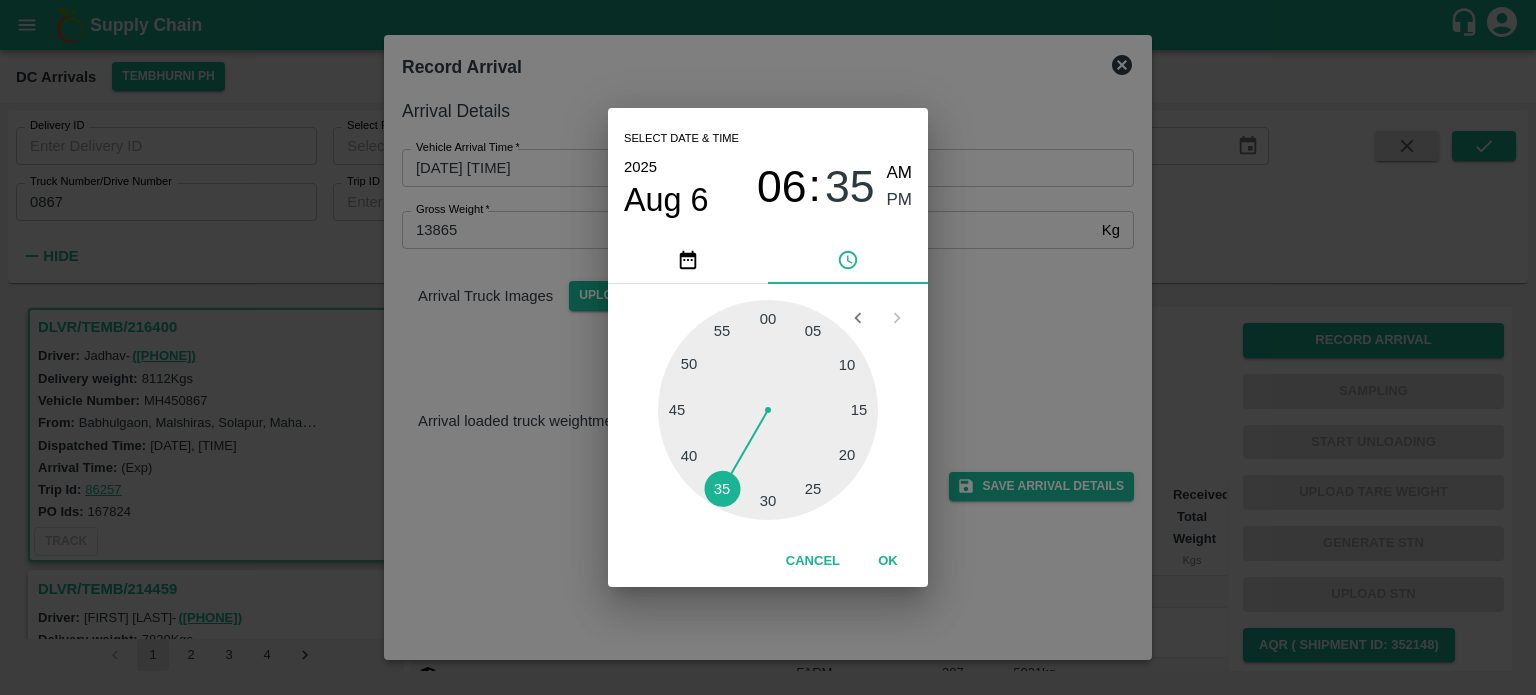 type on "[DATE] [TIME]" 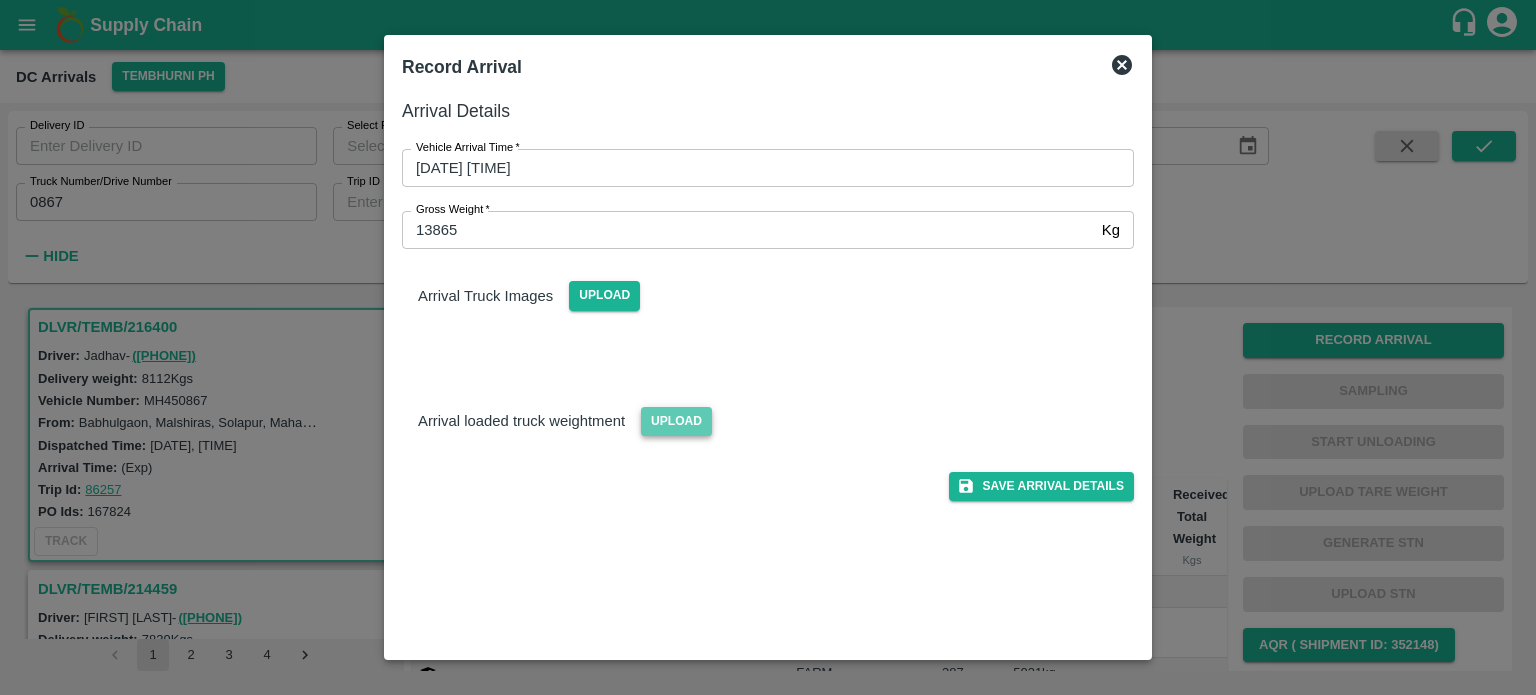 click on "Upload" at bounding box center [676, 421] 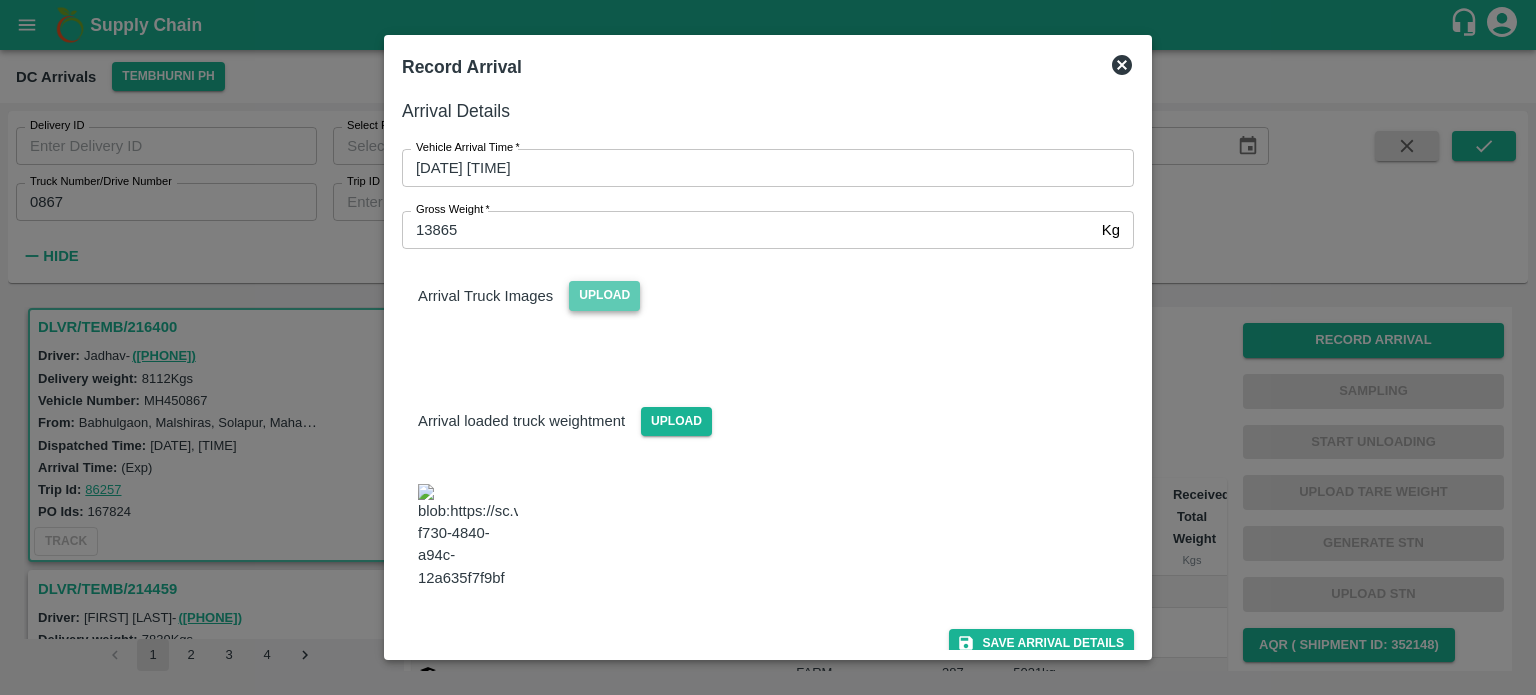 click on "Upload" at bounding box center [604, 295] 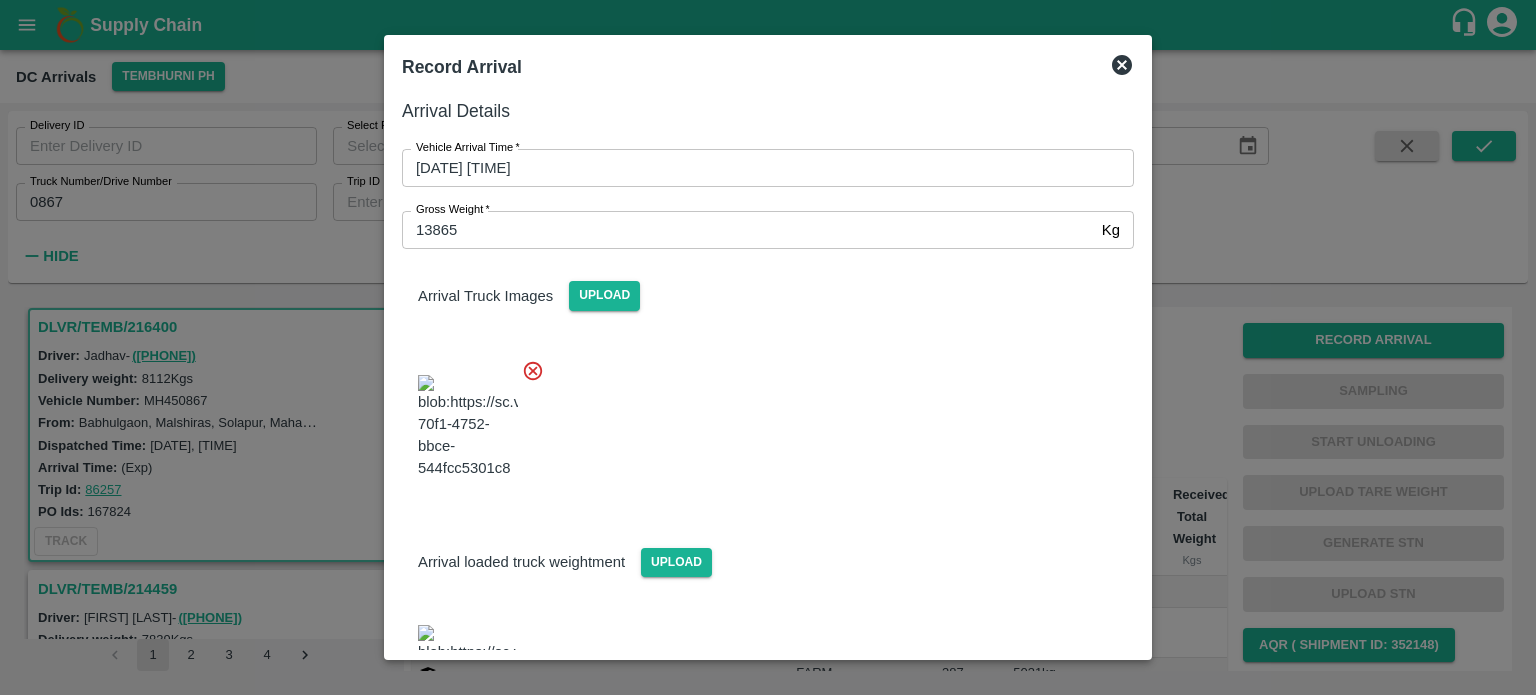 click at bounding box center (760, 421) 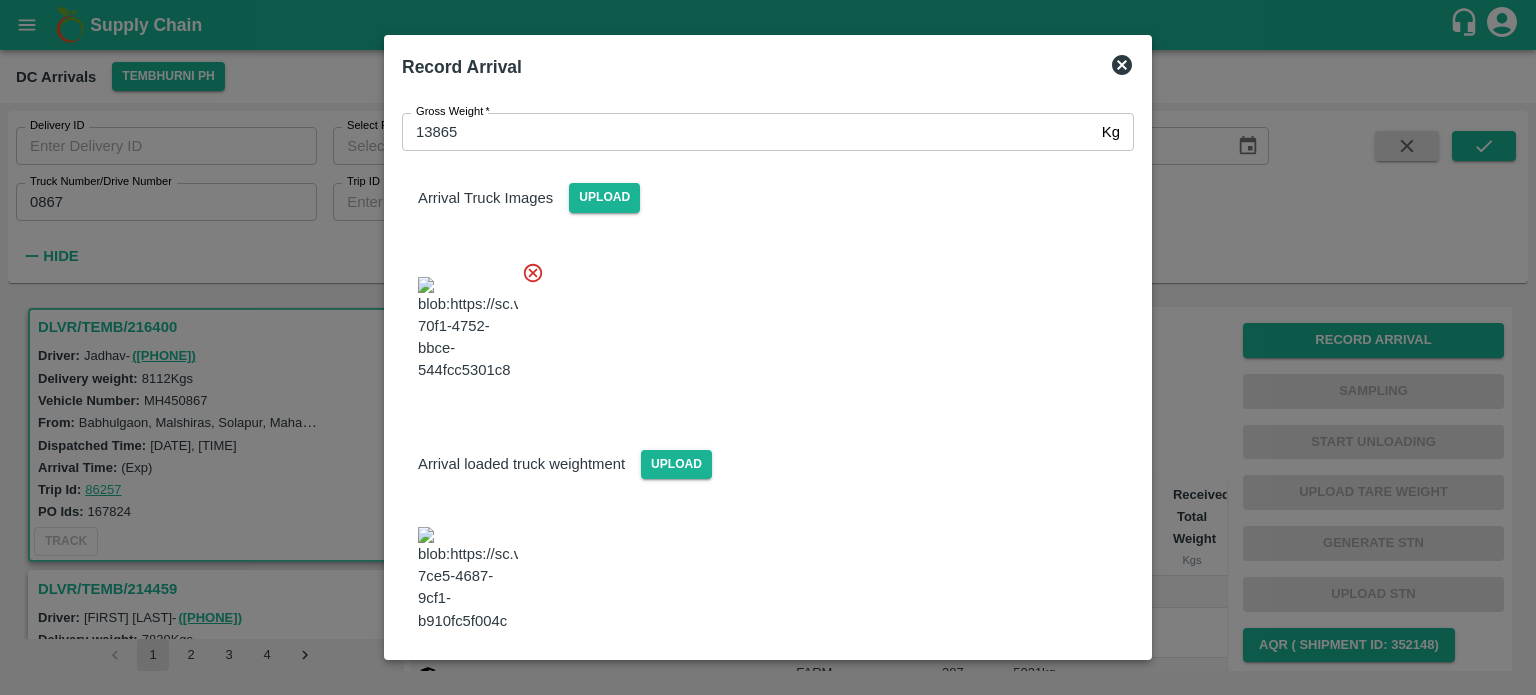 click on "Save Arrival Details" at bounding box center (1041, 686) 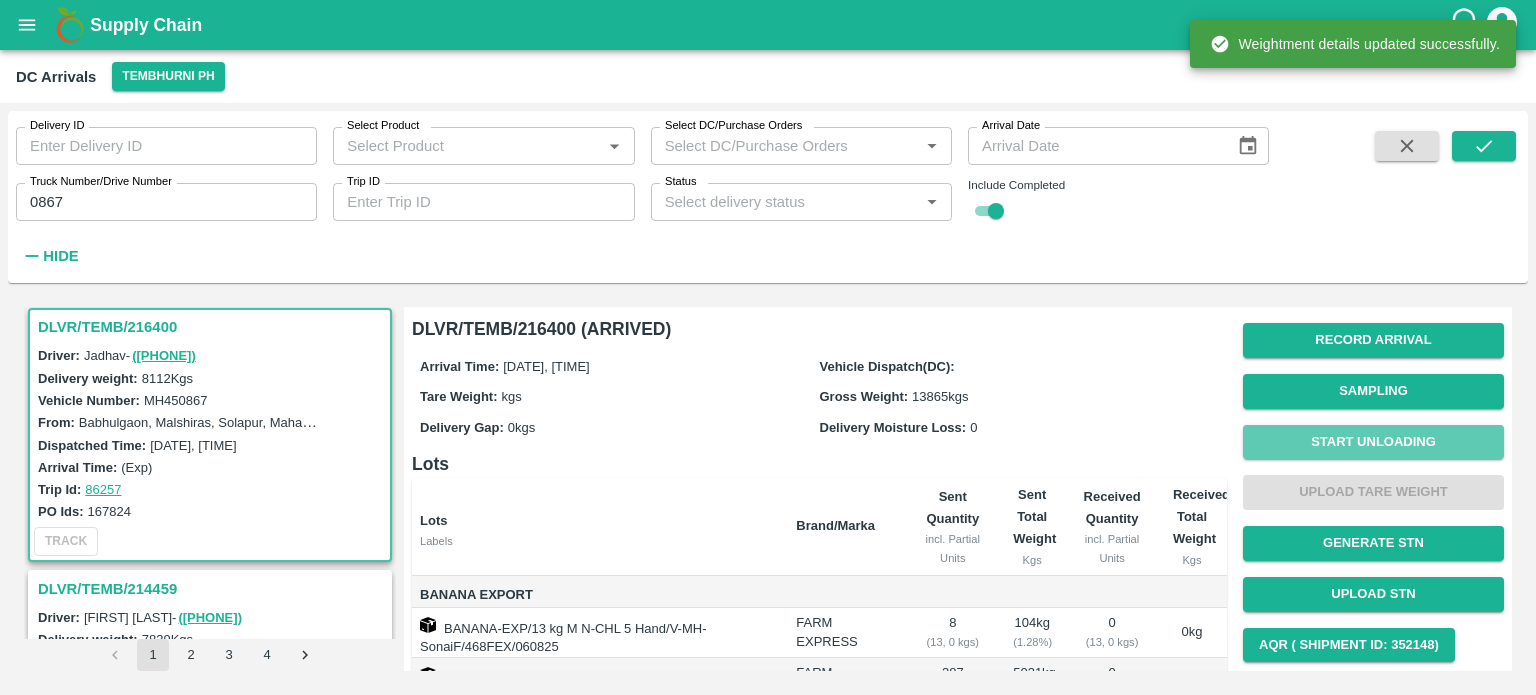 click on "Start Unloading" at bounding box center [1373, 442] 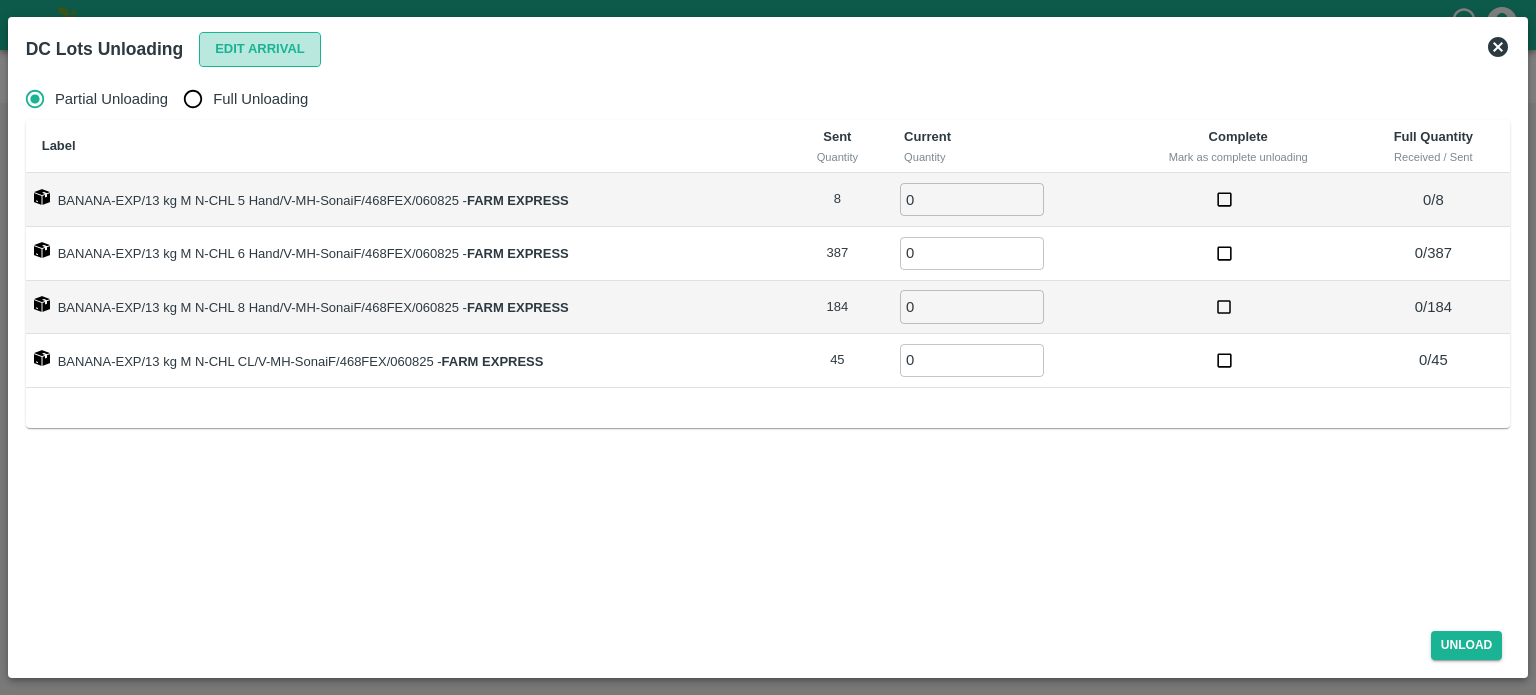click on "Edit Arrival" at bounding box center [260, 49] 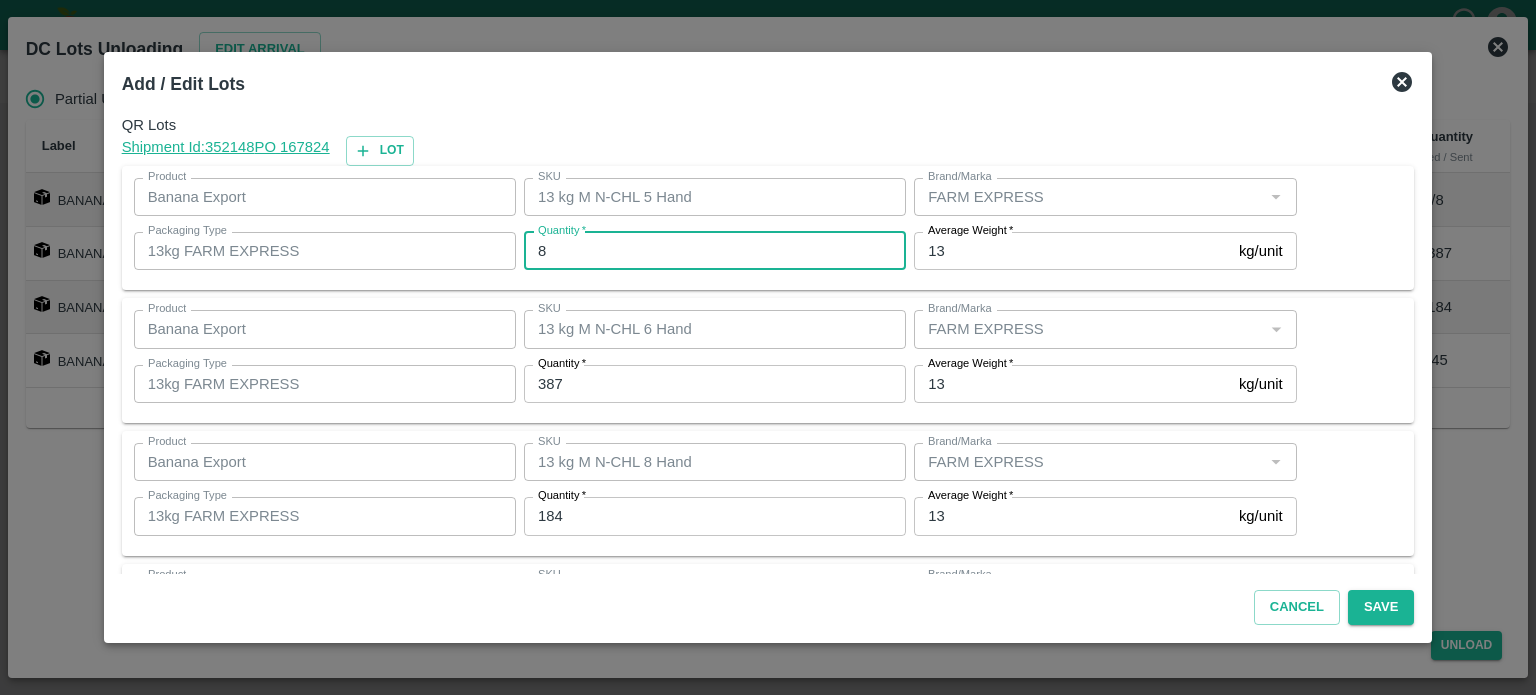 click on "8" at bounding box center [715, 251] 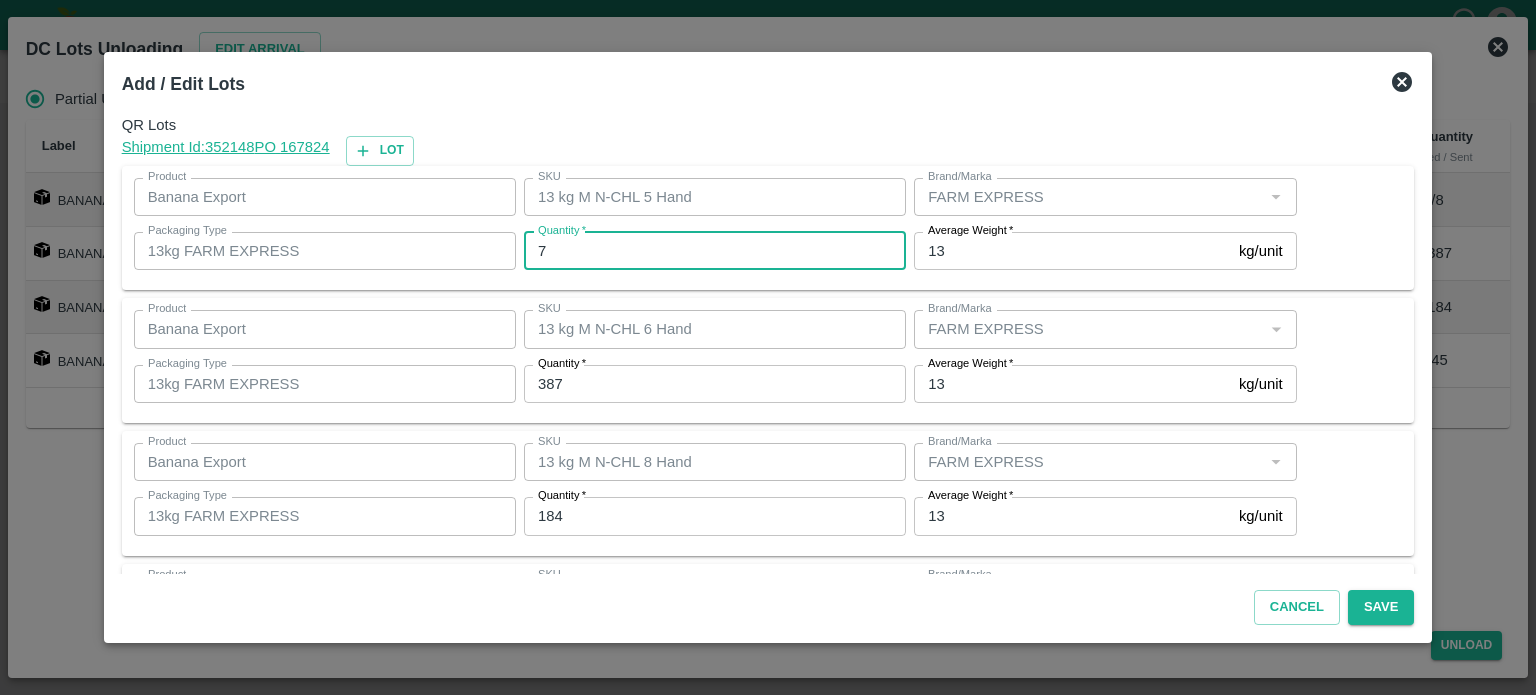 type on "7" 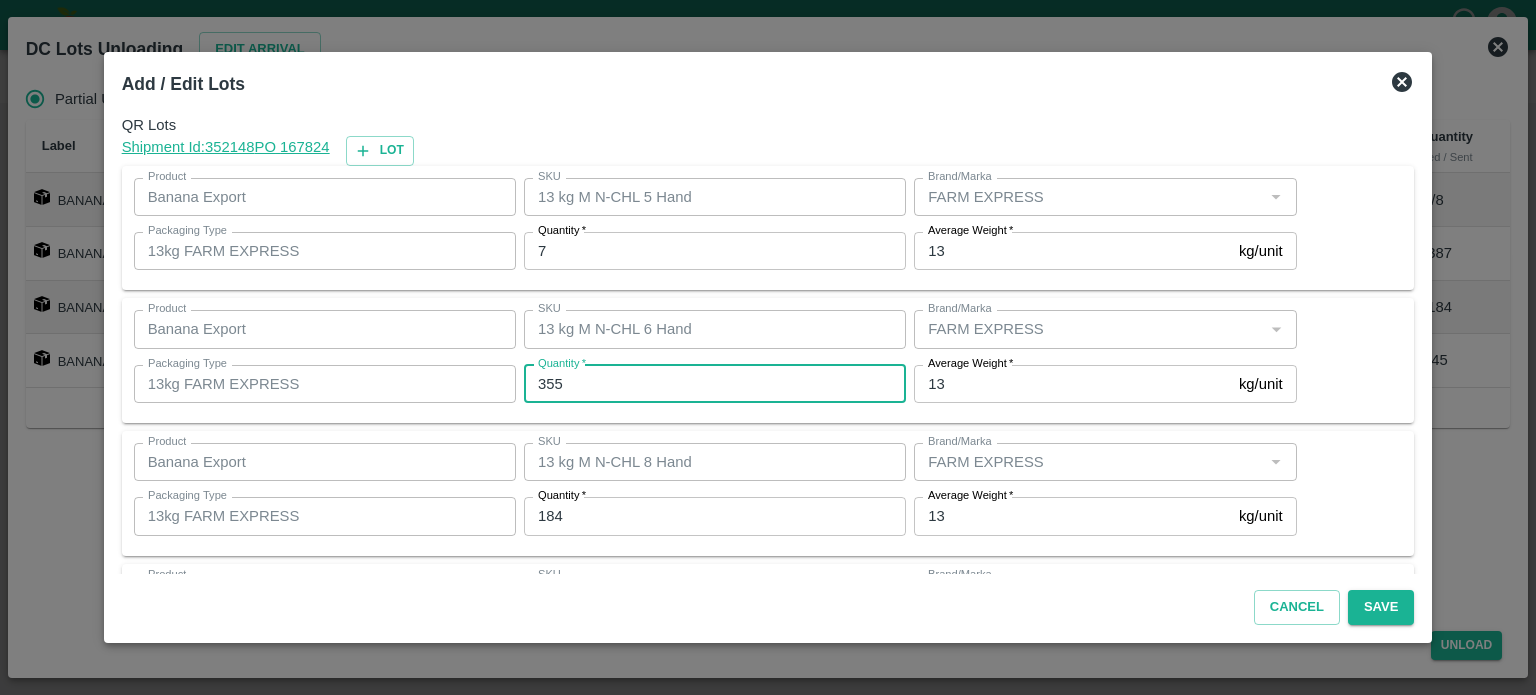type on "355" 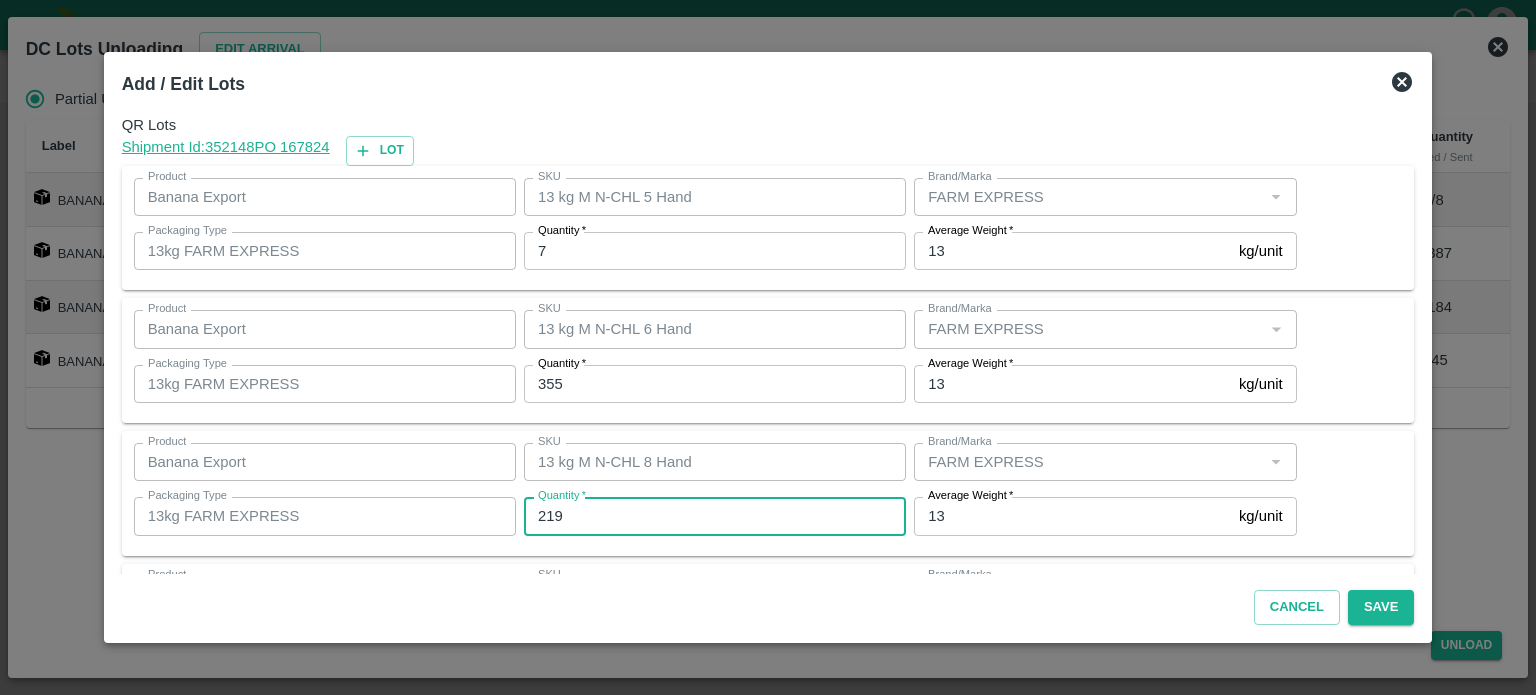 type on "219" 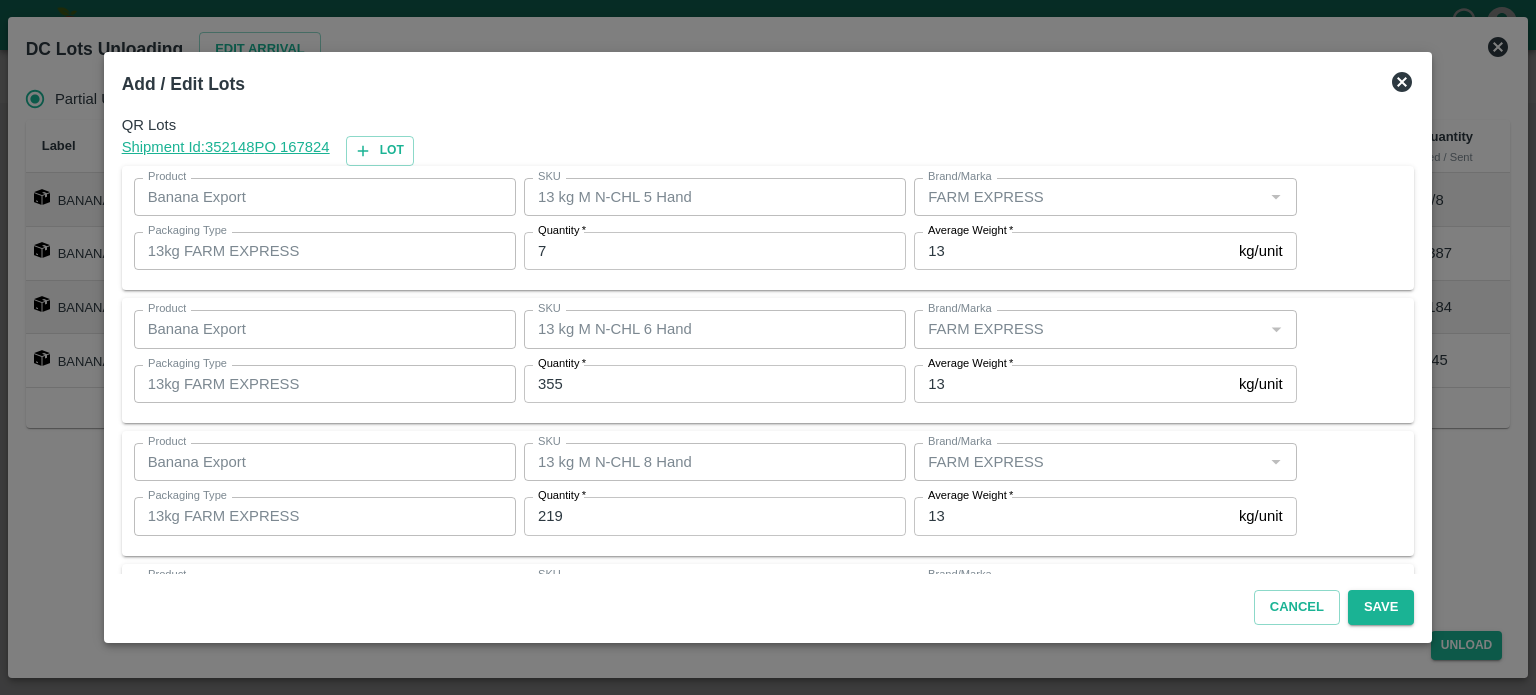 scroll, scrollTop: 129, scrollLeft: 0, axis: vertical 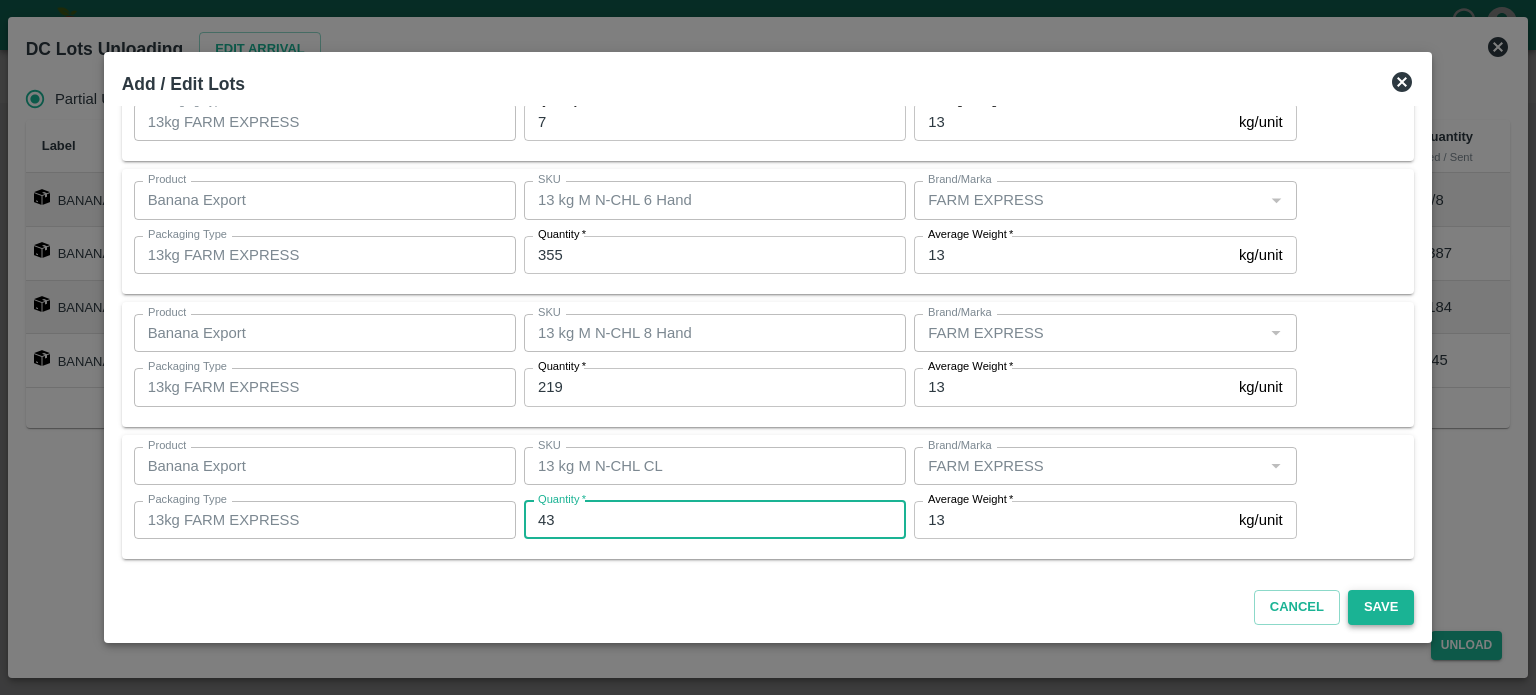 type on "43" 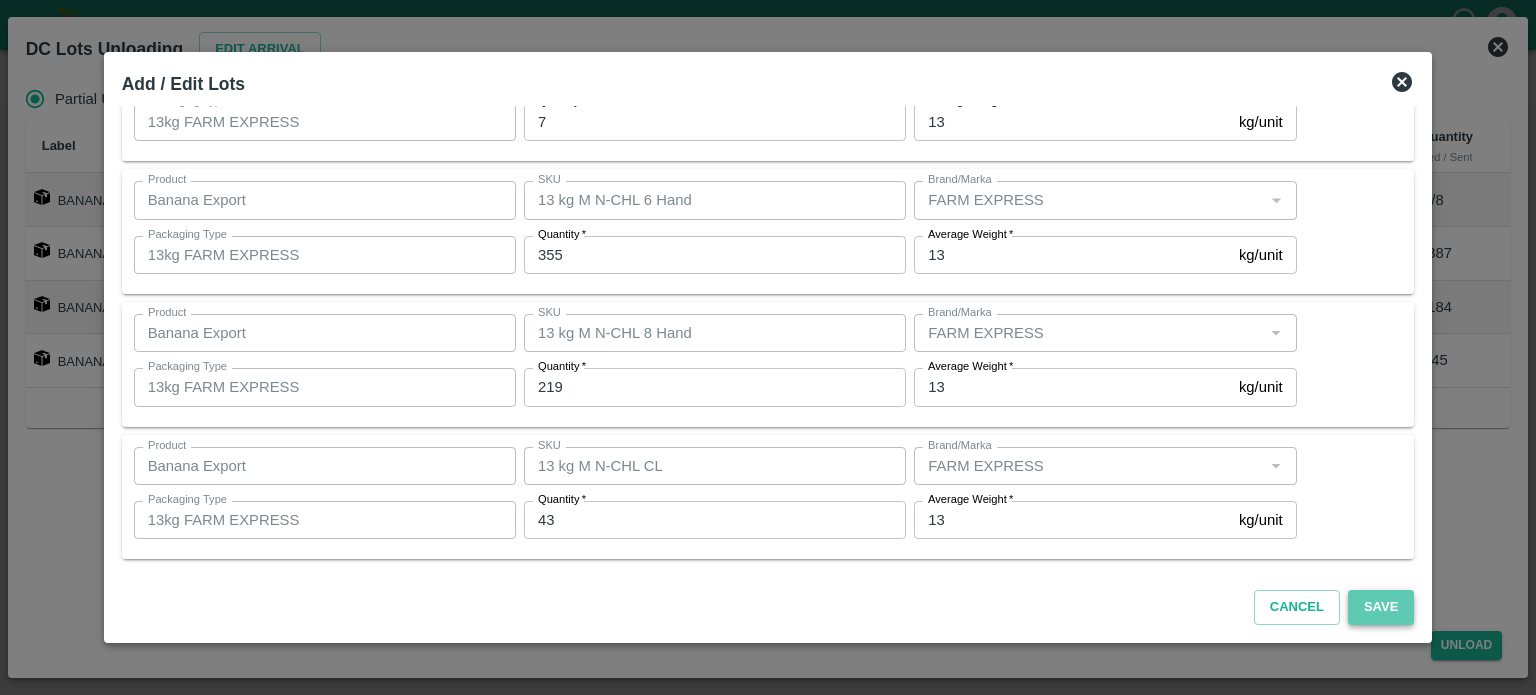 click on "Save" at bounding box center [1381, 607] 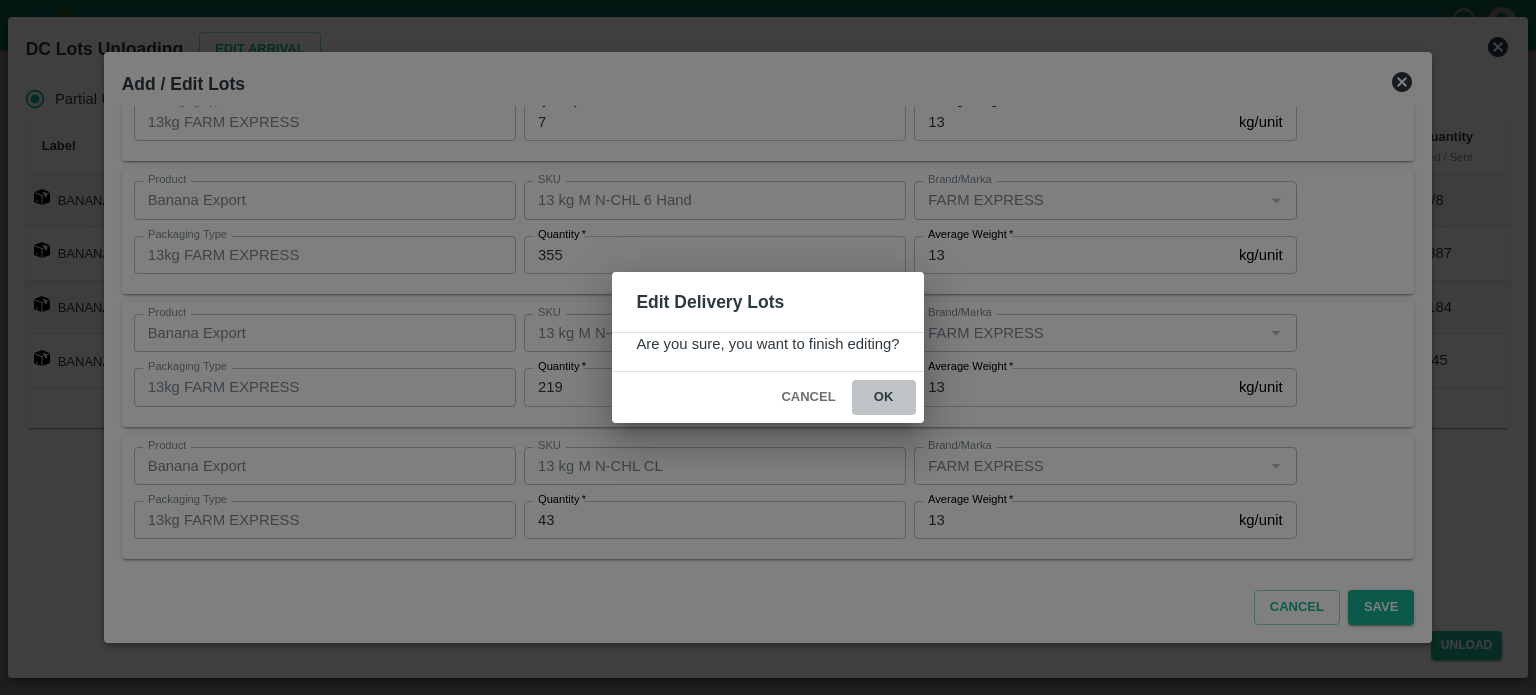 click on "ok" at bounding box center (884, 397) 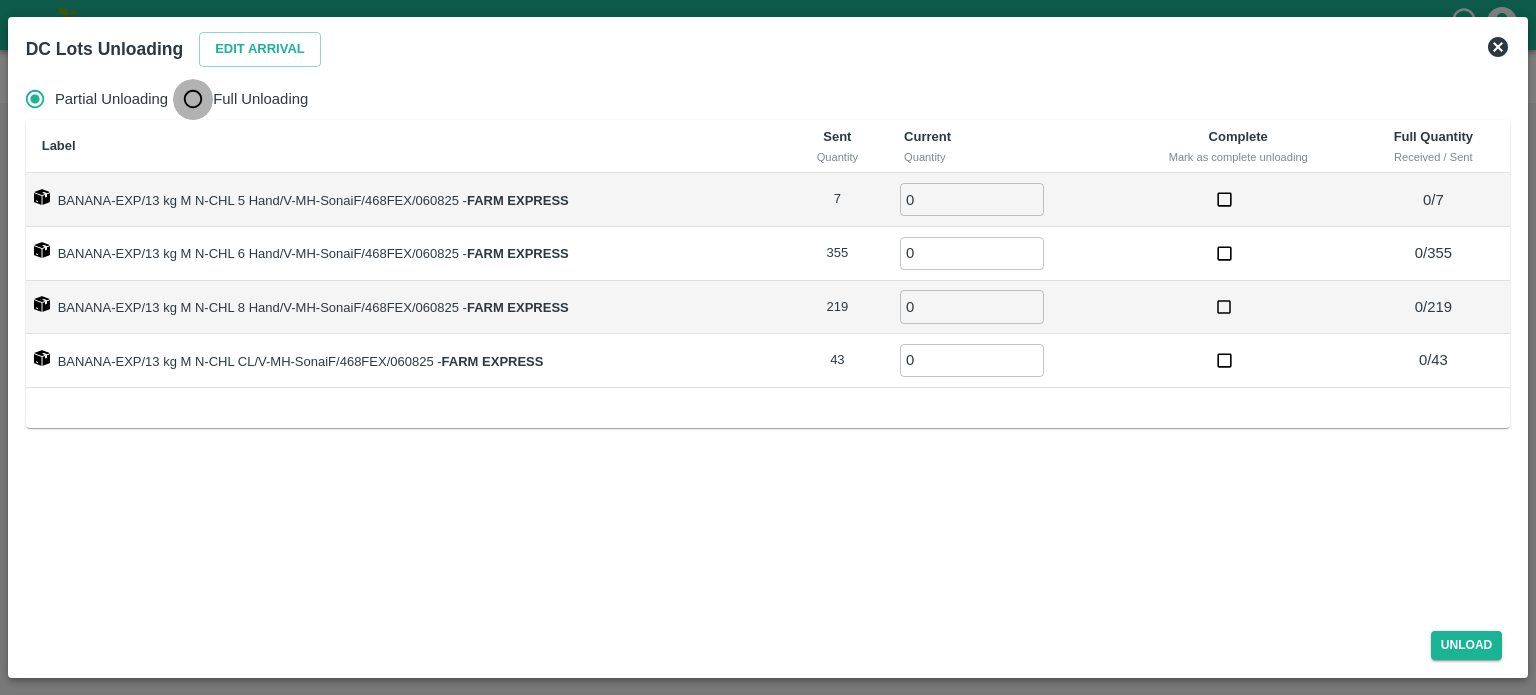 click on "Full Unloading" at bounding box center (193, 99) 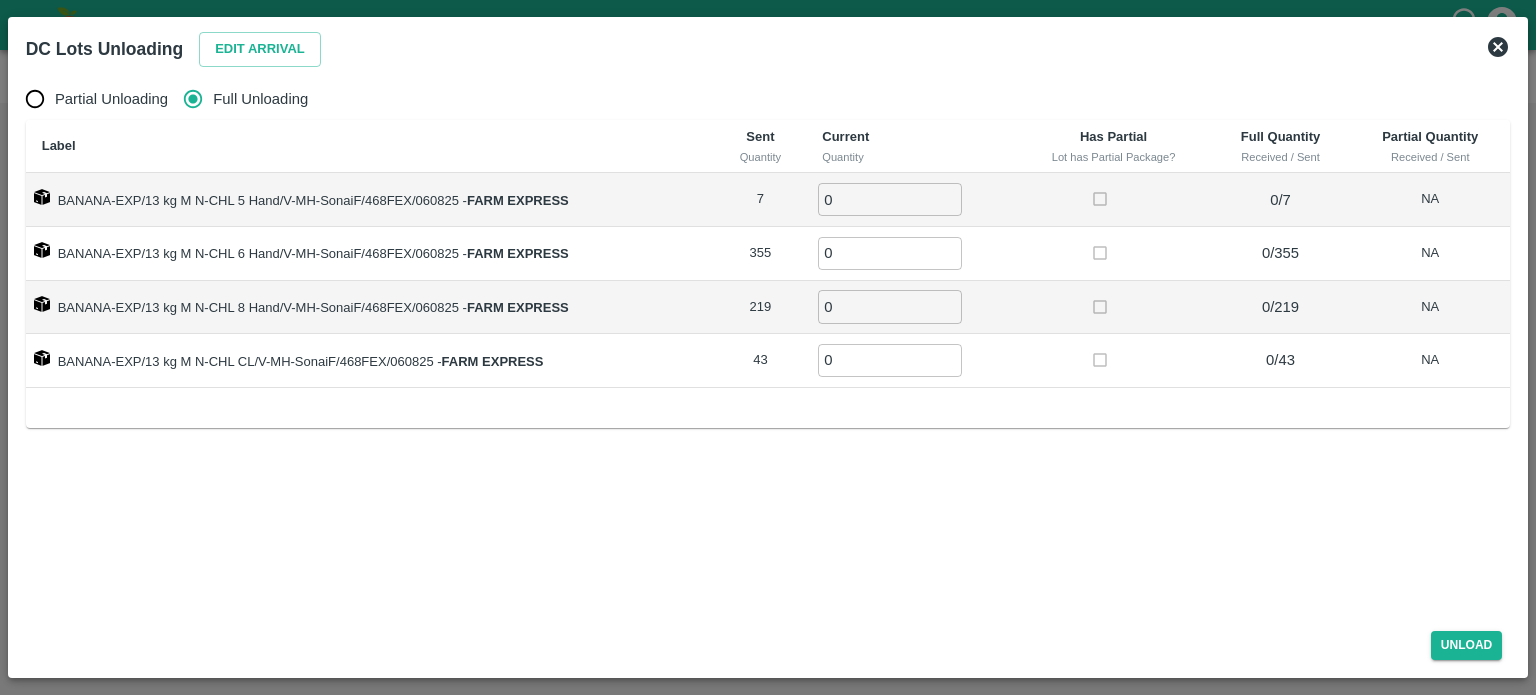 click on "0" at bounding box center [890, 199] 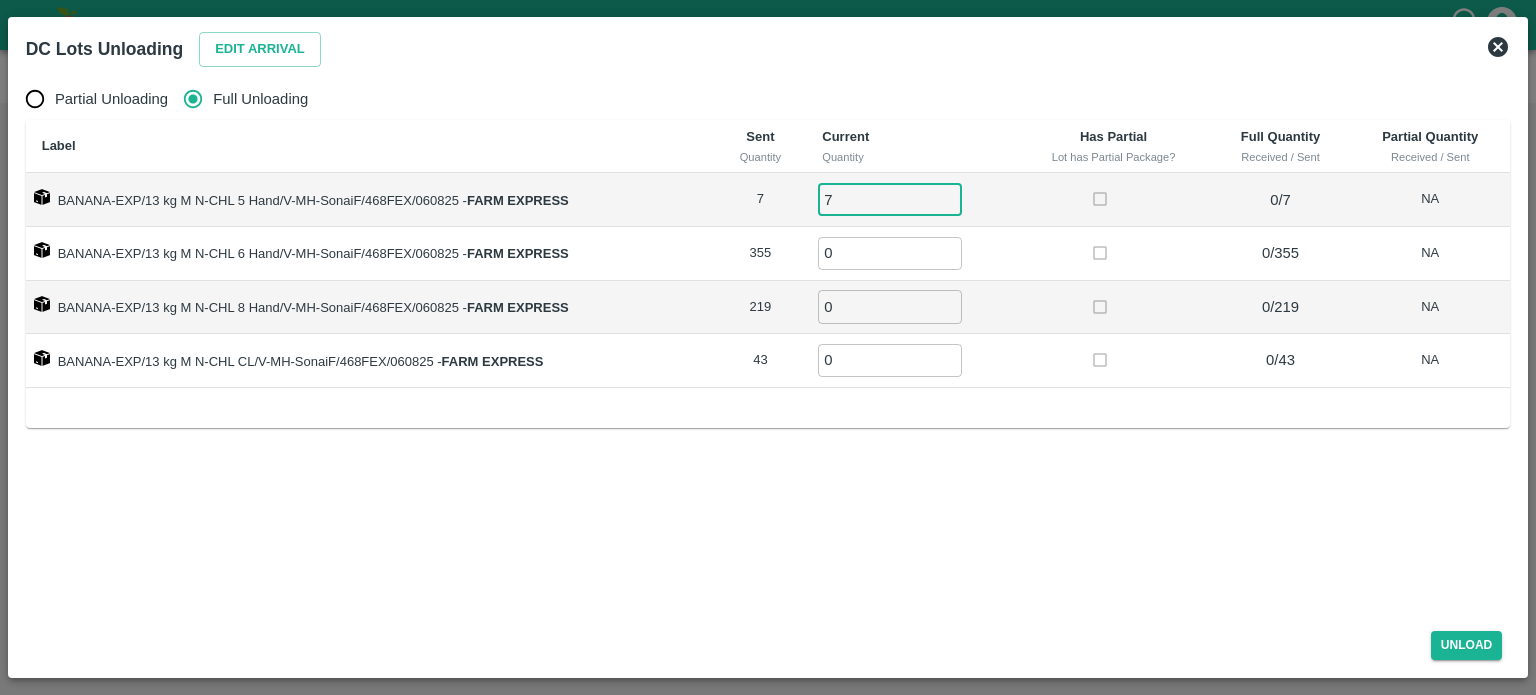 type on "7" 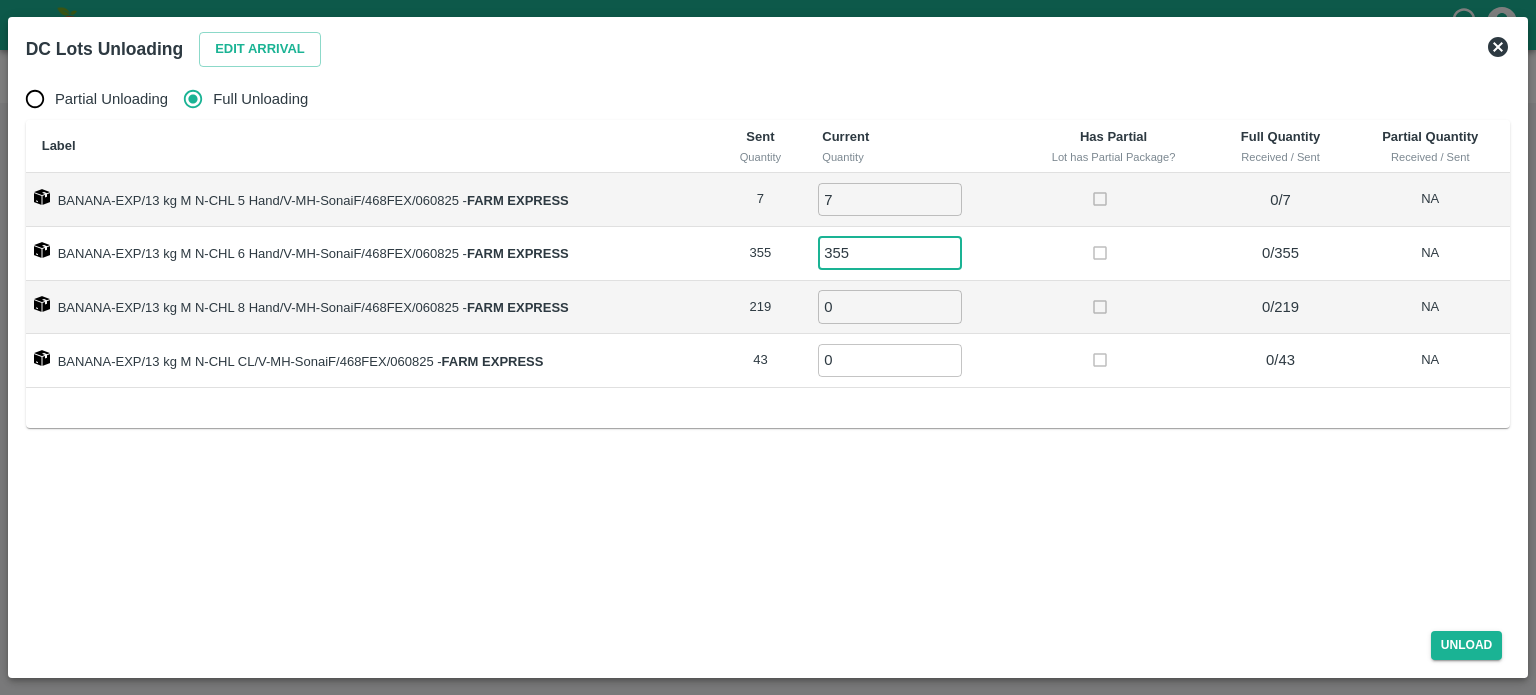 type on "355" 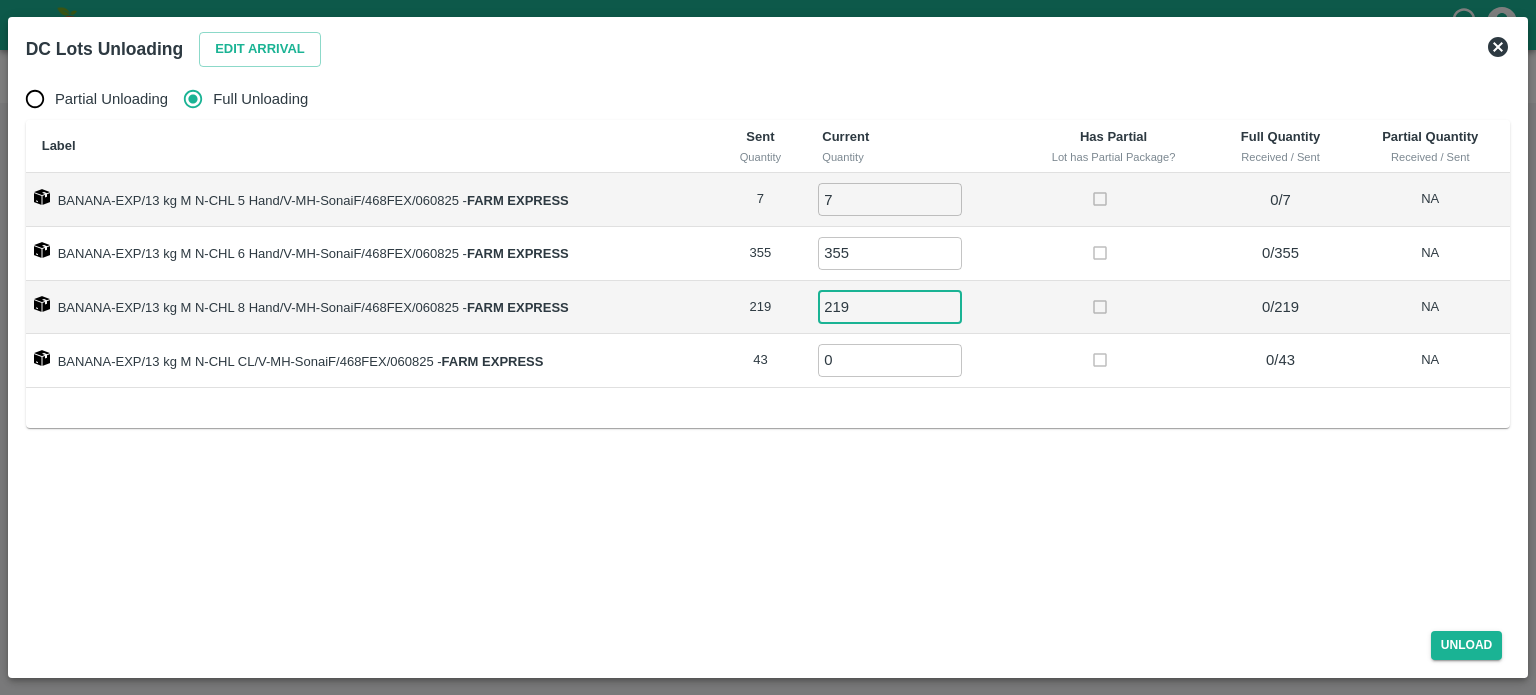 type on "219" 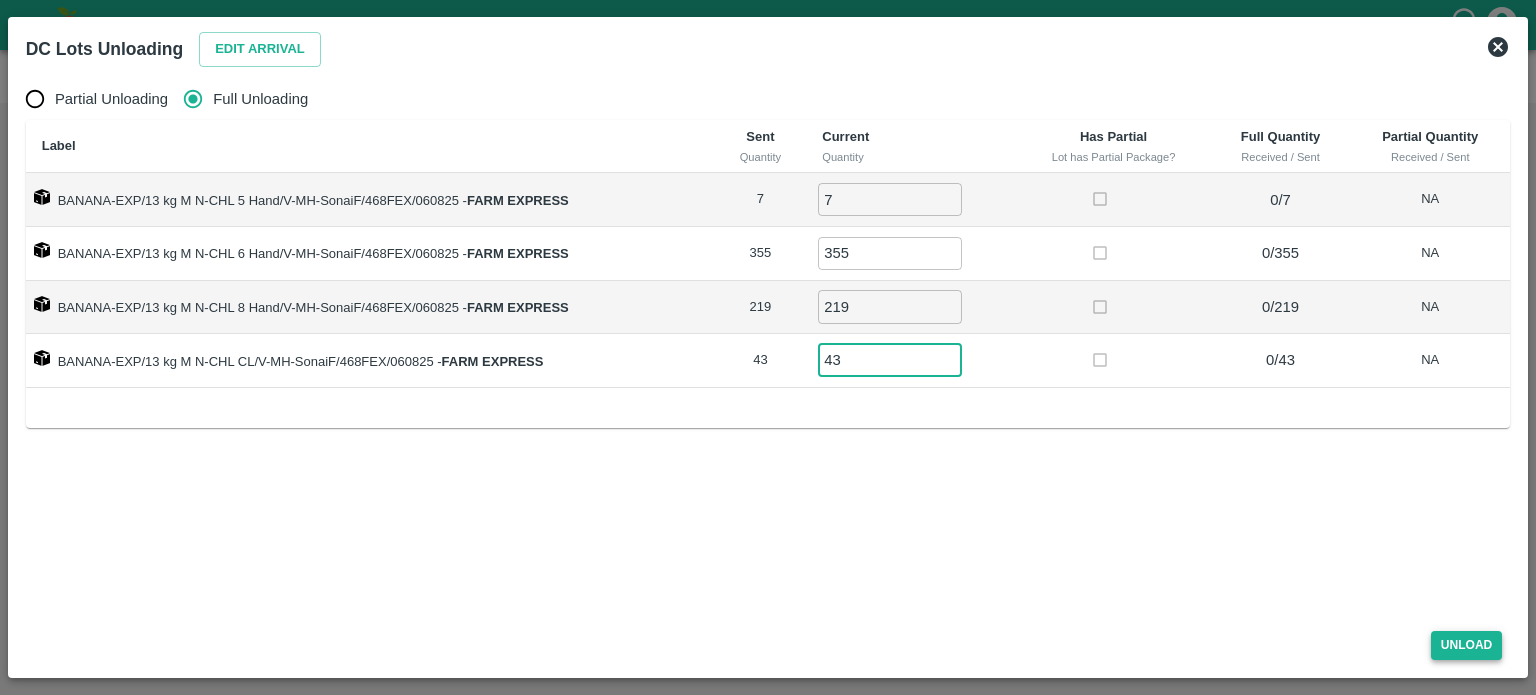 type on "43" 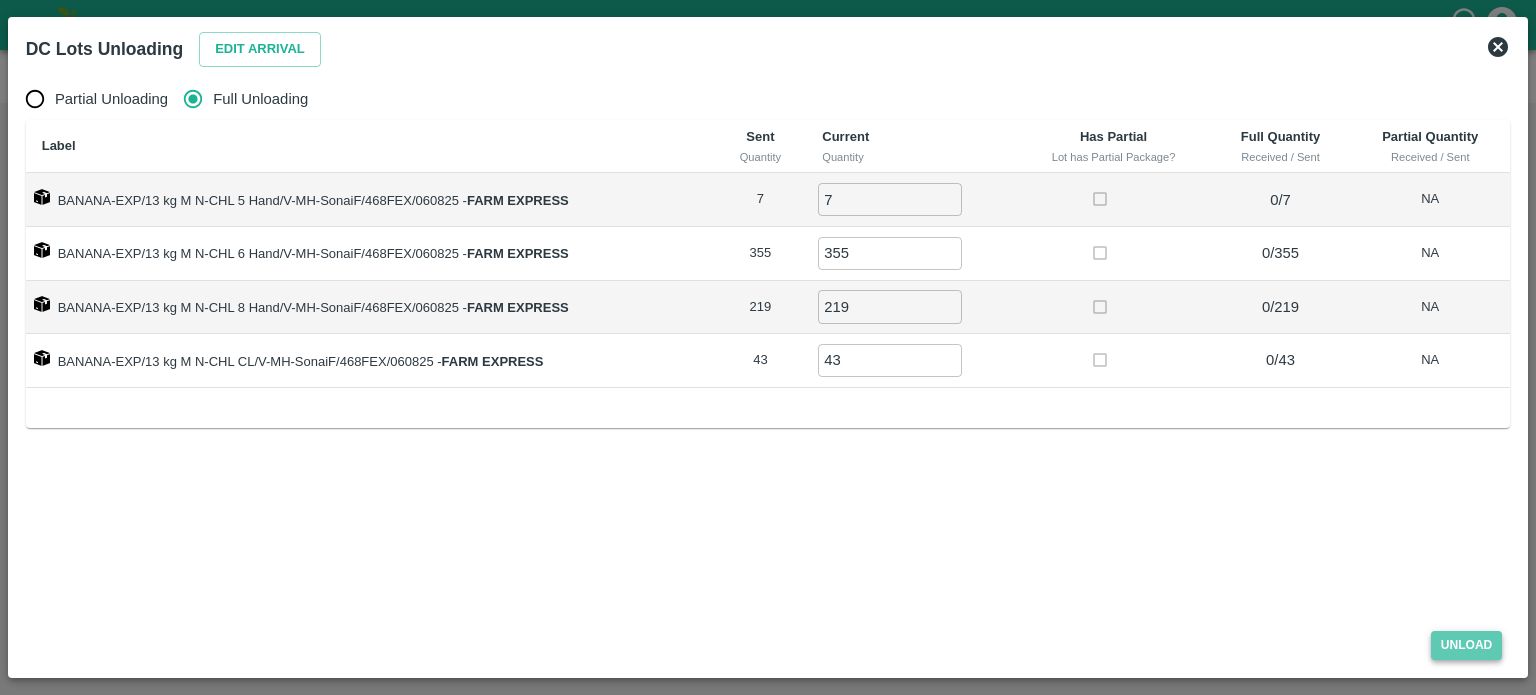 click on "Unload" at bounding box center [1467, 645] 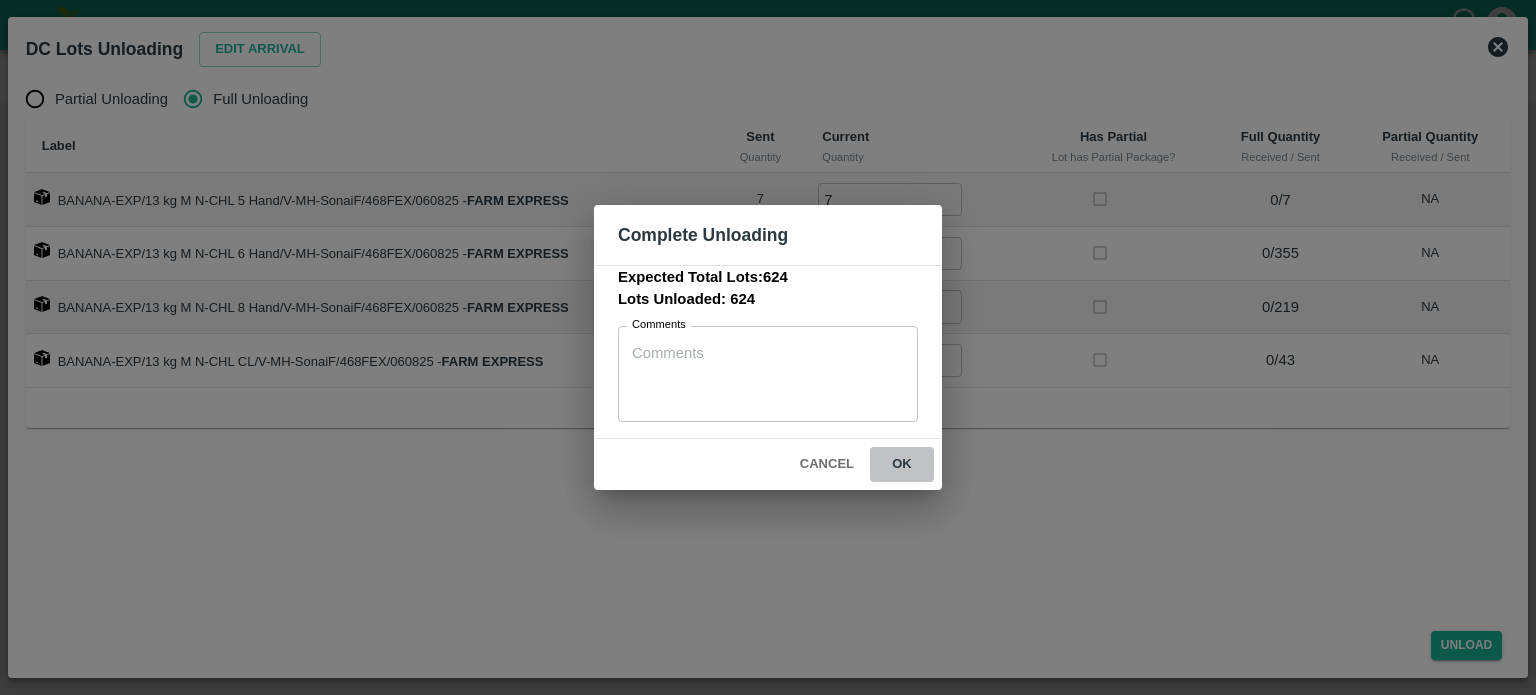 click on "ok" at bounding box center (902, 464) 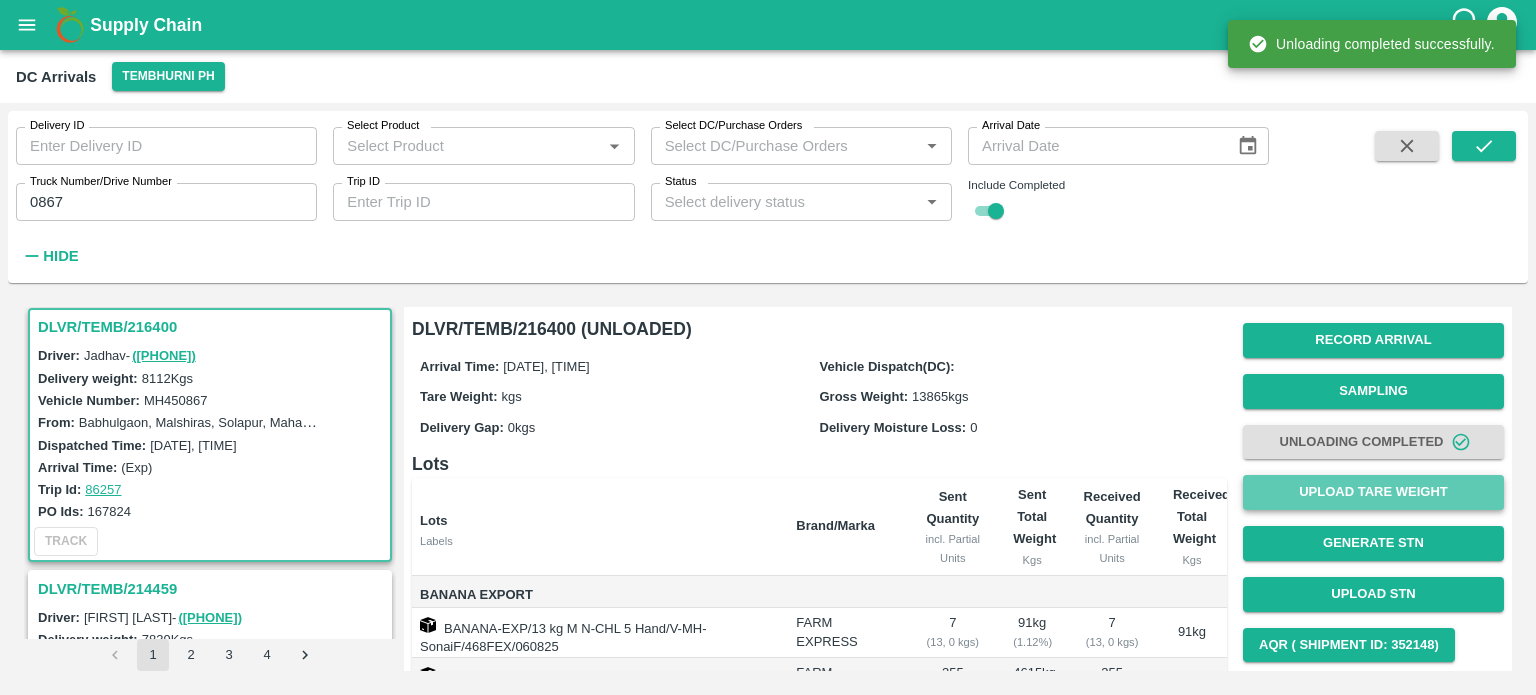 click on "Upload Tare Weight" at bounding box center [1373, 492] 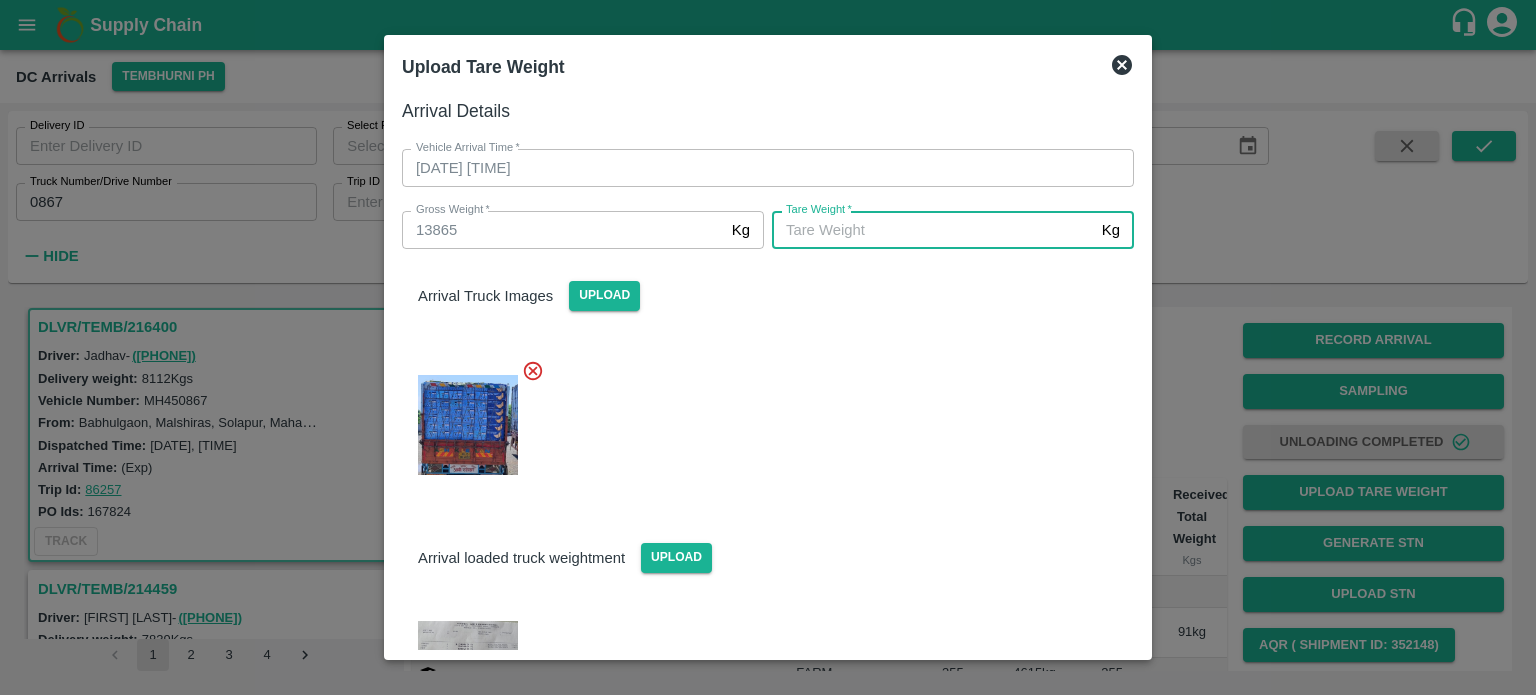 click on "Tare Weight   *" at bounding box center [933, 230] 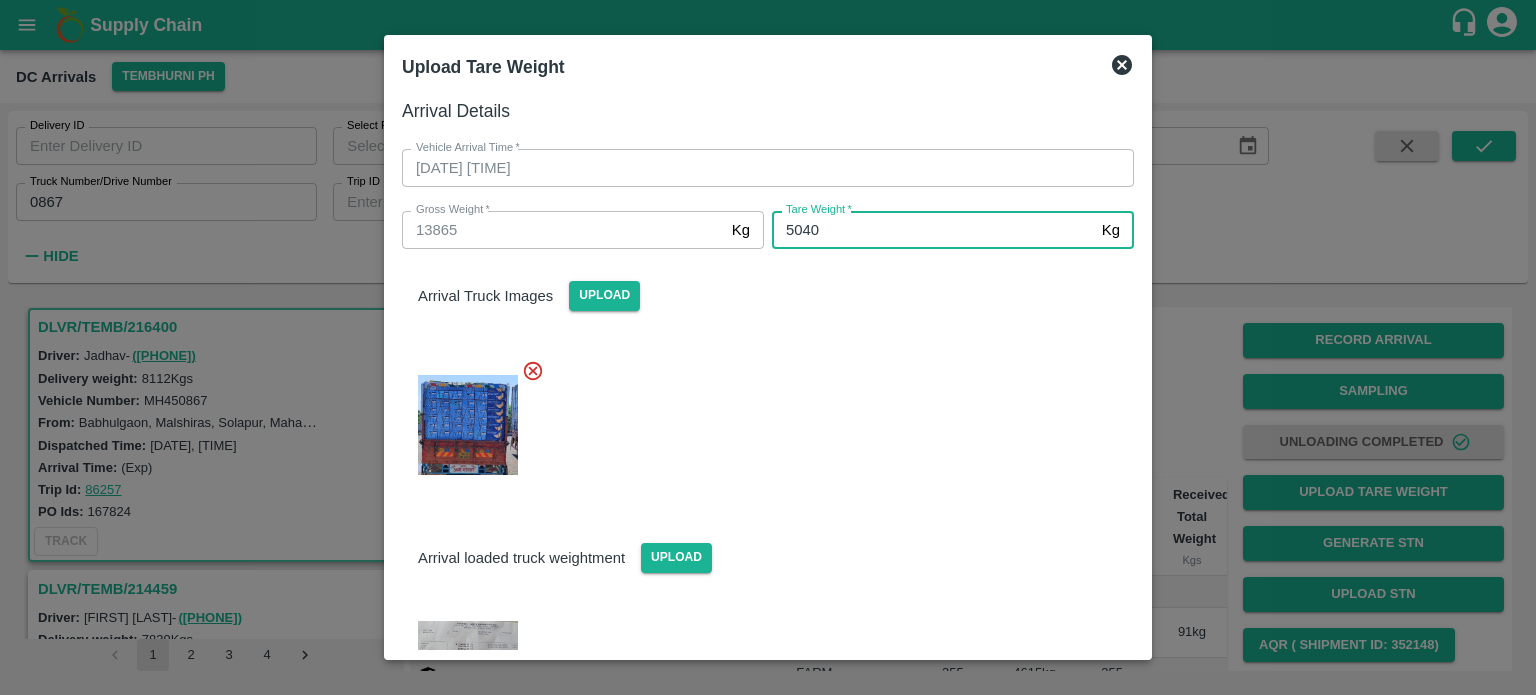 type on "5040" 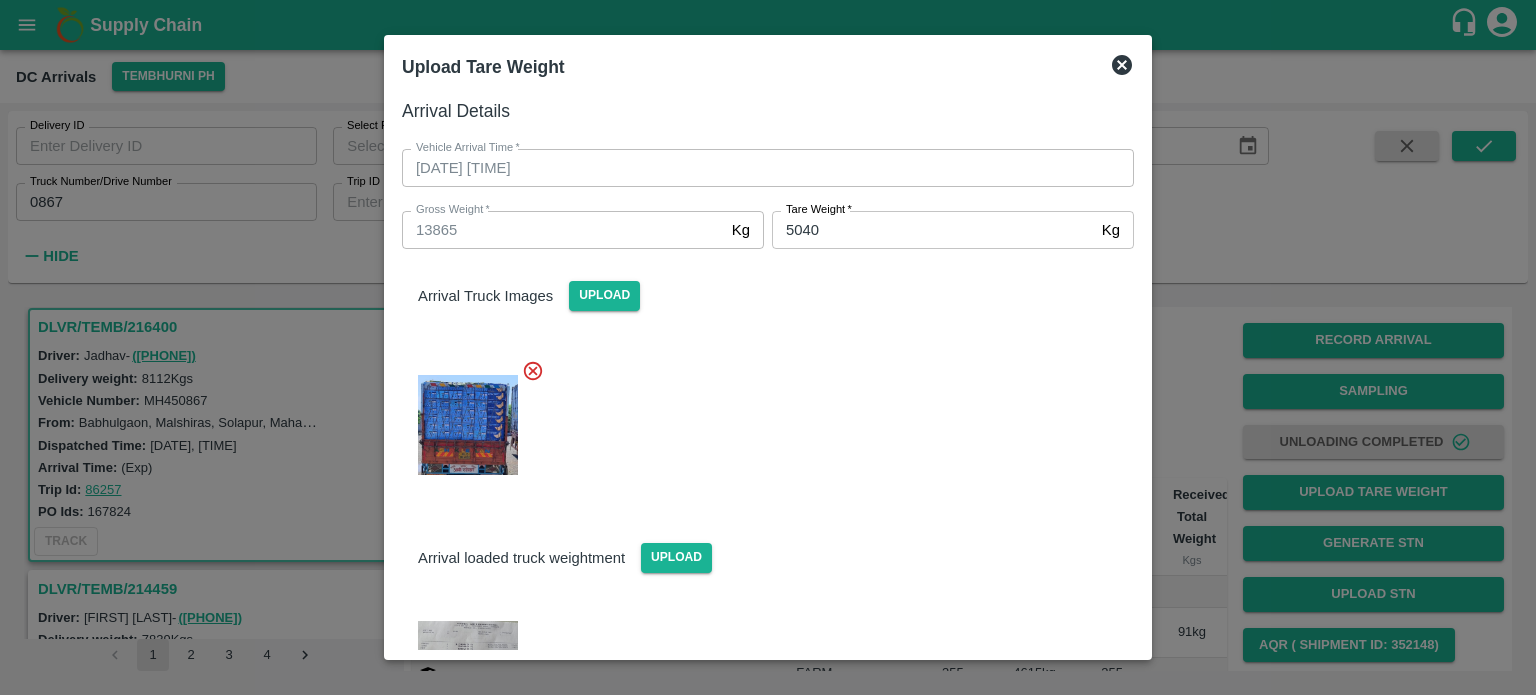 click at bounding box center (760, 419) 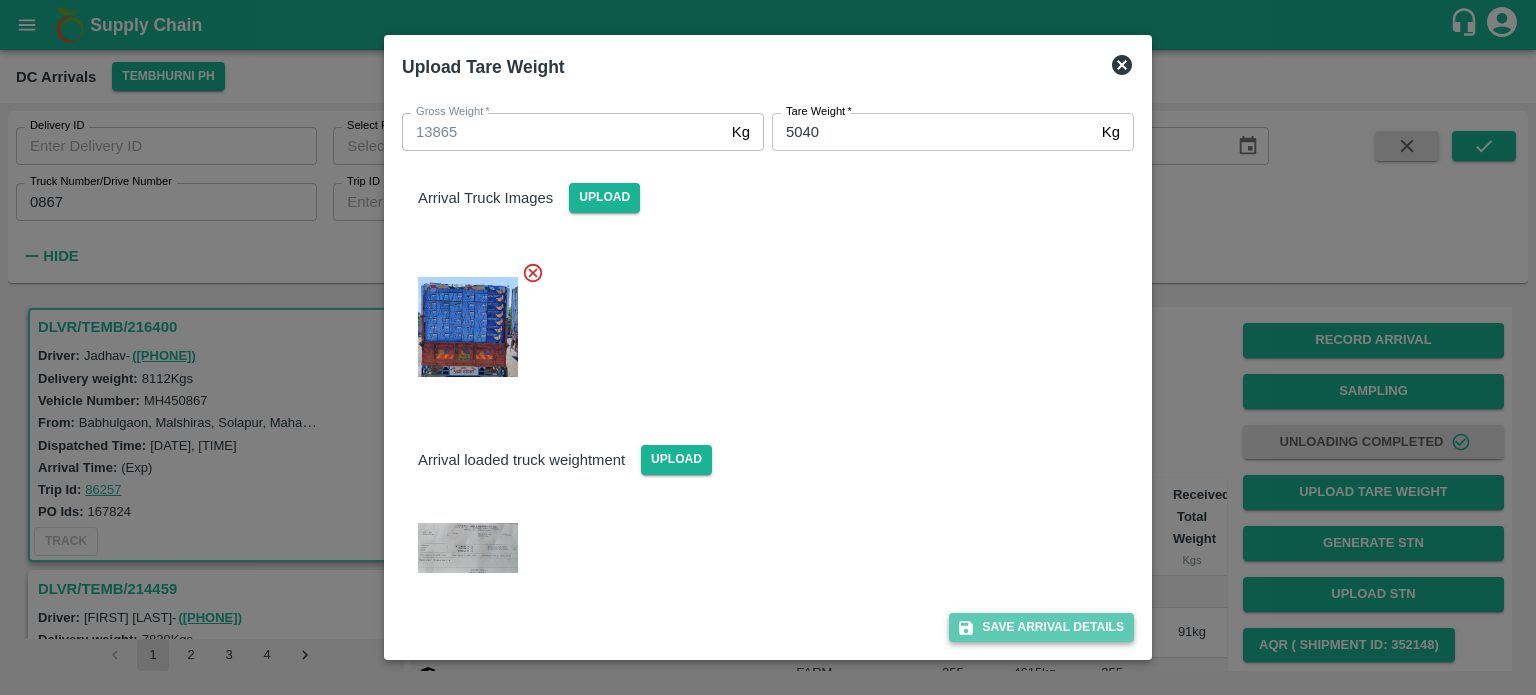 click on "Save Arrival Details" at bounding box center (1041, 627) 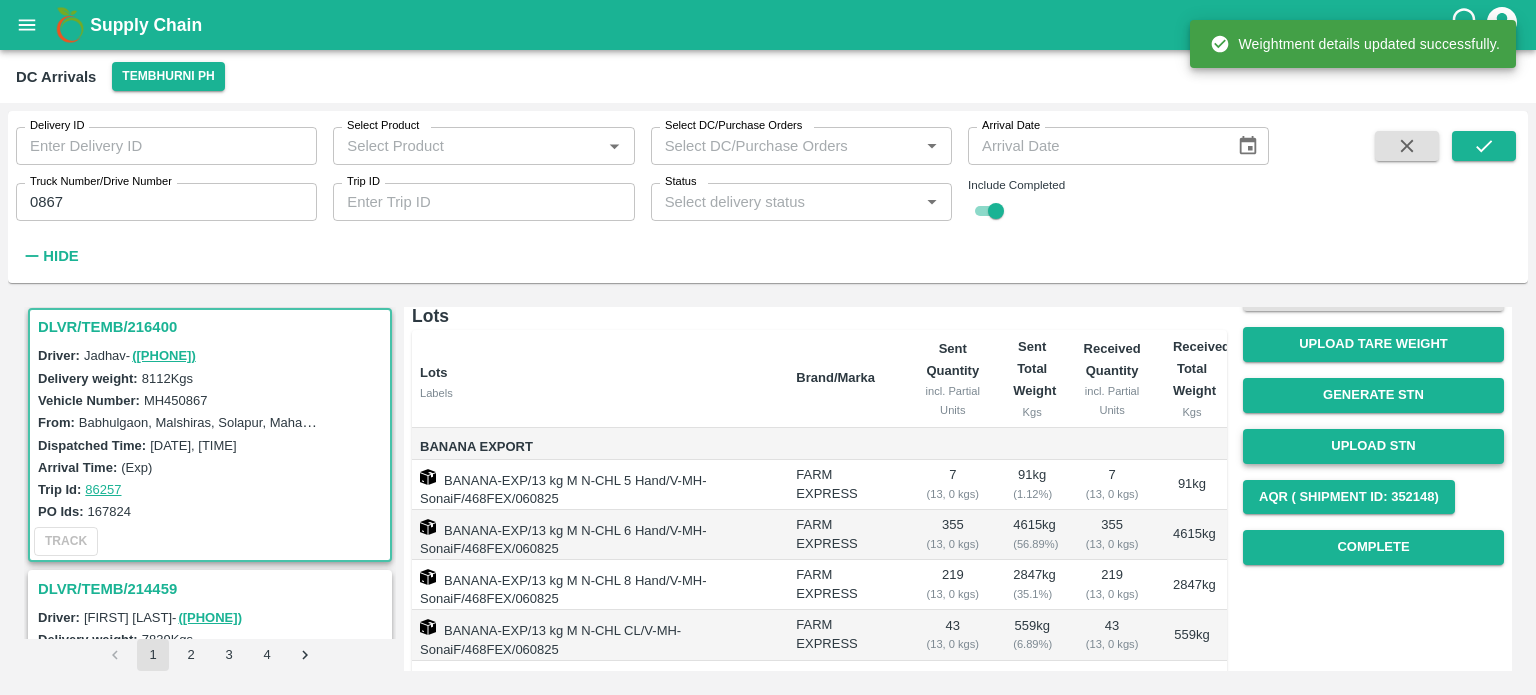 scroll, scrollTop: 148, scrollLeft: 0, axis: vertical 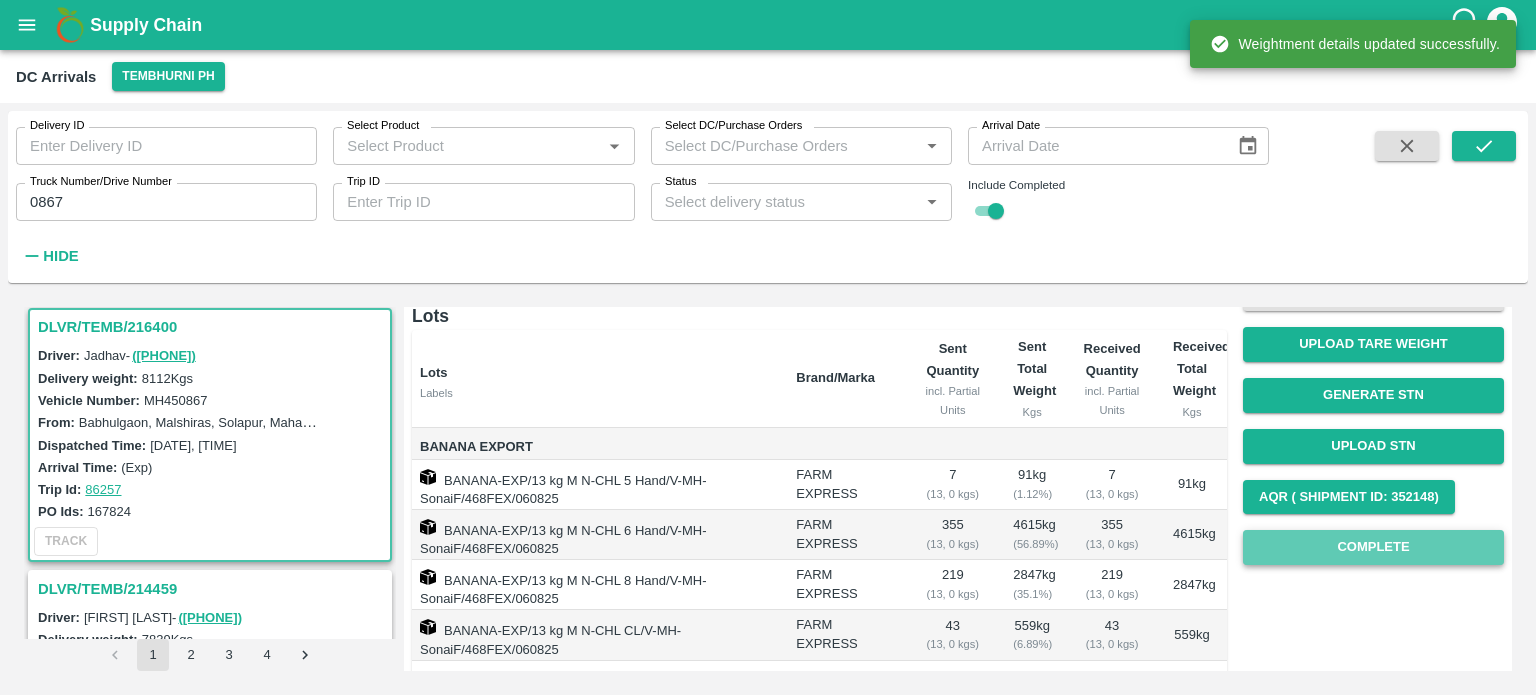 click on "Complete" at bounding box center (1373, 547) 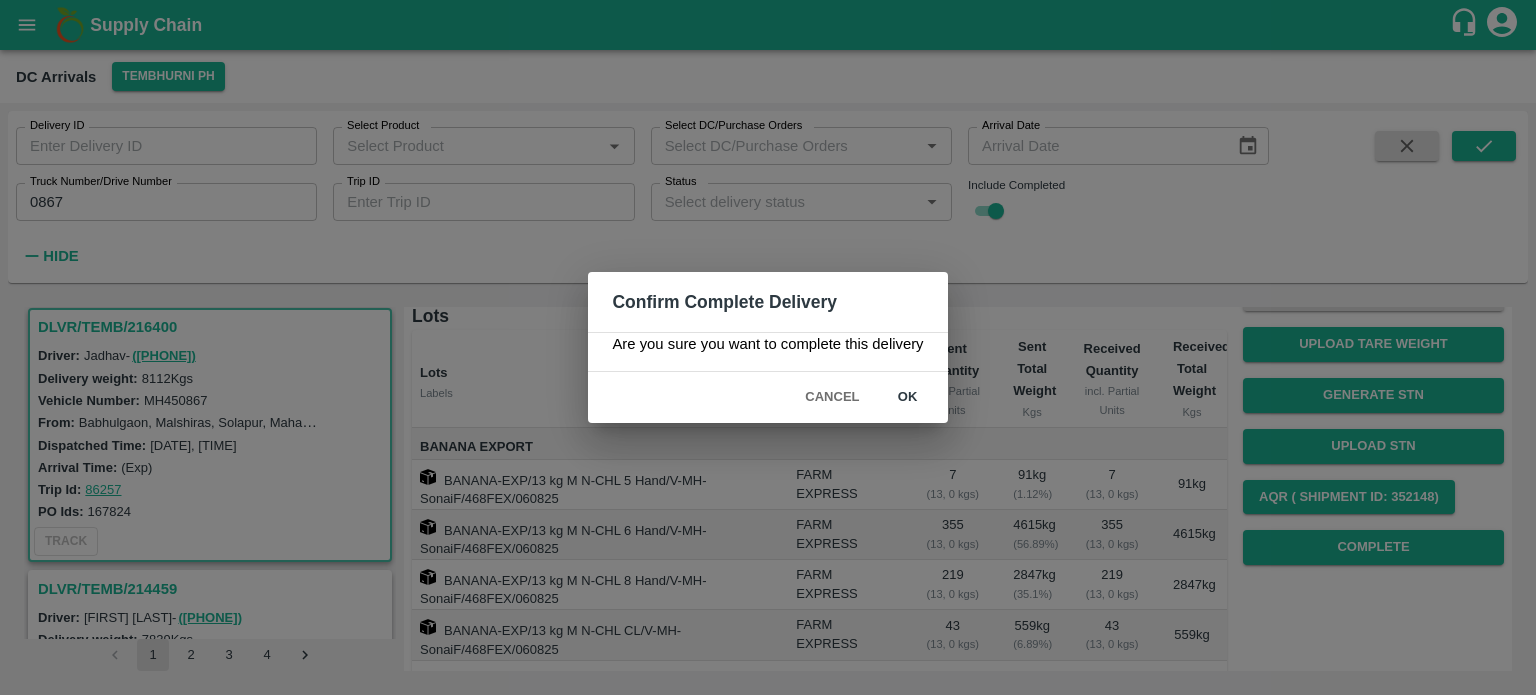 click on "ok" at bounding box center (908, 397) 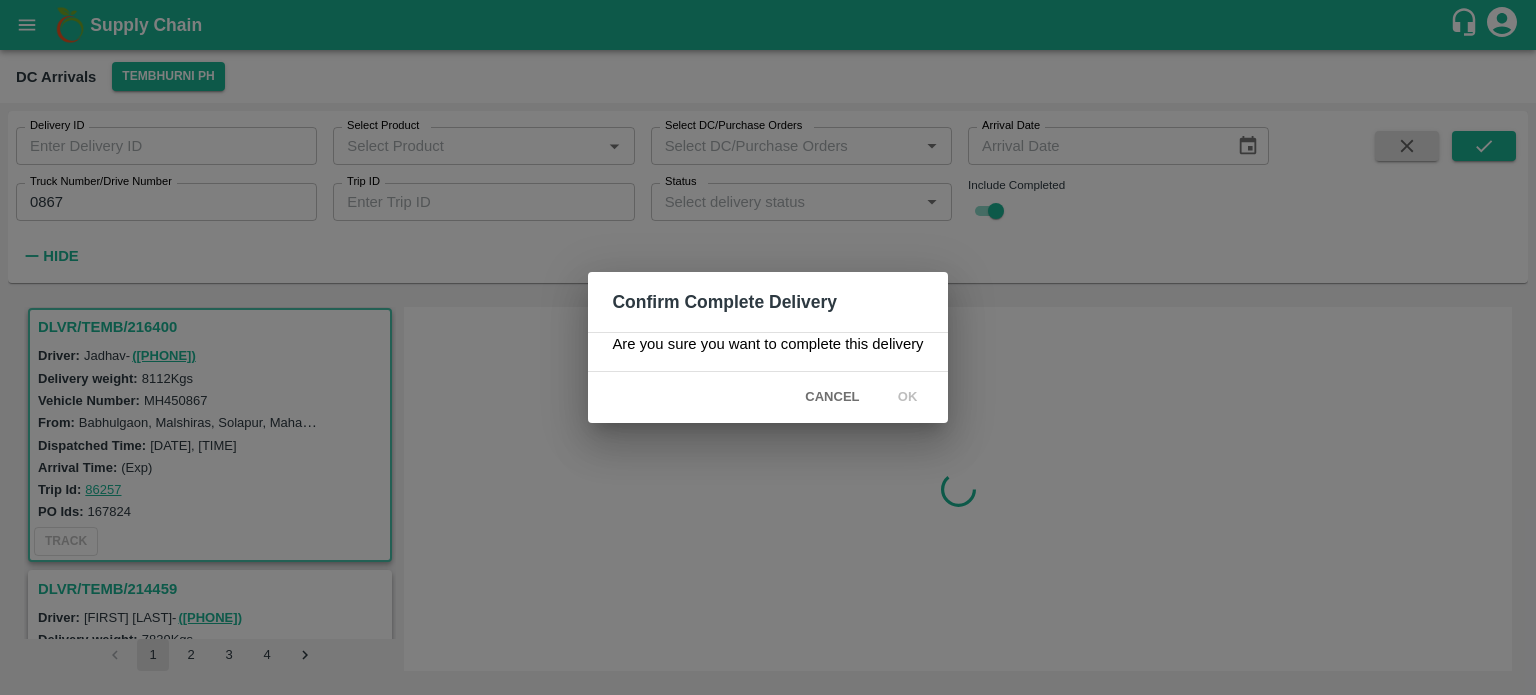 scroll, scrollTop: 0, scrollLeft: 0, axis: both 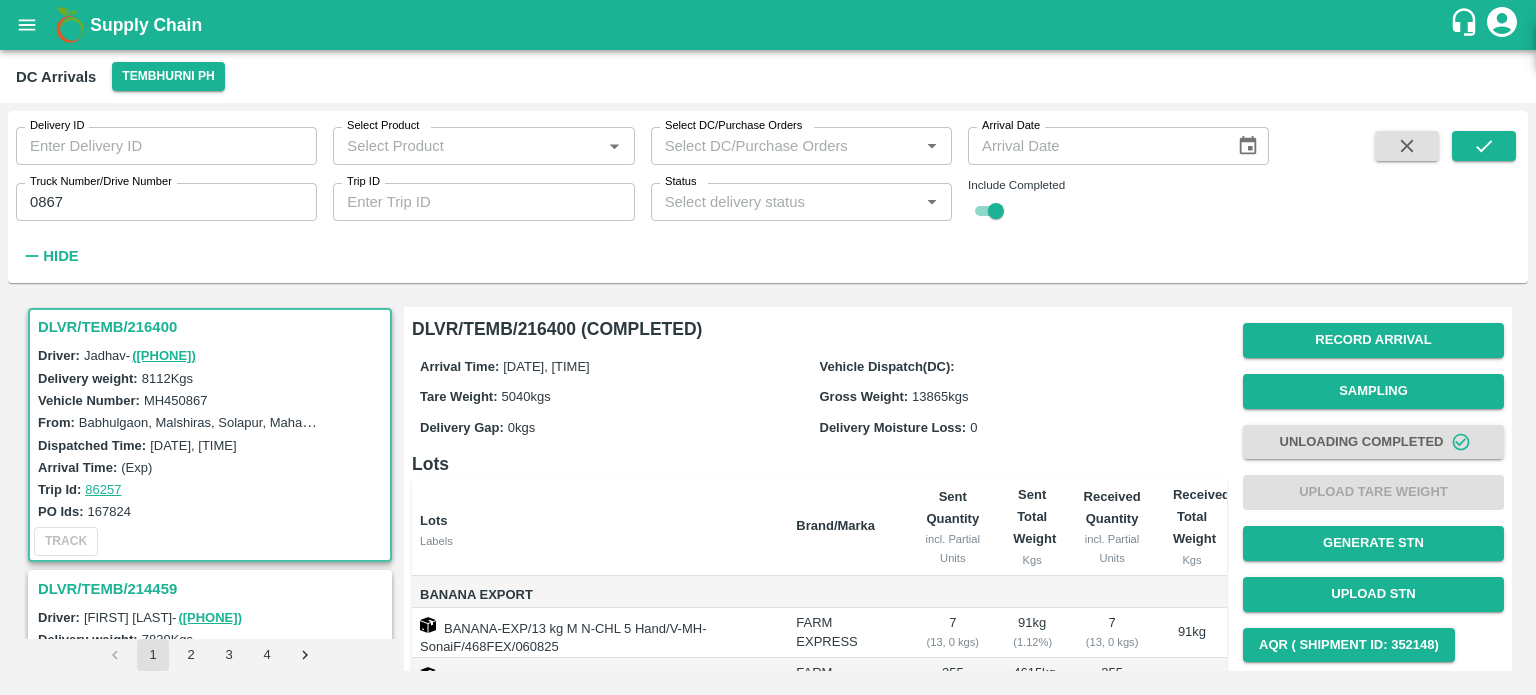 click on "0867" at bounding box center [166, 202] 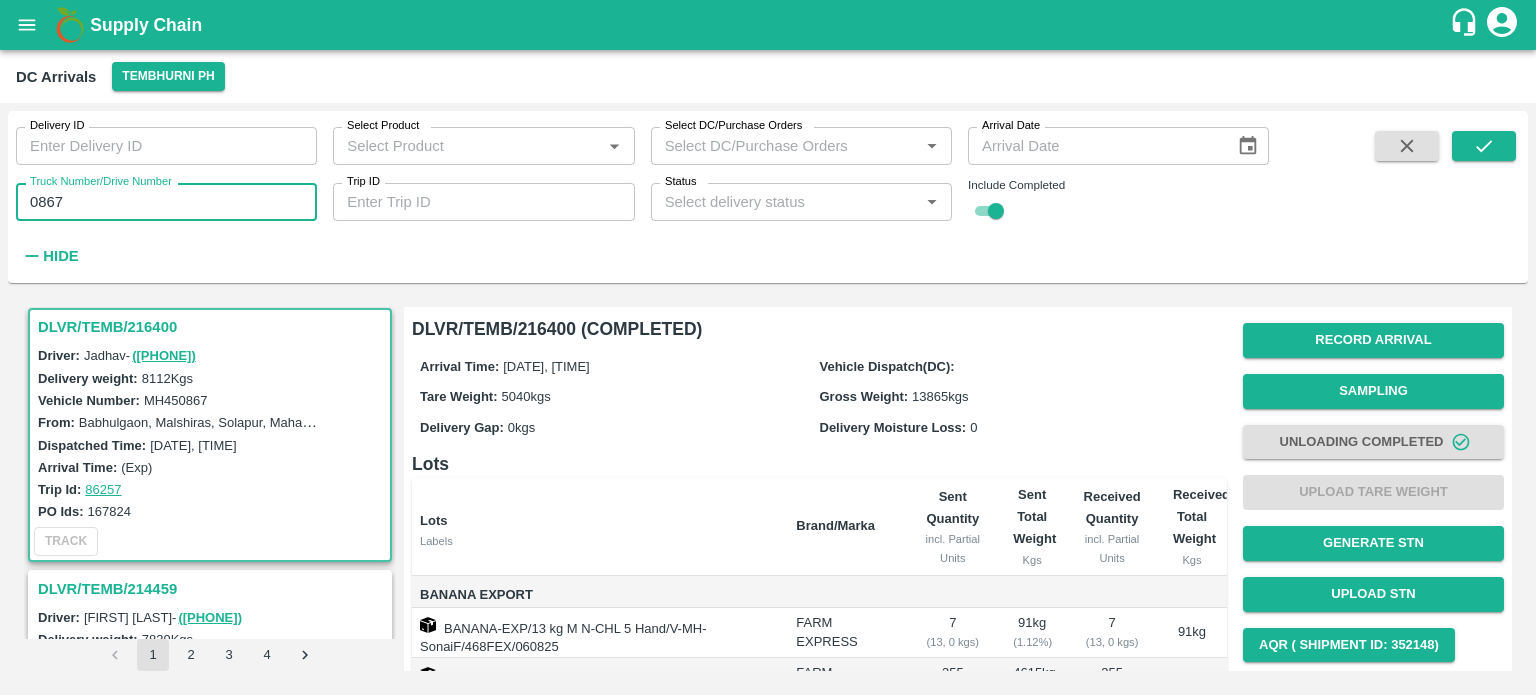 click on "0867" at bounding box center (166, 202) 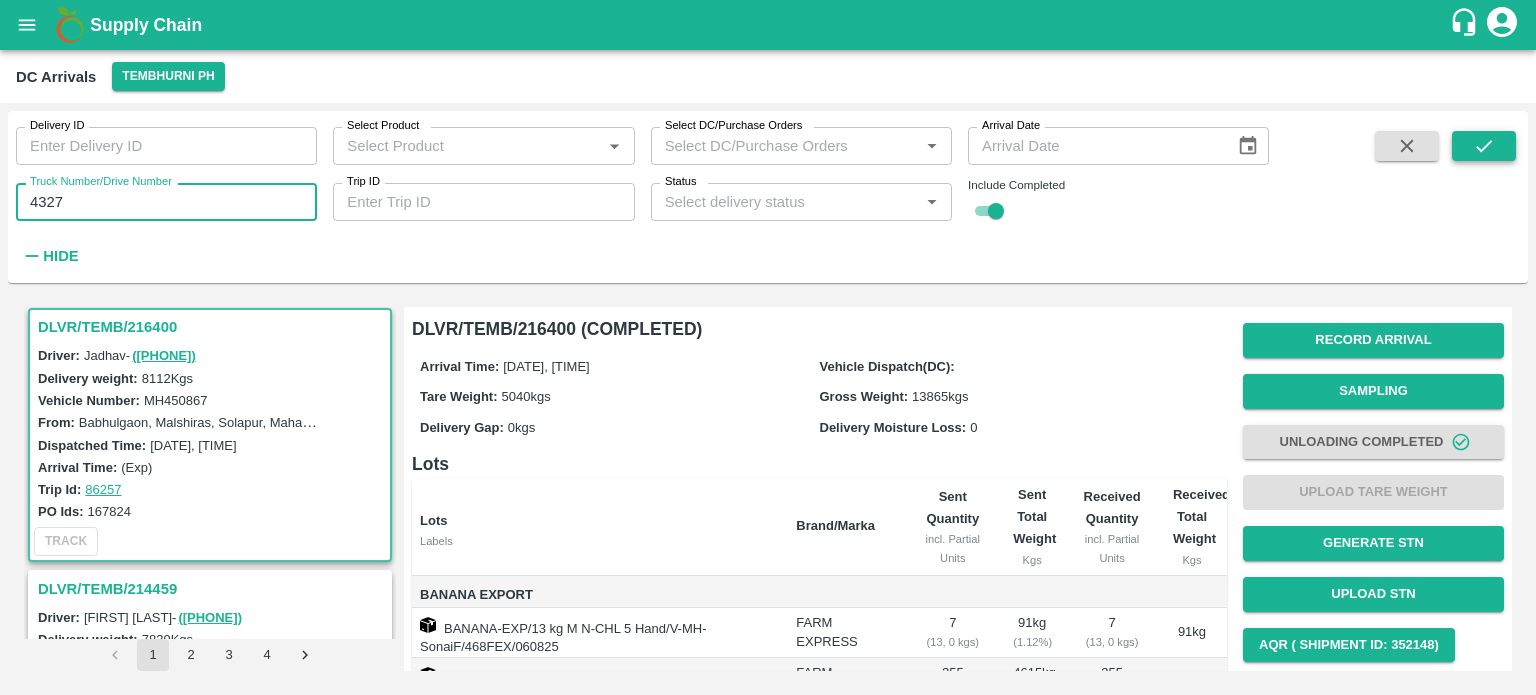 type on "4327" 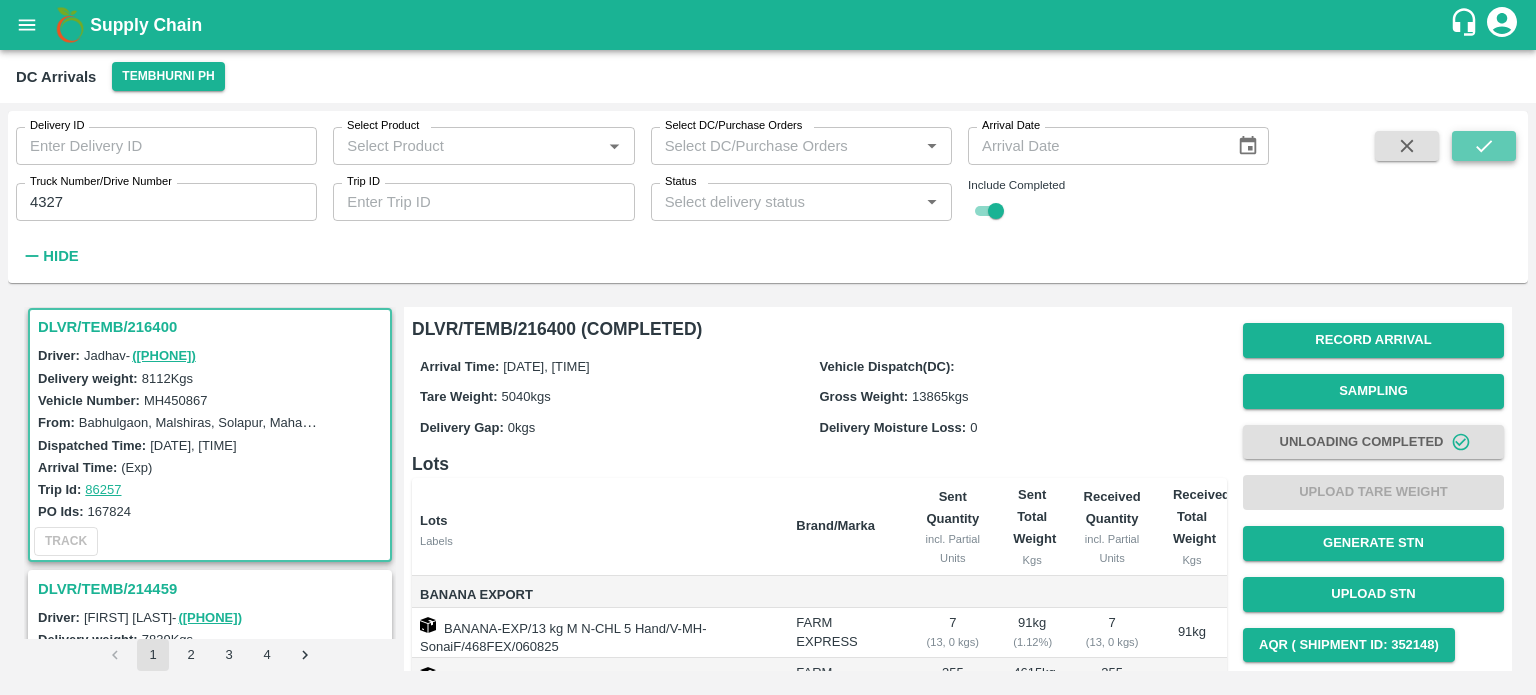 click 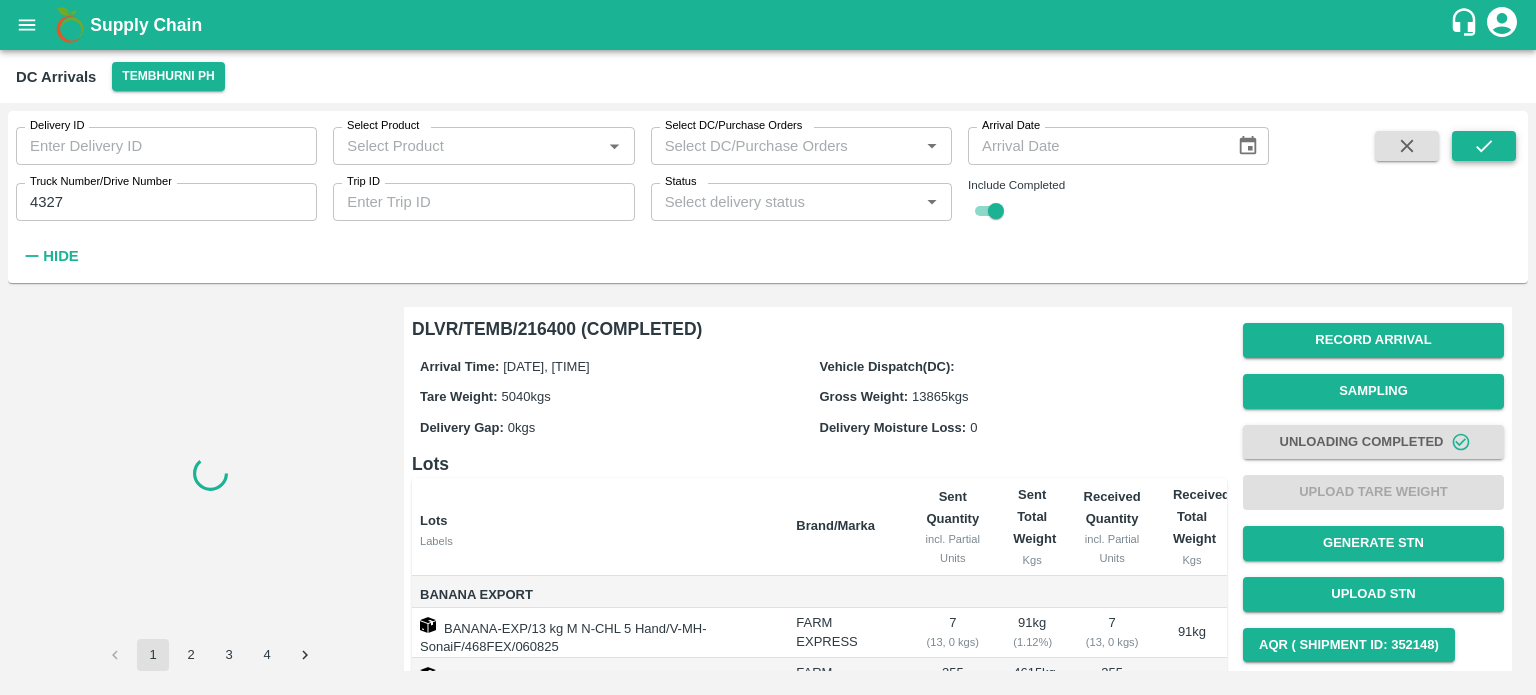 scroll, scrollTop: 0, scrollLeft: 0, axis: both 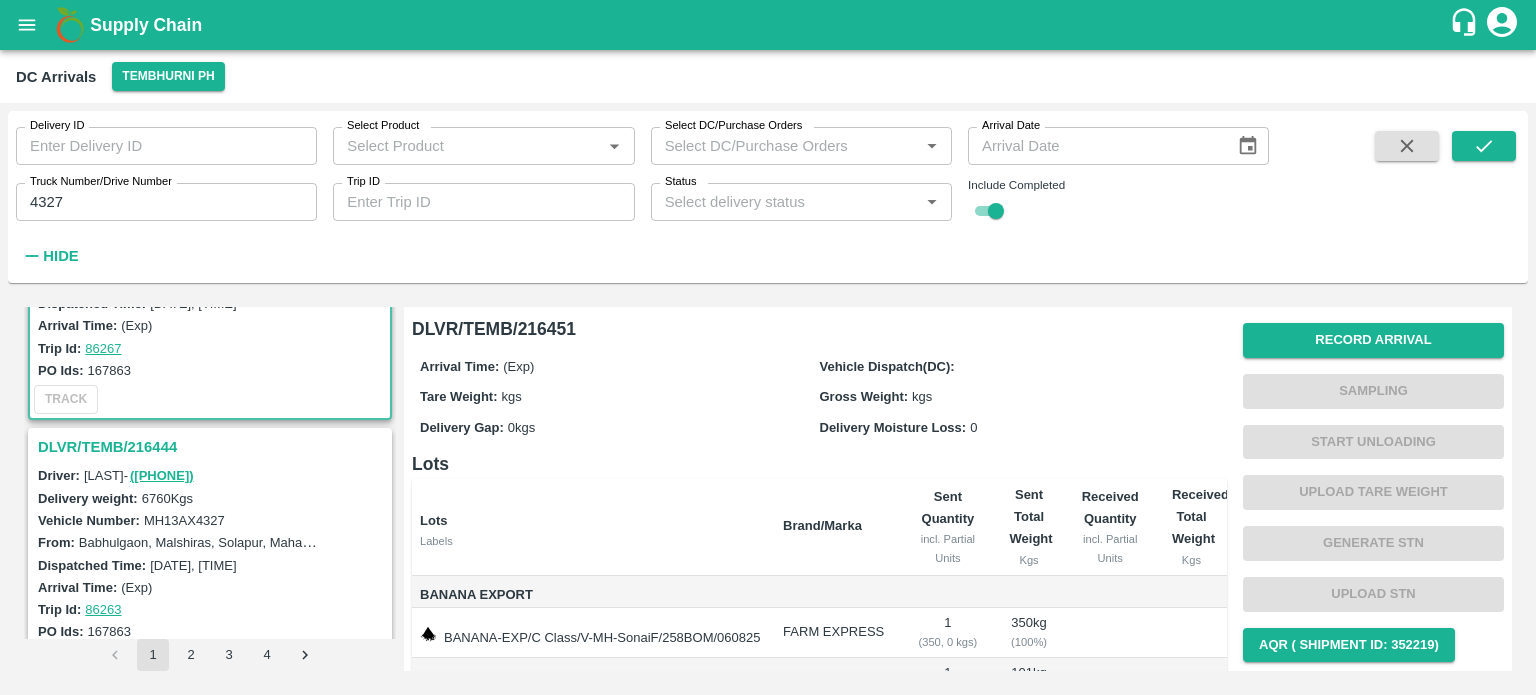 click on "DLVR/TEMB/216444" at bounding box center [213, 447] 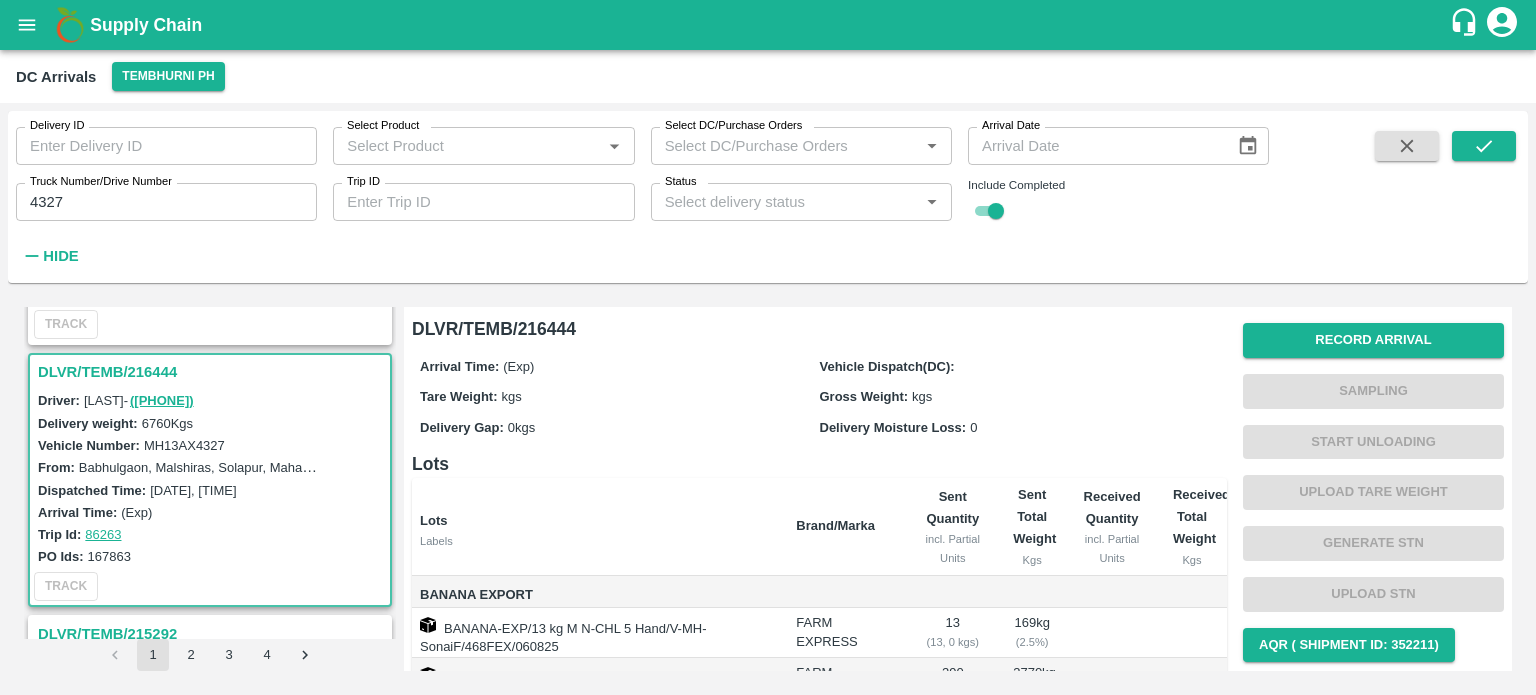 scroll, scrollTop: 218, scrollLeft: 0, axis: vertical 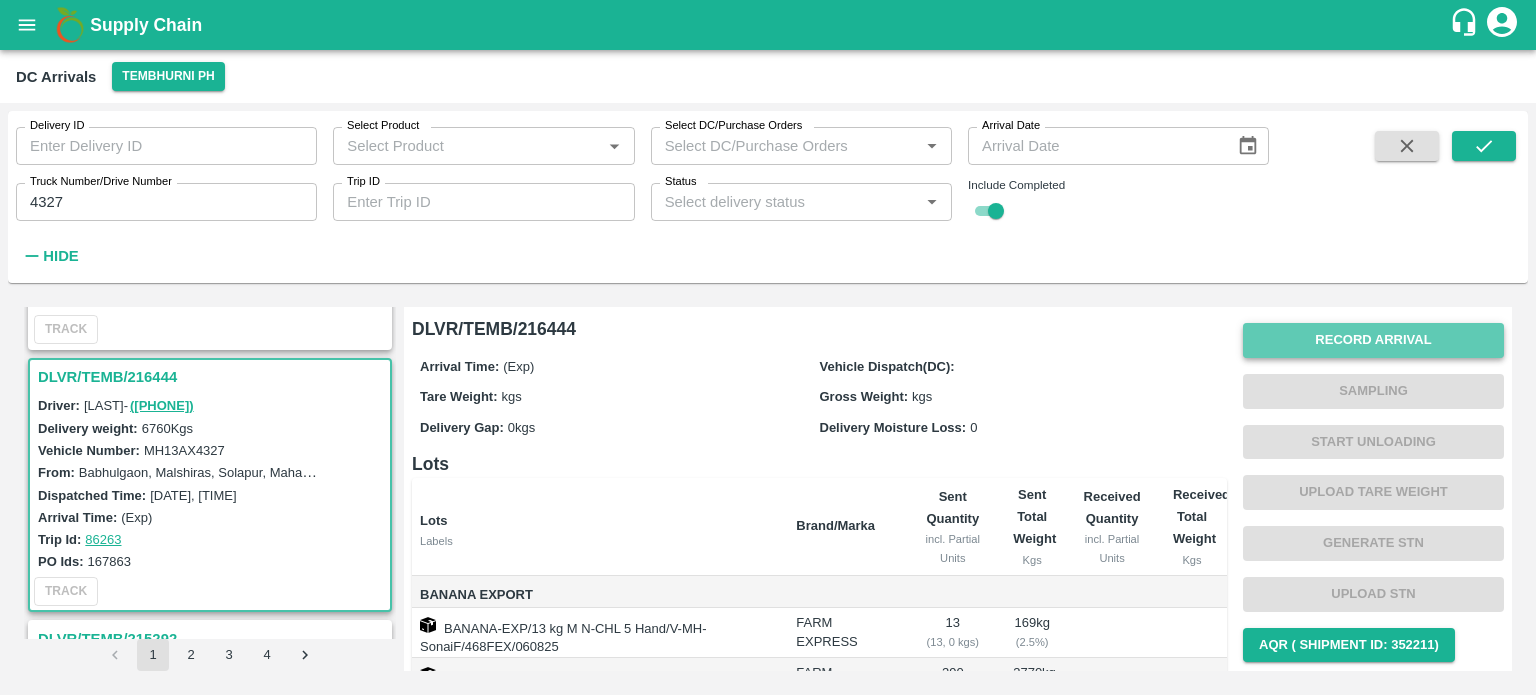 click on "Record Arrival" at bounding box center [1373, 340] 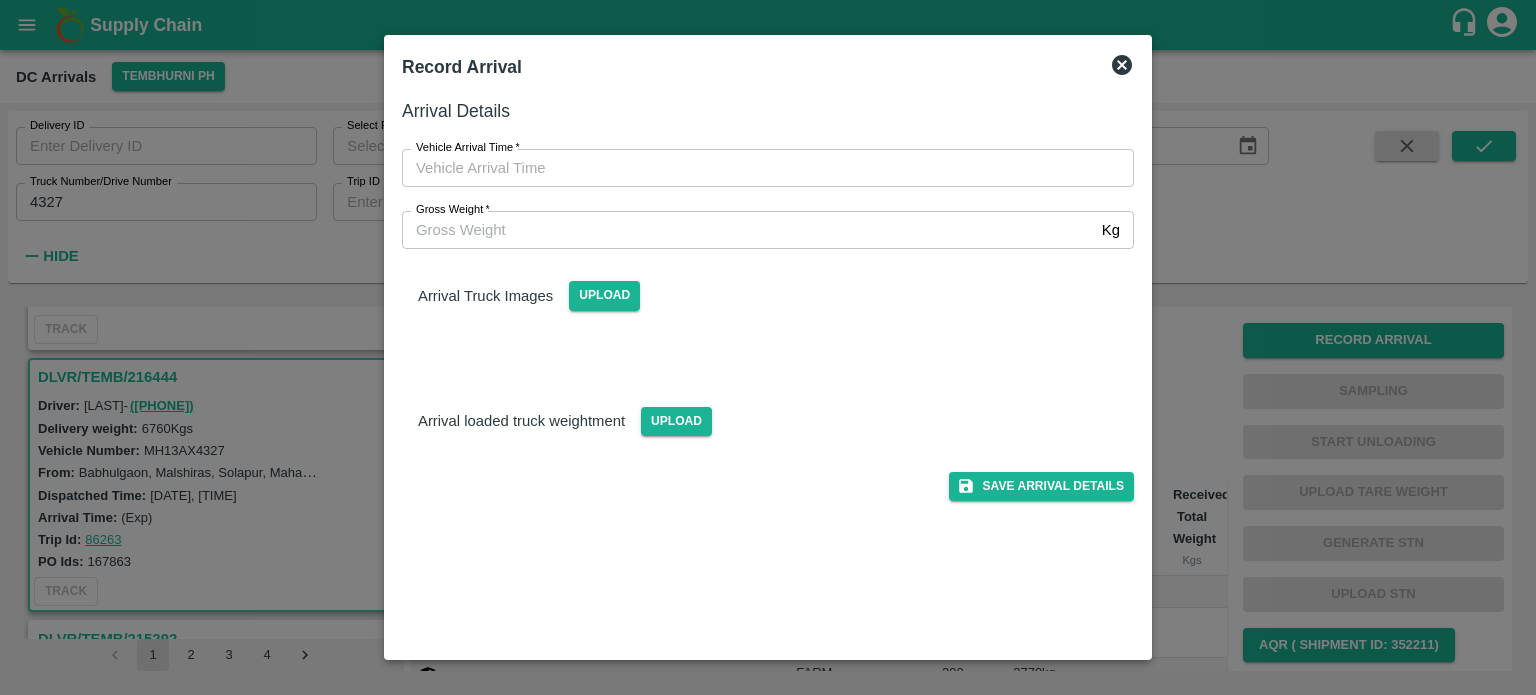 type on "DD/MM/YYYY hh:mm aa" 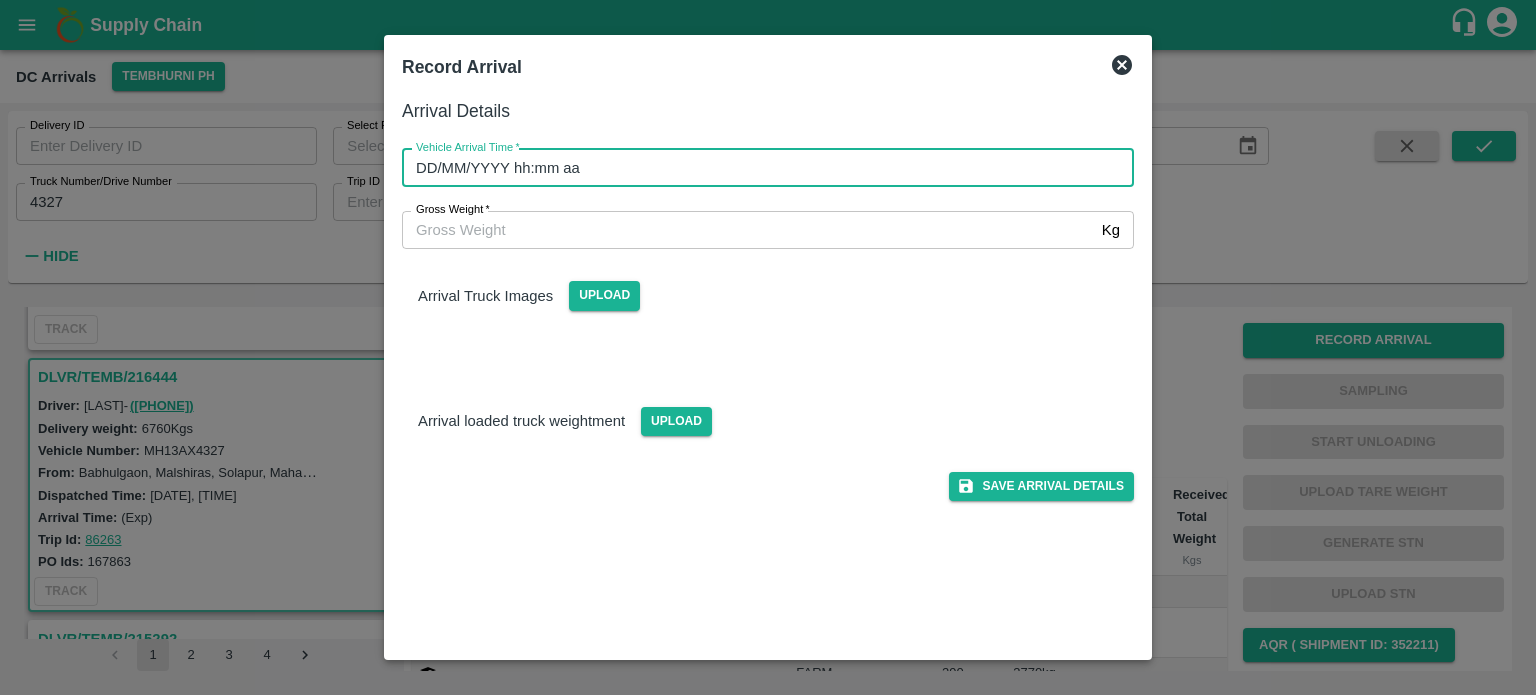 click on "DD/MM/YYYY hh:mm aa" at bounding box center [761, 168] 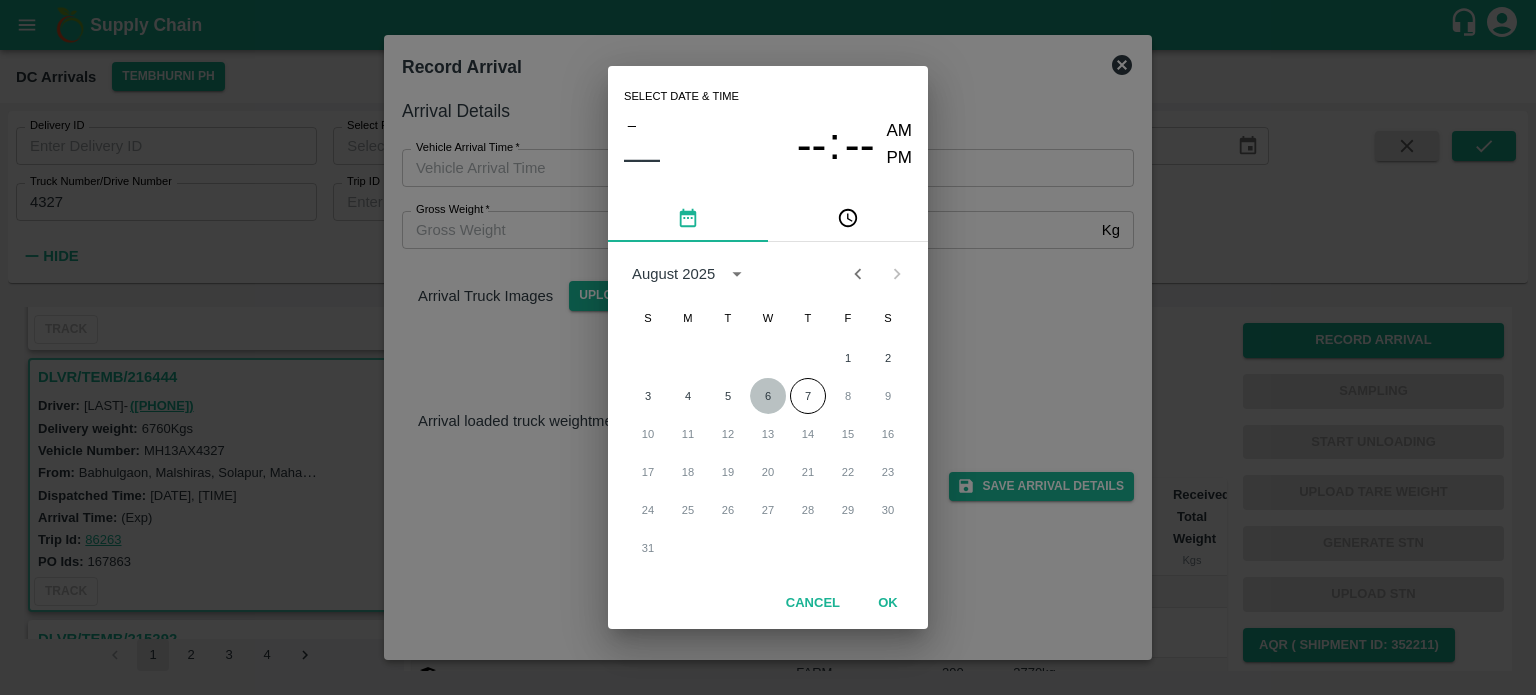 click on "6" at bounding box center (768, 396) 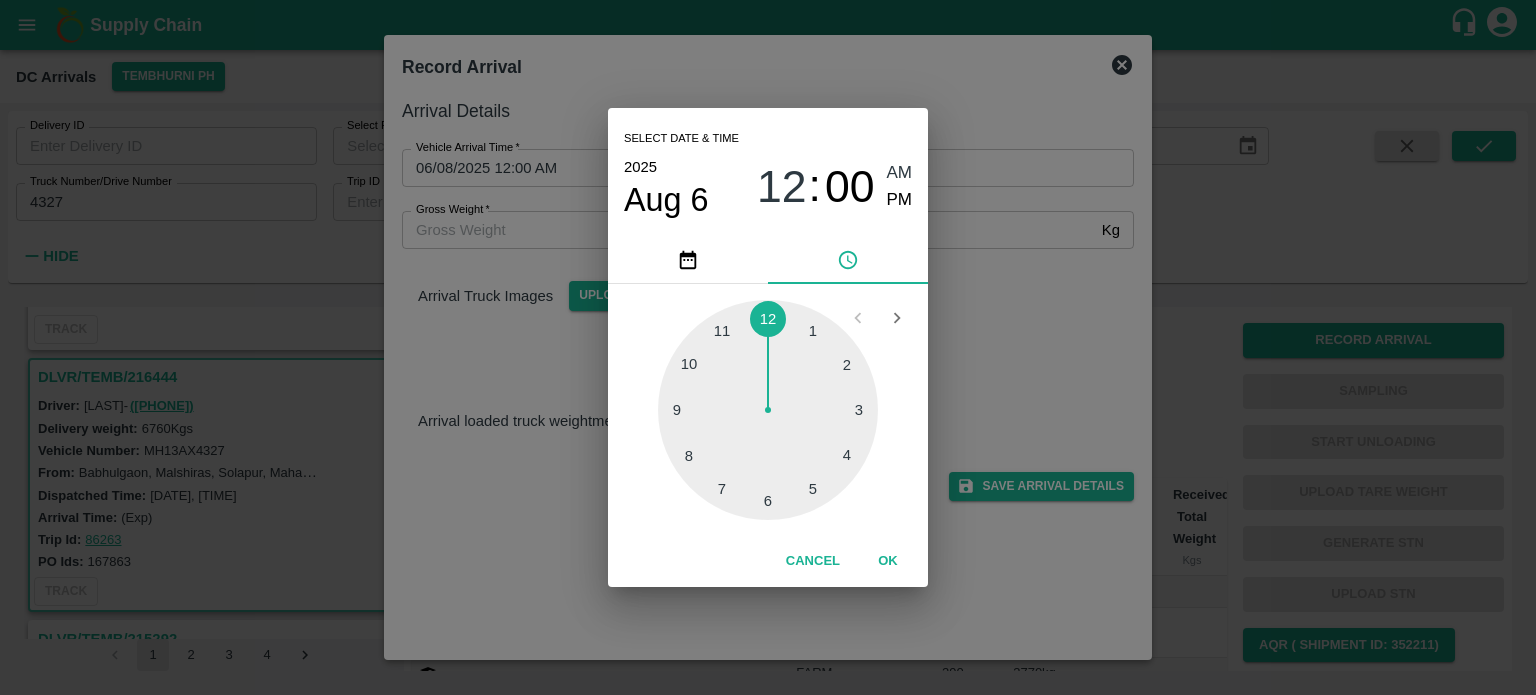 click on "1 2 3 4 5 6 7 8 9 10 11 12" at bounding box center [768, 410] 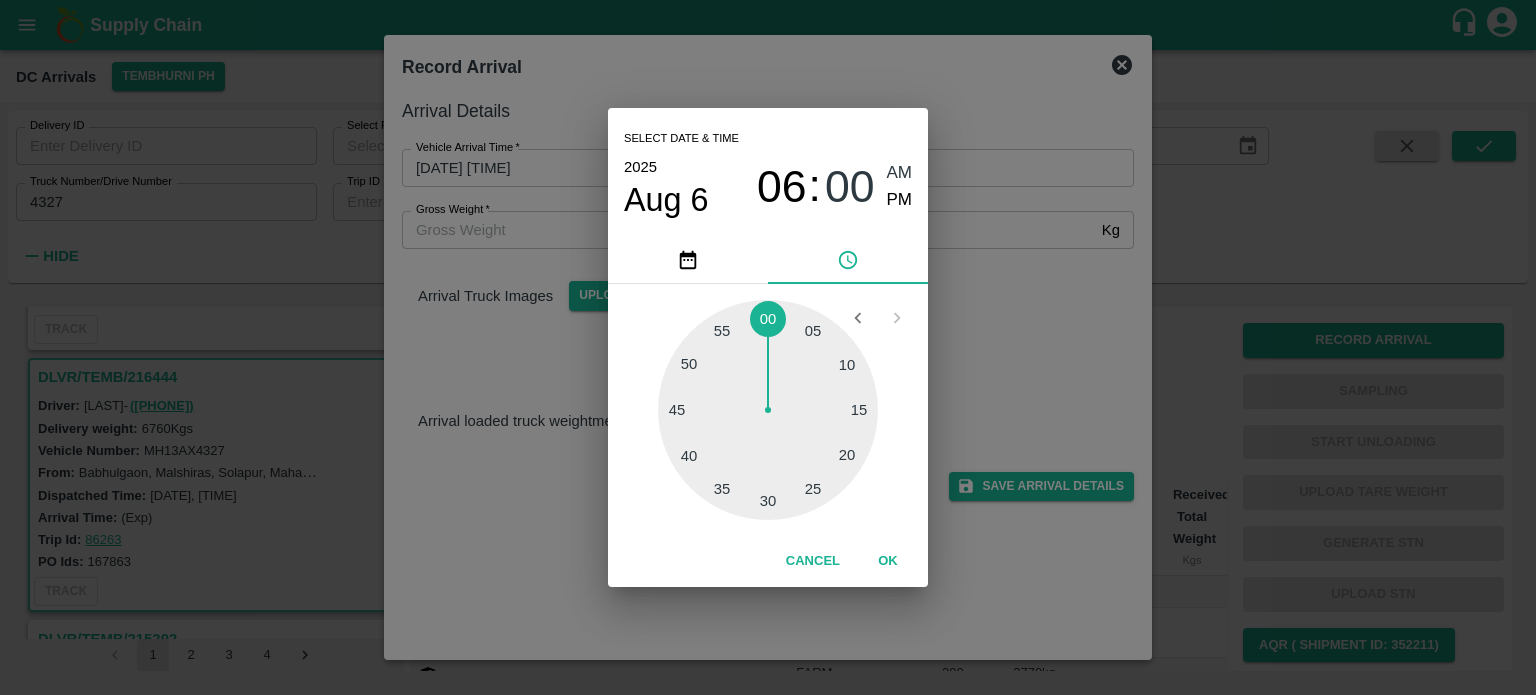 click at bounding box center [768, 410] 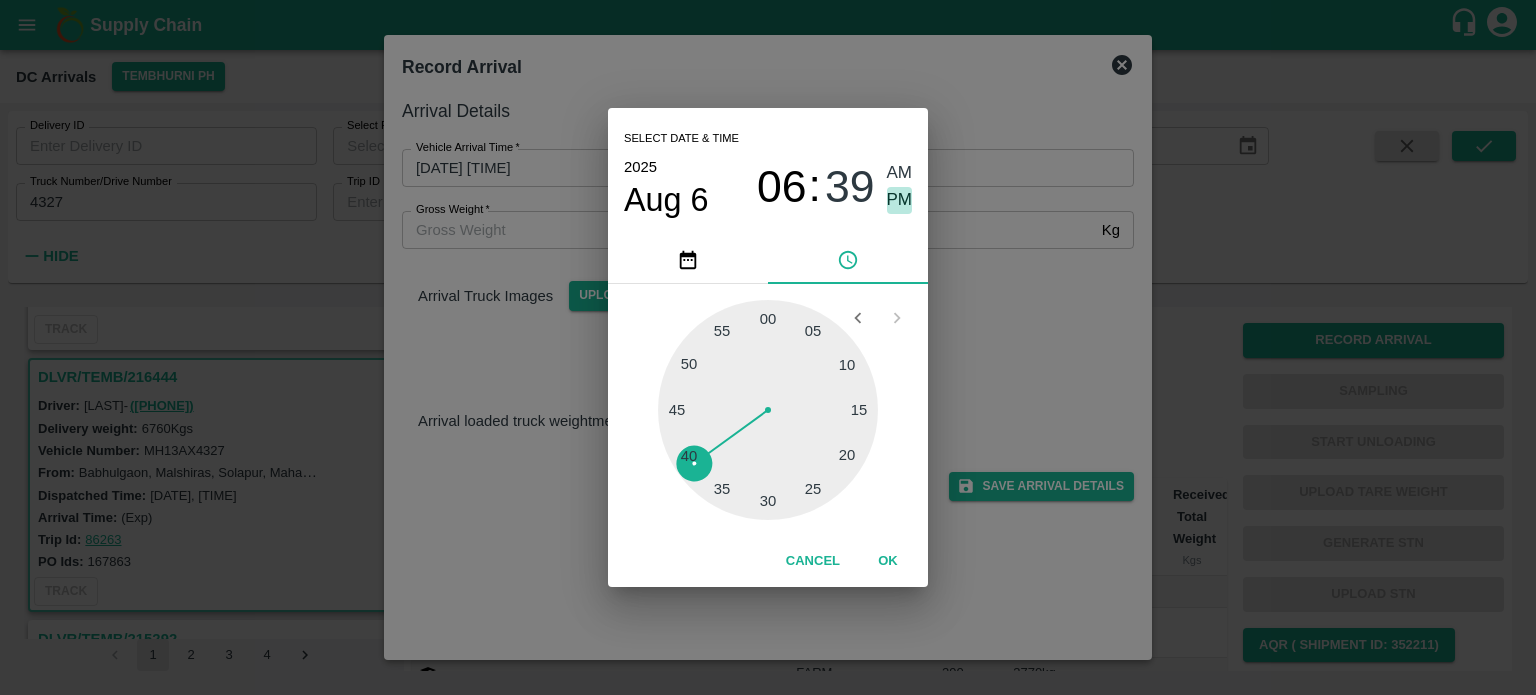 click on "PM" at bounding box center (900, 200) 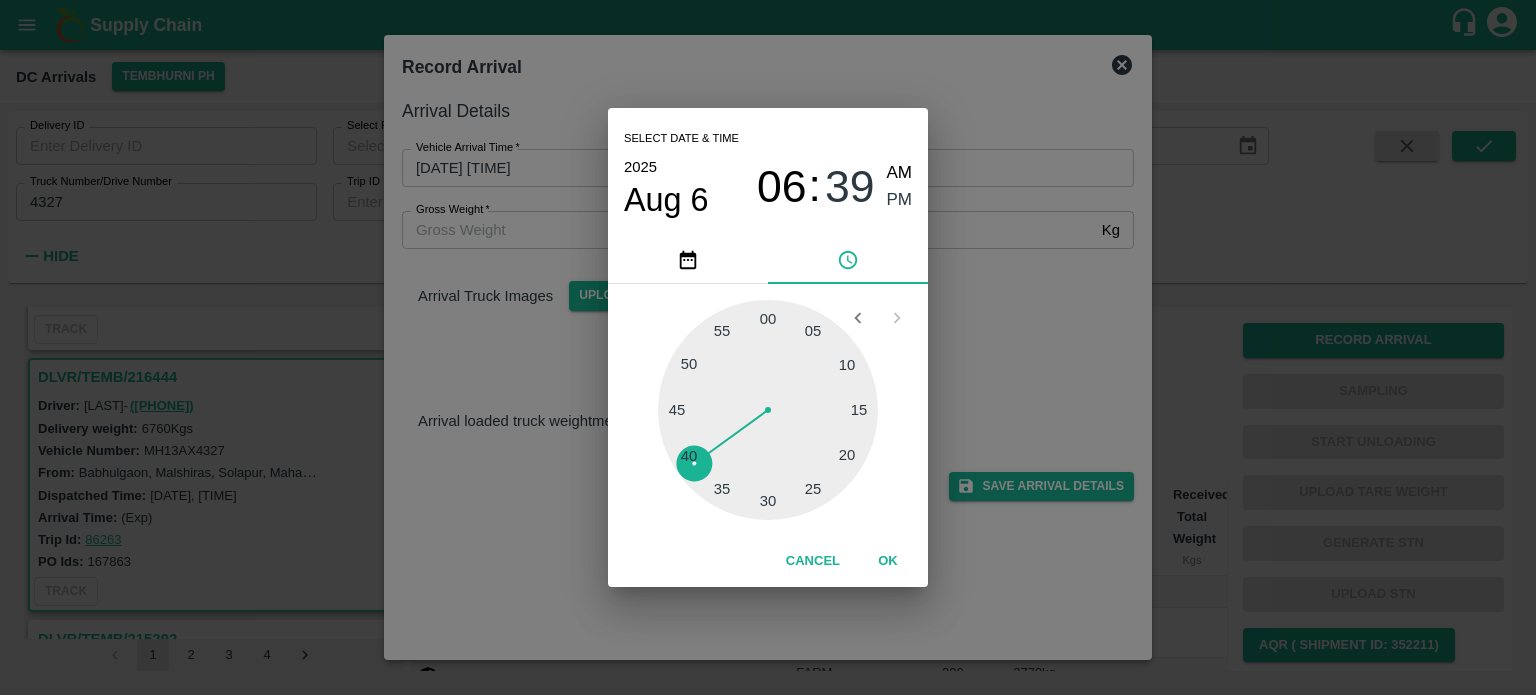click on "Select date & time 2025 Aug 6 06 : 39 AM PM 05 10 15 20 25 30 35 40 45 50 55 00 Cancel OK" at bounding box center (768, 347) 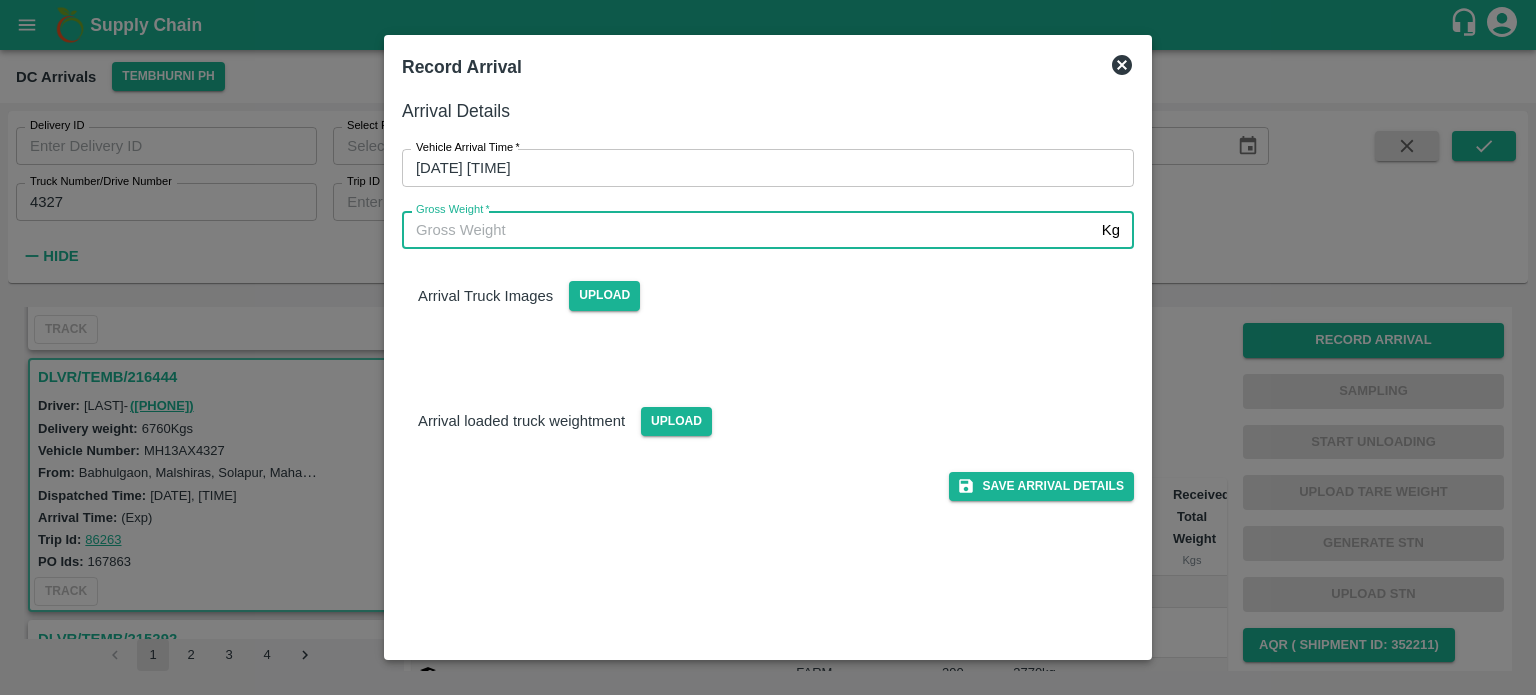 click on "Gross Weight   *" at bounding box center (748, 230) 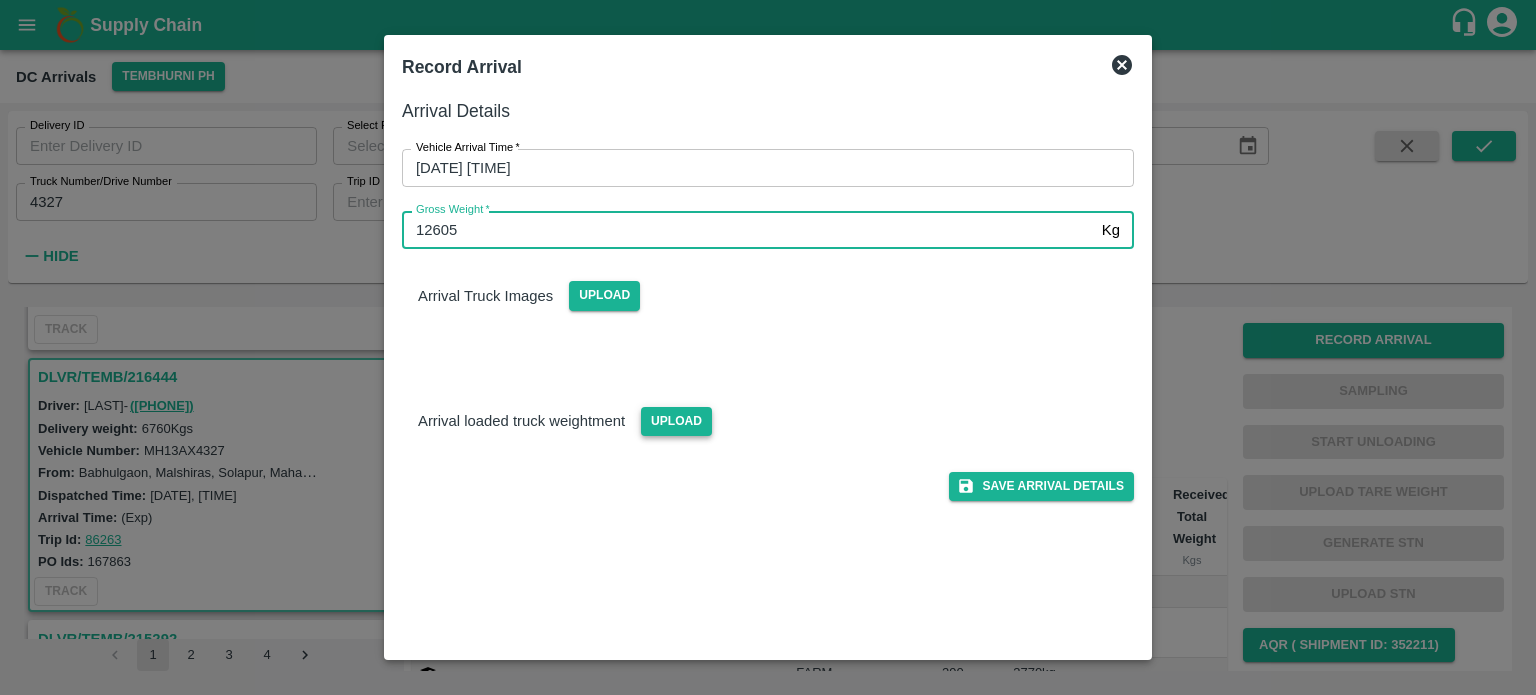 type on "12605" 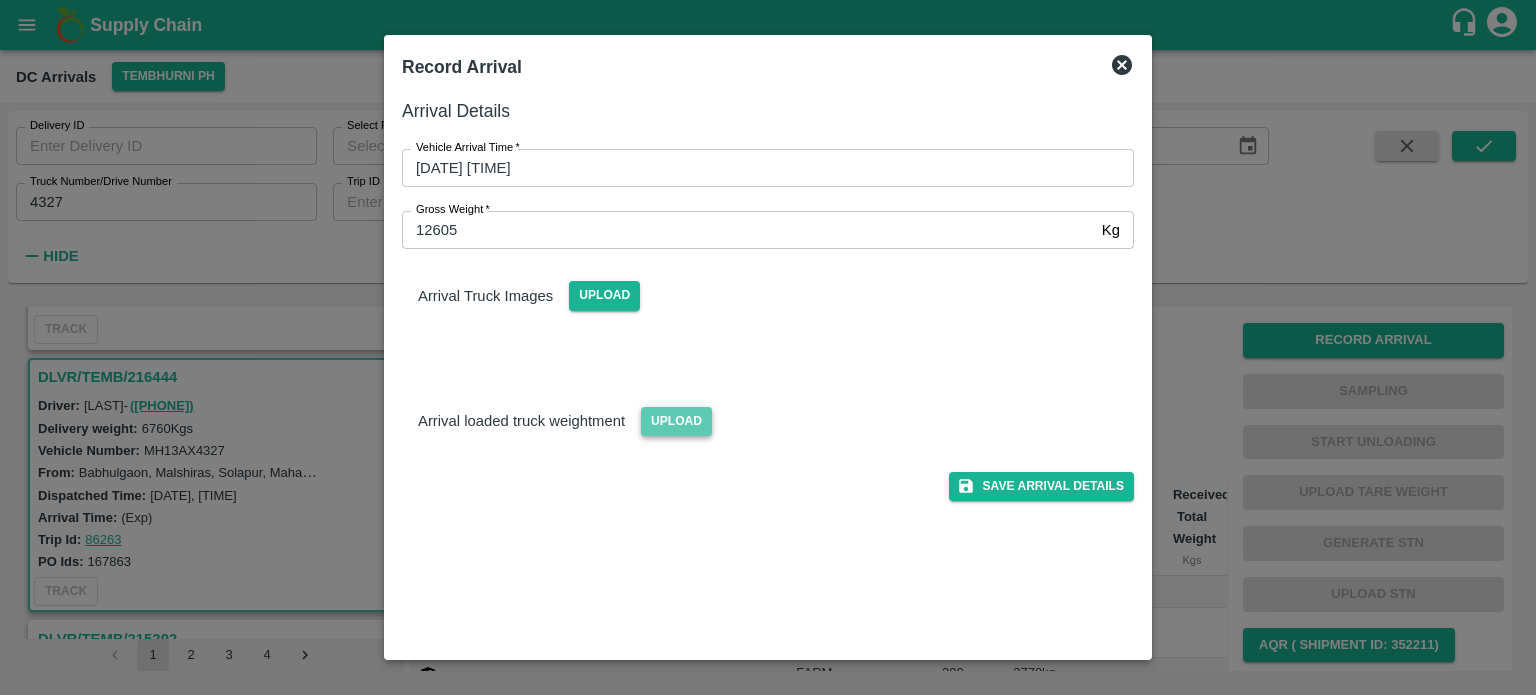 click on "Upload" at bounding box center [676, 421] 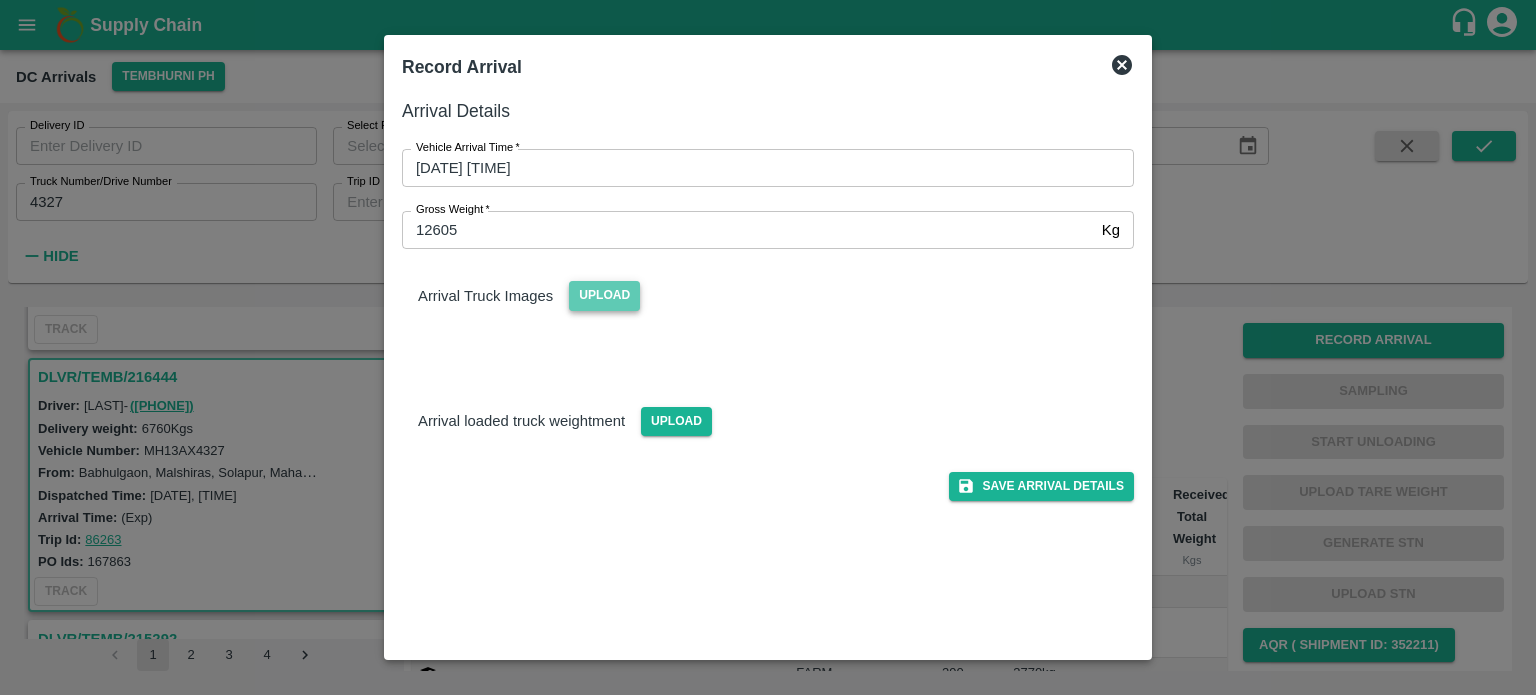 click on "Upload" at bounding box center (604, 295) 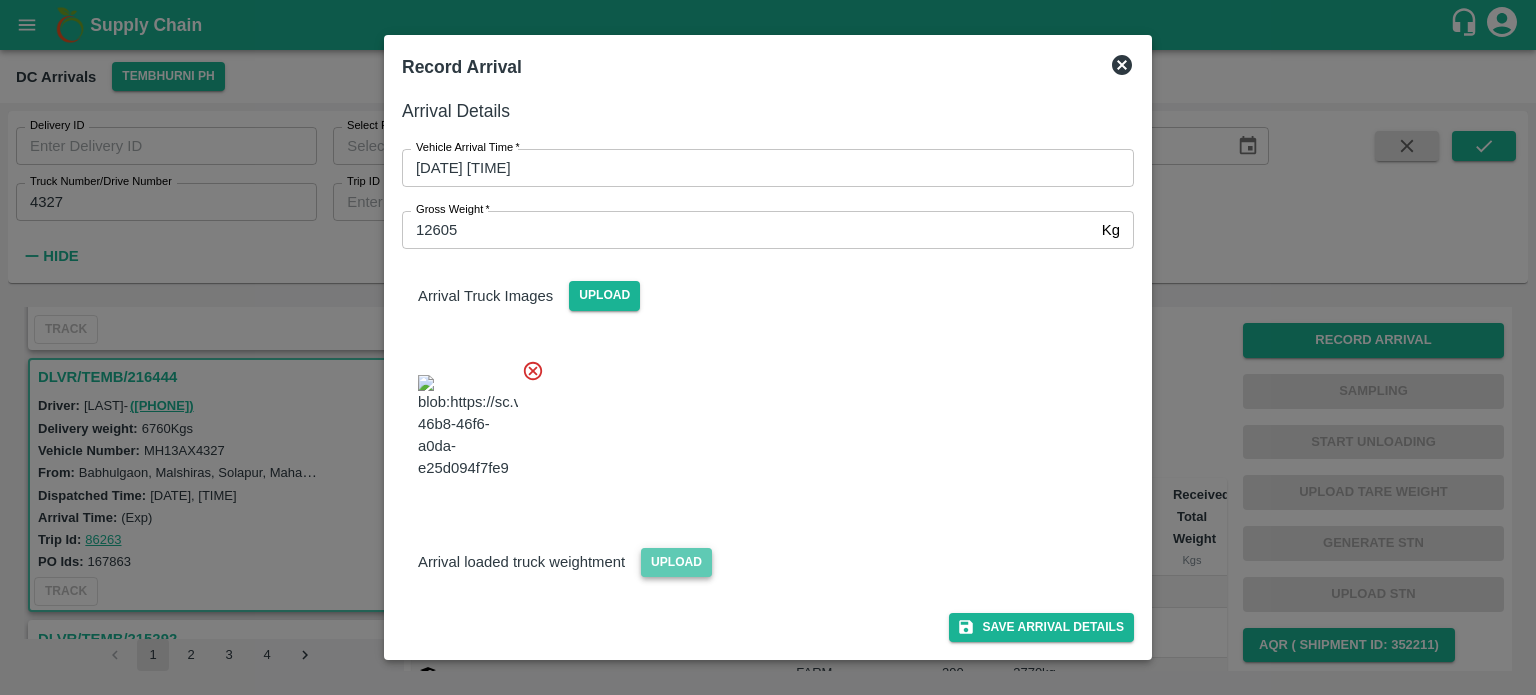 click on "Upload" at bounding box center [676, 562] 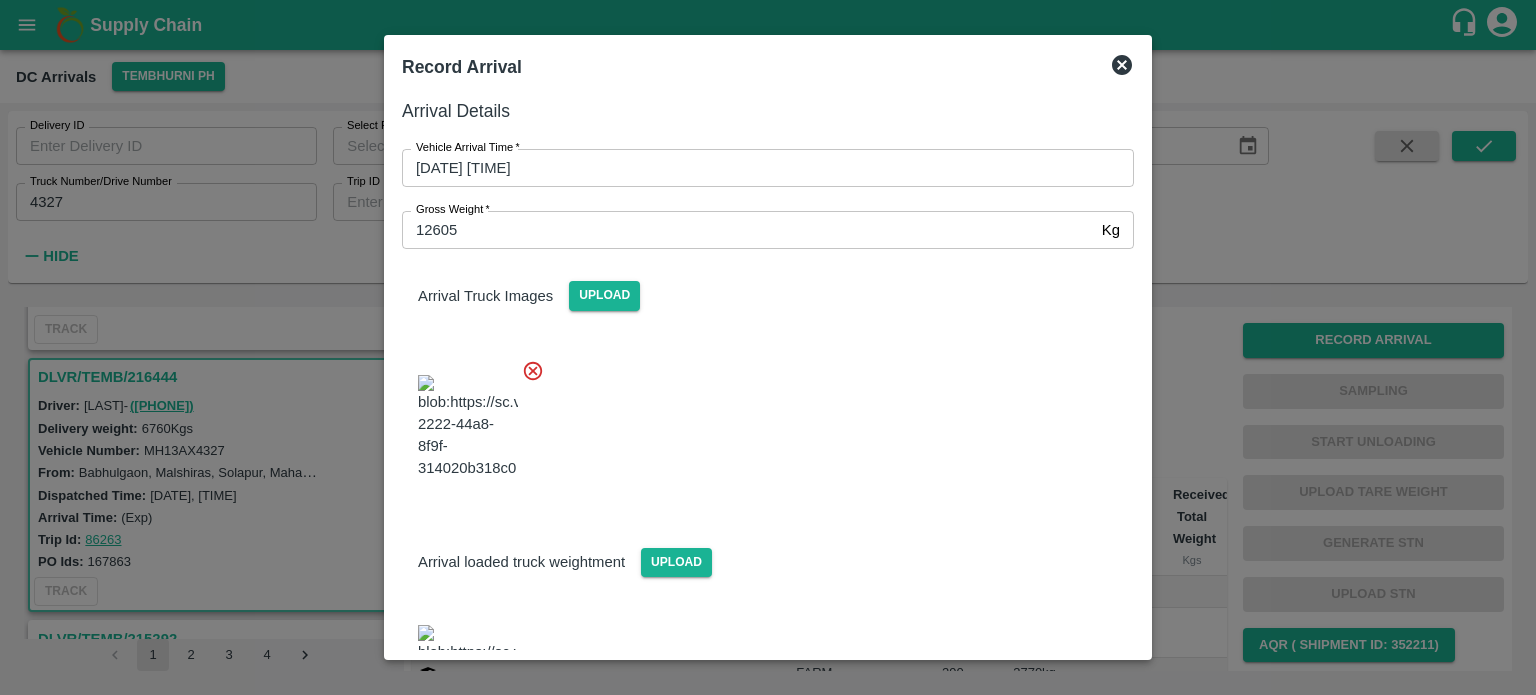 click at bounding box center (760, 421) 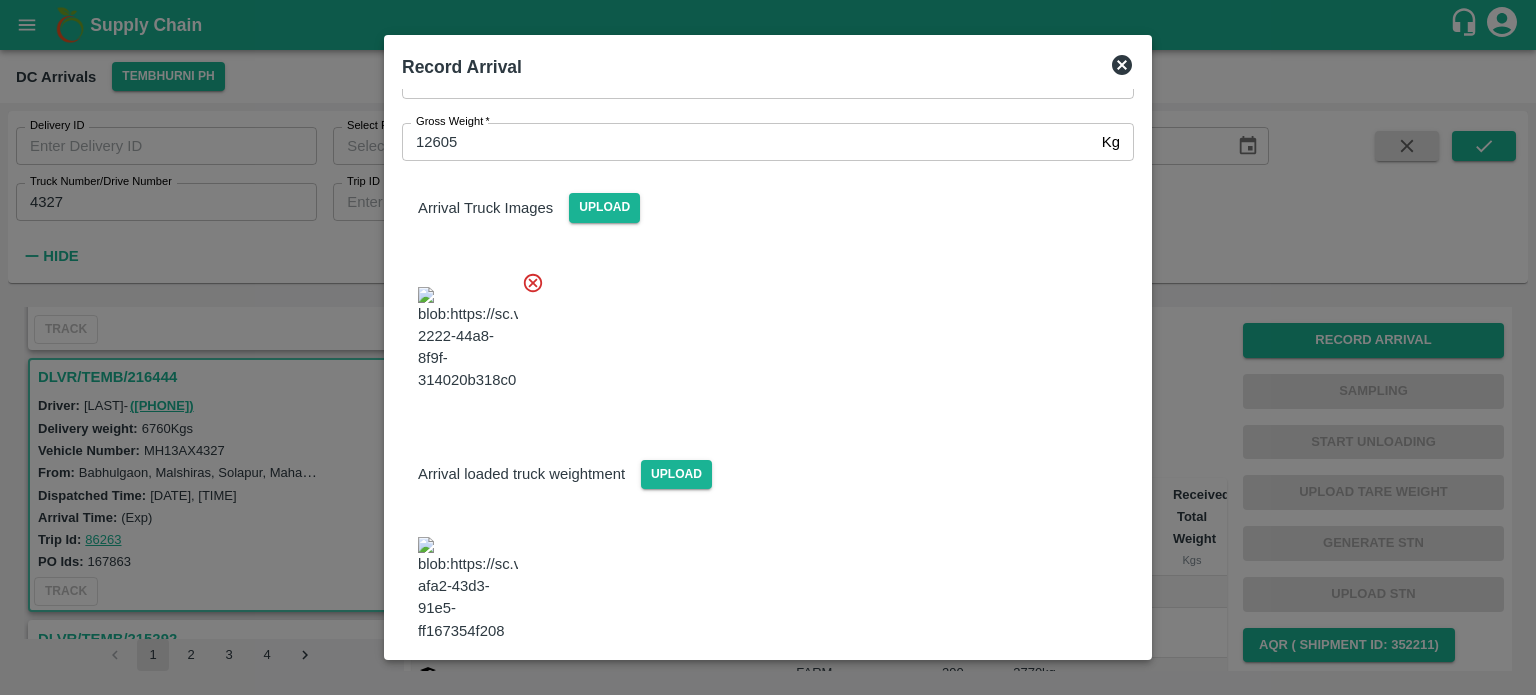 click on "Save Arrival Details" at bounding box center (1041, 696) 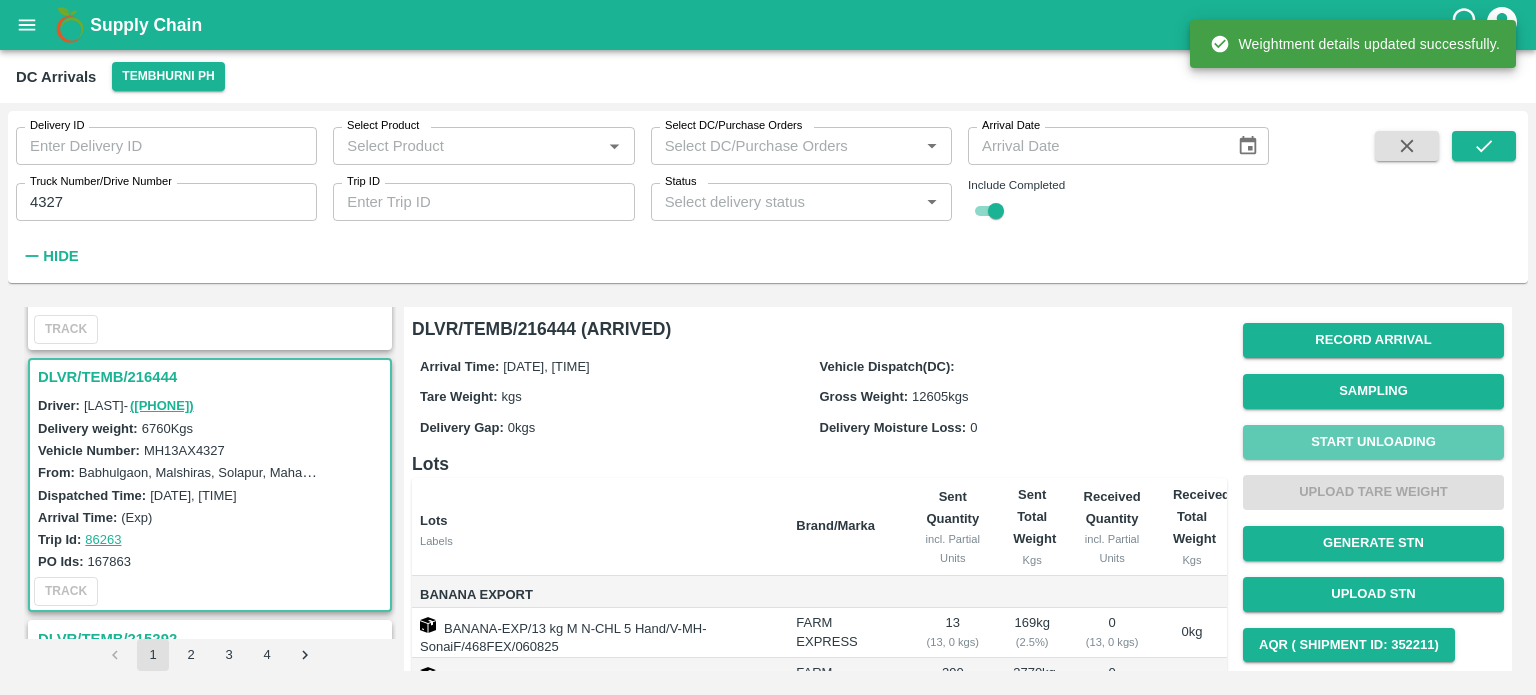 click on "Start Unloading" at bounding box center (1373, 442) 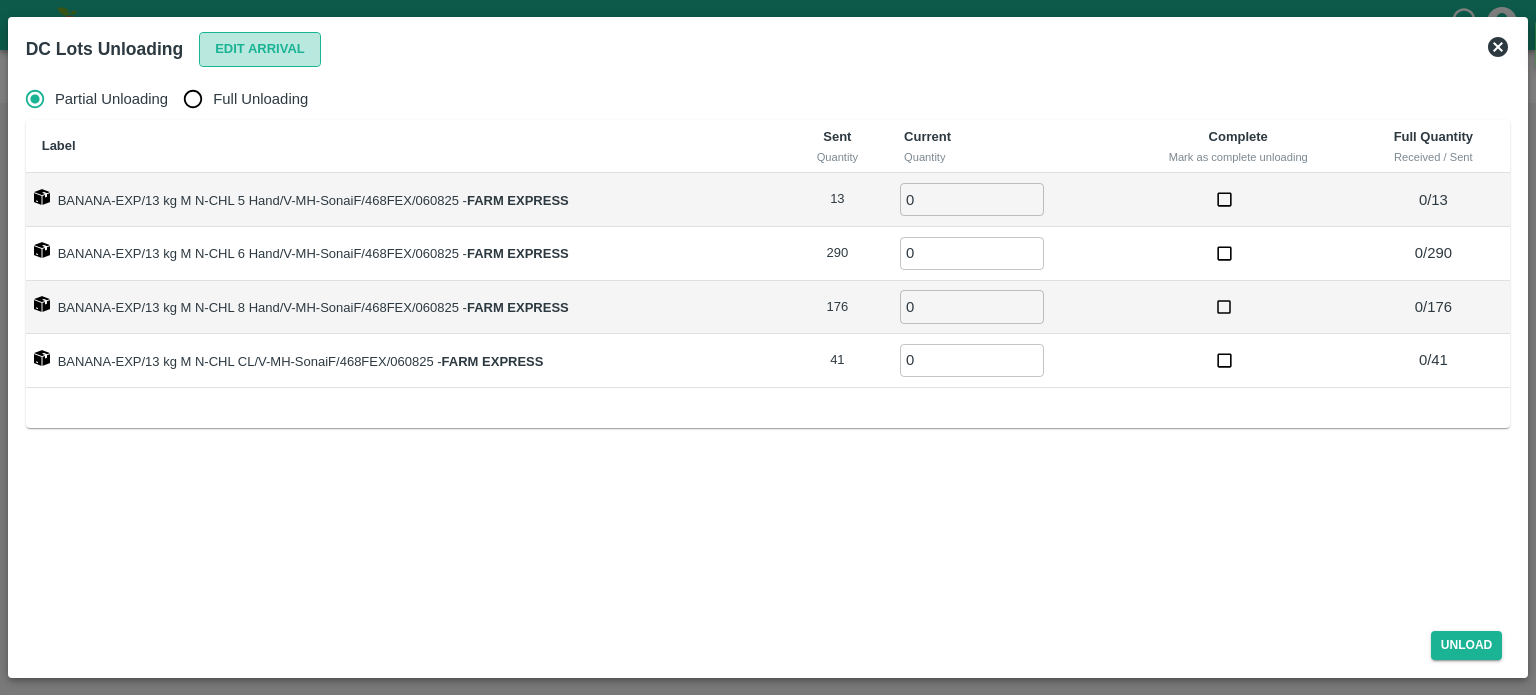 click on "Edit Arrival" at bounding box center (260, 49) 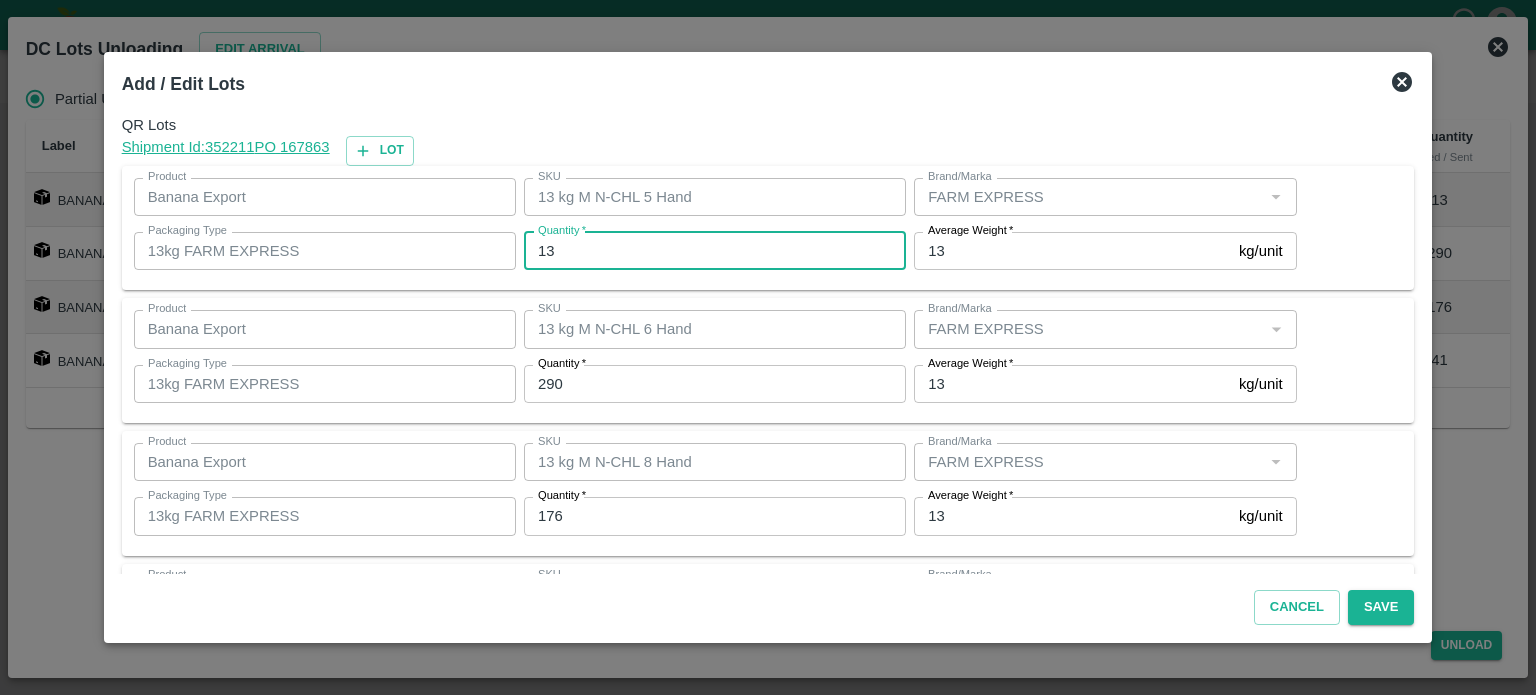 click on "13" at bounding box center [715, 251] 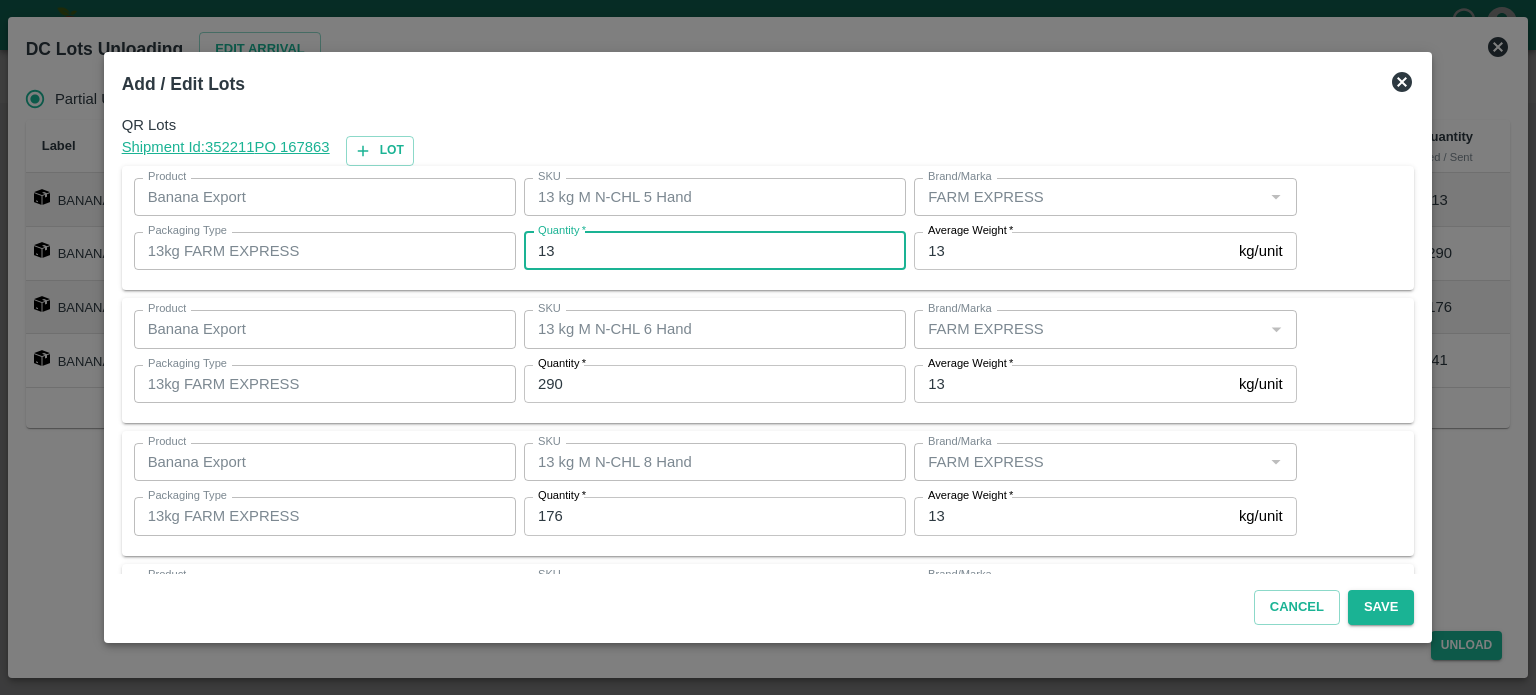 click on "13" at bounding box center (715, 251) 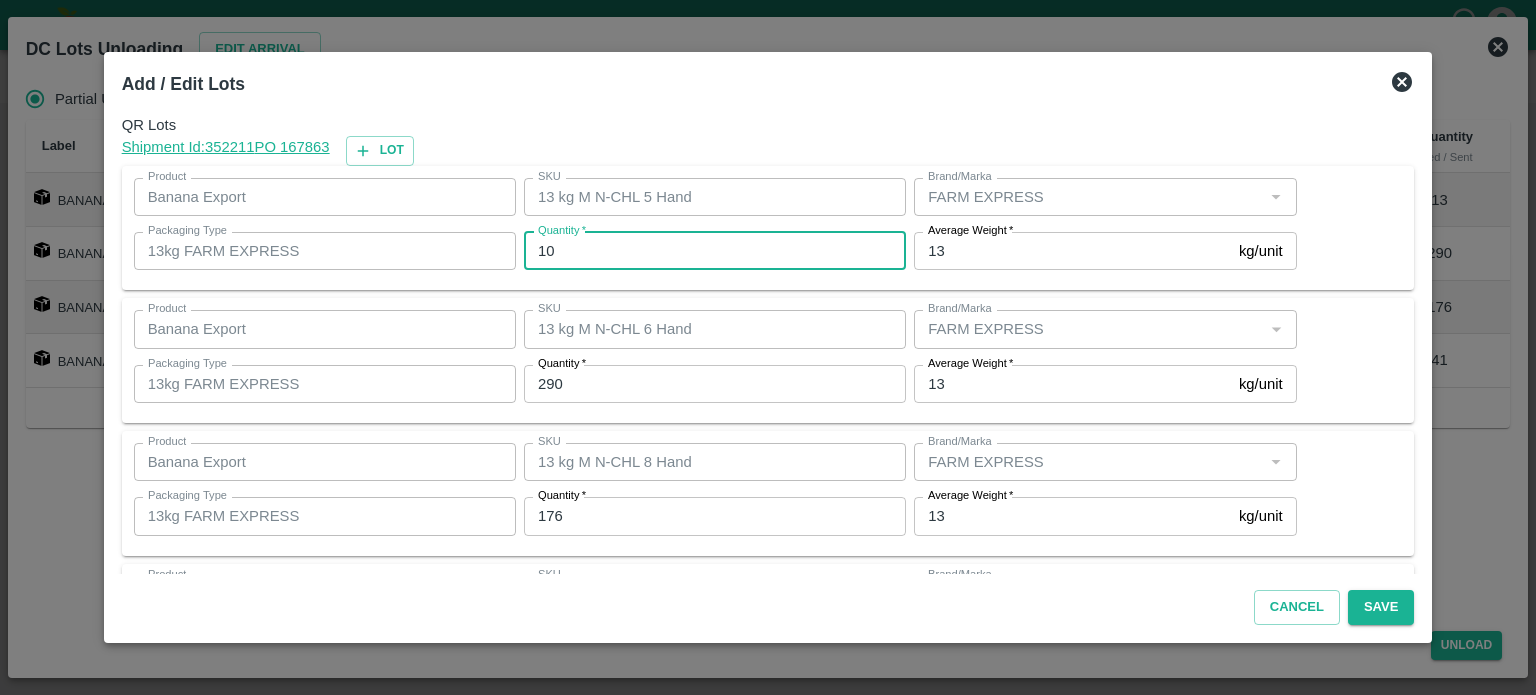 type on "10" 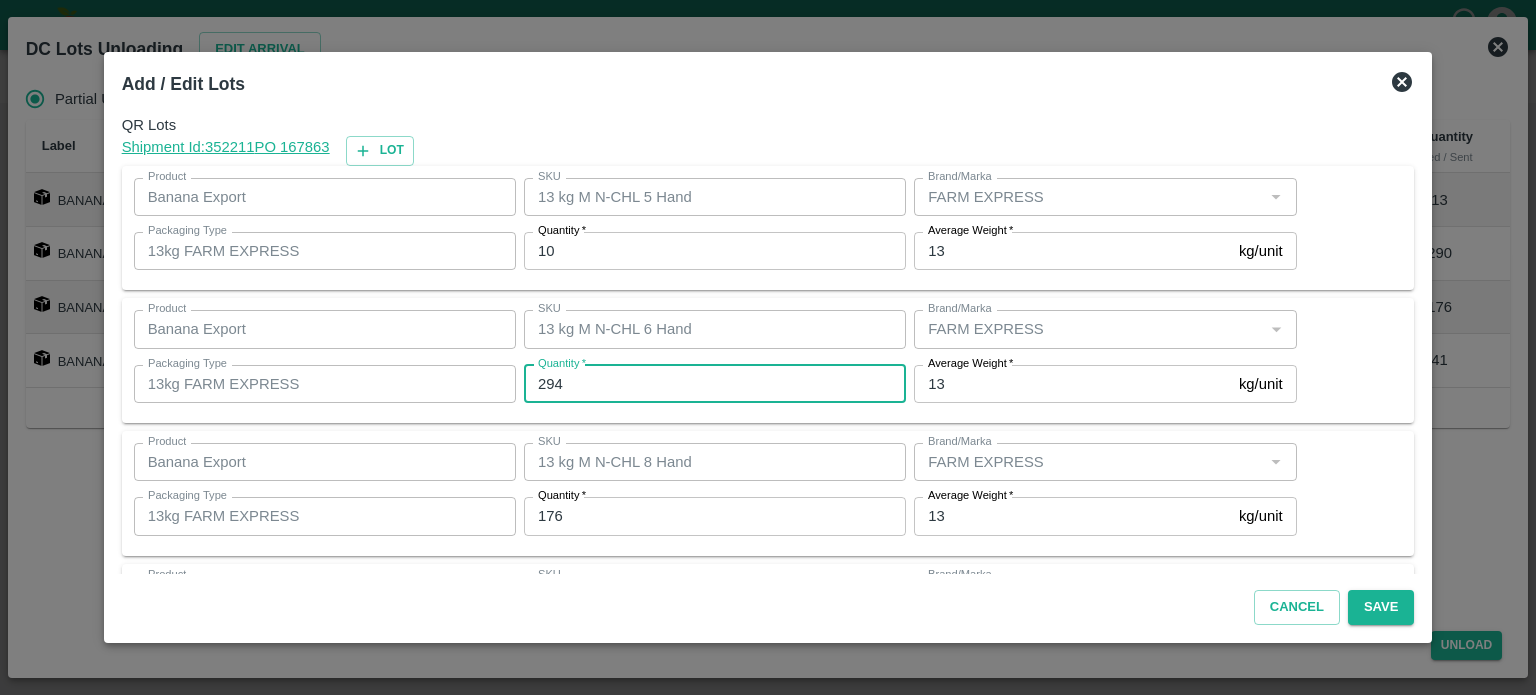type on "294" 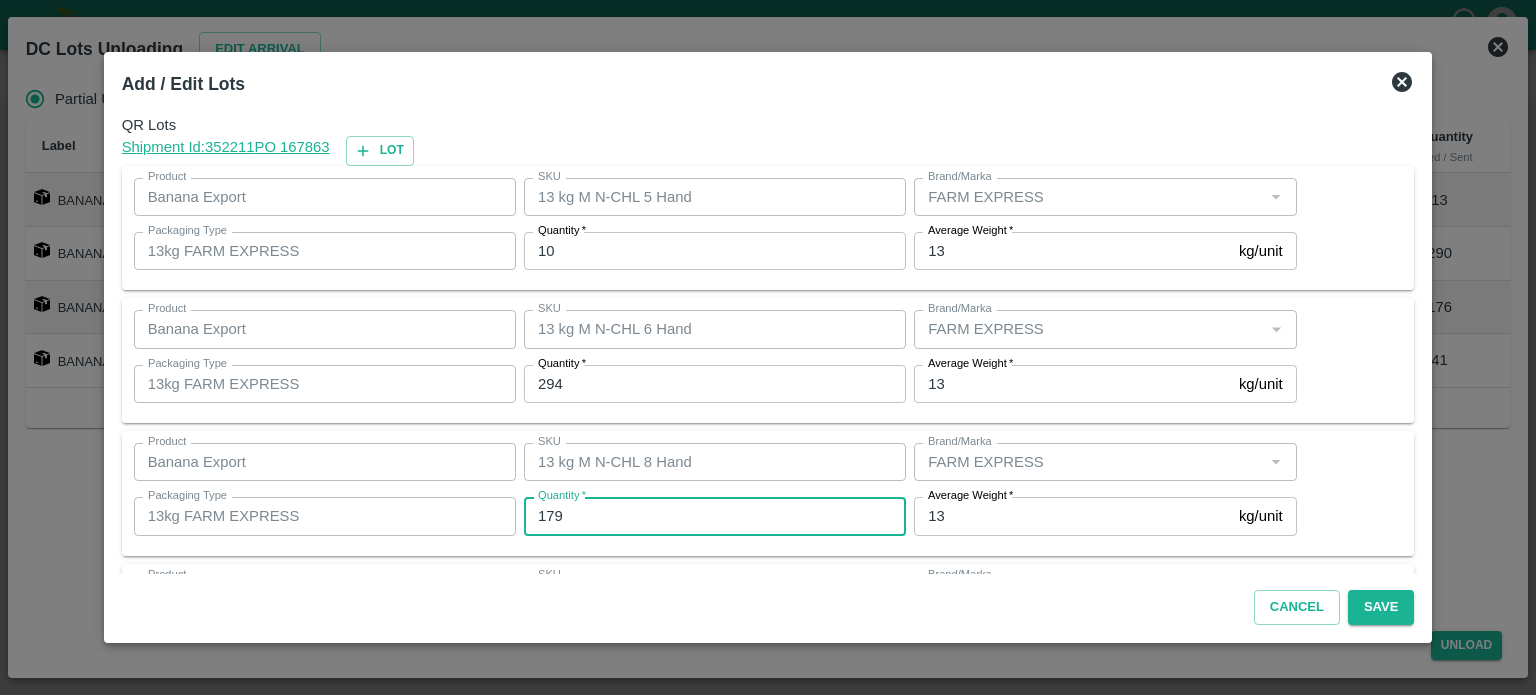 type on "179" 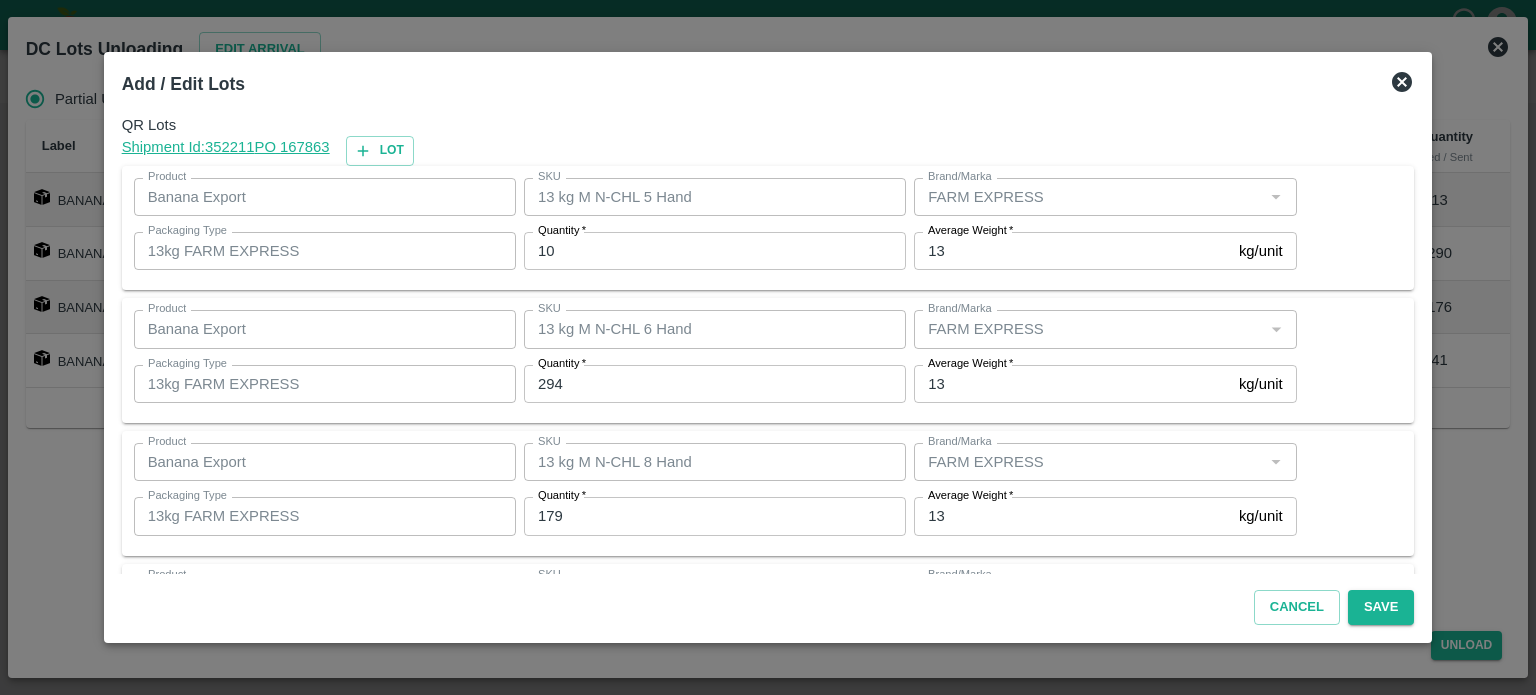 scroll, scrollTop: 129, scrollLeft: 0, axis: vertical 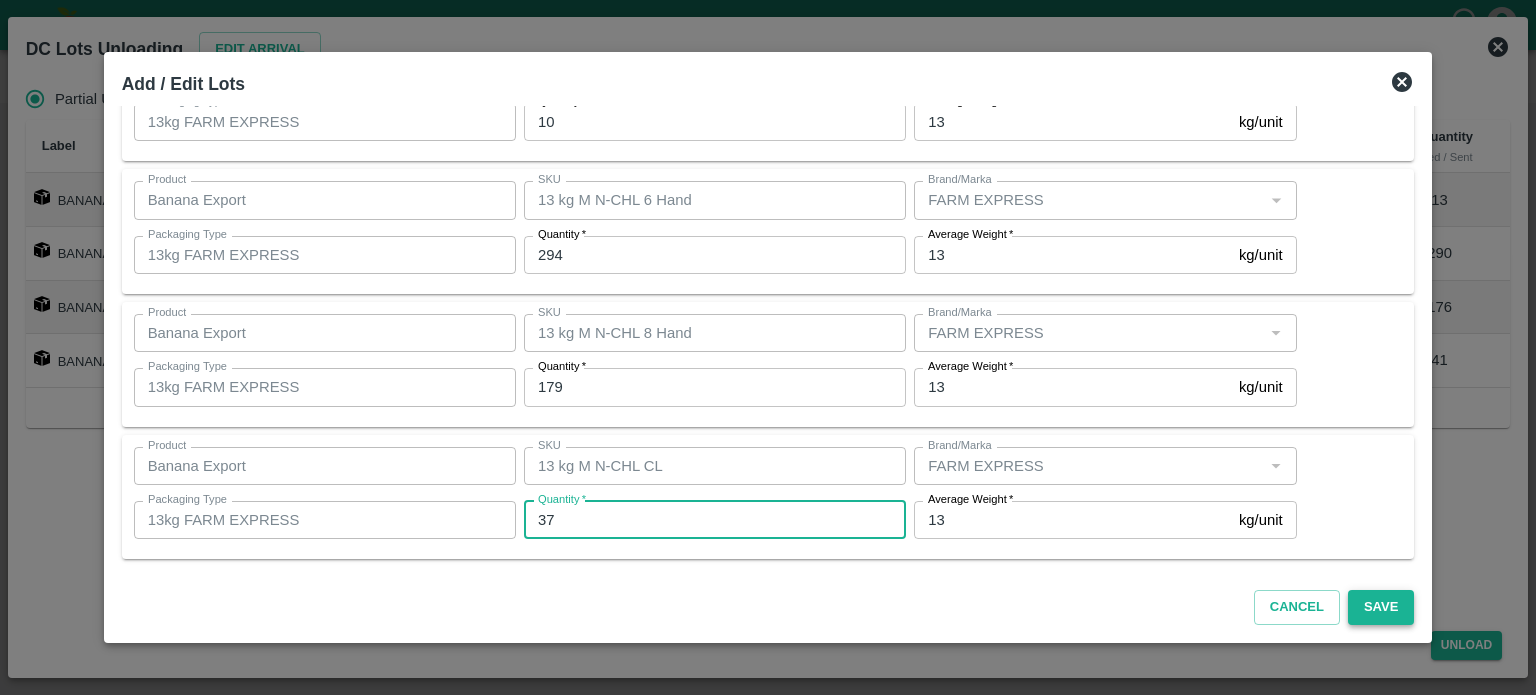 type on "37" 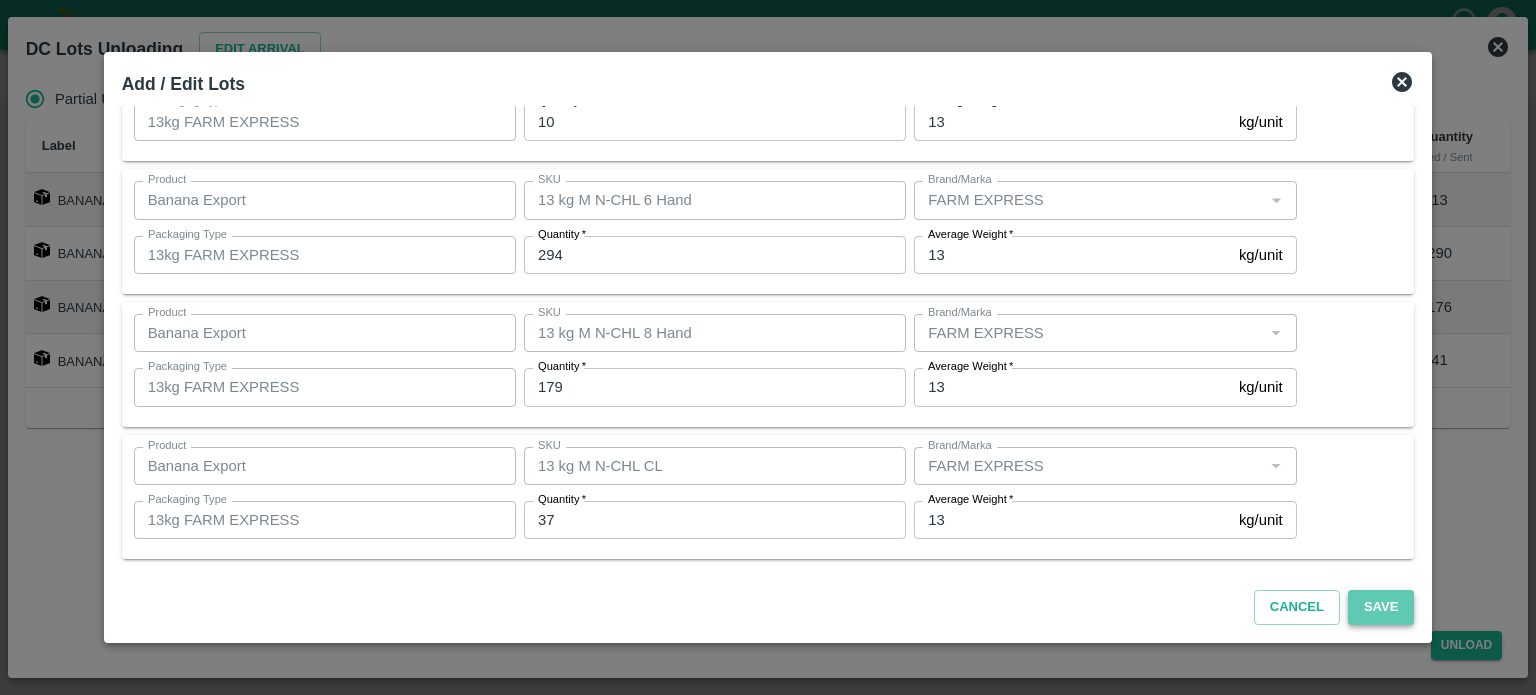 click on "Save" at bounding box center (1381, 607) 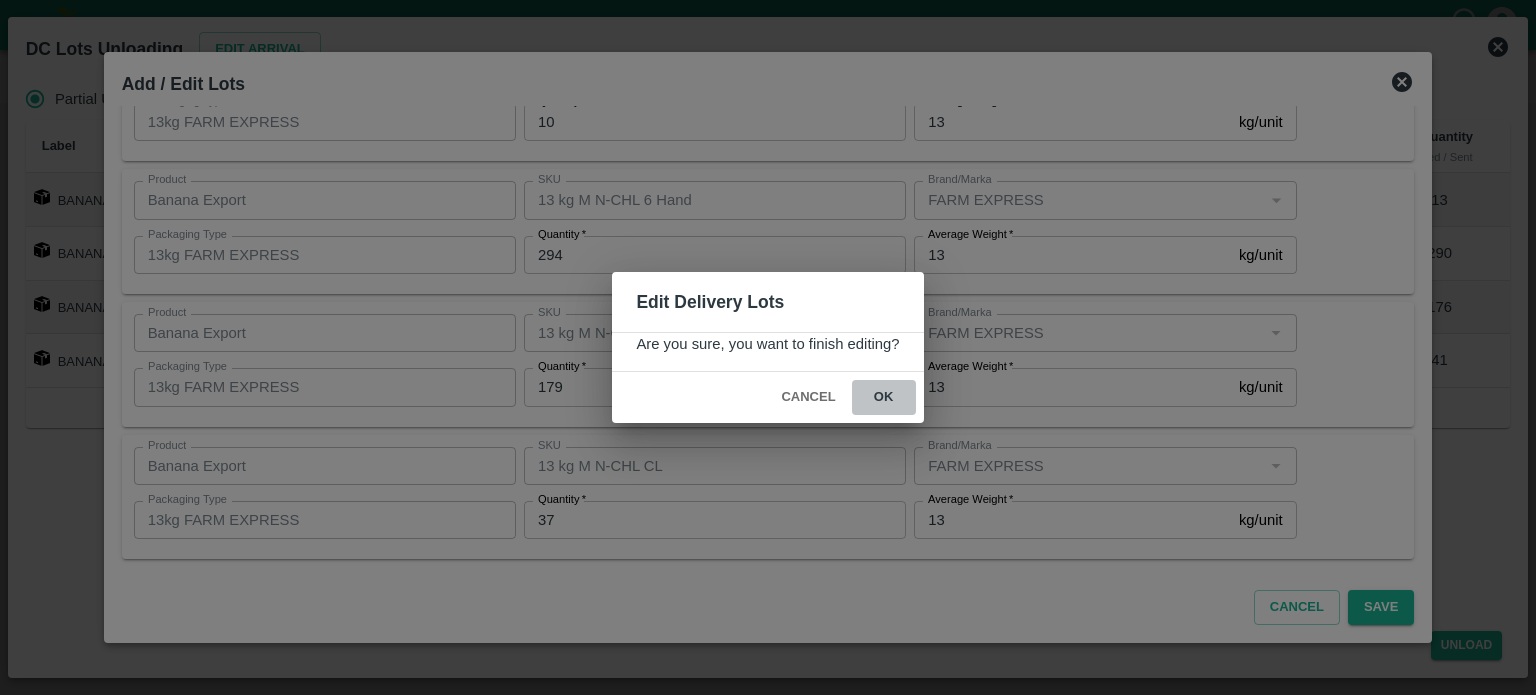 click on "ok" at bounding box center [884, 397] 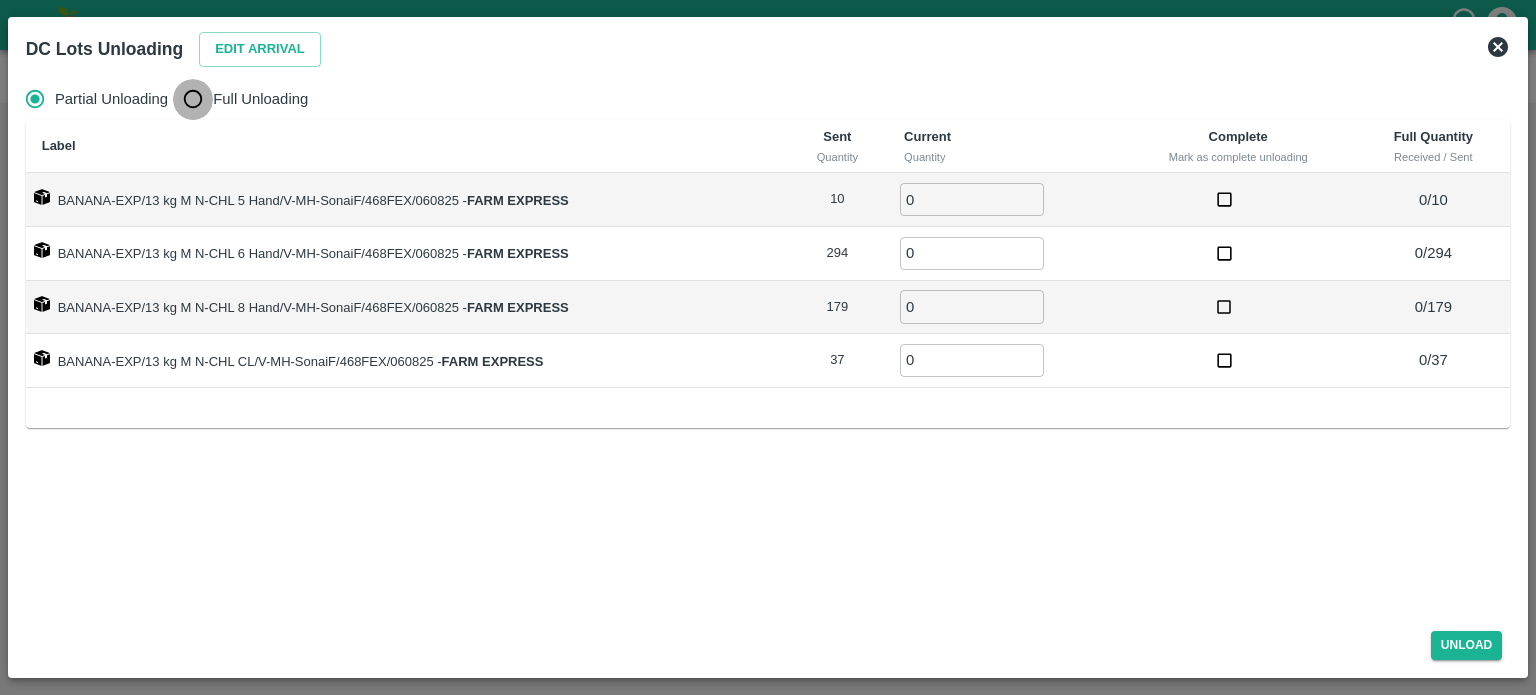 click on "Full Unloading" at bounding box center (193, 99) 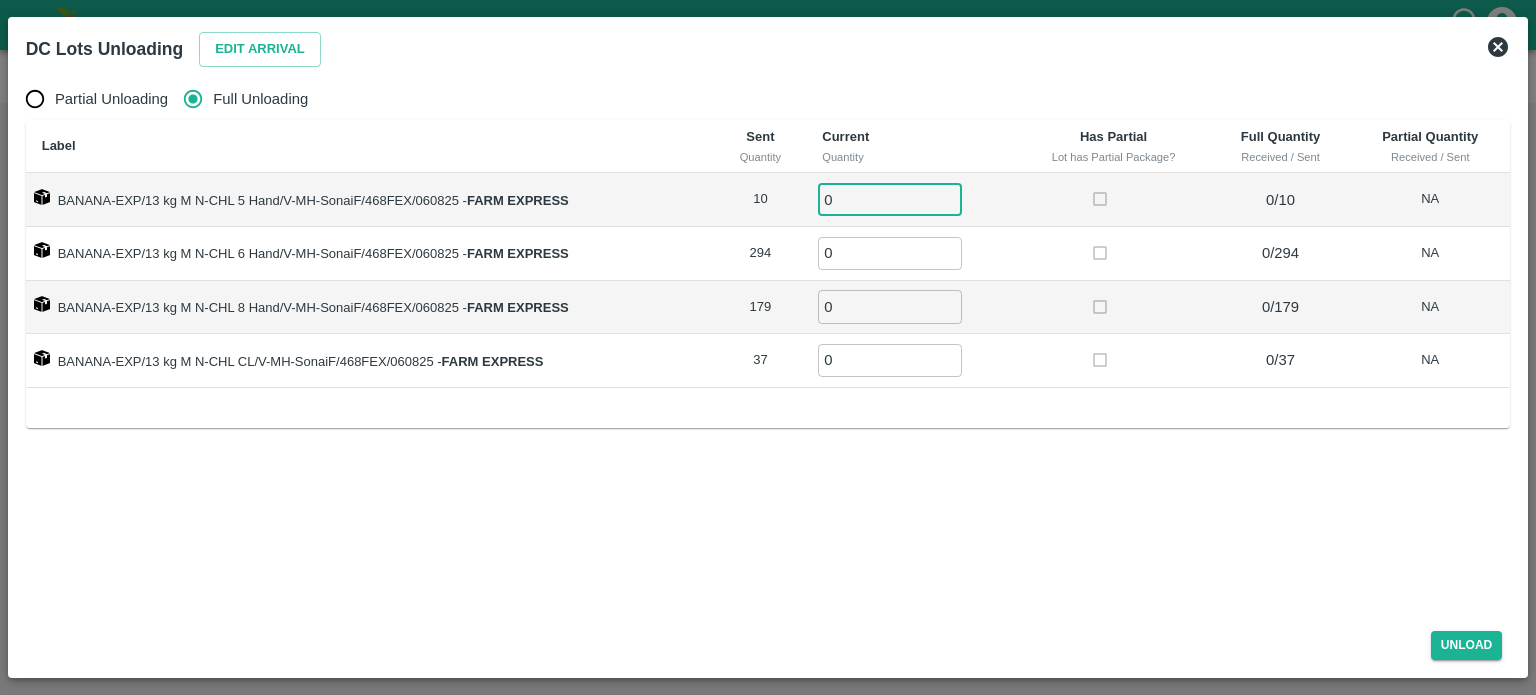 click on "0" at bounding box center (890, 199) 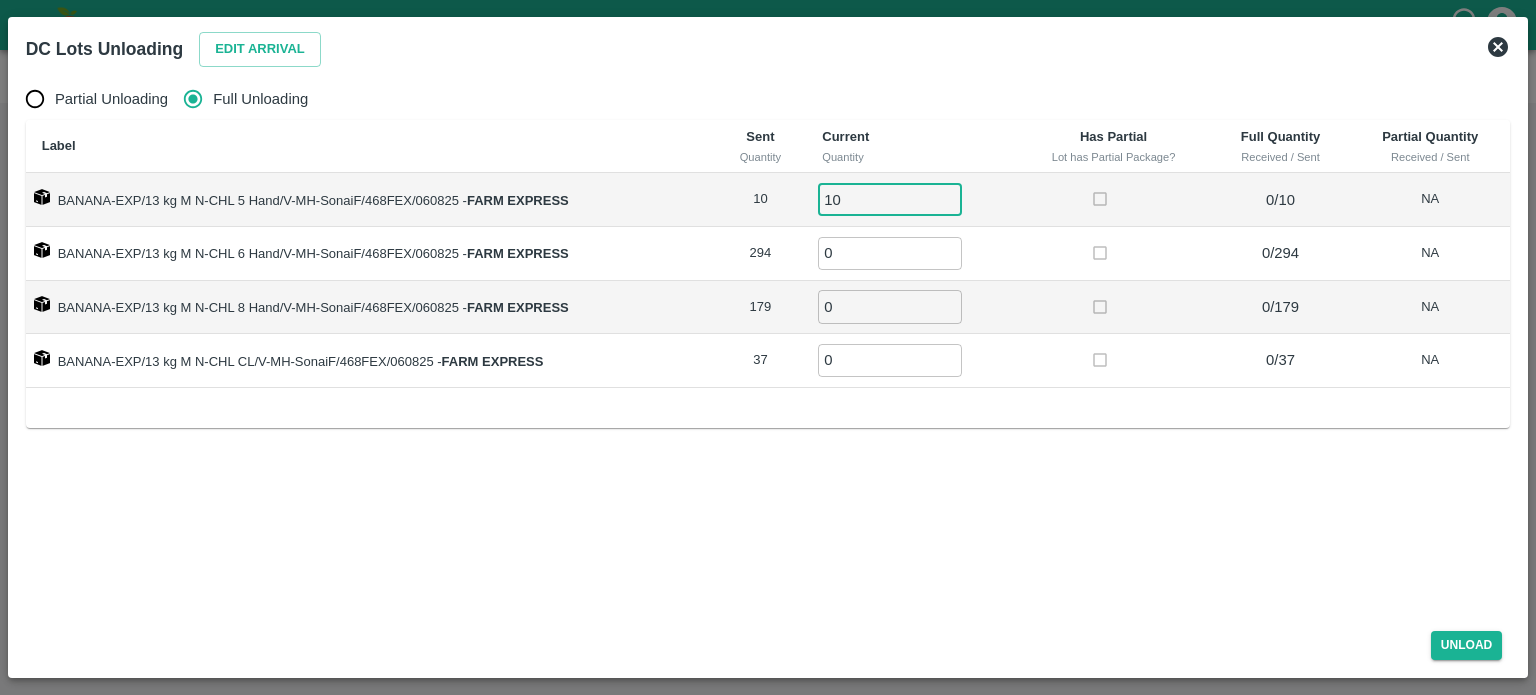 type on "10" 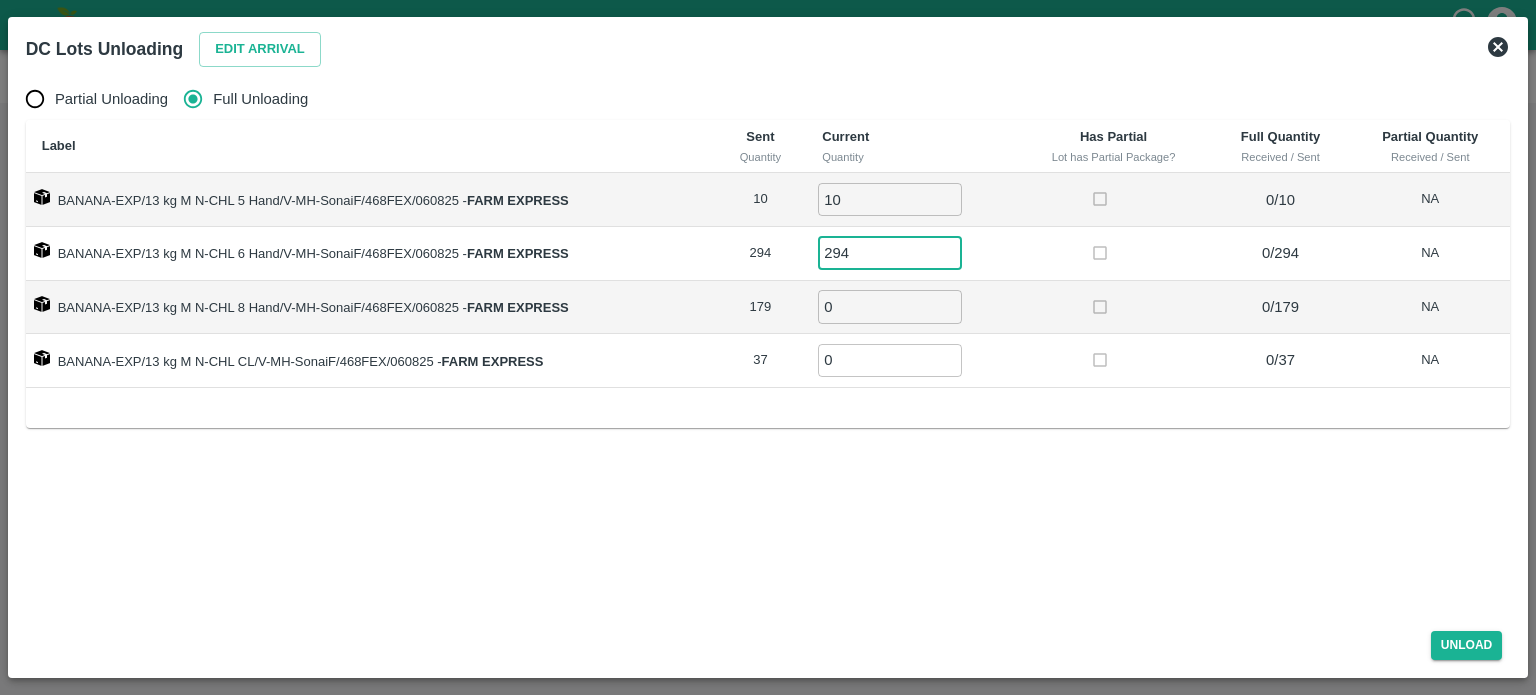 type on "294" 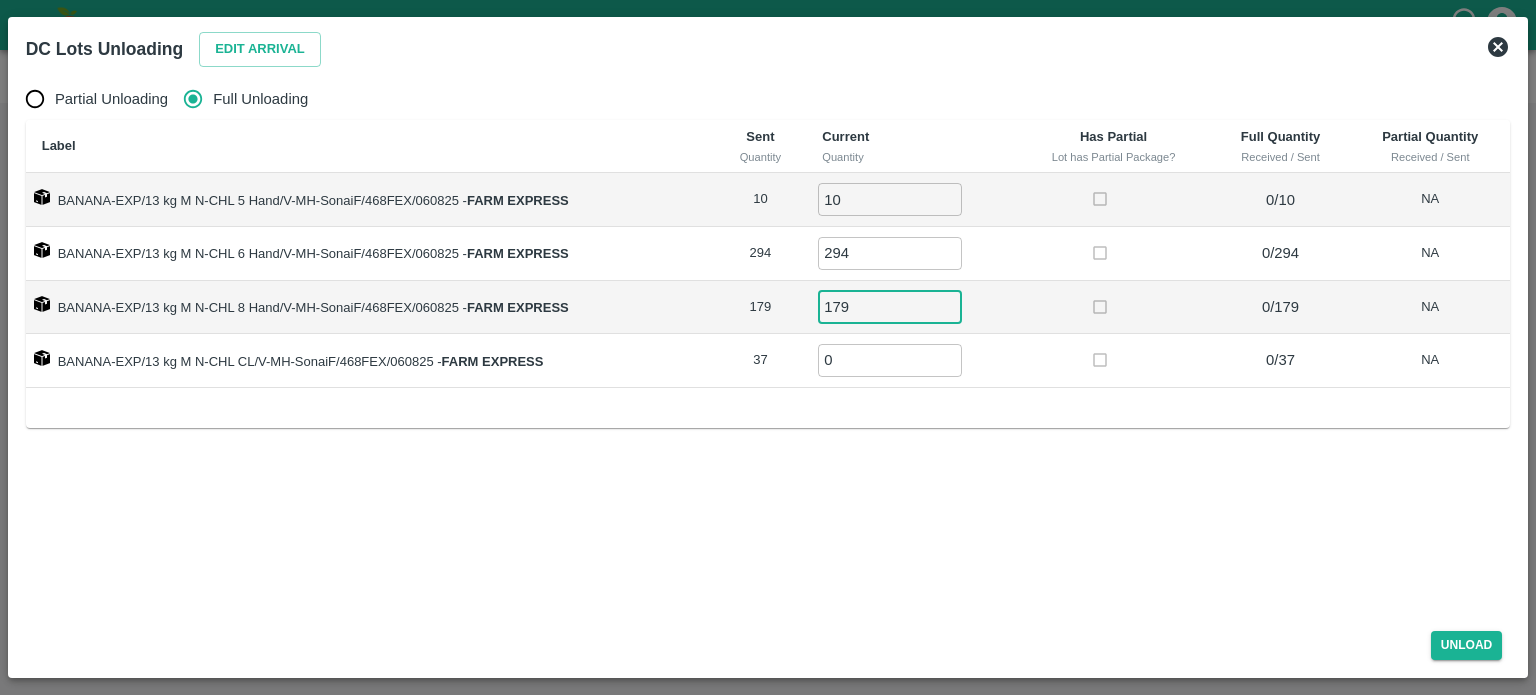 type on "179" 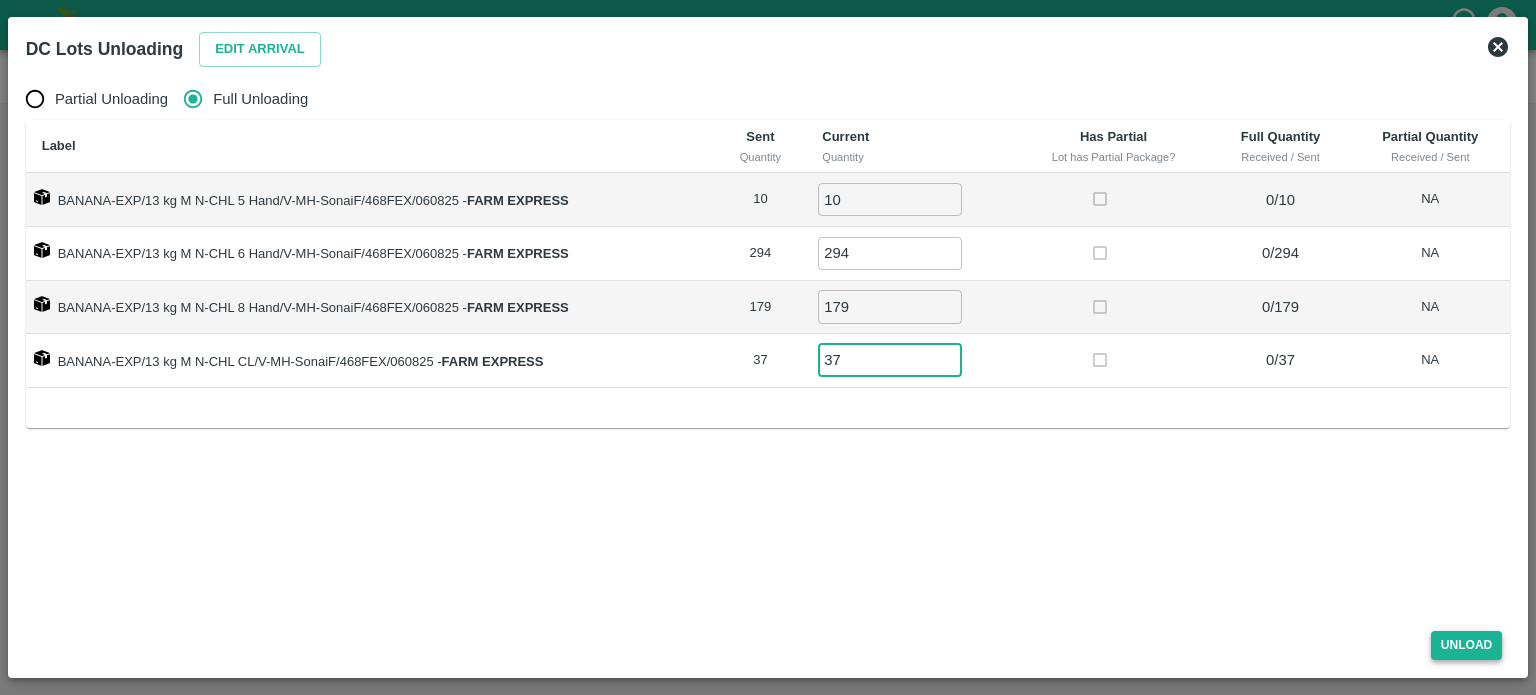 type on "37" 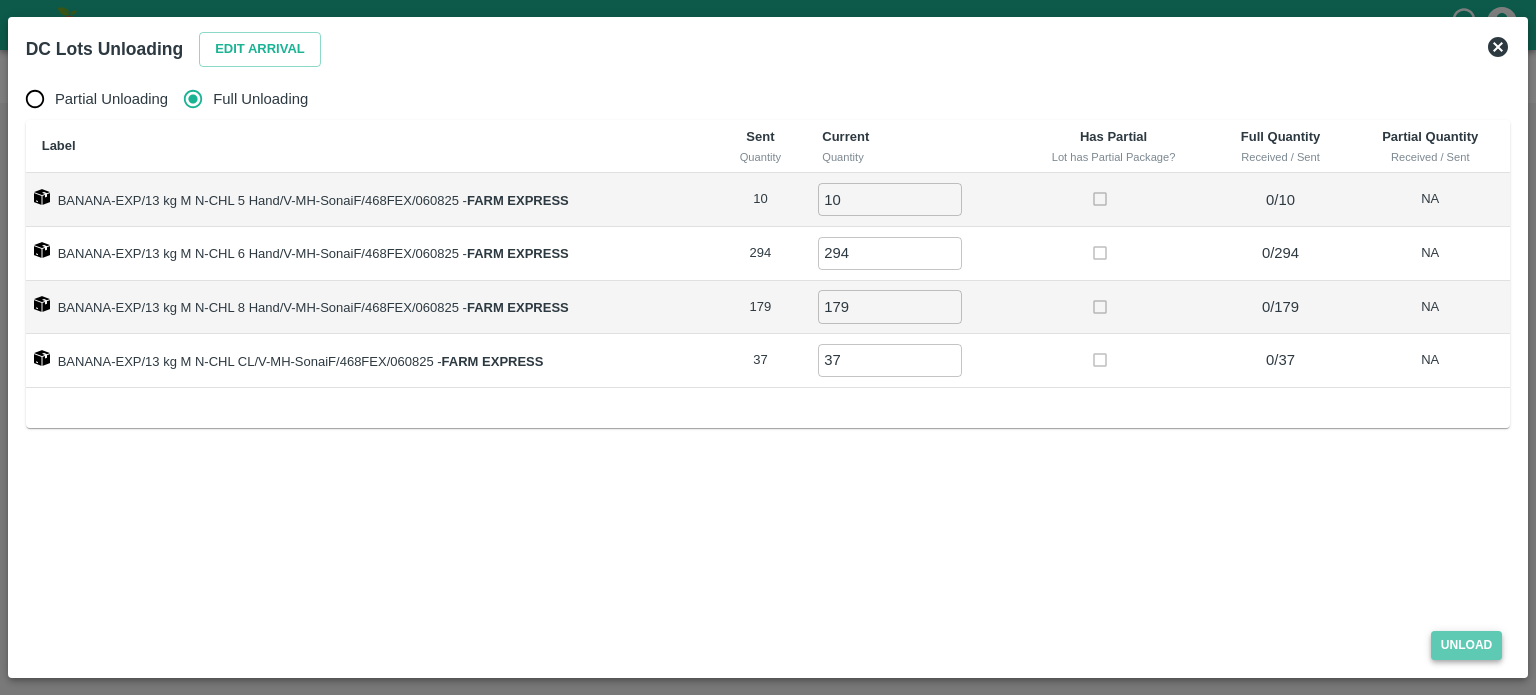 click on "Unload" at bounding box center [1467, 645] 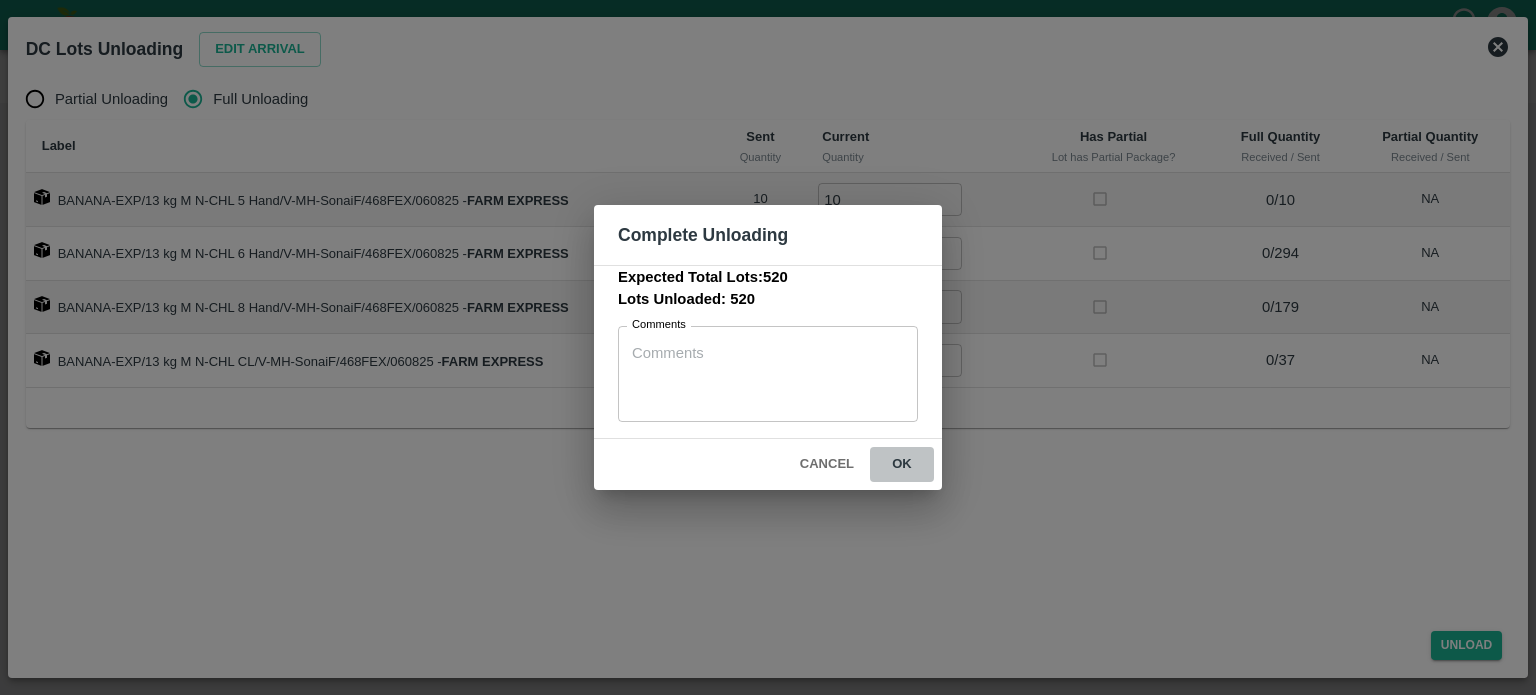 click on "ok" at bounding box center [902, 464] 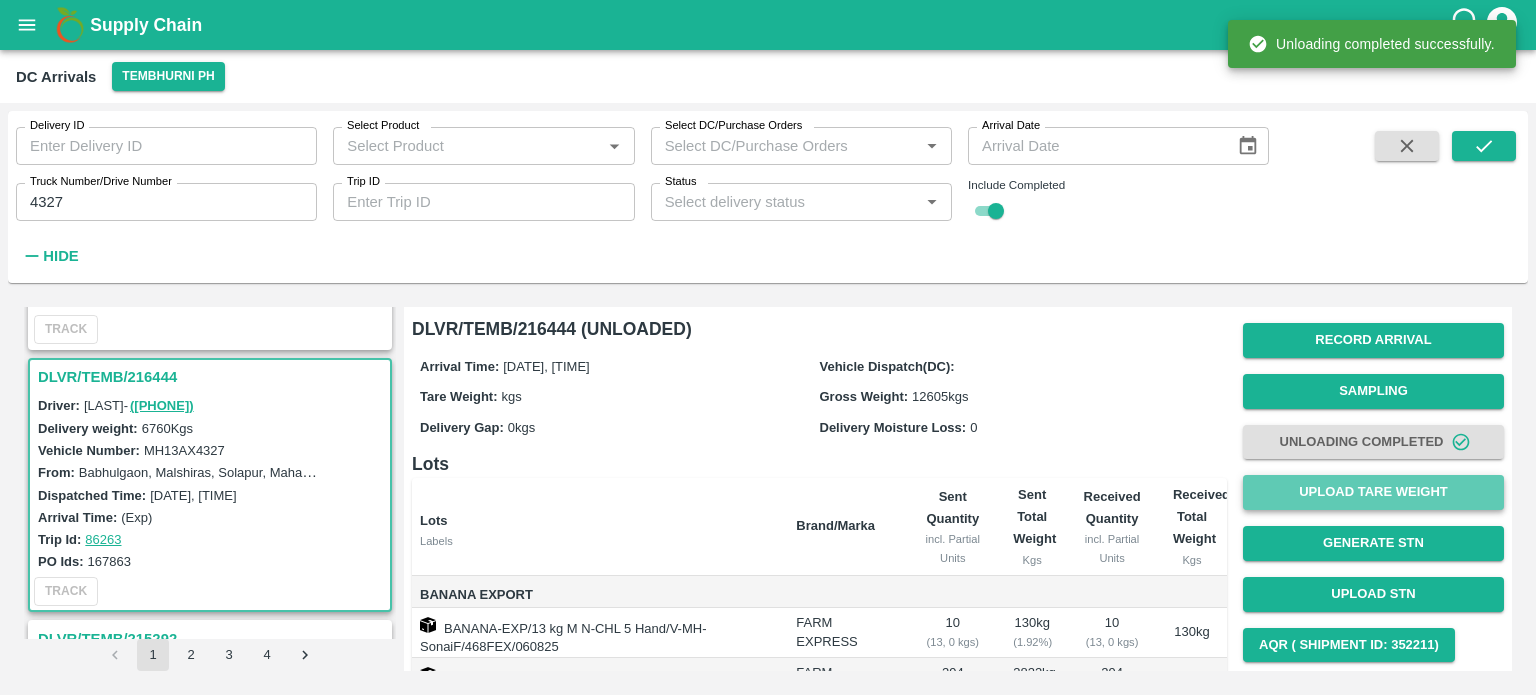 click on "Upload Tare Weight" at bounding box center [1373, 492] 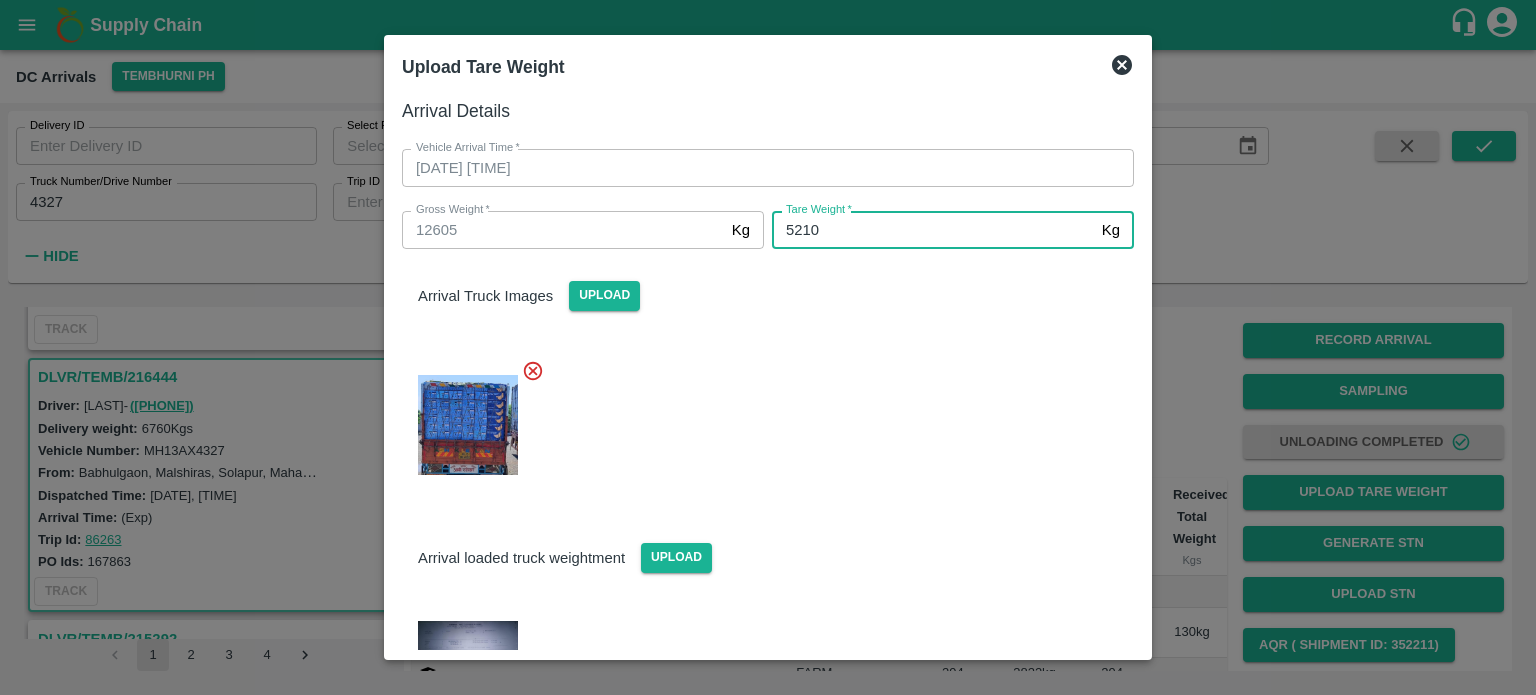 type on "5210" 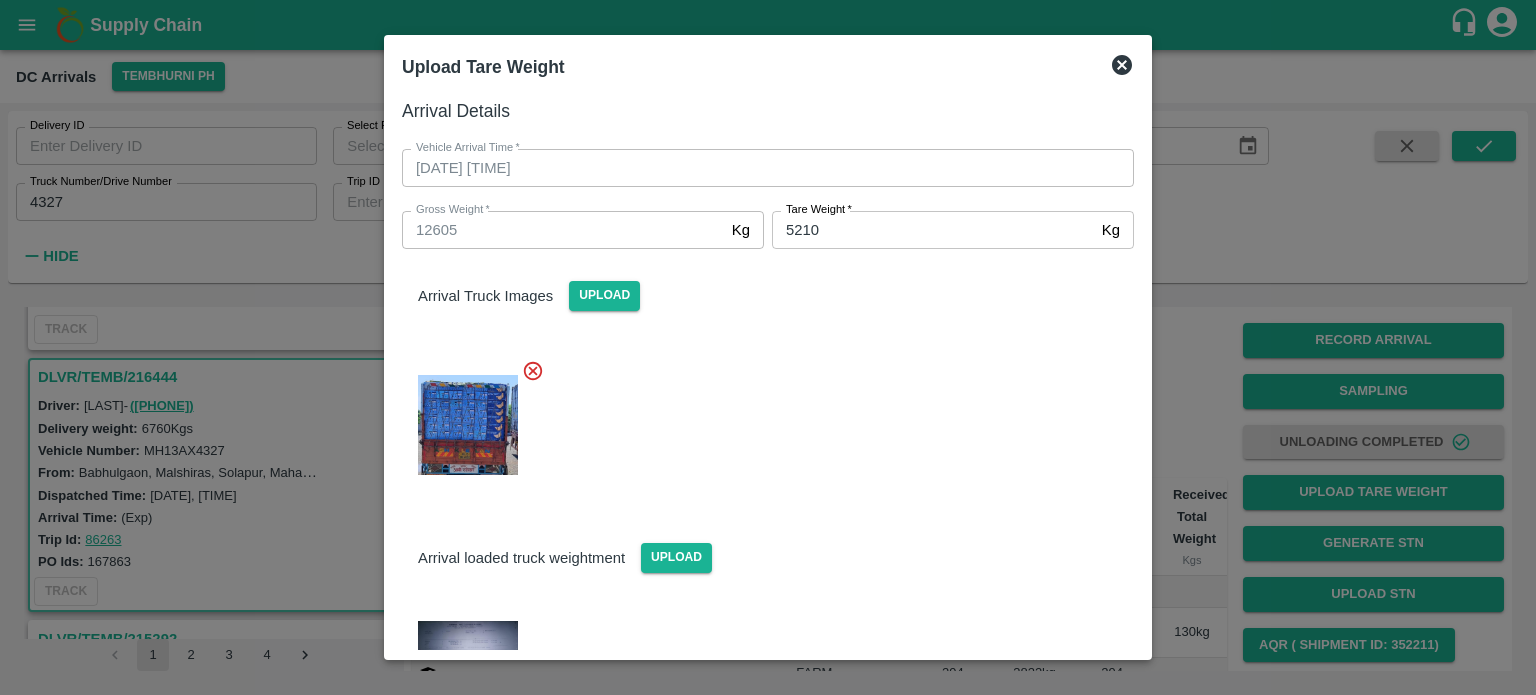 click at bounding box center [760, 419] 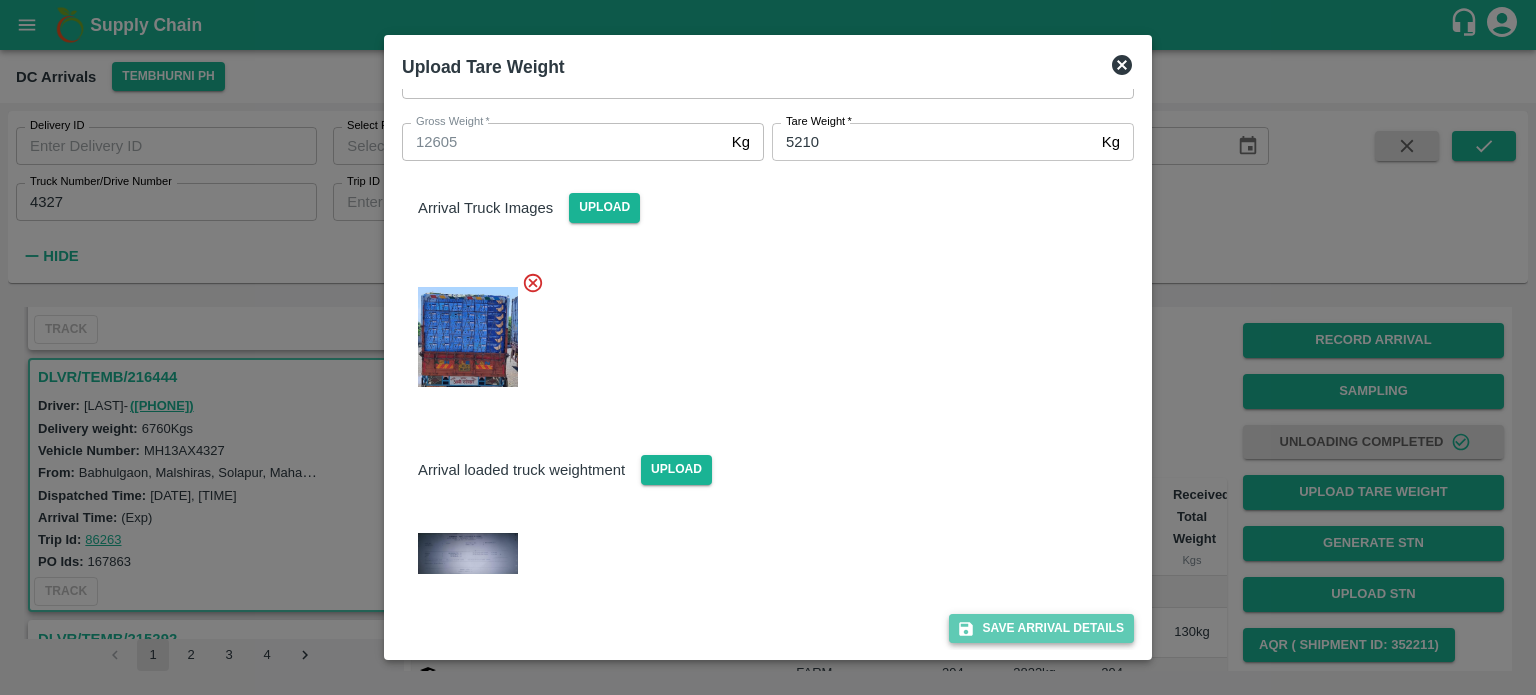 click on "Save Arrival Details" at bounding box center (1041, 628) 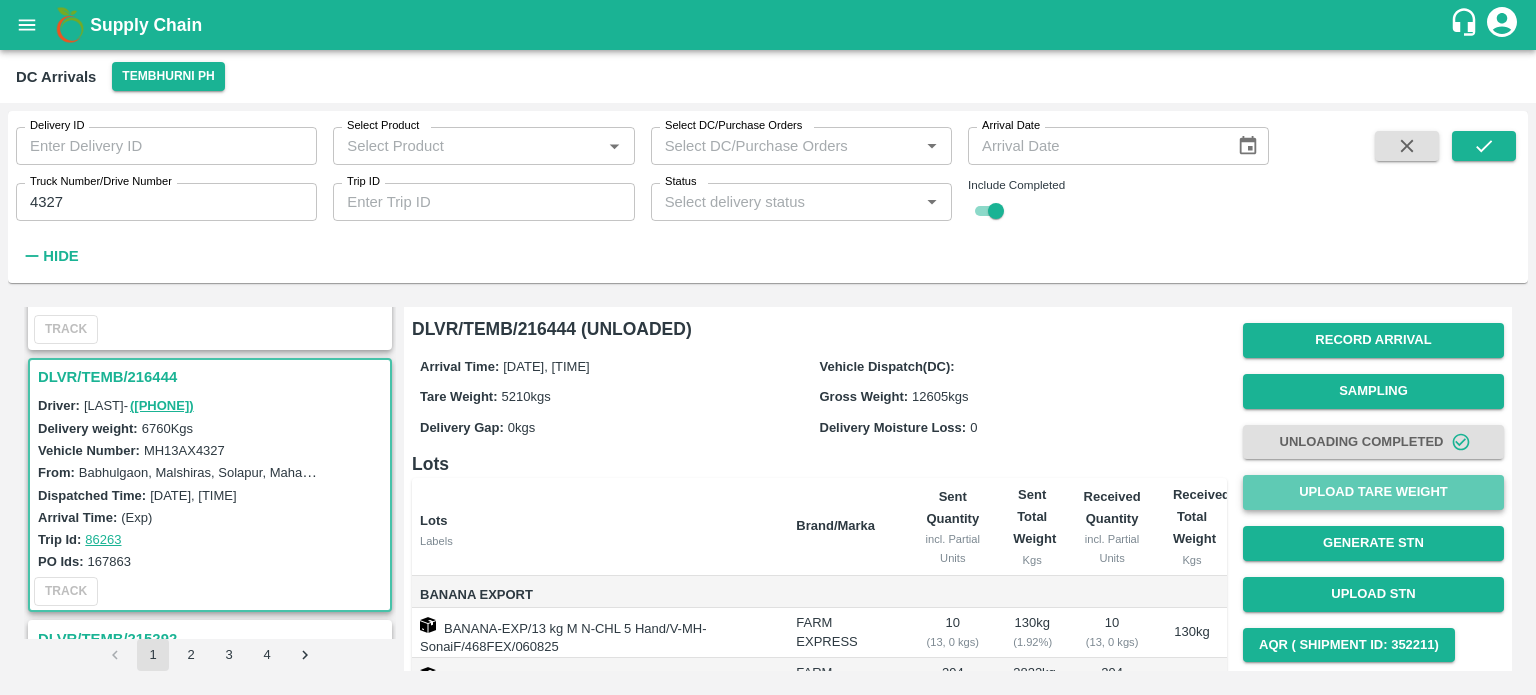click on "Upload Tare Weight" at bounding box center [1373, 492] 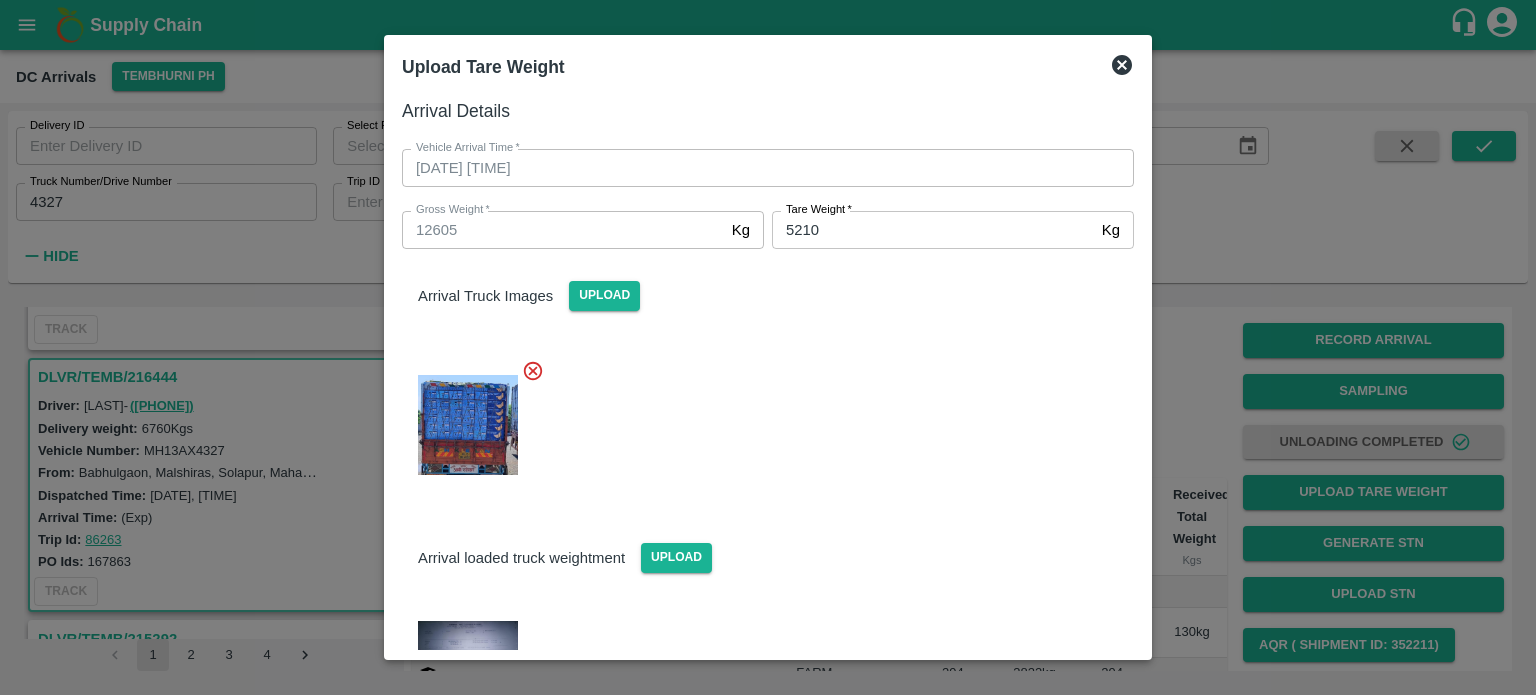 click 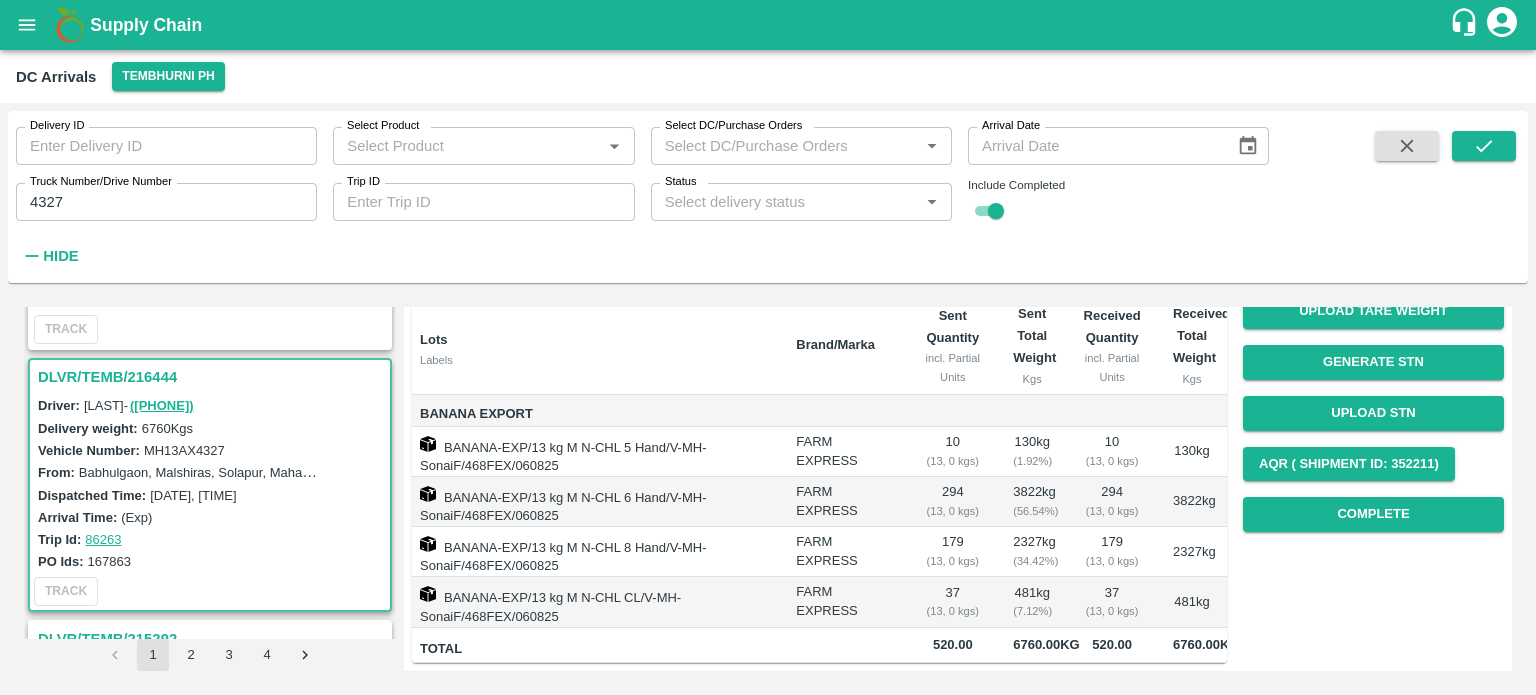 scroll, scrollTop: 284, scrollLeft: 0, axis: vertical 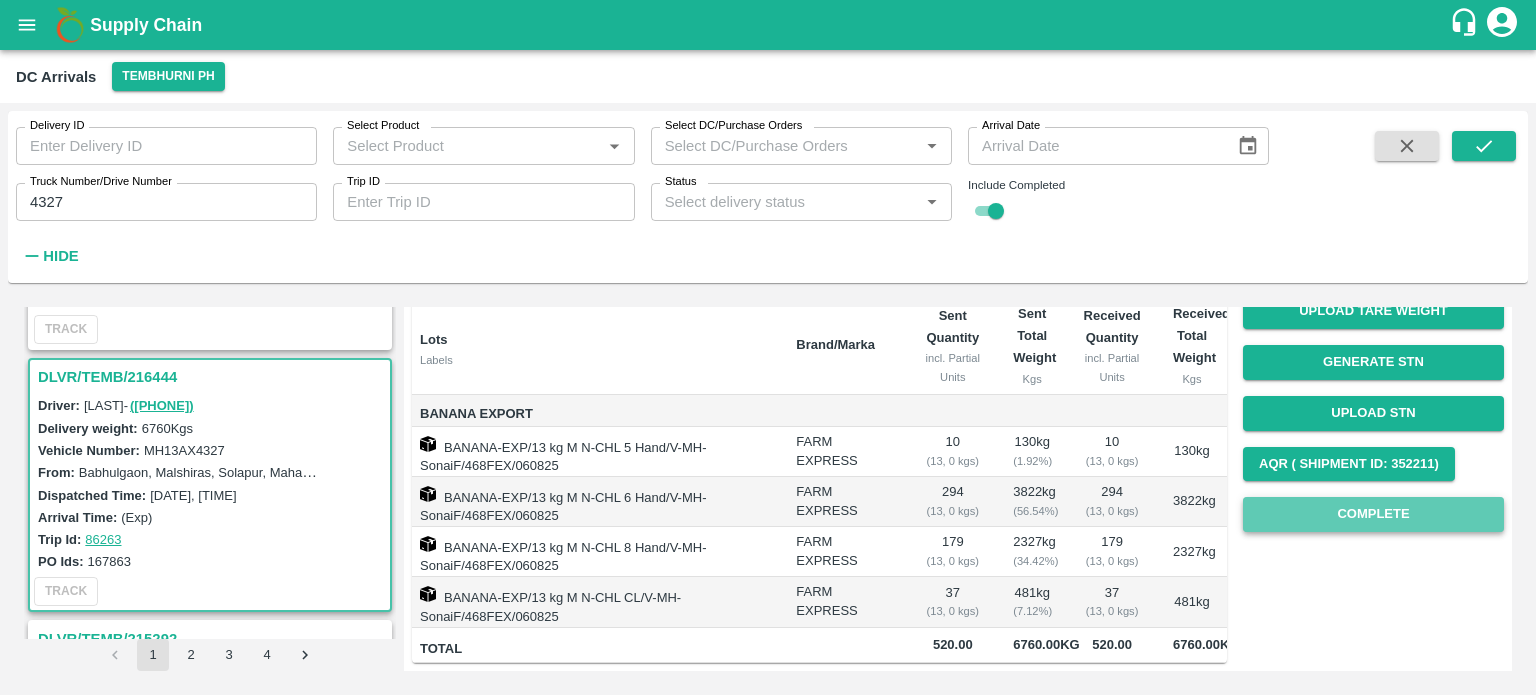 click on "Complete" at bounding box center [1373, 514] 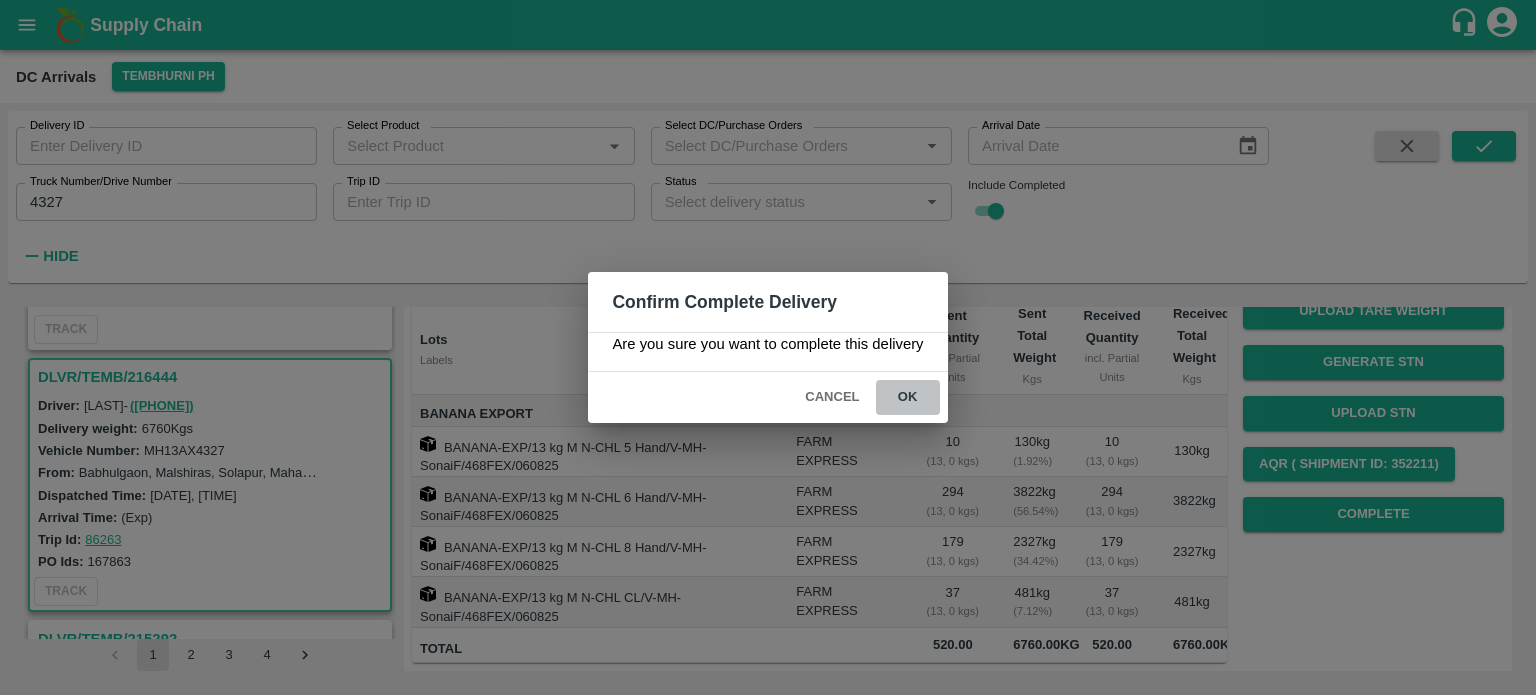 click on "ok" at bounding box center (908, 397) 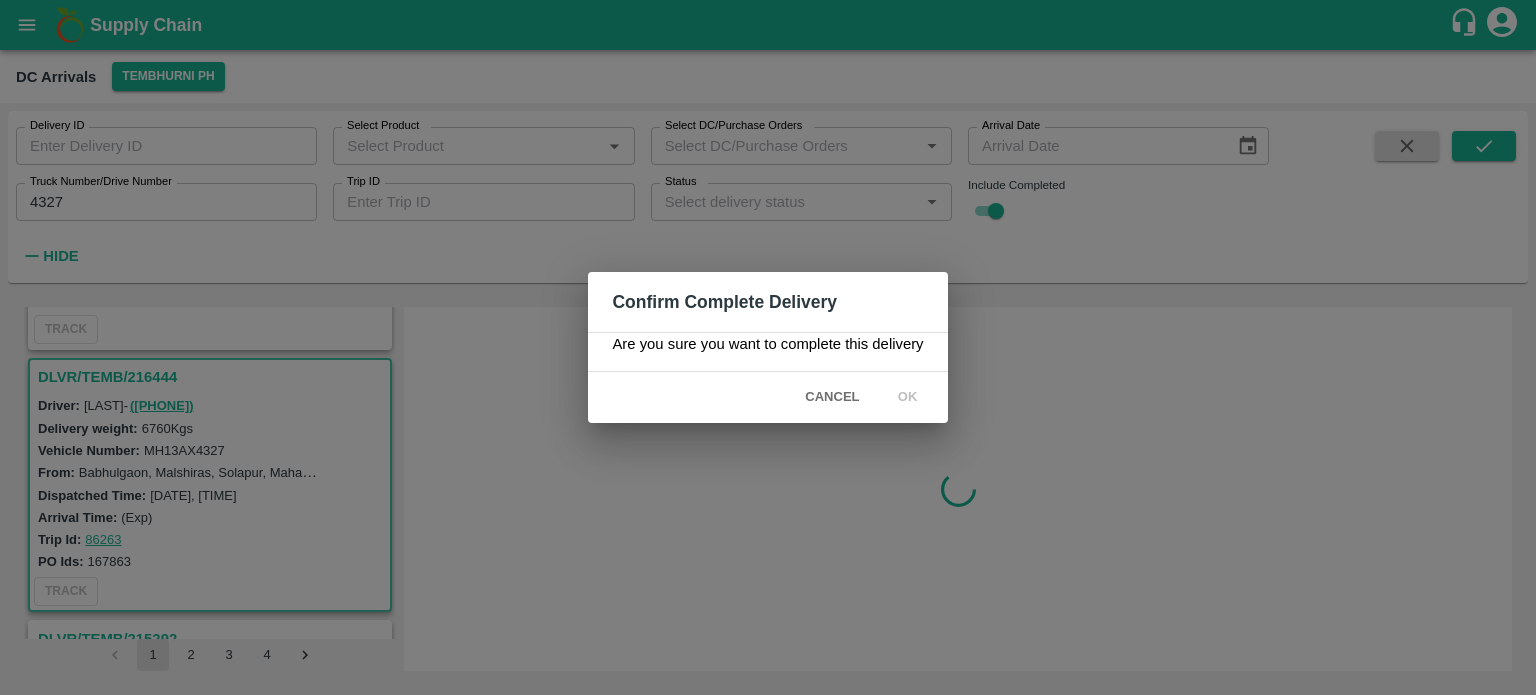 scroll, scrollTop: 0, scrollLeft: 0, axis: both 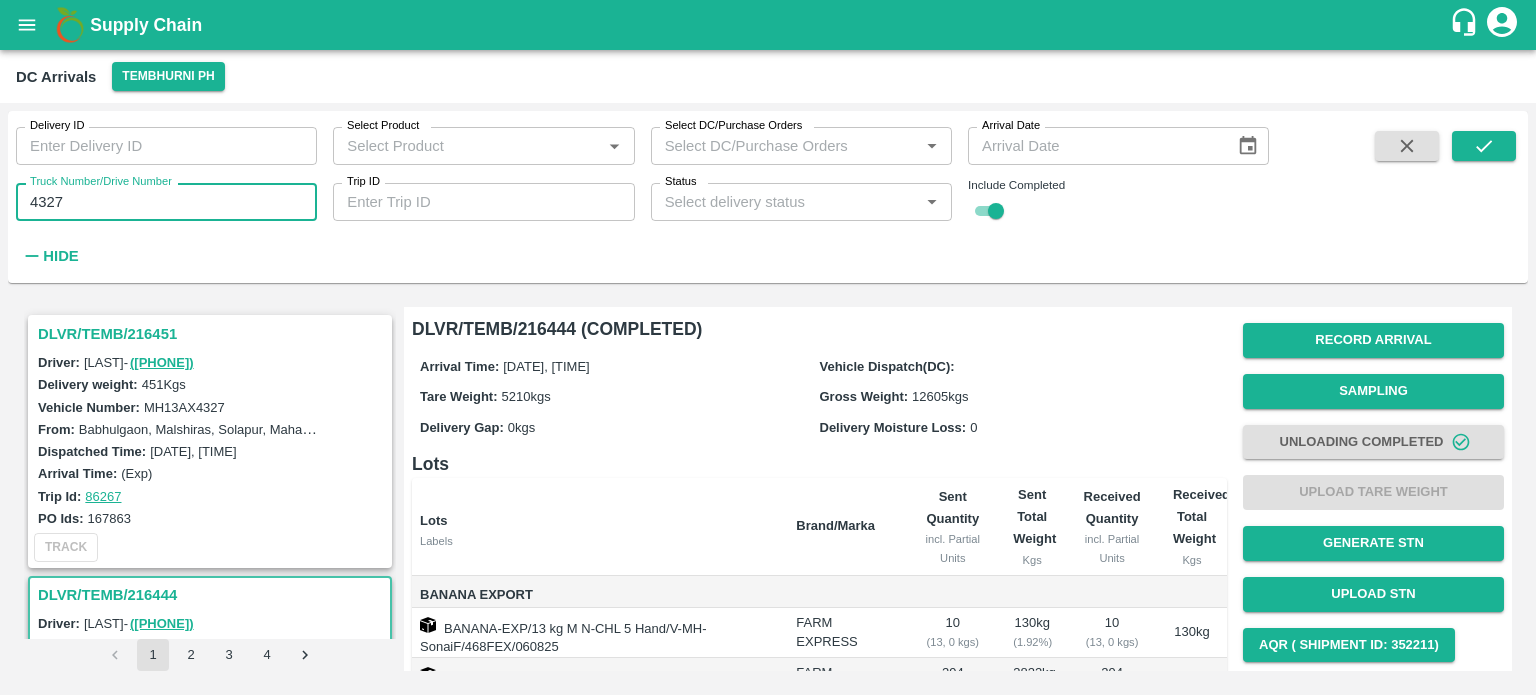click on "4327" at bounding box center (166, 202) 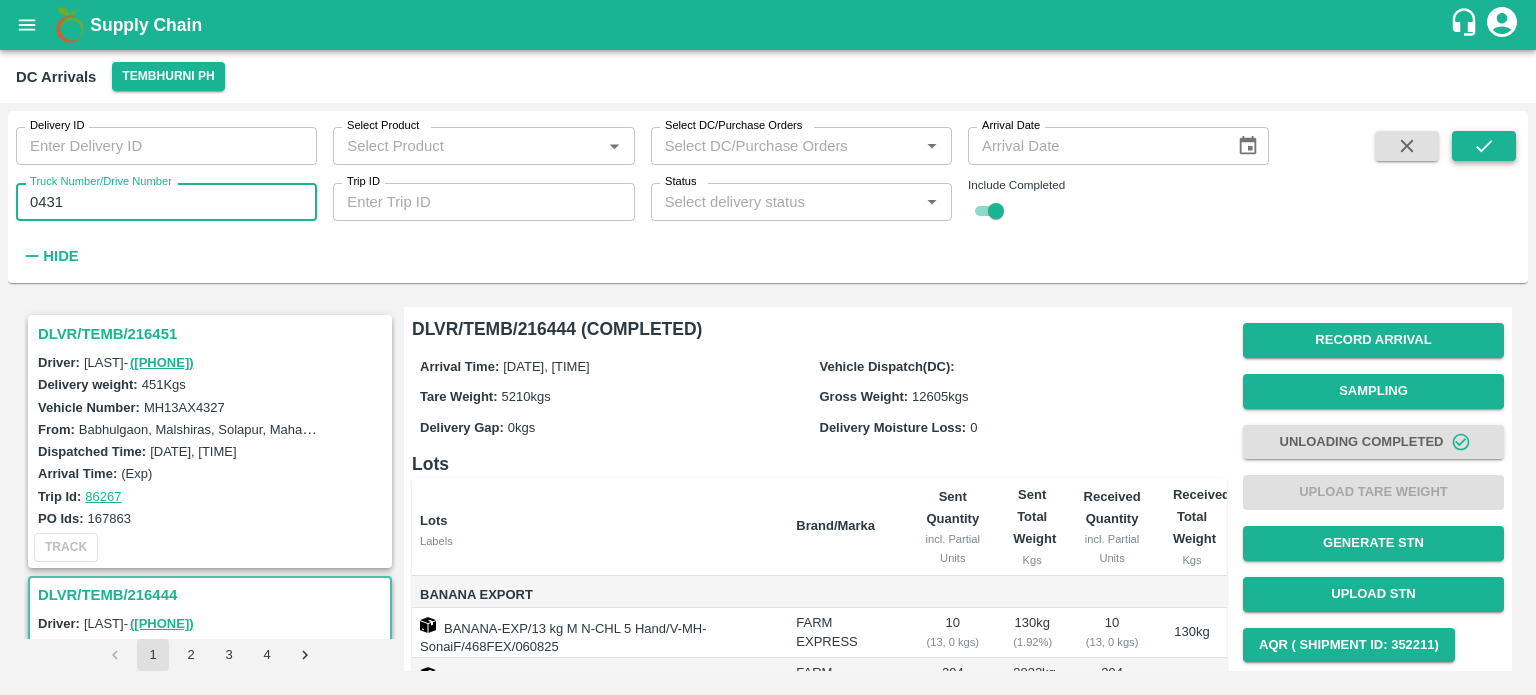 type on "0431" 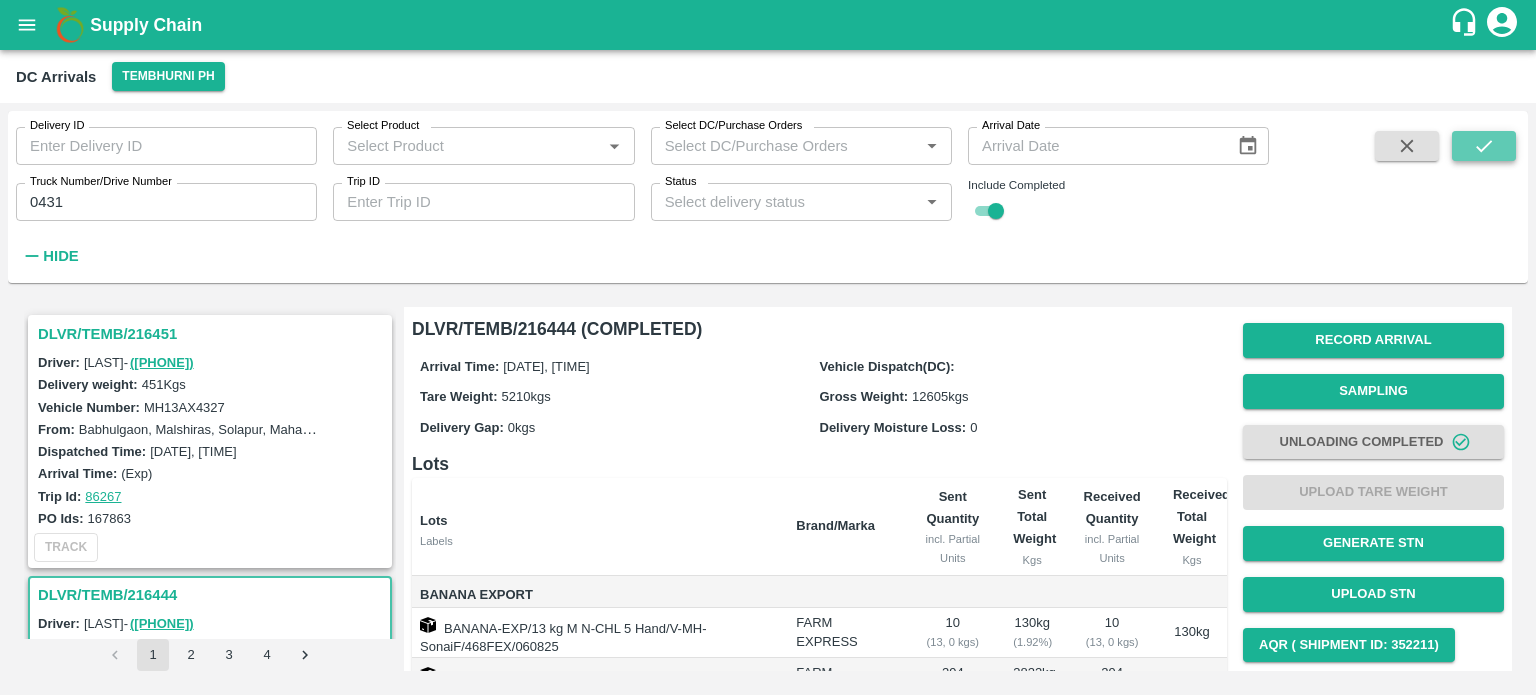 click at bounding box center (1484, 146) 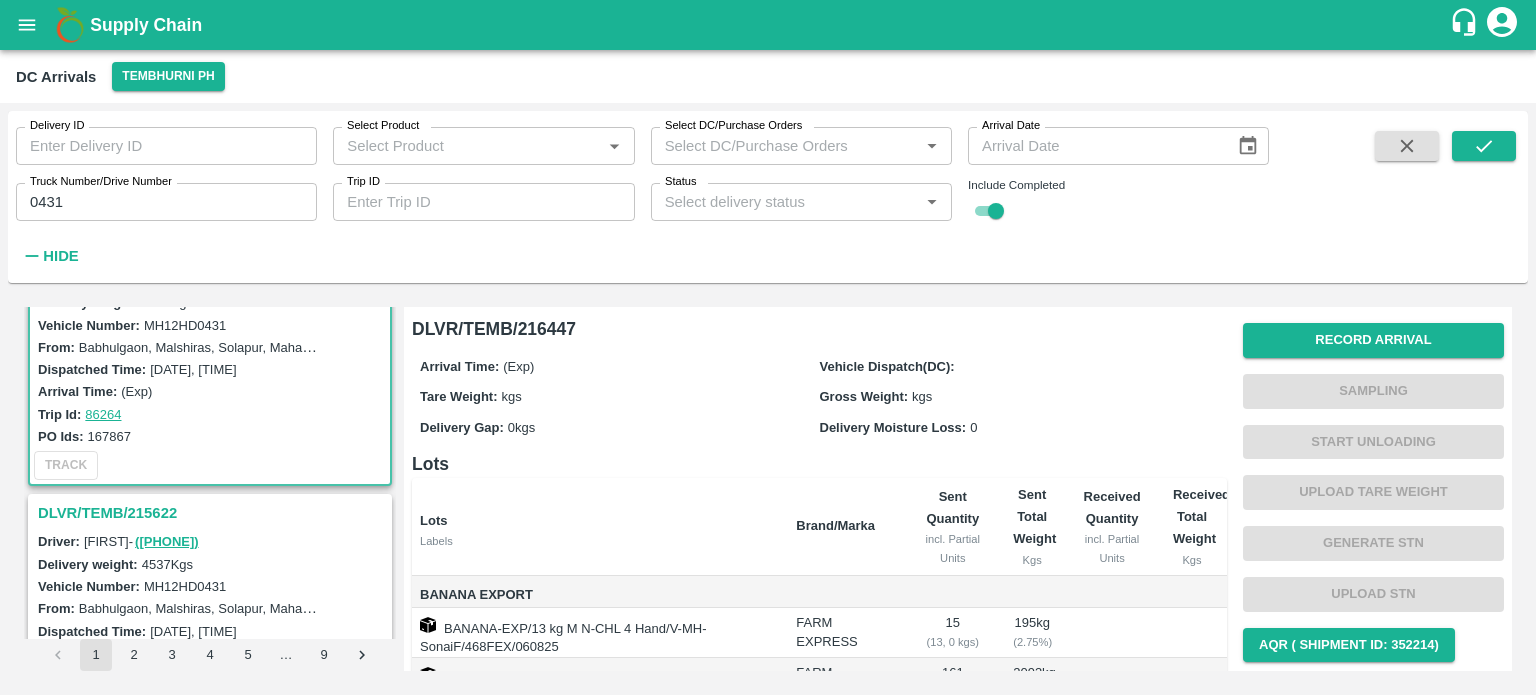 scroll, scrollTop: 0, scrollLeft: 0, axis: both 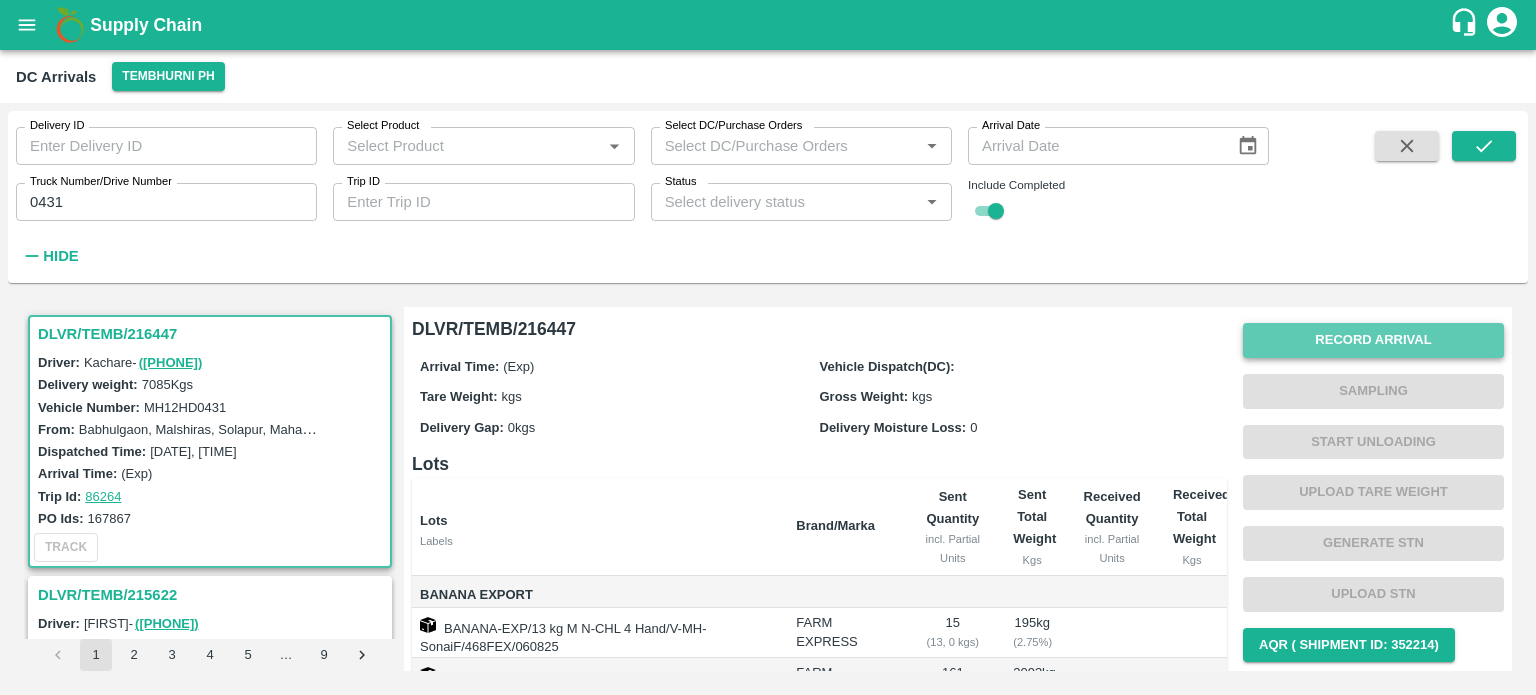 click on "Record Arrival" at bounding box center [1373, 340] 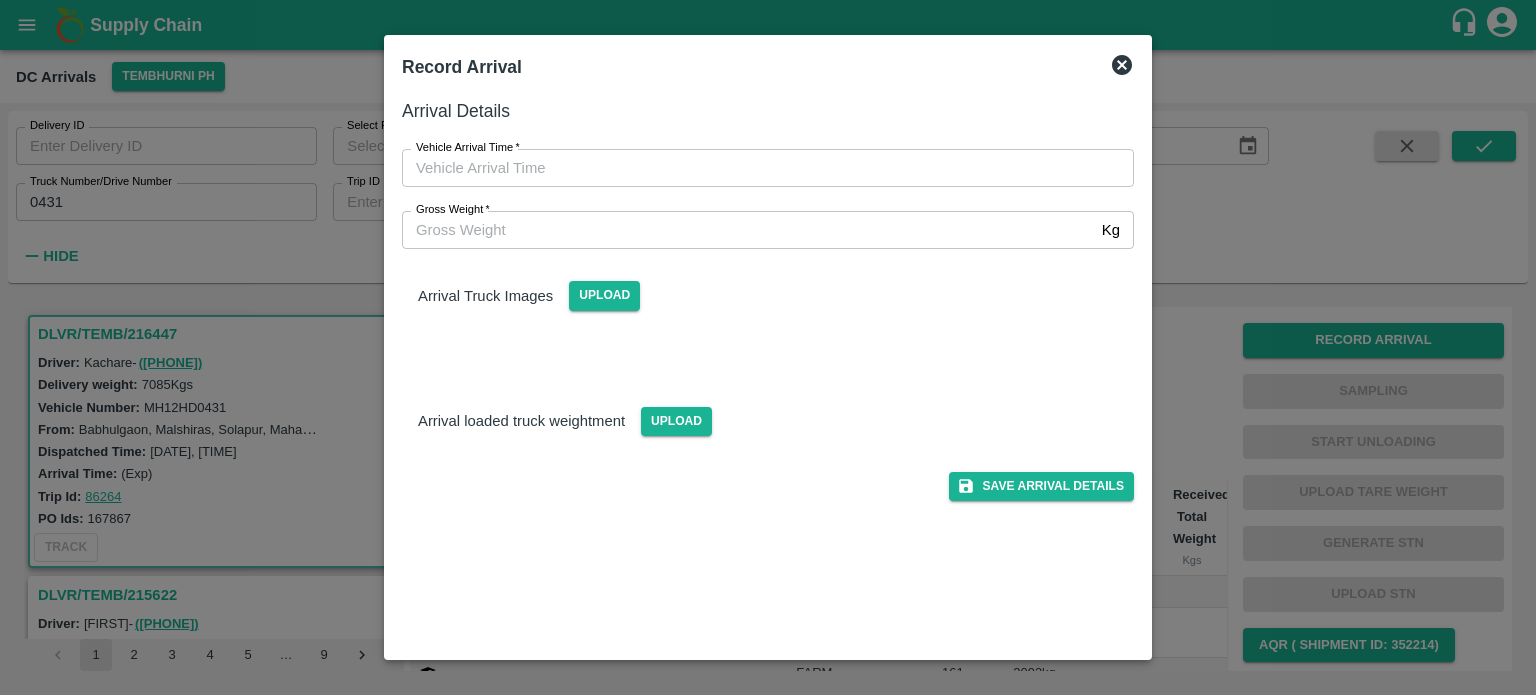 type on "DD/MM/YYYY hh:mm aa" 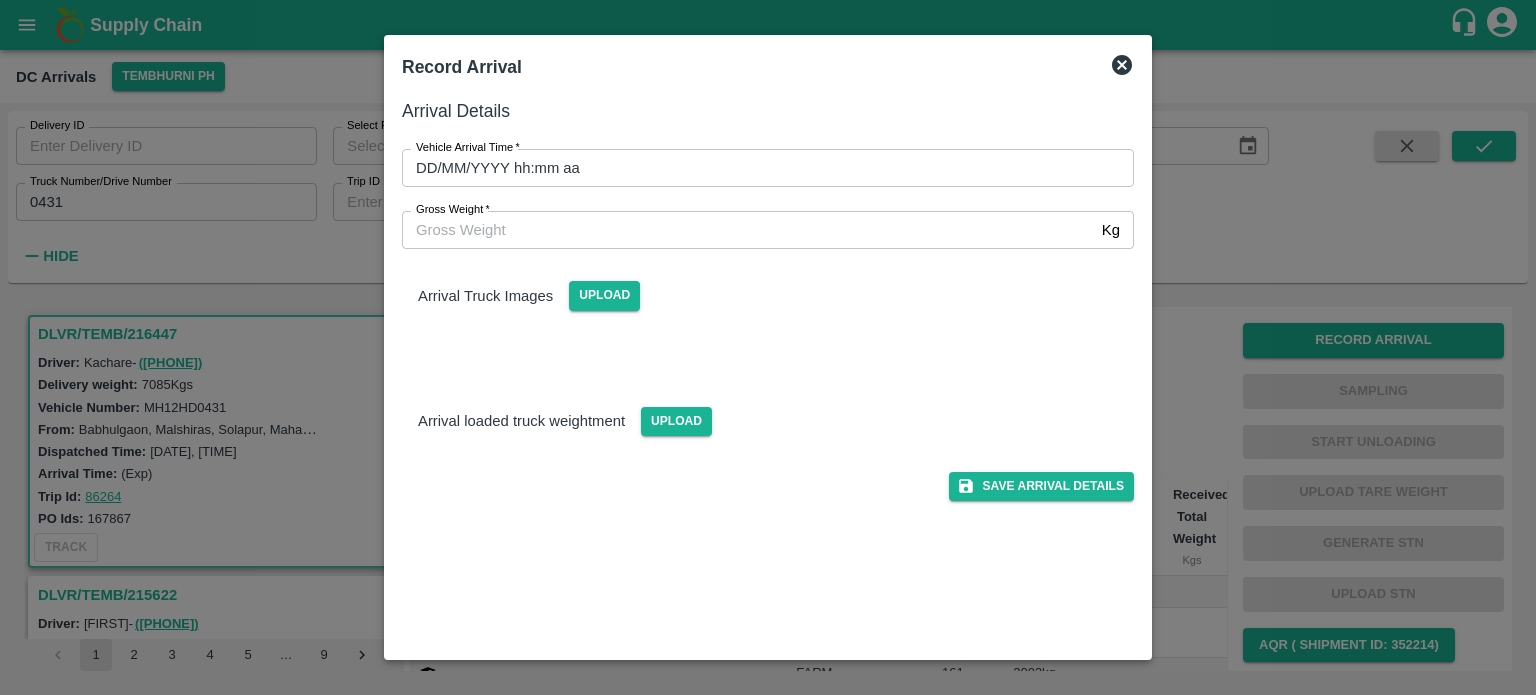 click on "DD/MM/YYYY hh:mm aa" at bounding box center [761, 168] 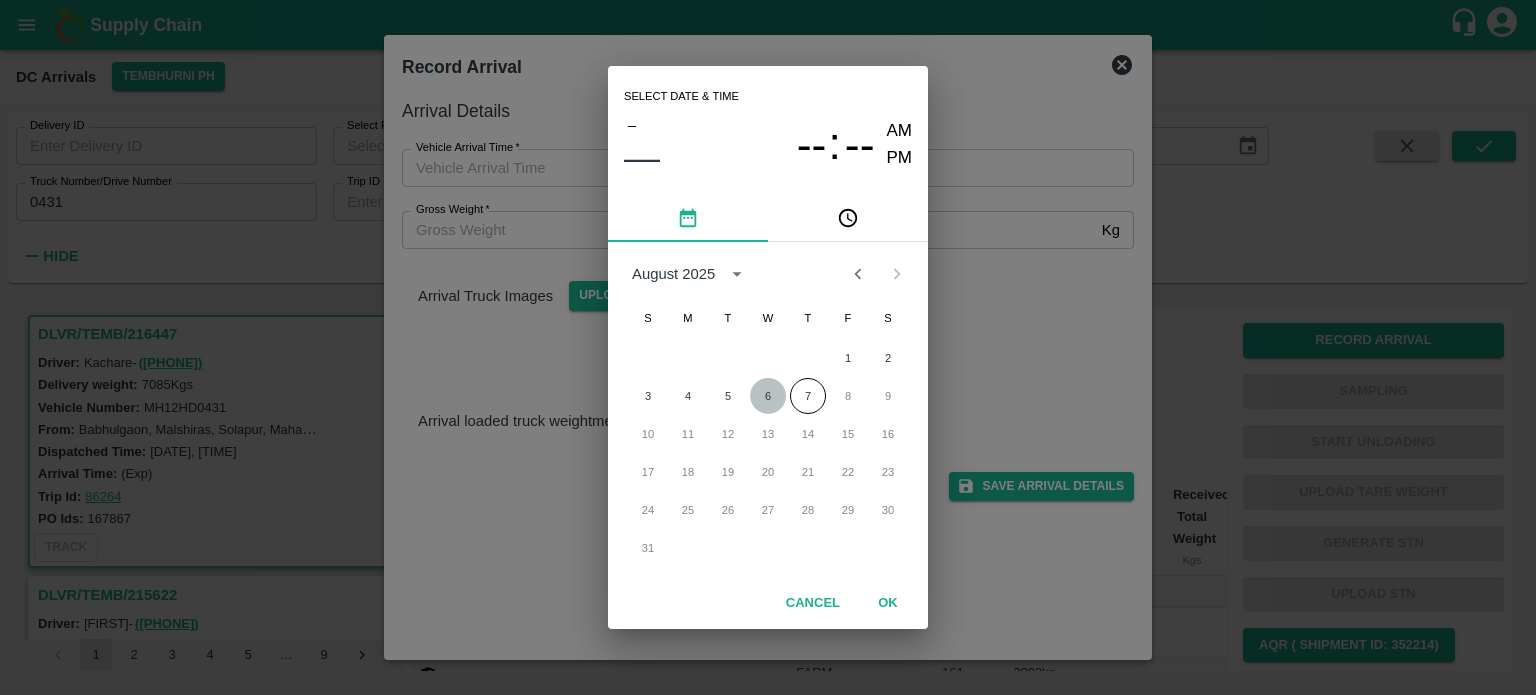 click on "6" at bounding box center [768, 396] 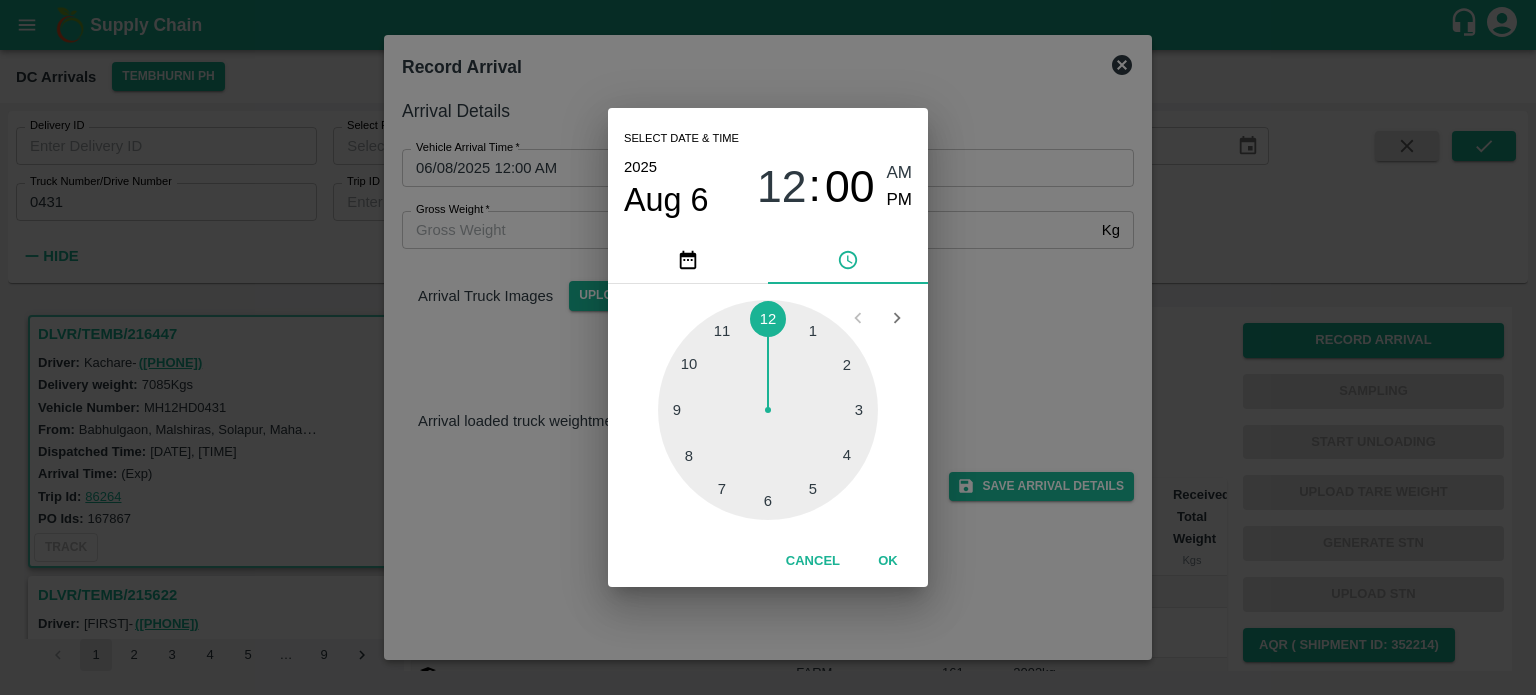 click at bounding box center [768, 410] 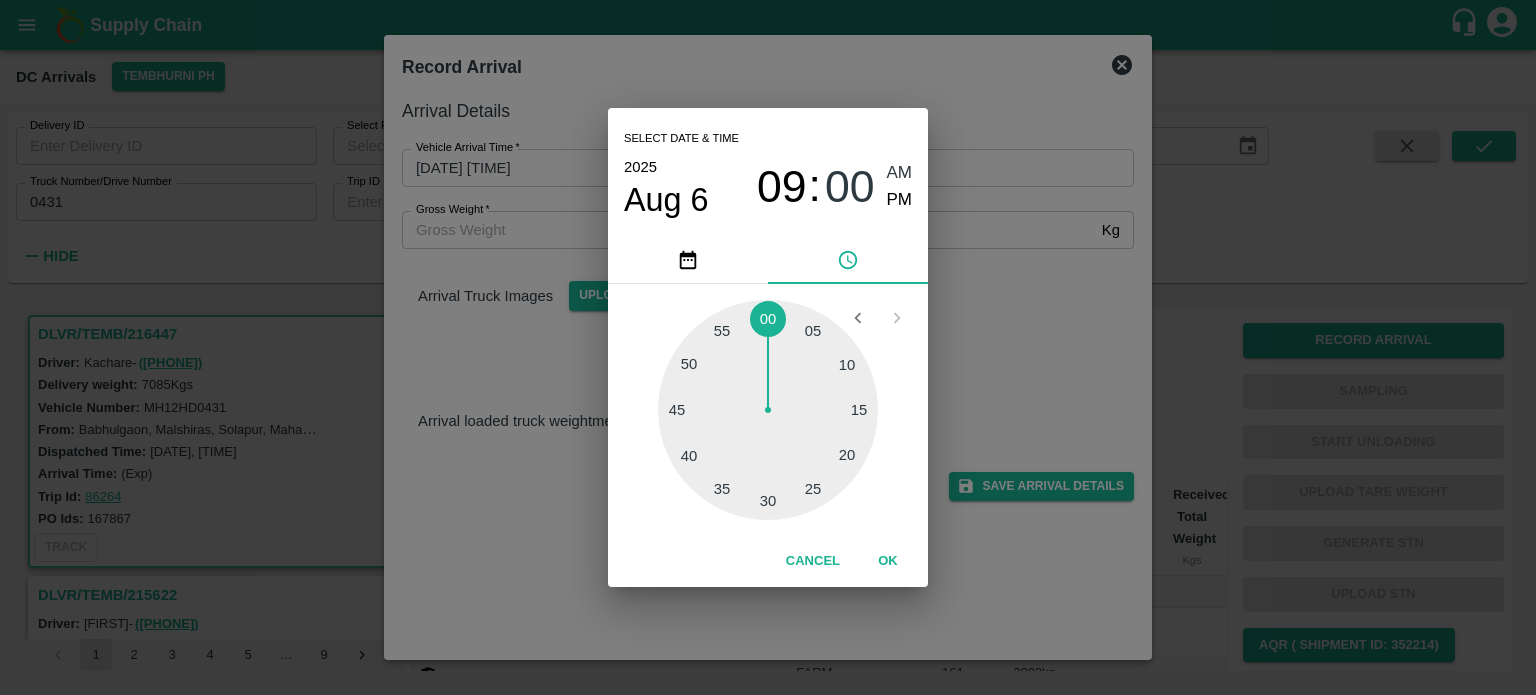 click at bounding box center (768, 410) 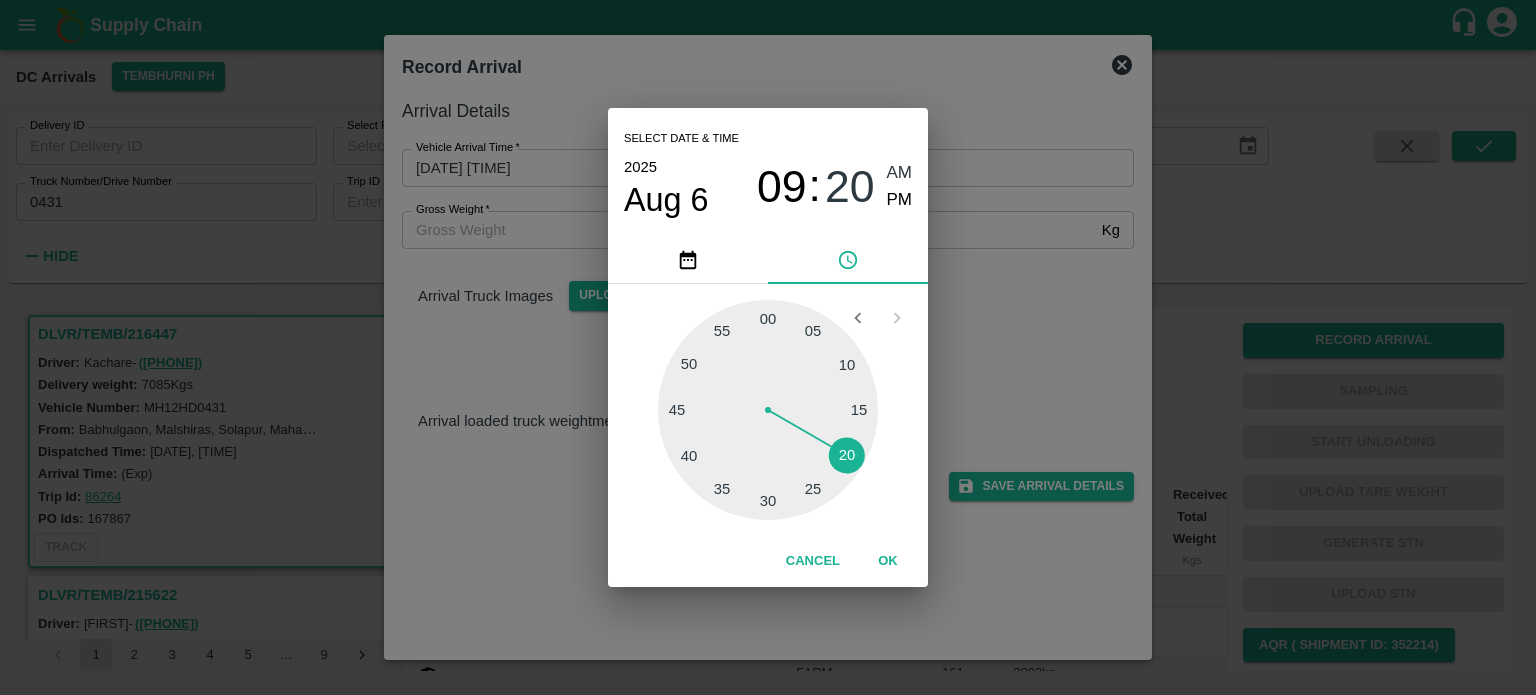 click on "09 : 20 AM PM" at bounding box center (834, 186) 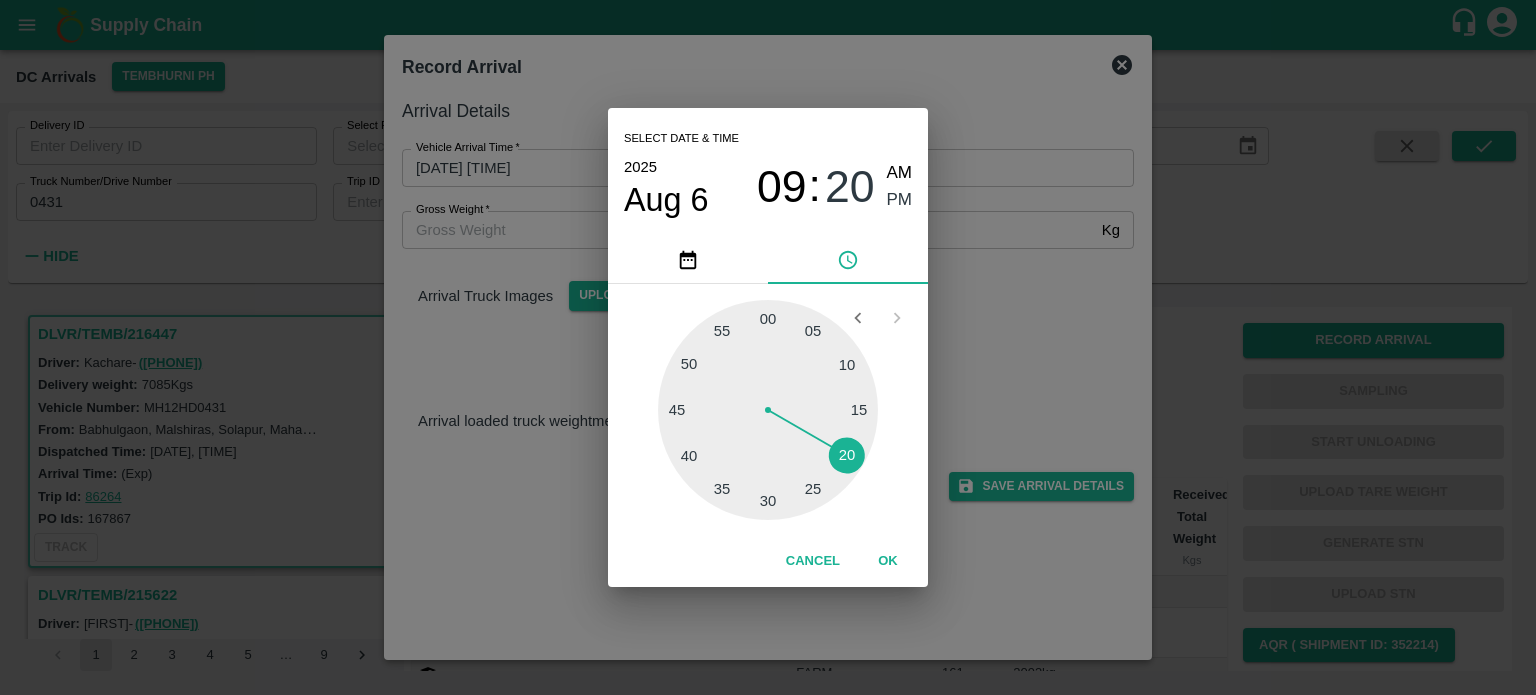 type on "[DATE] [TIME]" 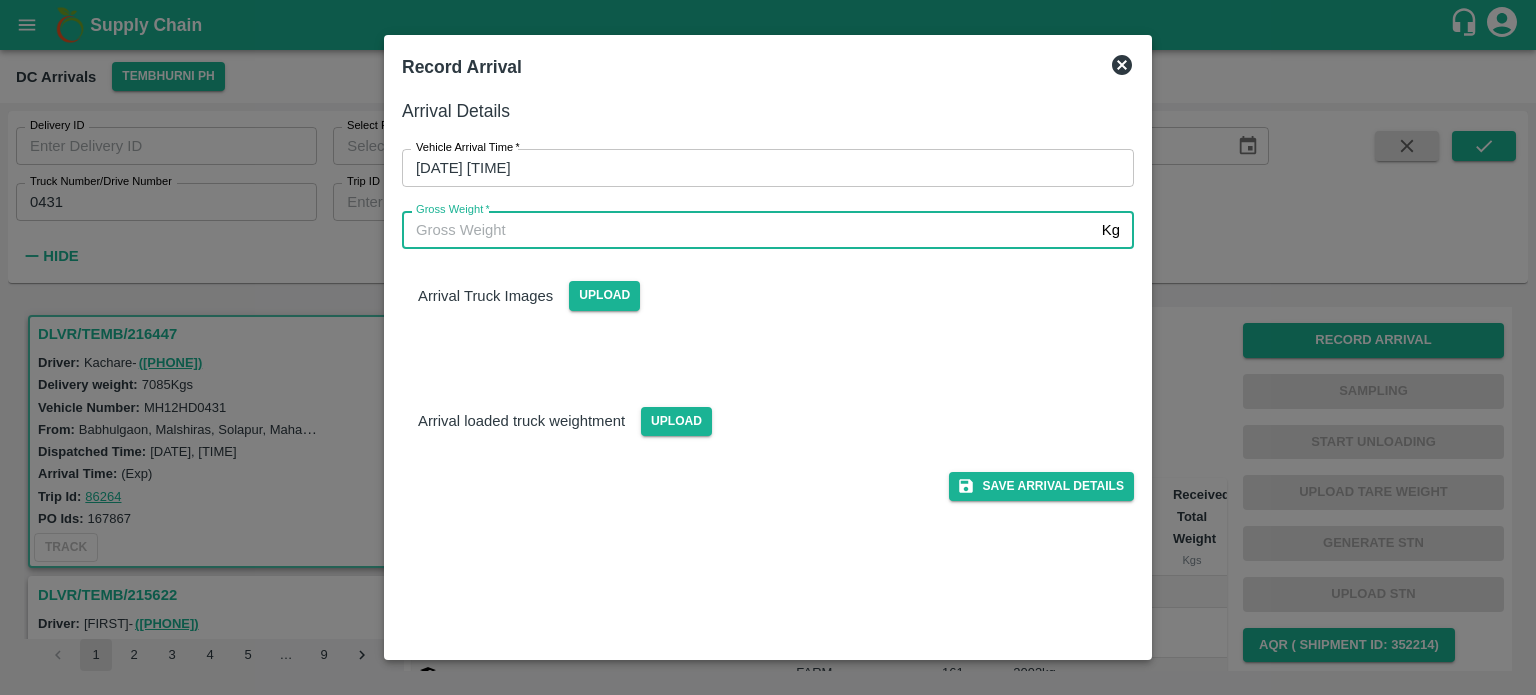 click on "Gross Weight   *" at bounding box center [748, 230] 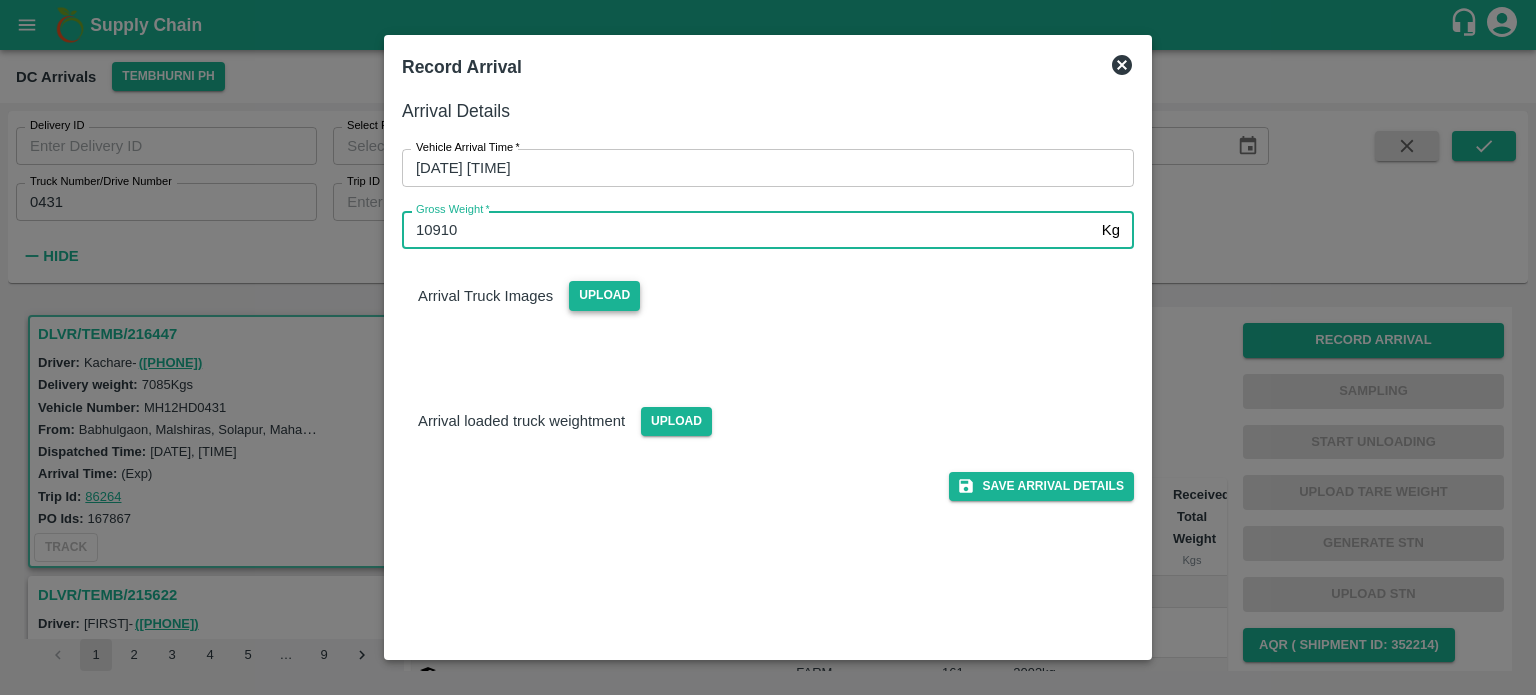 type on "10910" 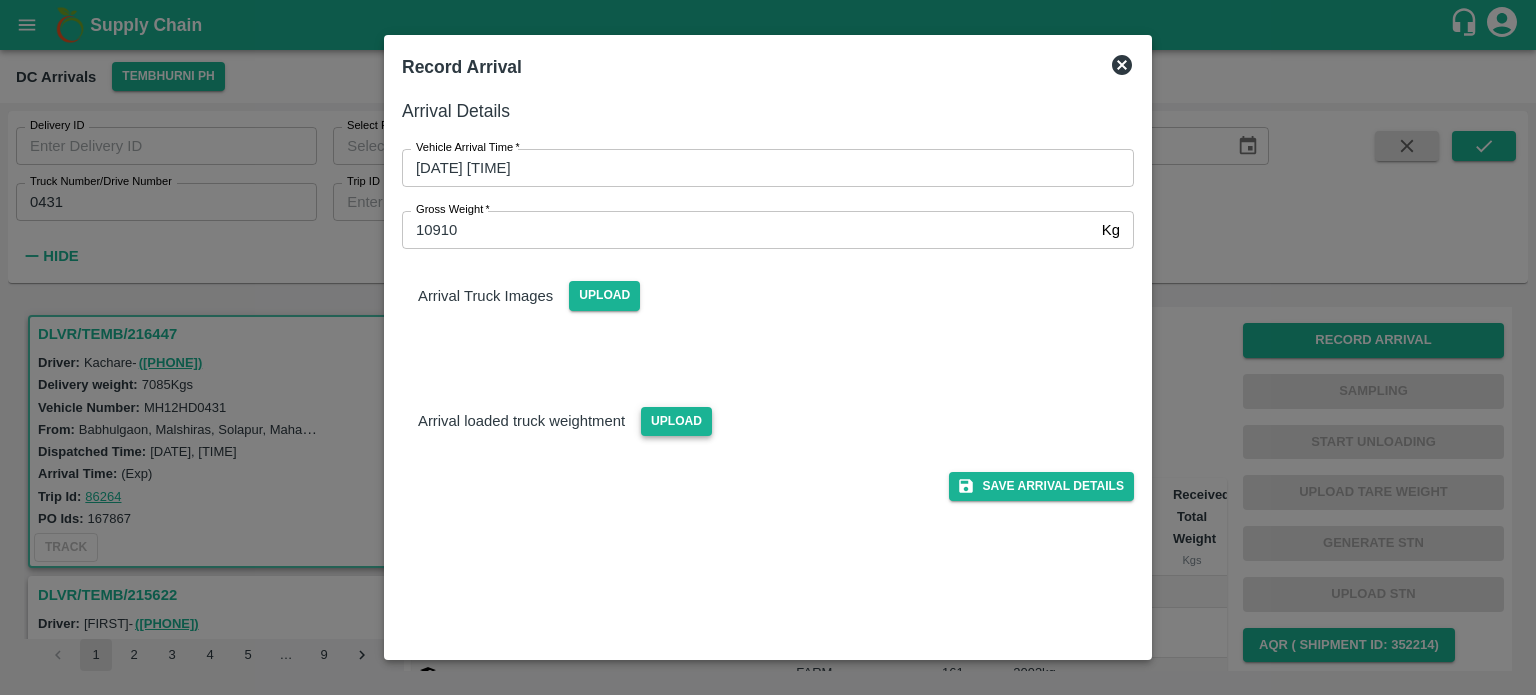 click on "Upload" at bounding box center (676, 421) 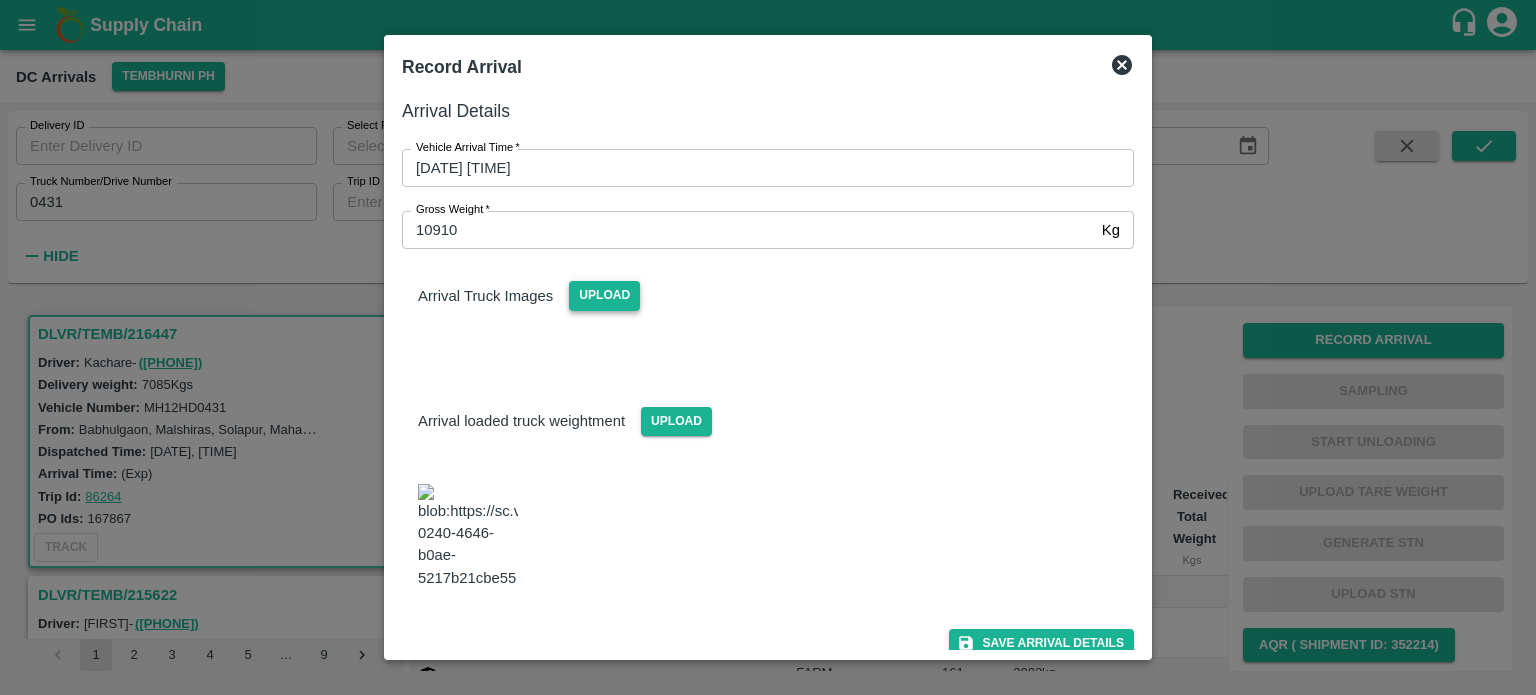 click on "Upload" at bounding box center (604, 295) 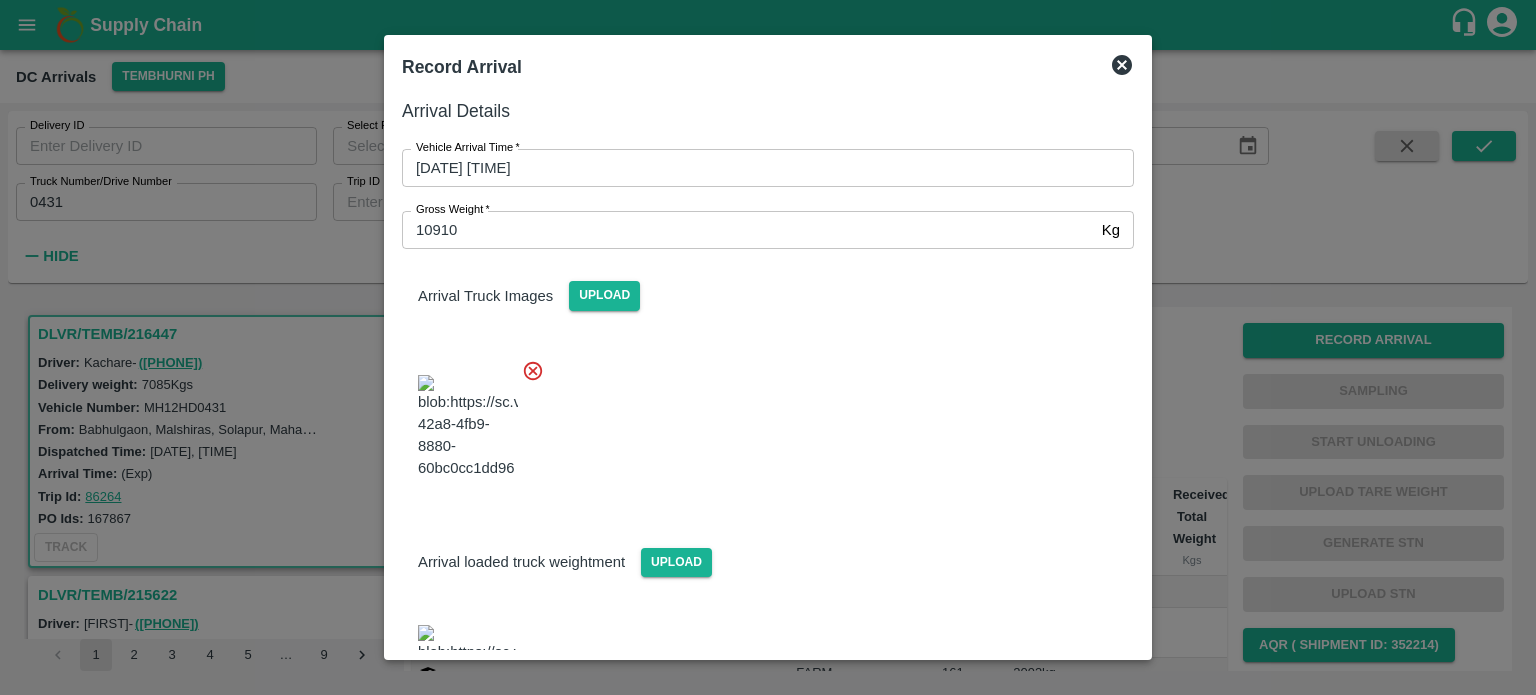click at bounding box center [760, 421] 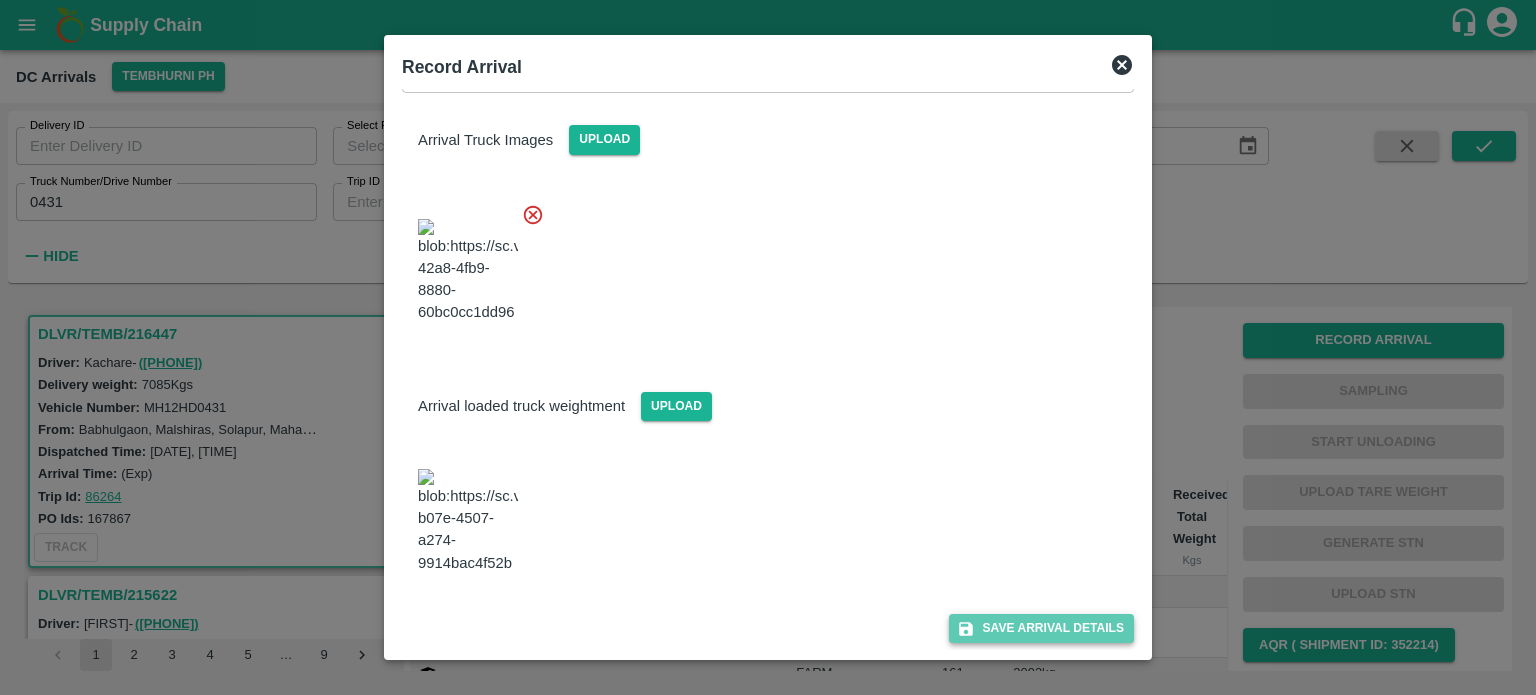 click on "Save Arrival Details" at bounding box center (1041, 628) 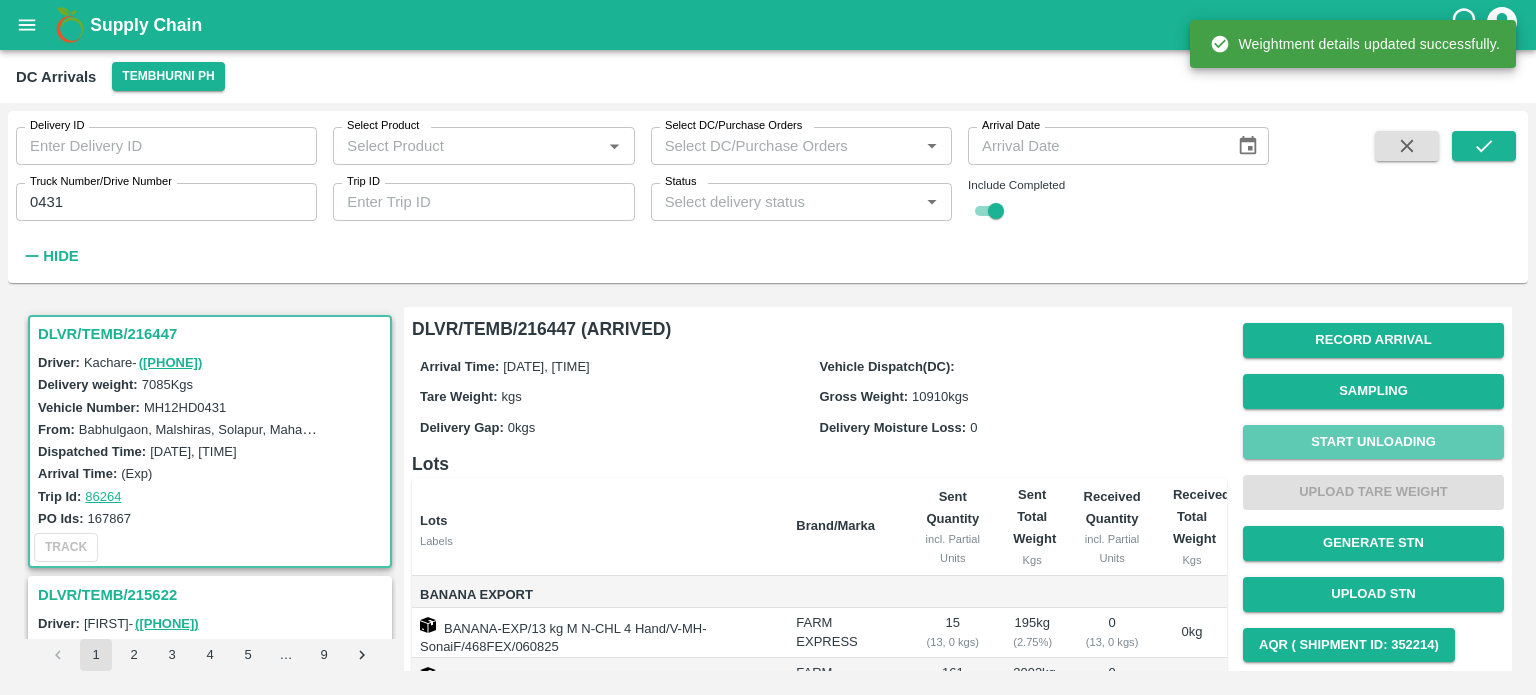click on "Start Unloading" at bounding box center [1373, 442] 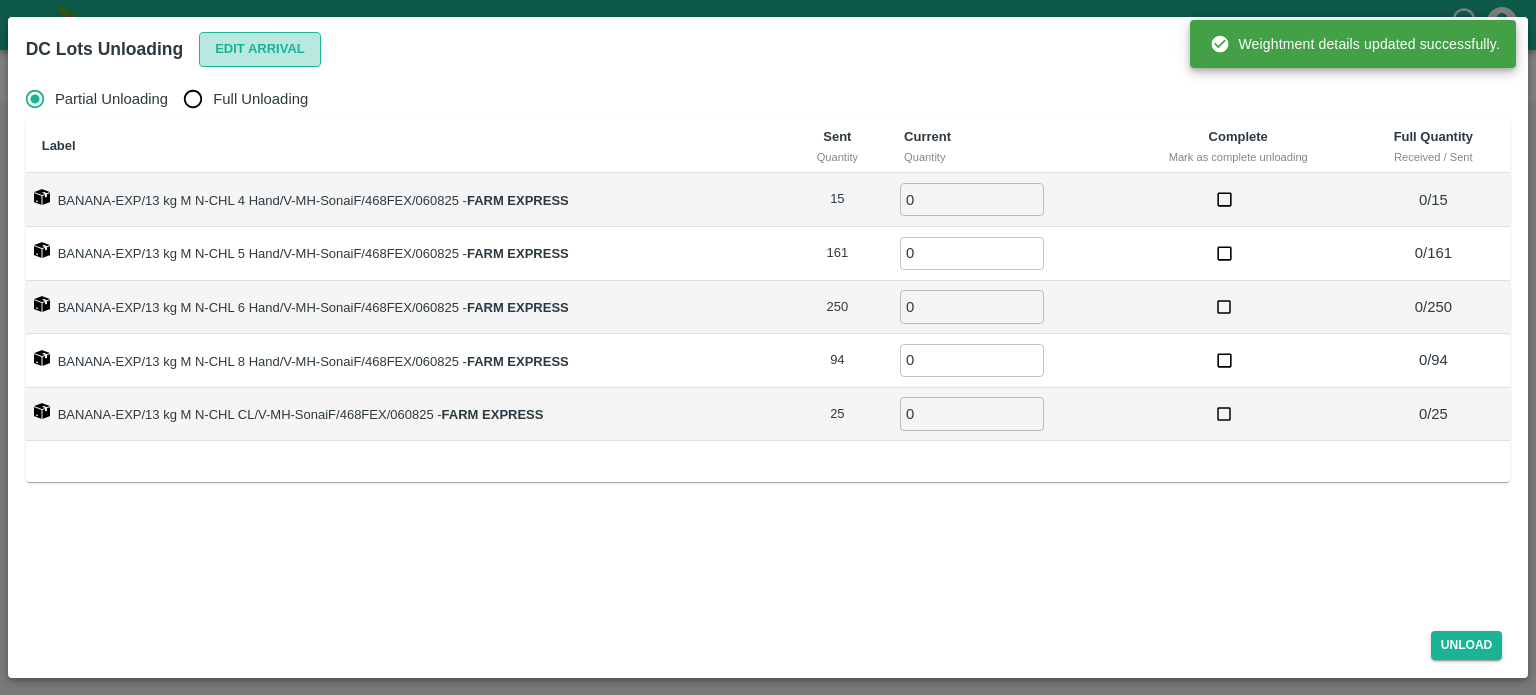 click on "Edit Arrival" at bounding box center (260, 49) 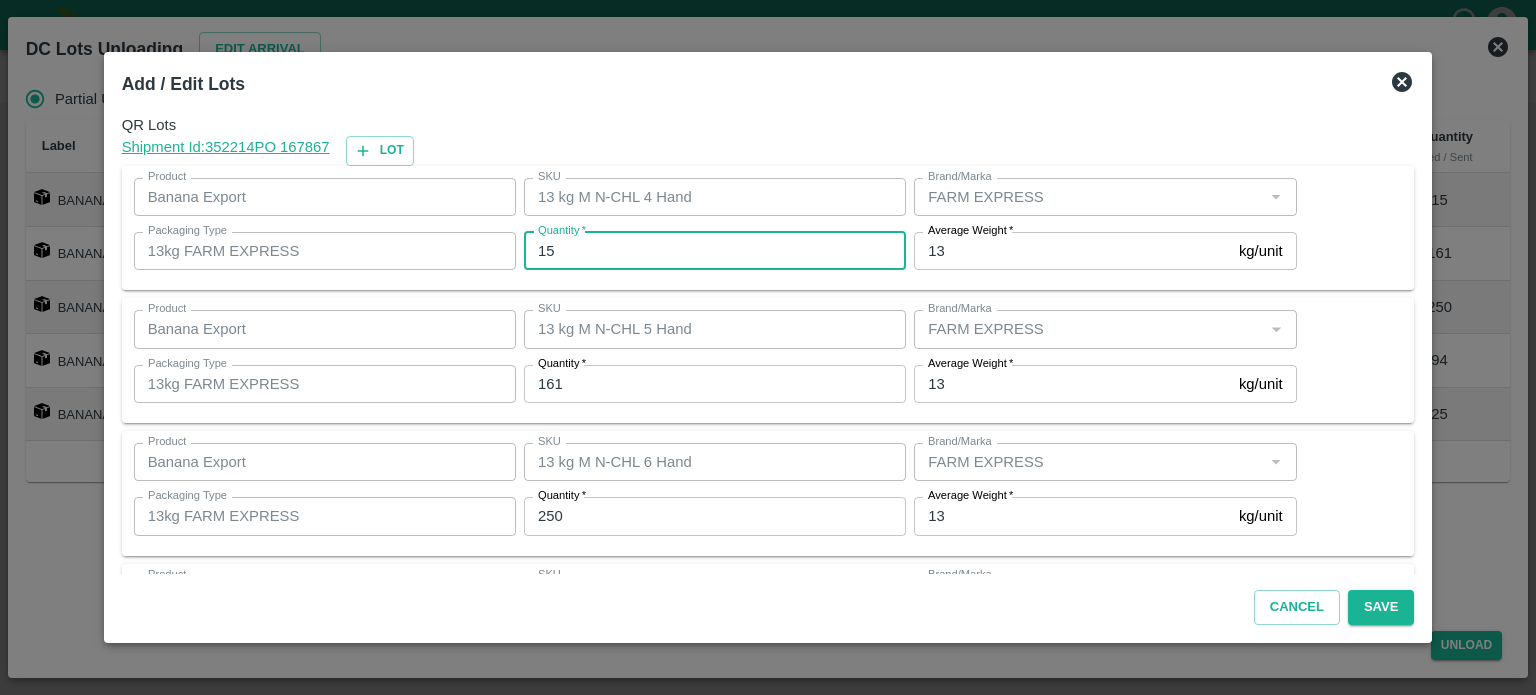 click on "15" at bounding box center [715, 251] 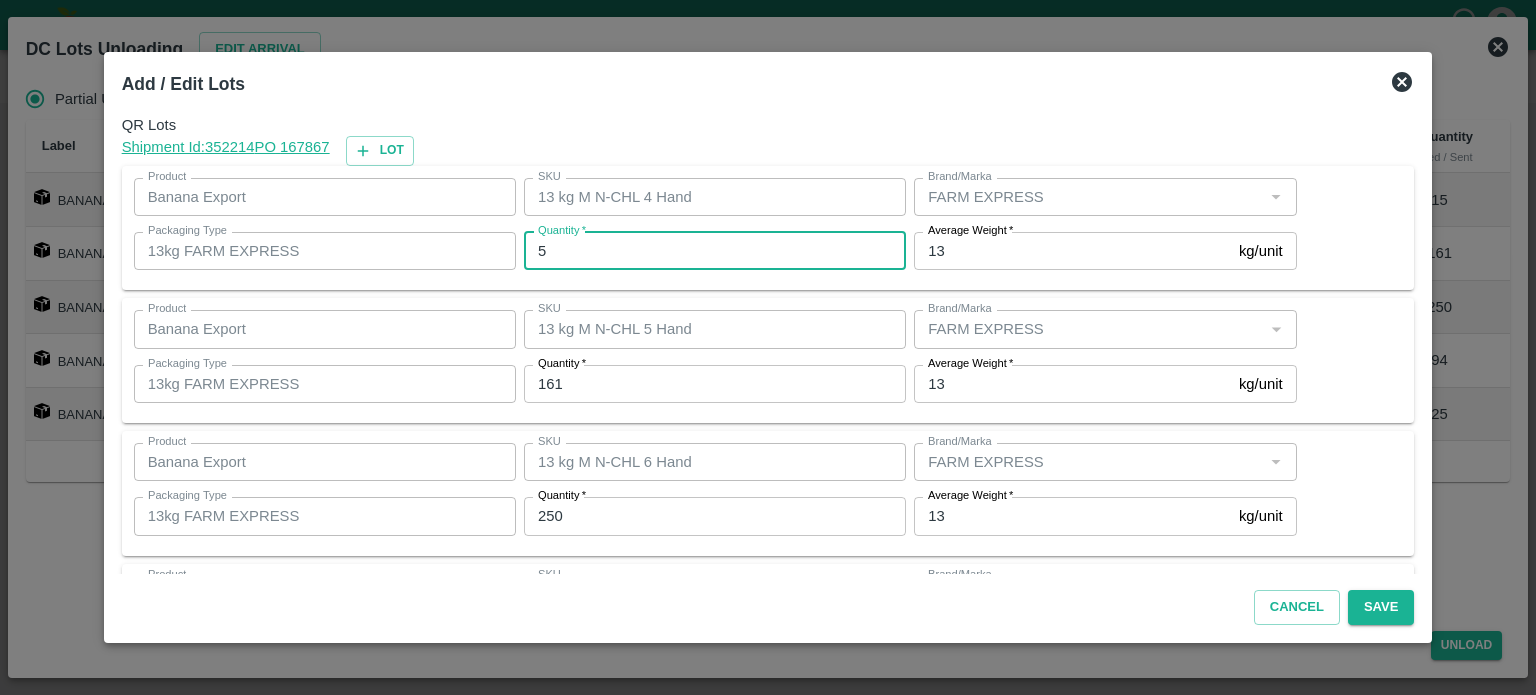 type on "5" 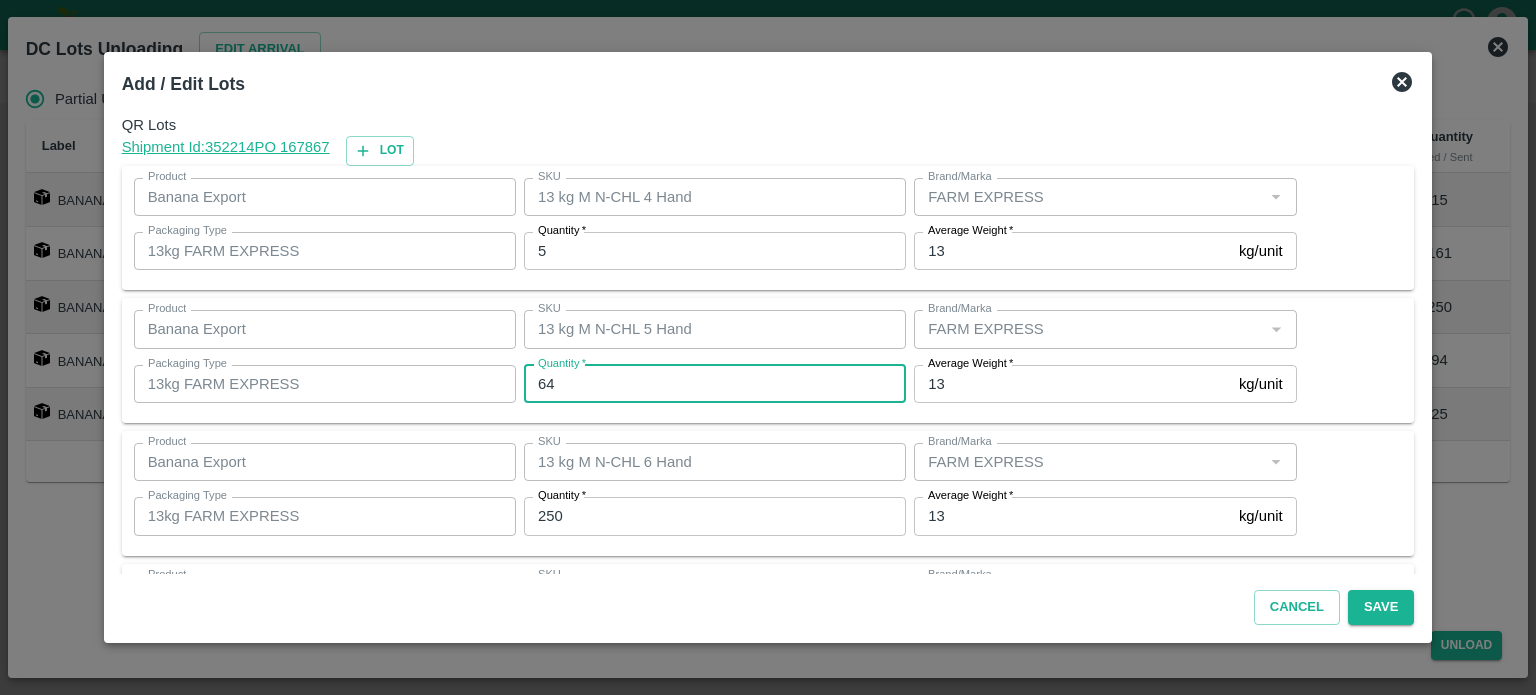 type on "64" 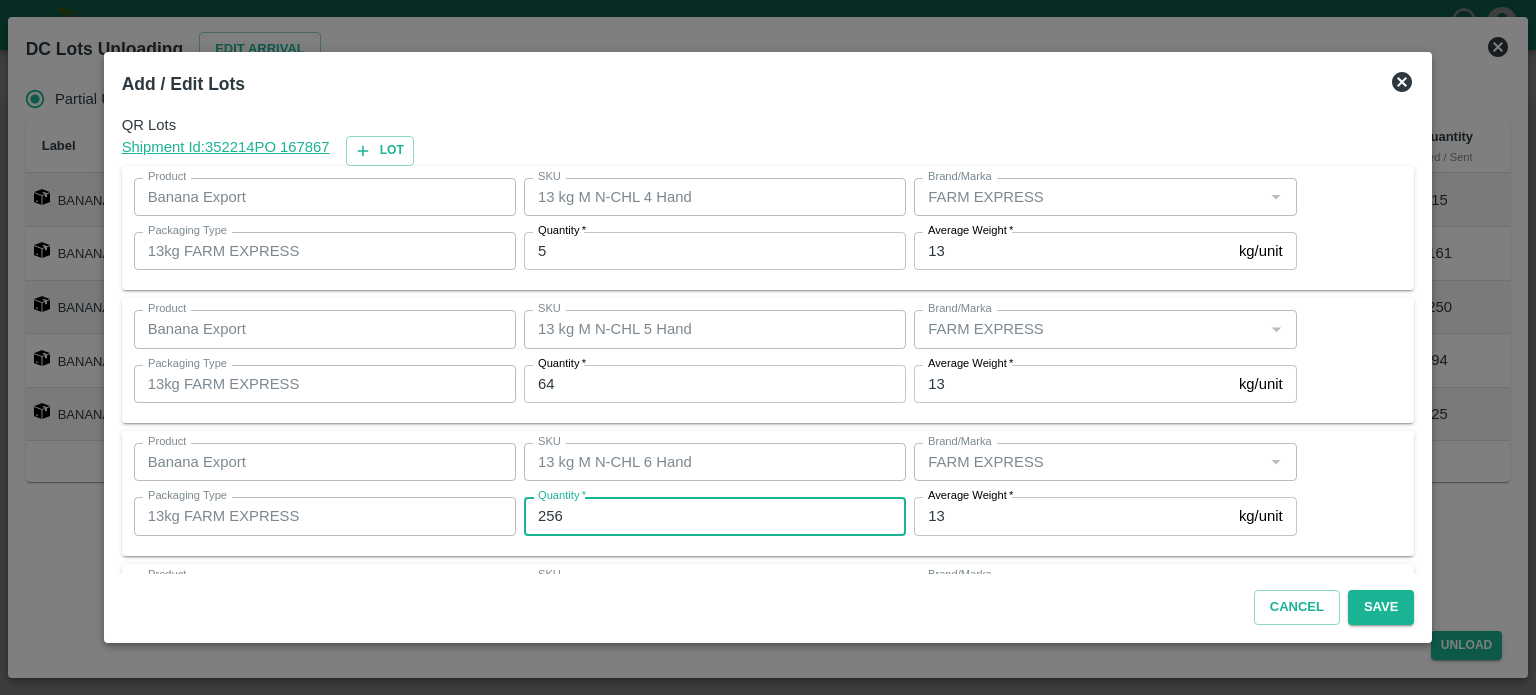 type on "256" 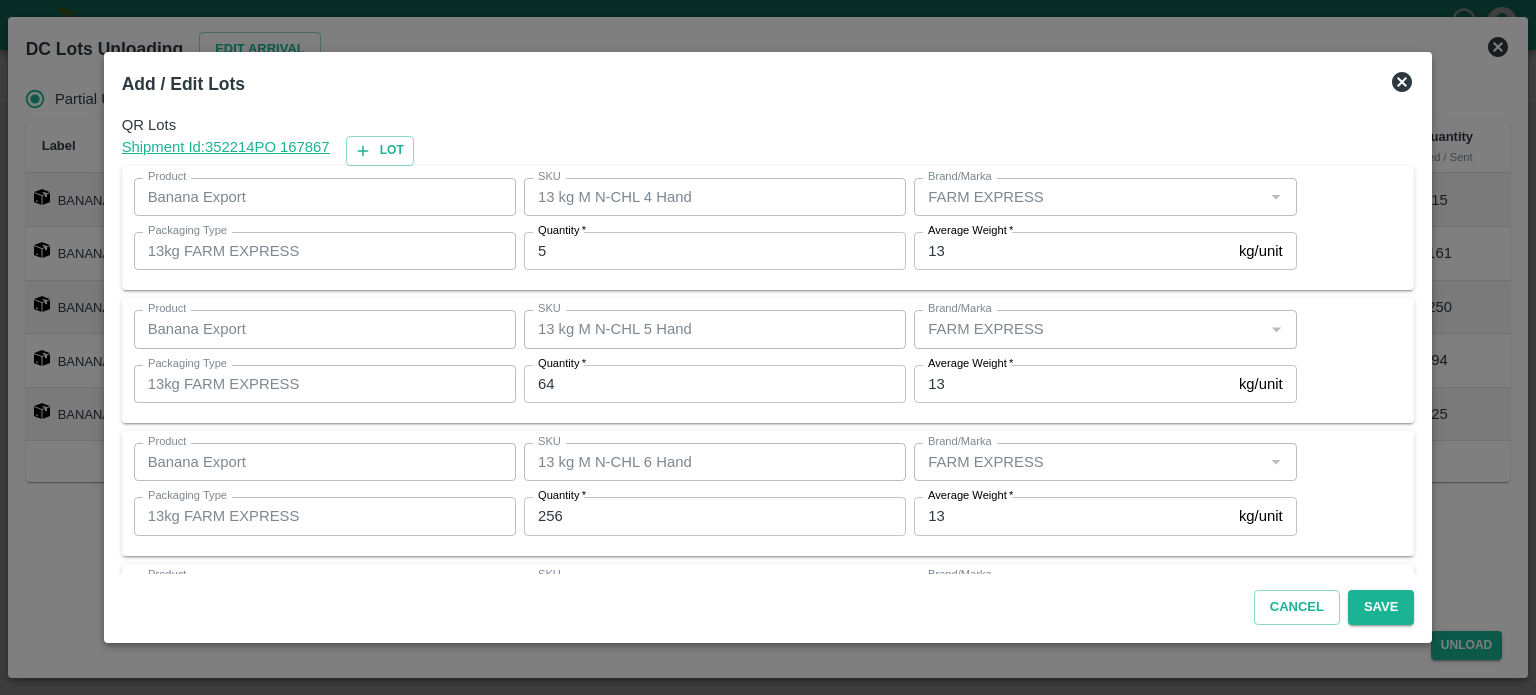 scroll, scrollTop: 262, scrollLeft: 0, axis: vertical 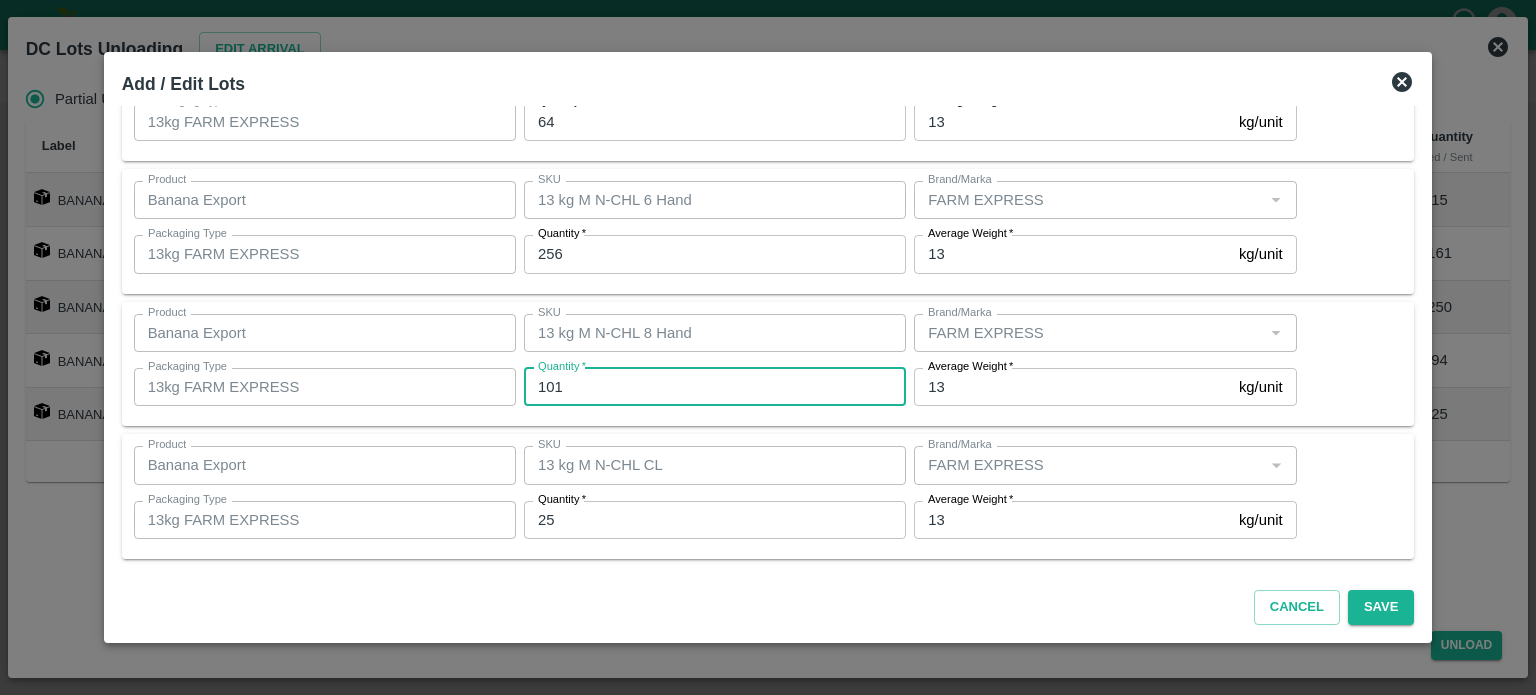 type on "101" 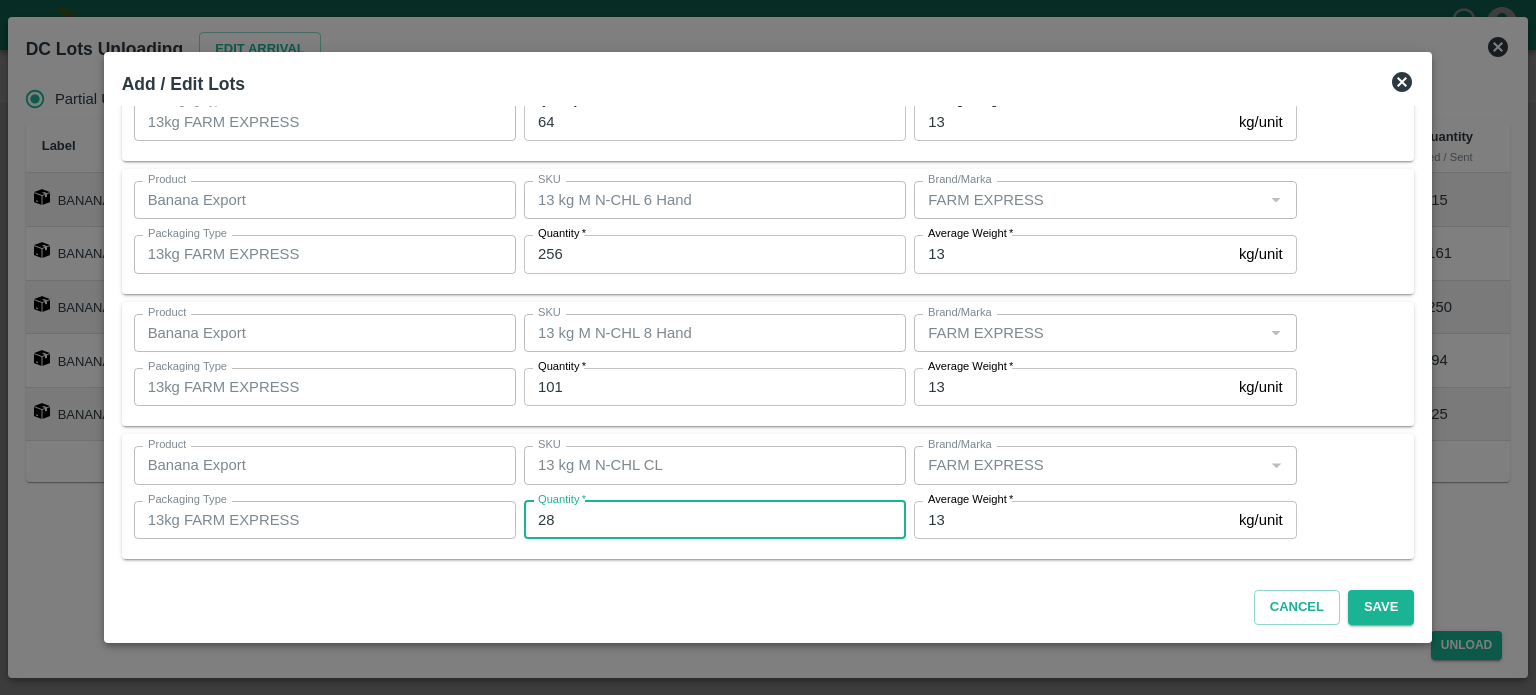 type on "28" 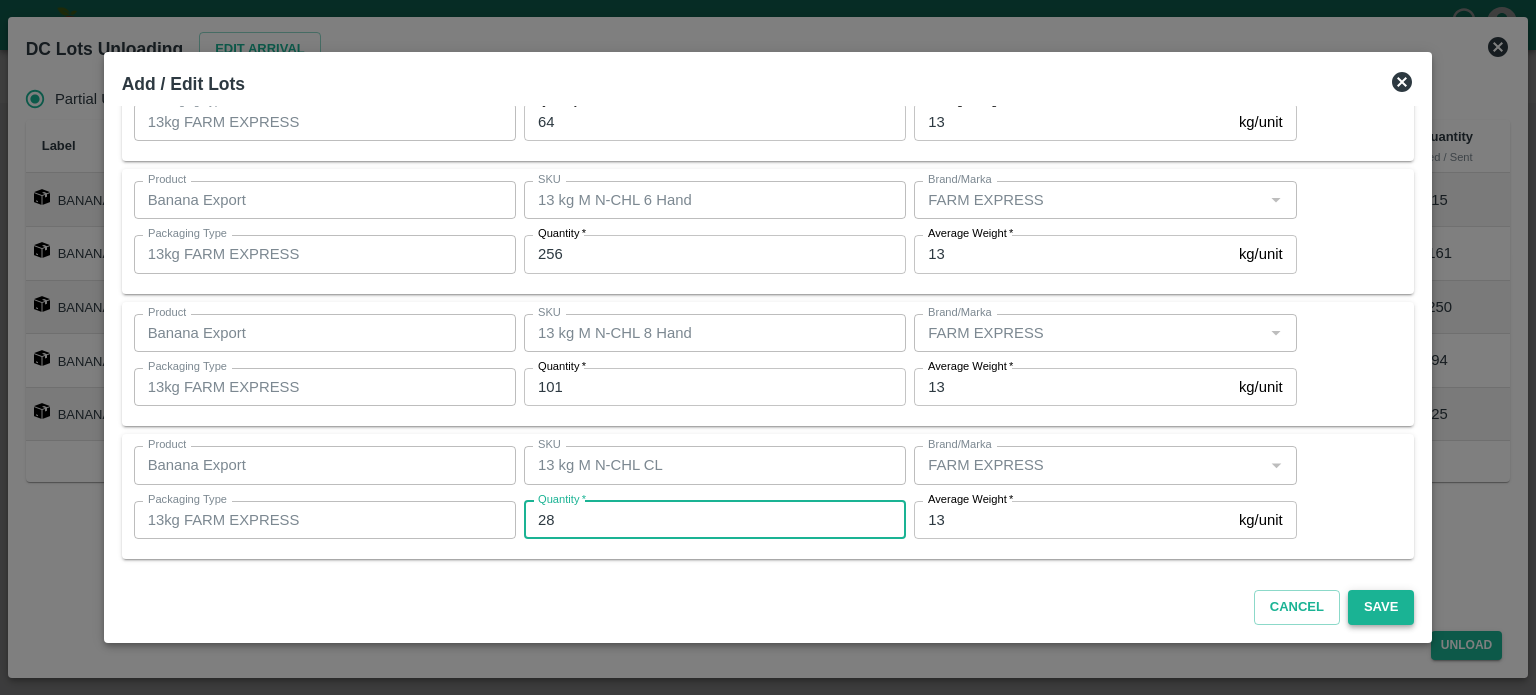 click on "Save" at bounding box center (1381, 607) 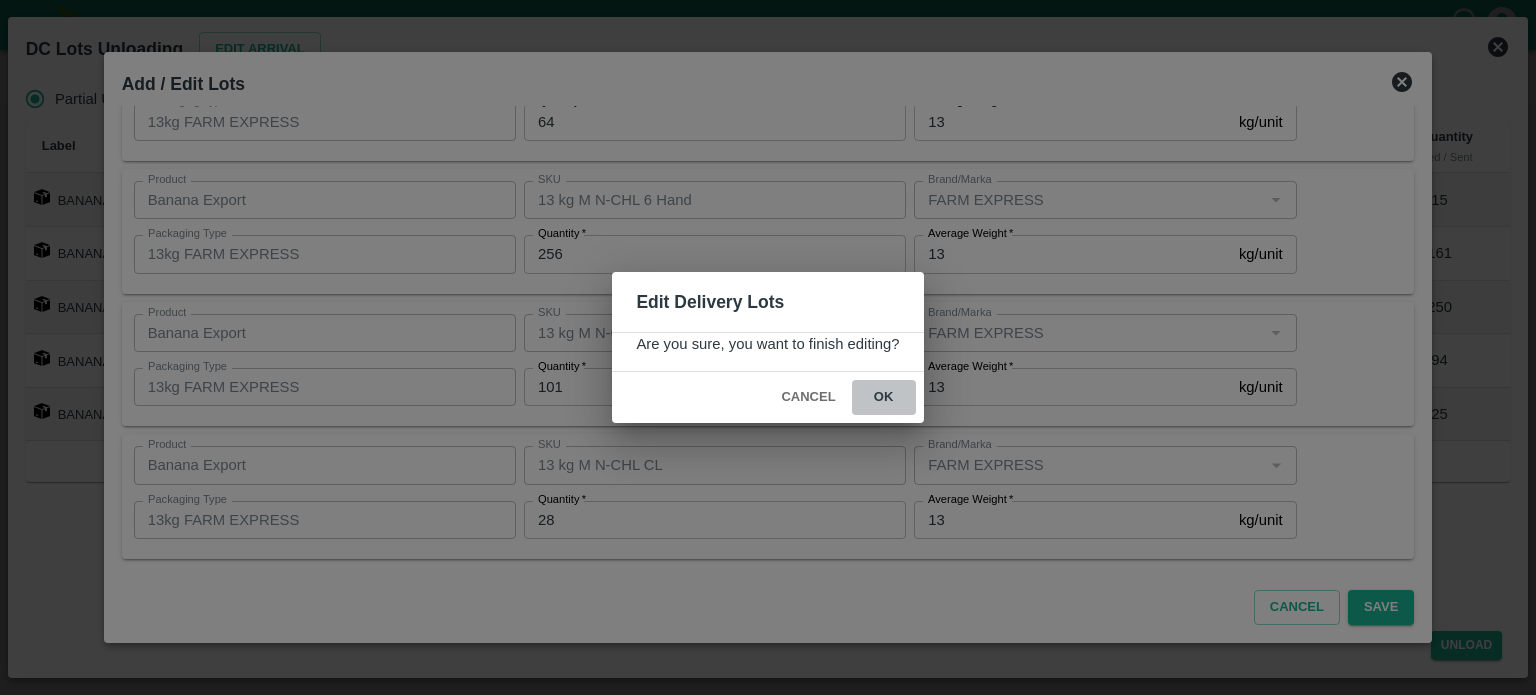 click on "ok" at bounding box center [884, 397] 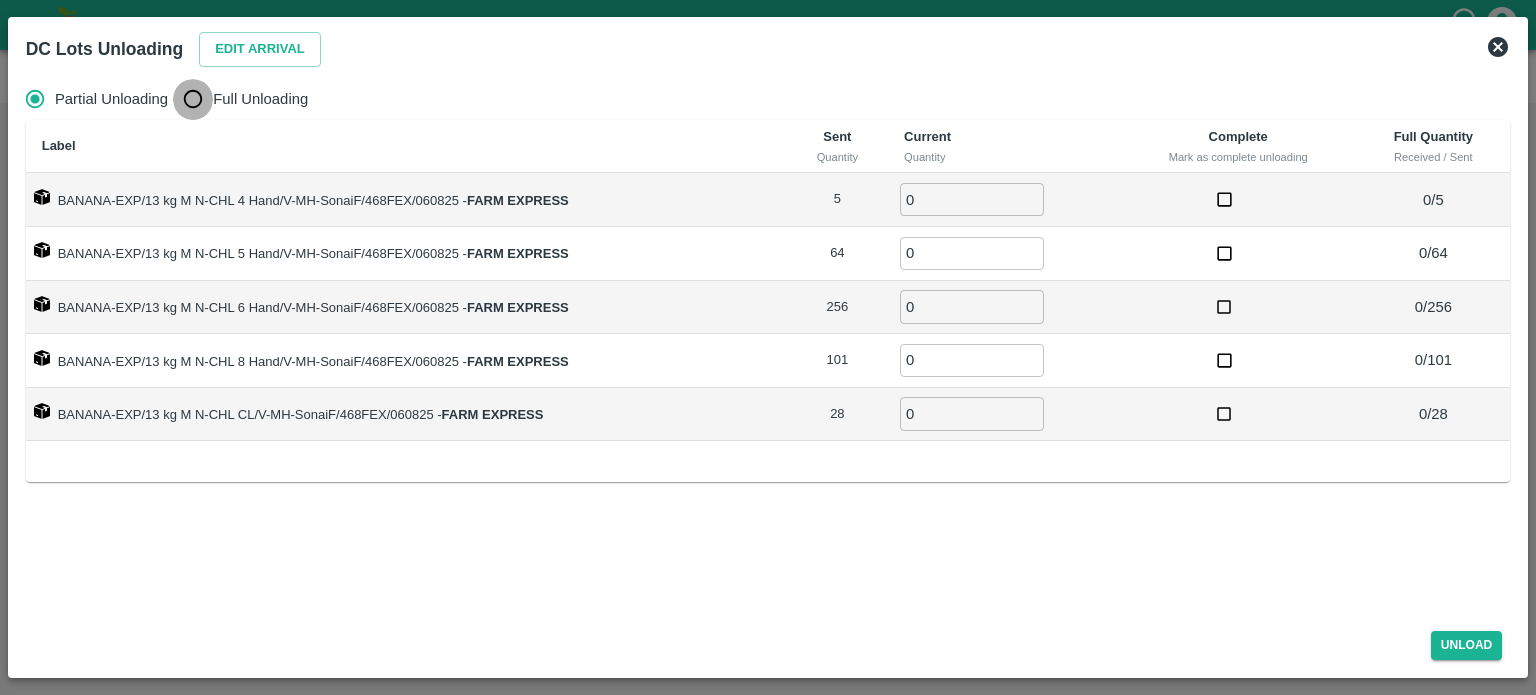 click on "Full Unloading" at bounding box center [193, 99] 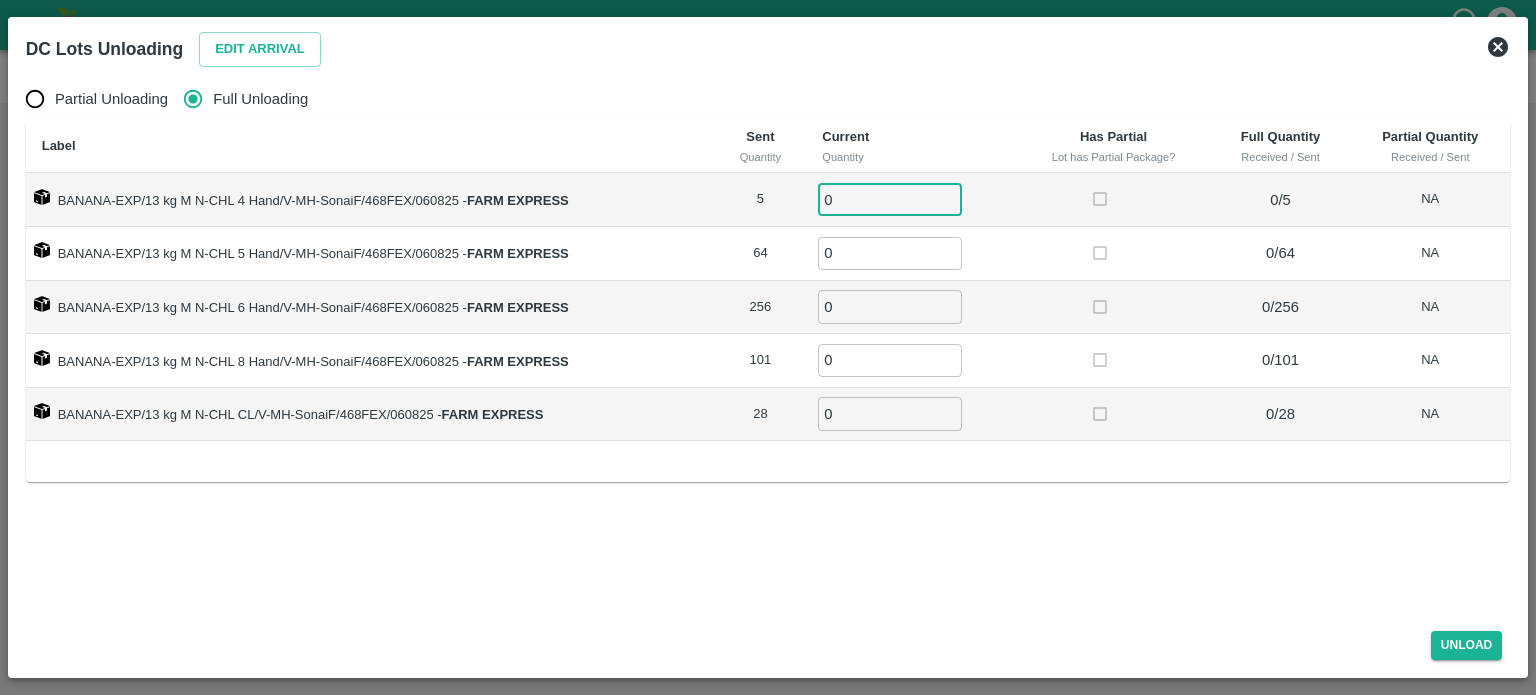 click on "0" at bounding box center [890, 199] 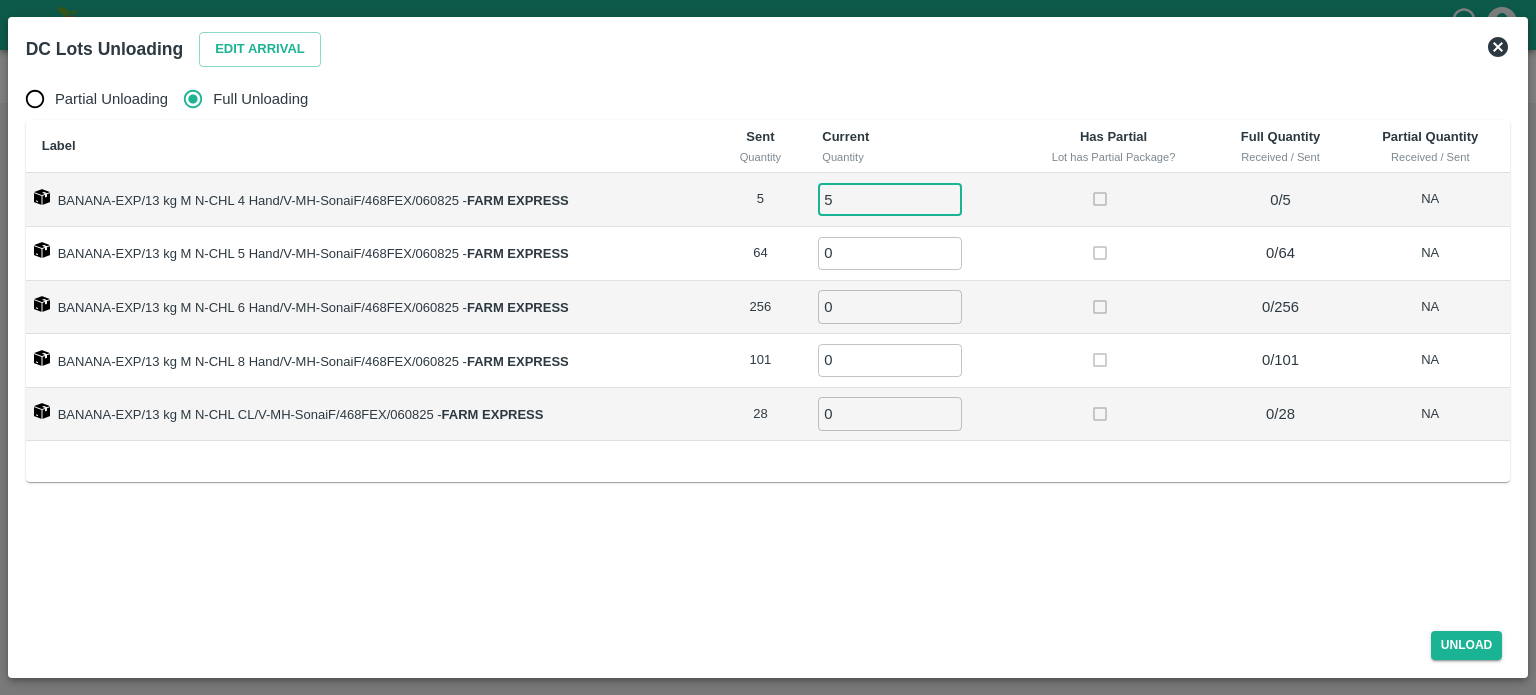 type on "5" 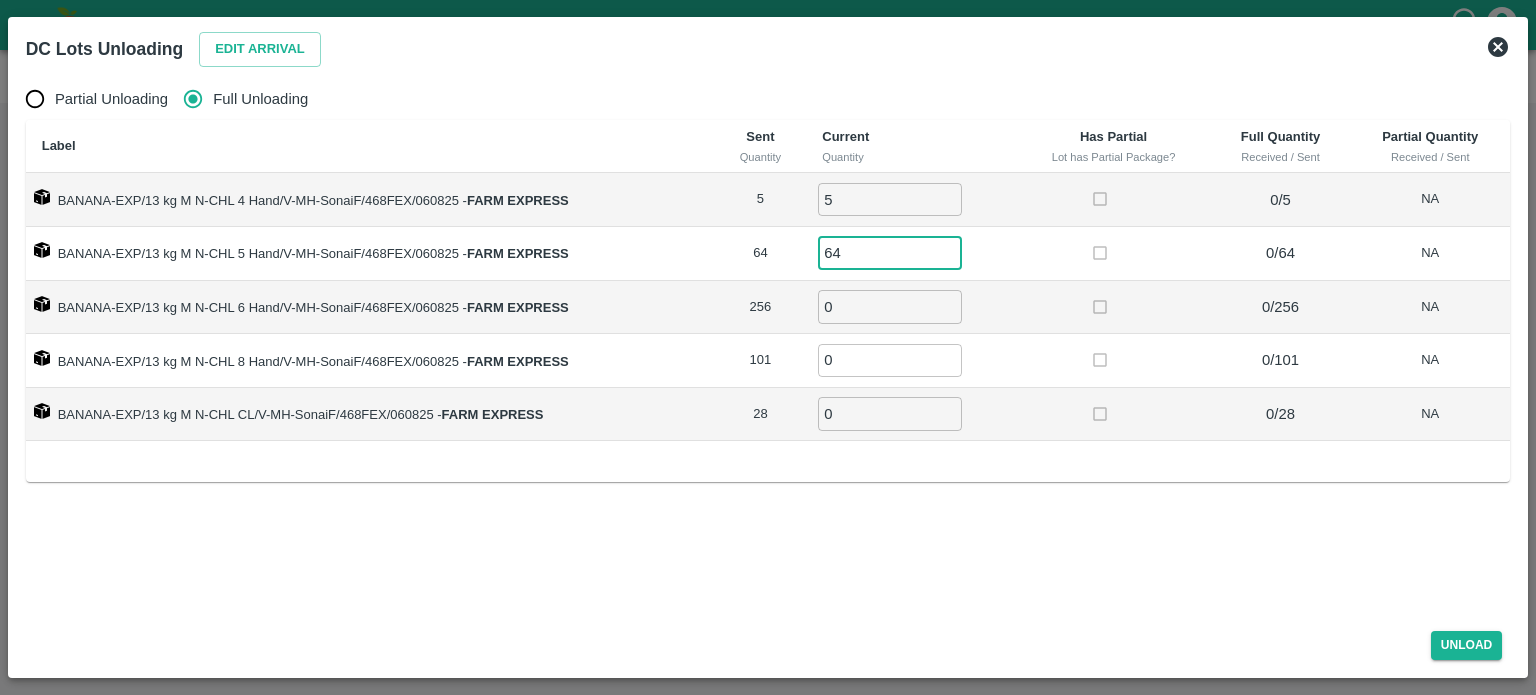 type on "64" 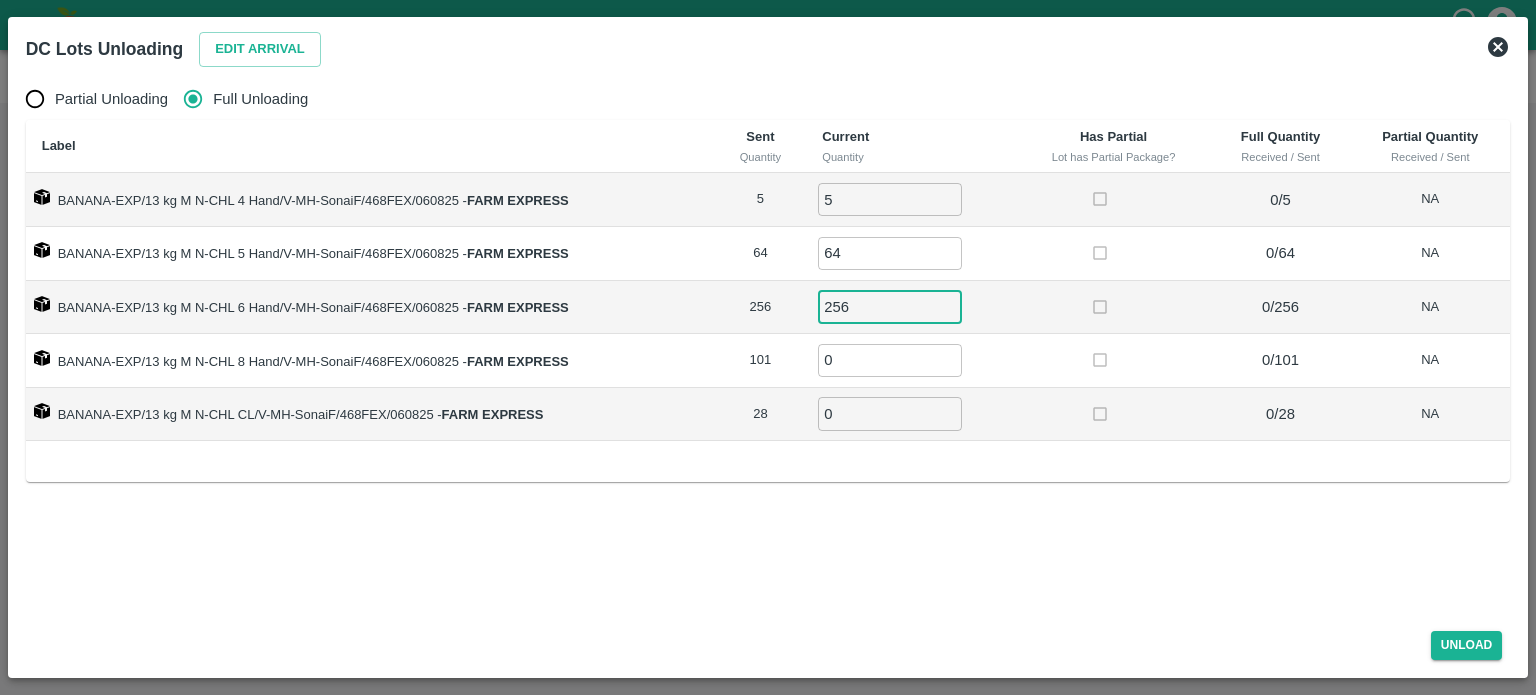 type on "256" 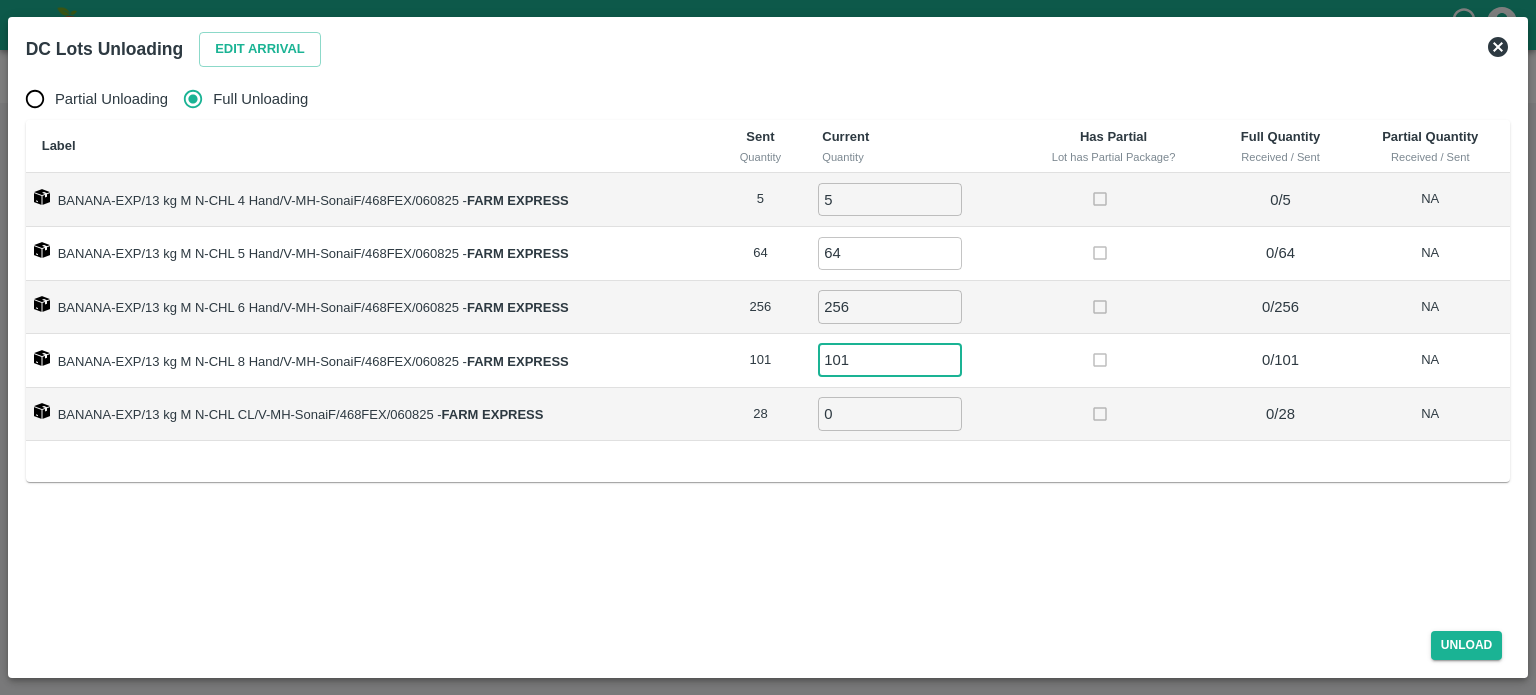 type on "101" 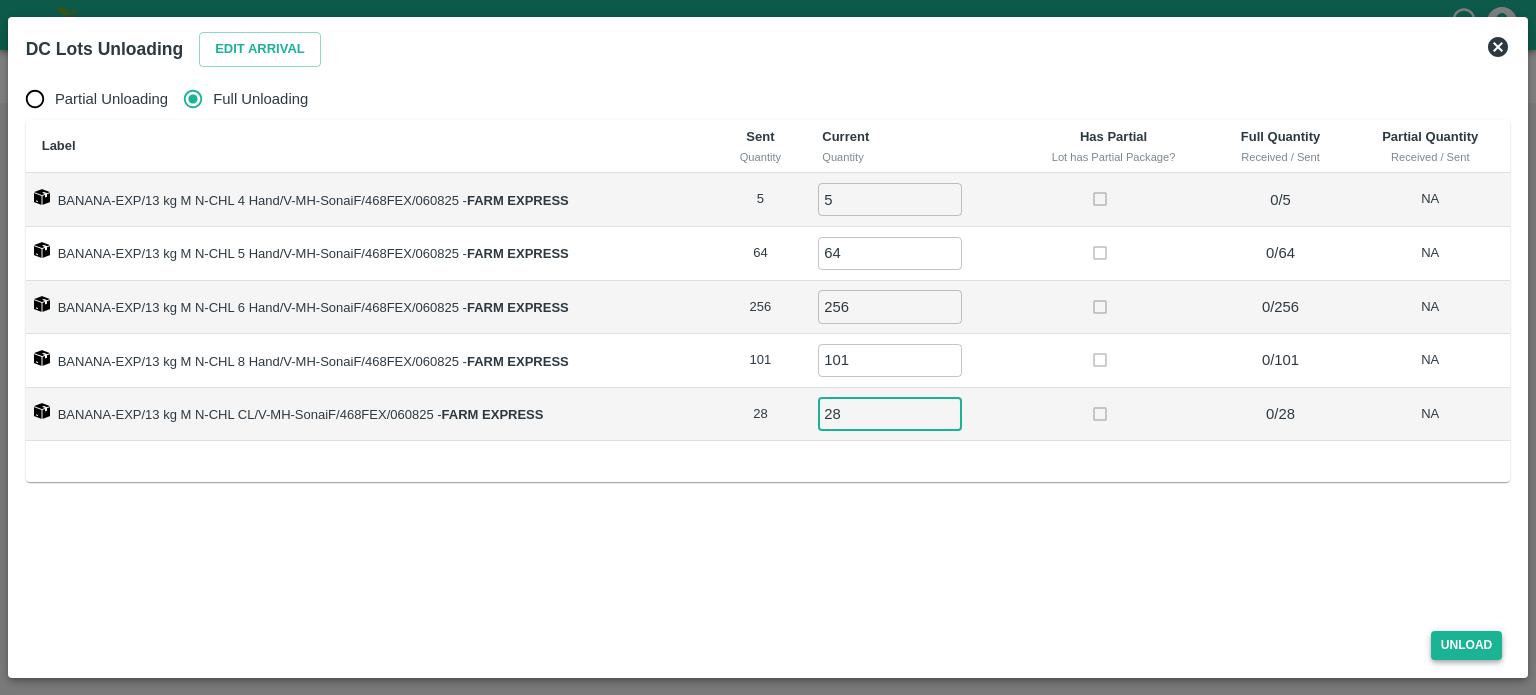 type on "28" 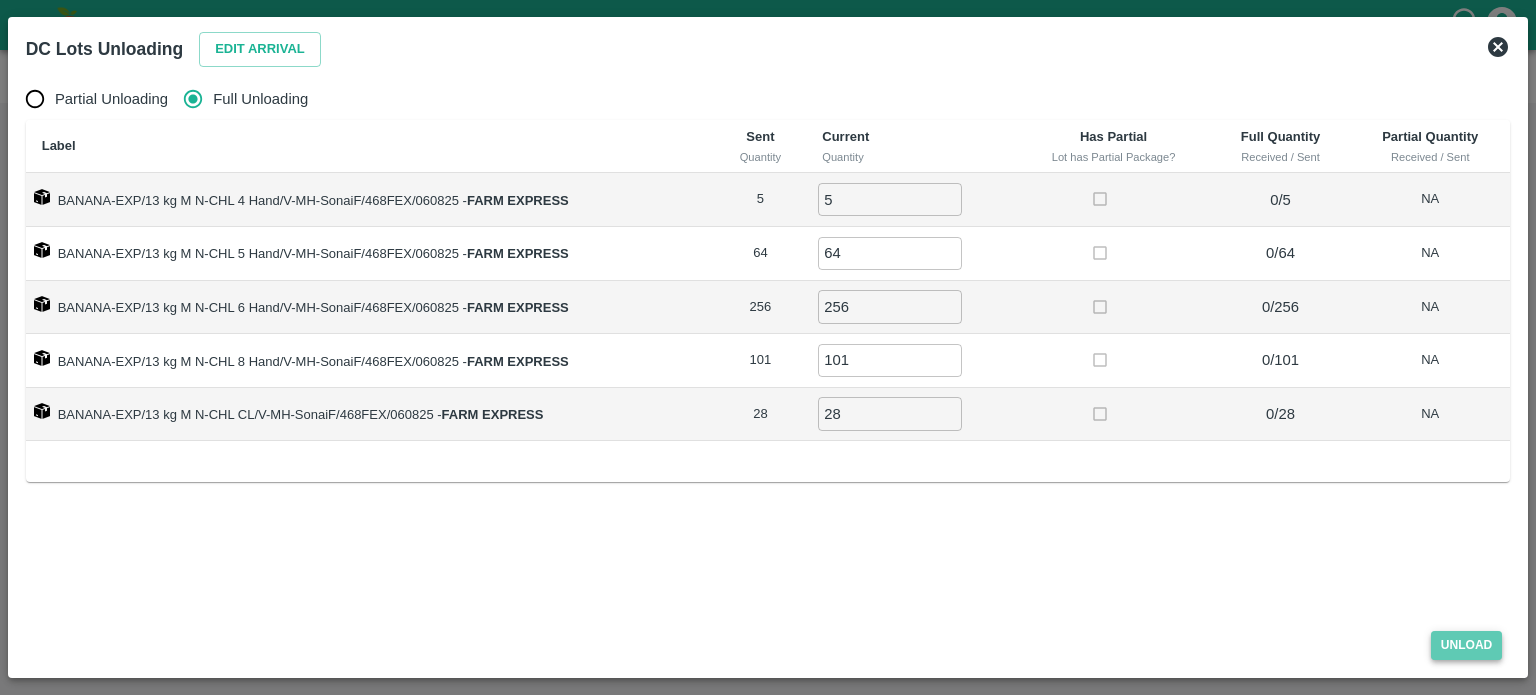 click on "Unload" at bounding box center [1467, 645] 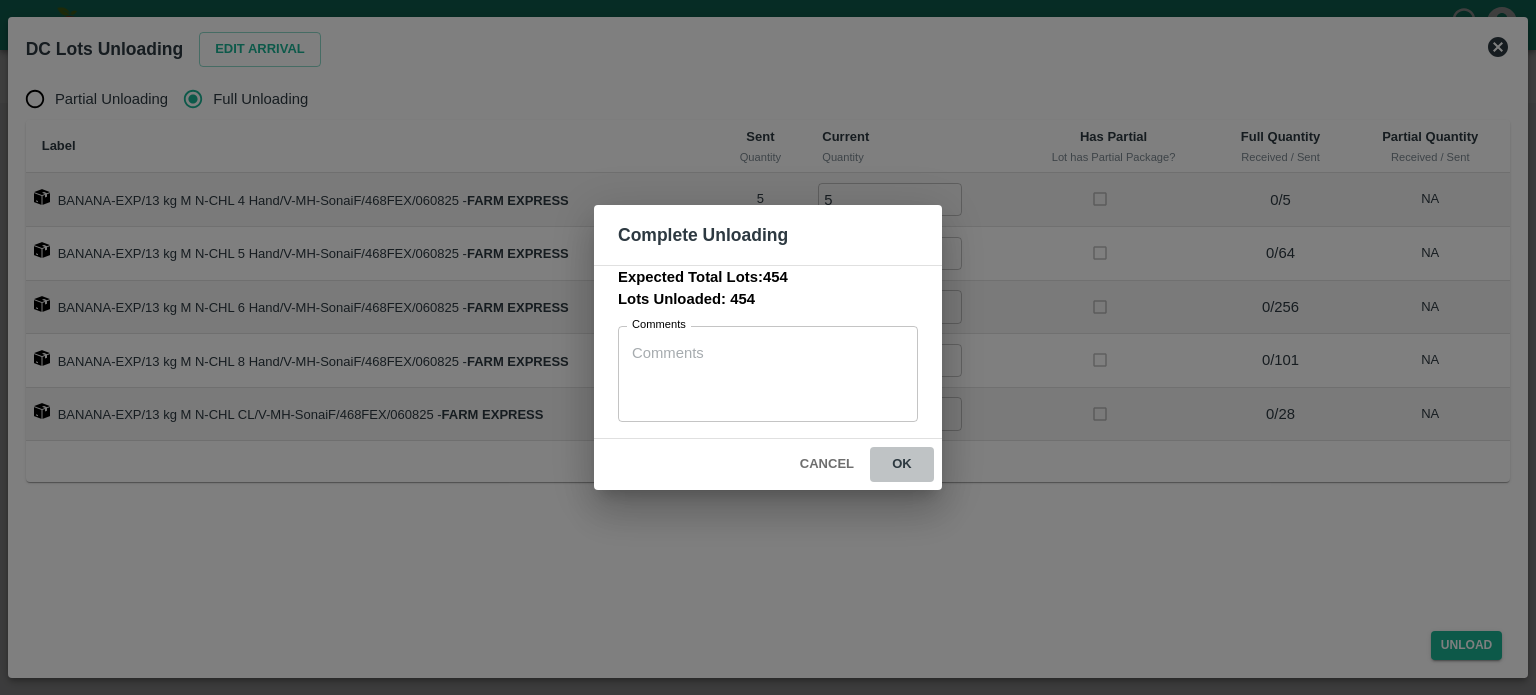 click on "ok" at bounding box center (902, 464) 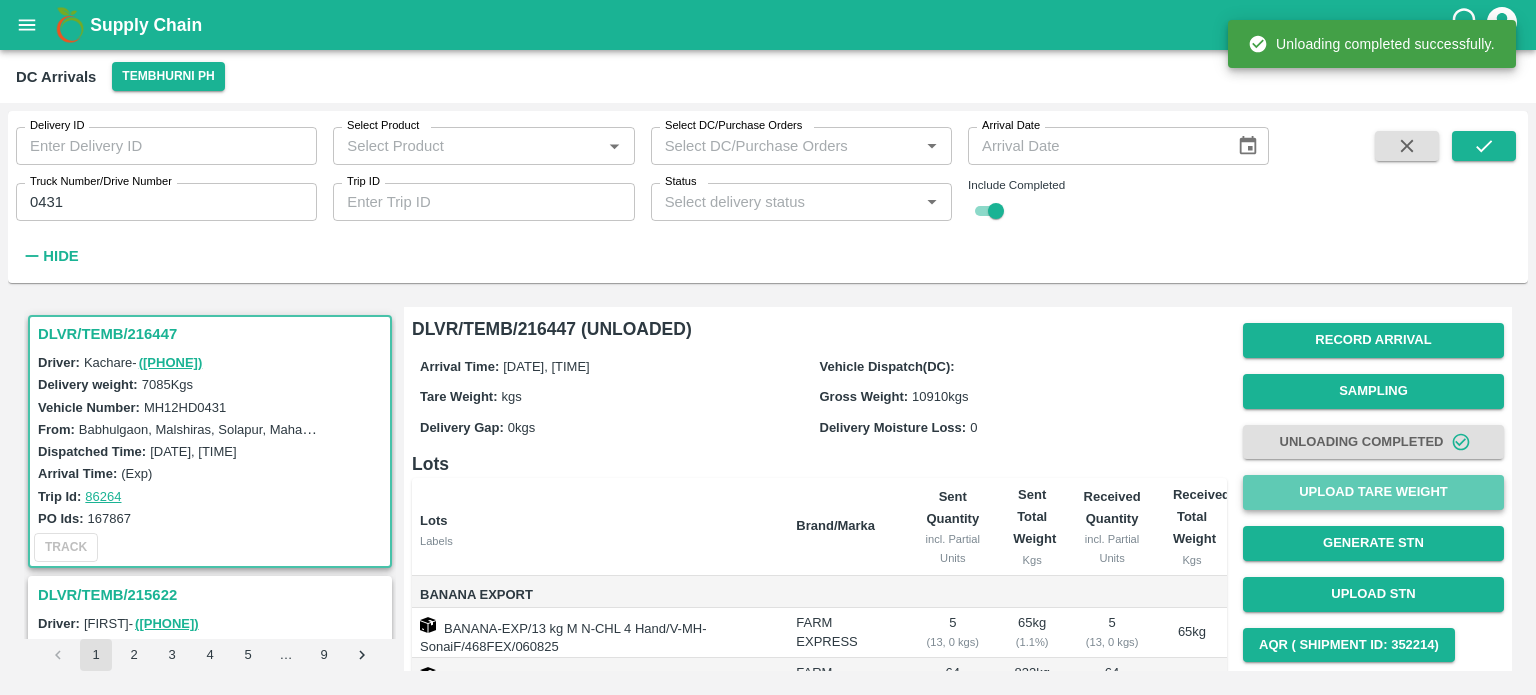 click on "Upload Tare Weight" at bounding box center (1373, 492) 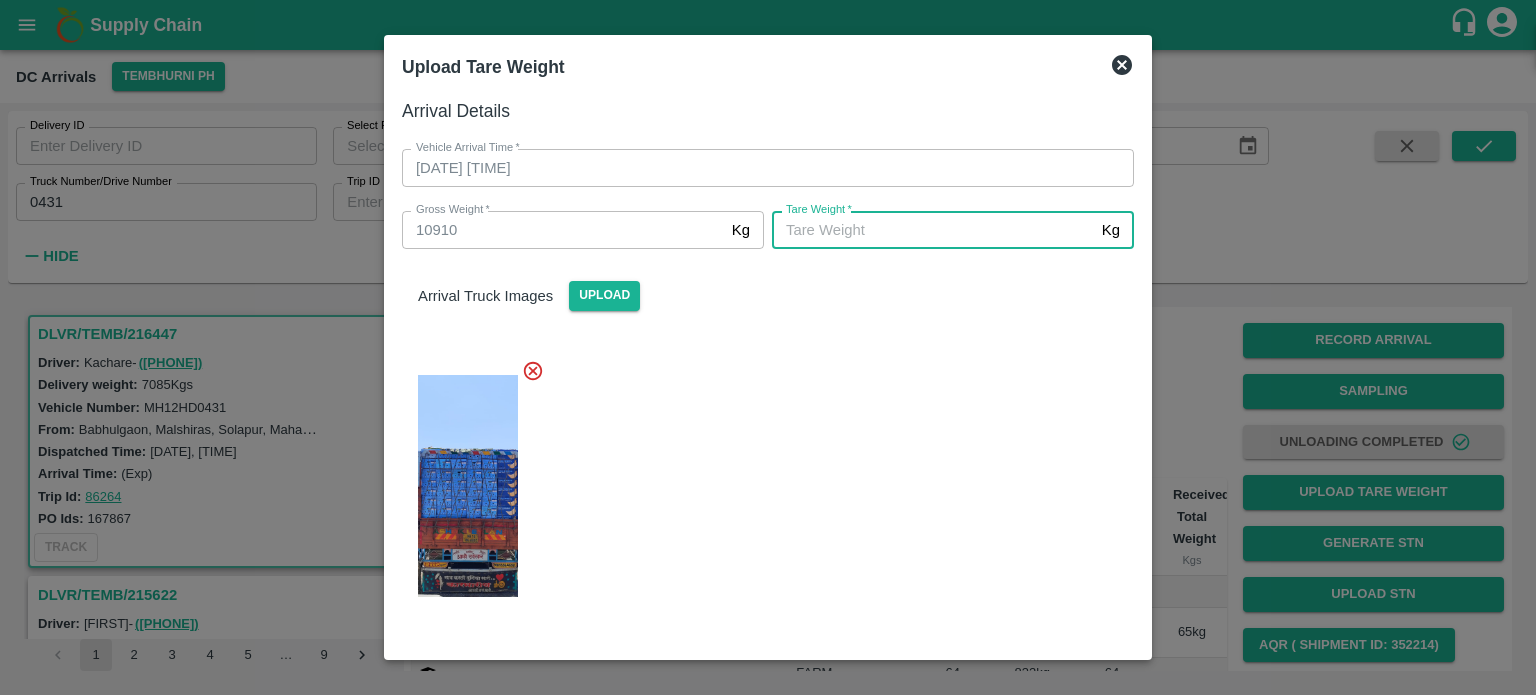 click on "Tare Weight   *" at bounding box center (933, 230) 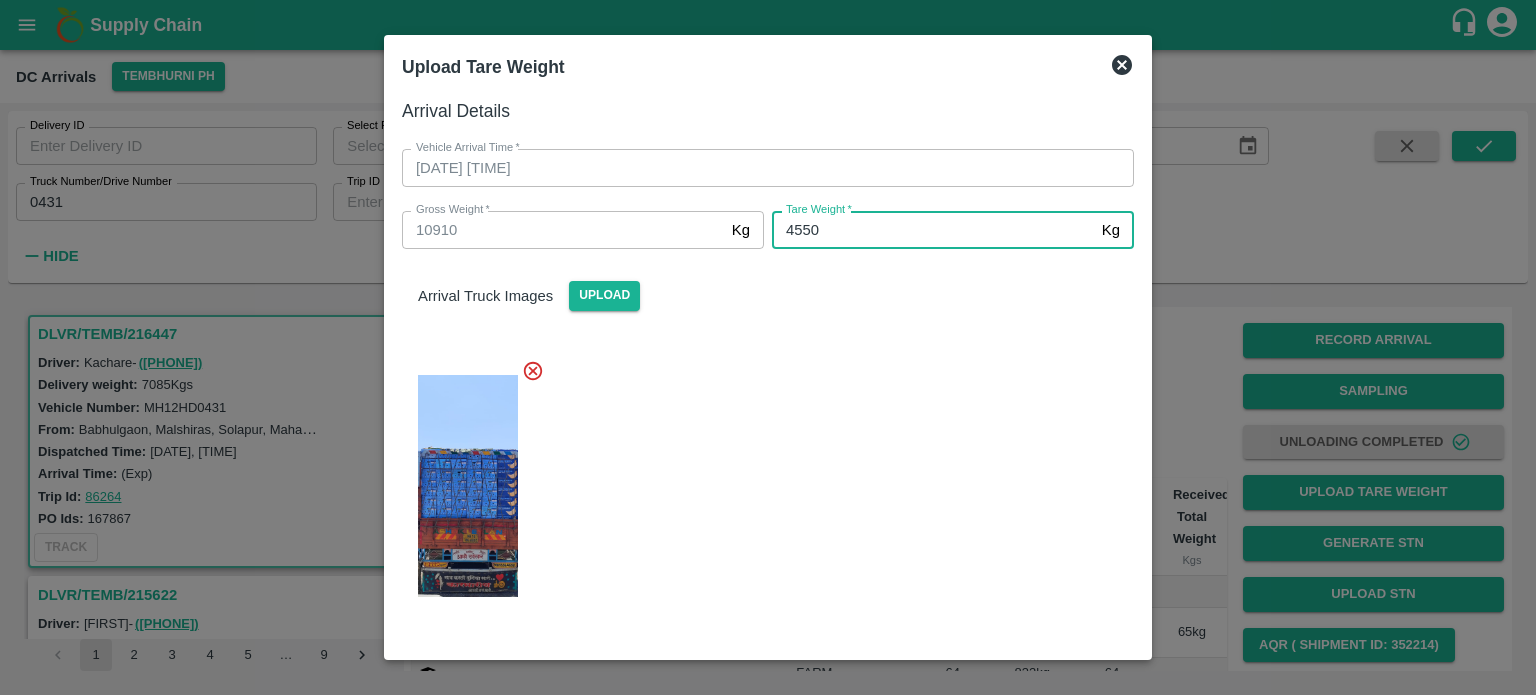 type on "4550" 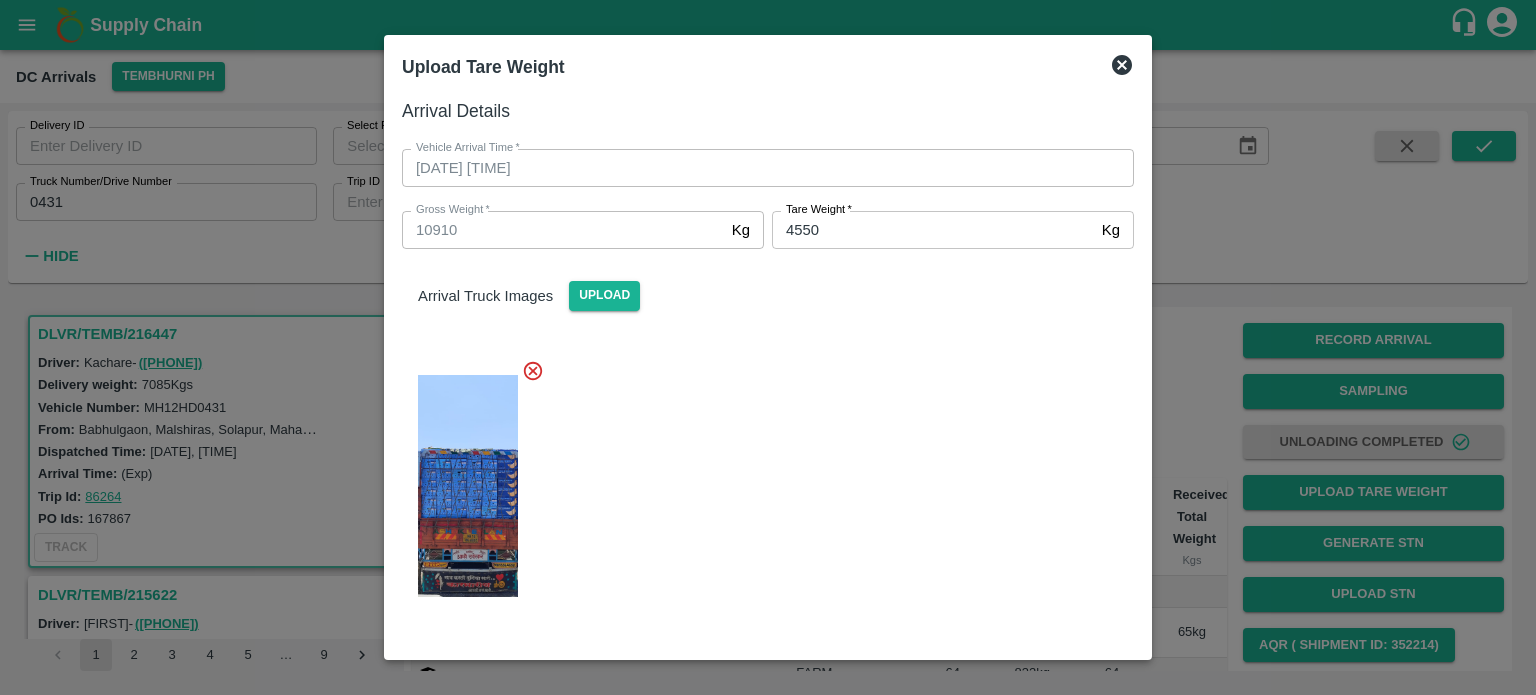 click at bounding box center (760, 480) 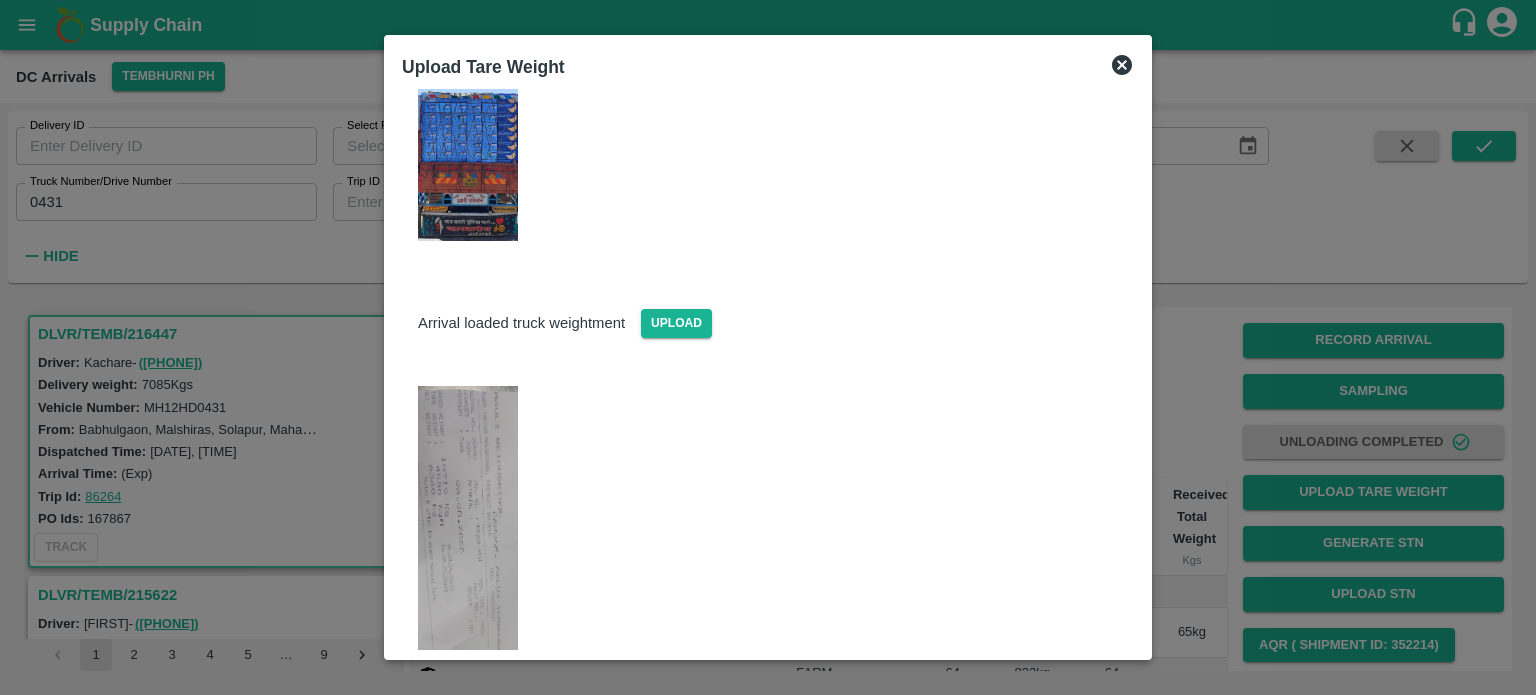 scroll, scrollTop: 451, scrollLeft: 0, axis: vertical 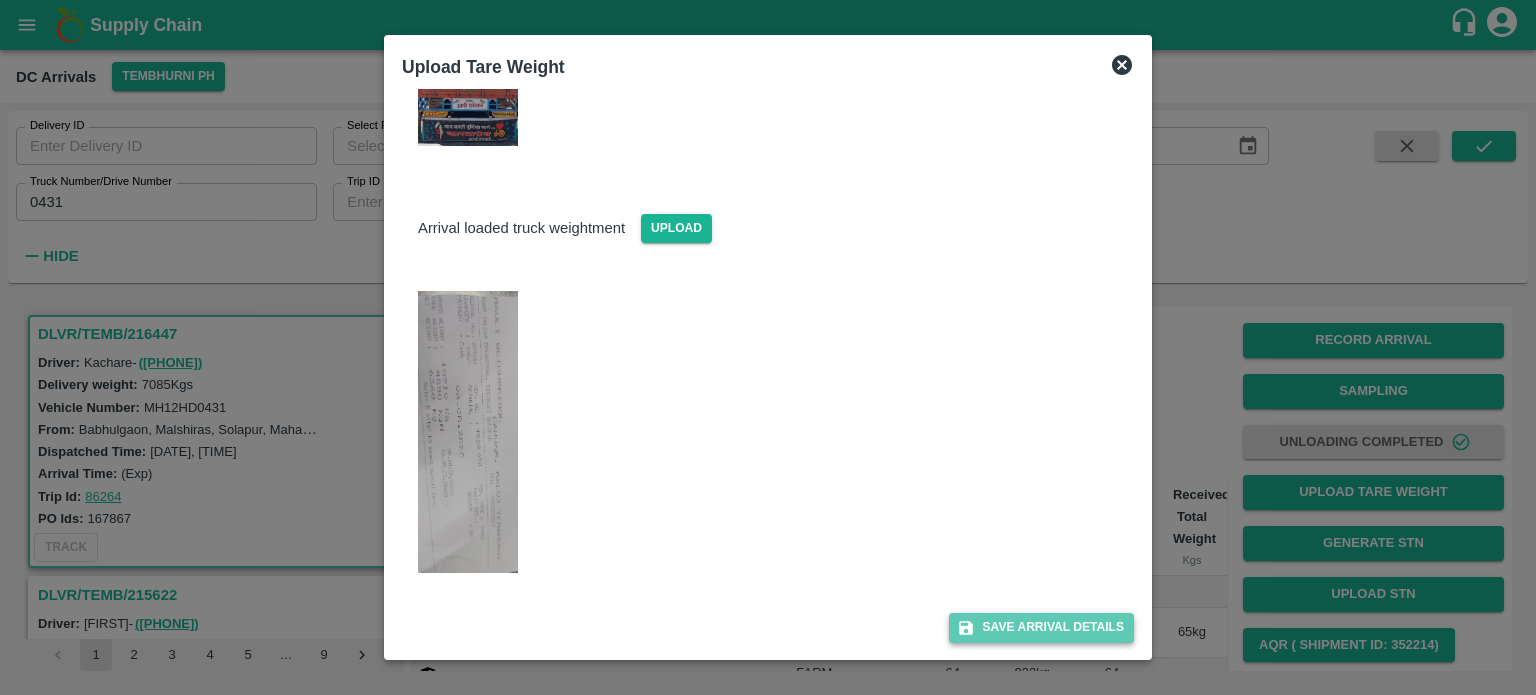 click on "Save Arrival Details" at bounding box center [1041, 627] 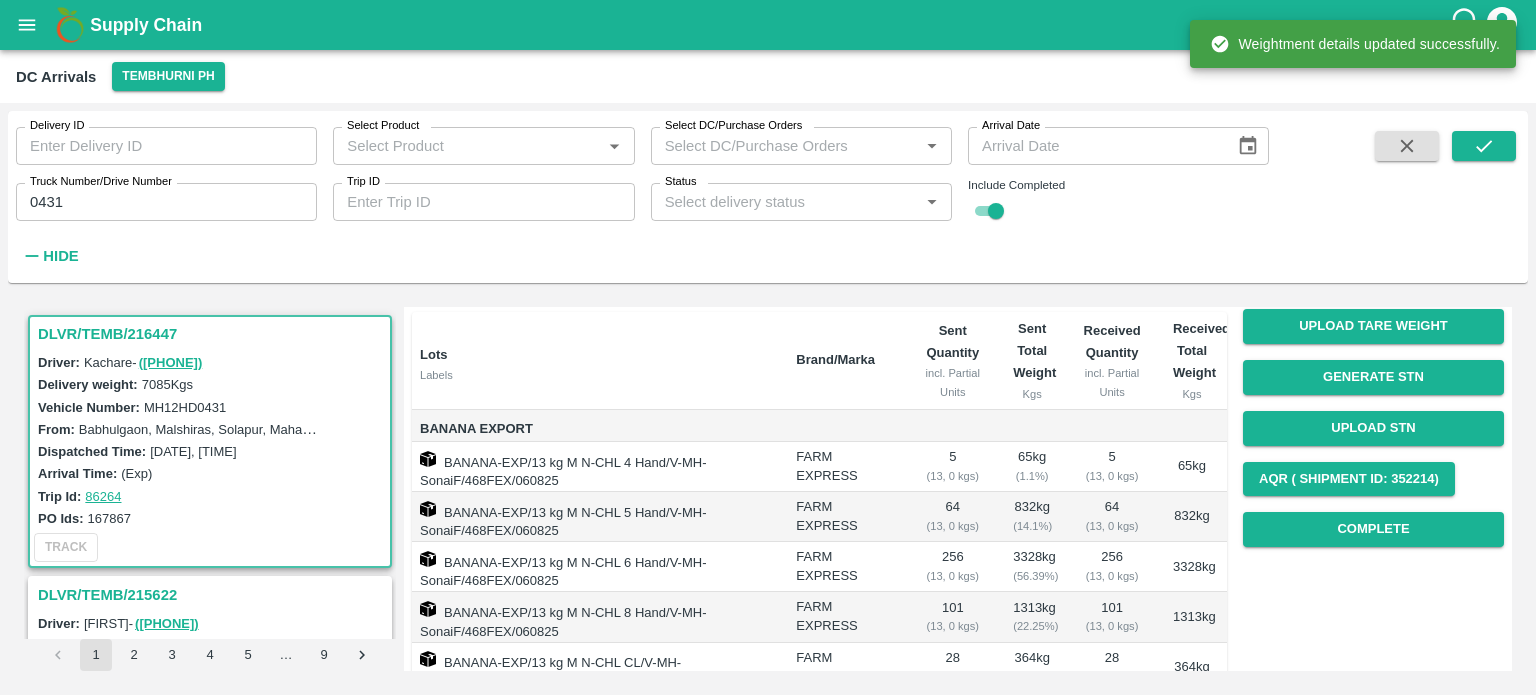 scroll, scrollTop: 175, scrollLeft: 0, axis: vertical 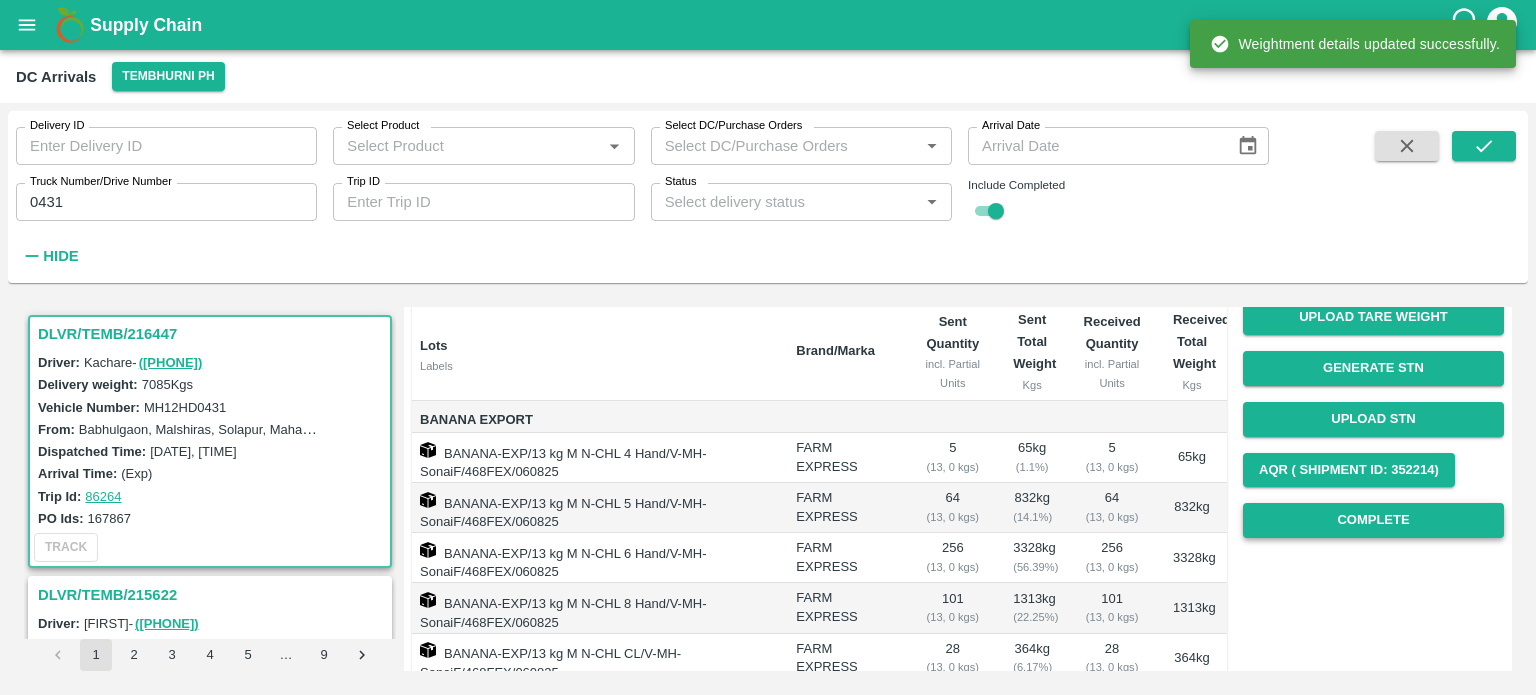 click on "Complete" at bounding box center [1373, 520] 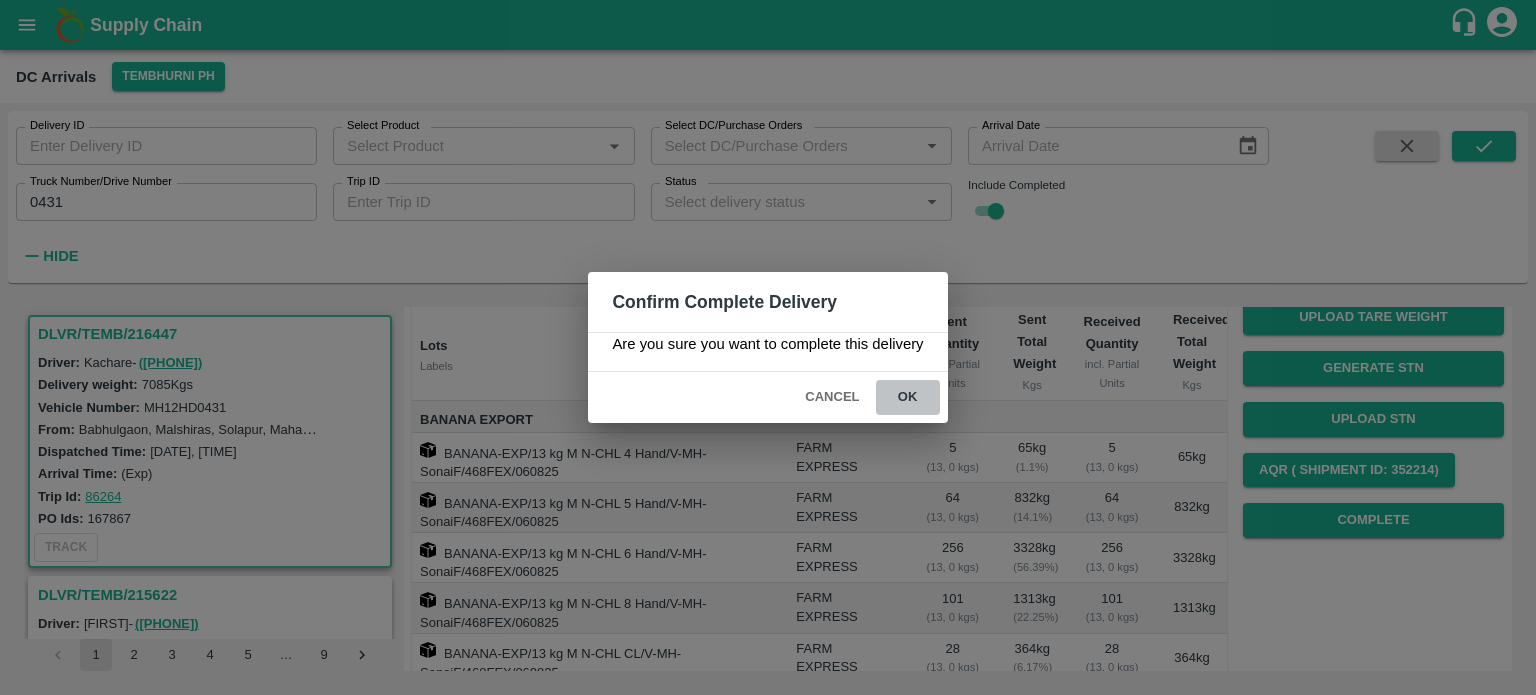 click on "ok" at bounding box center (908, 397) 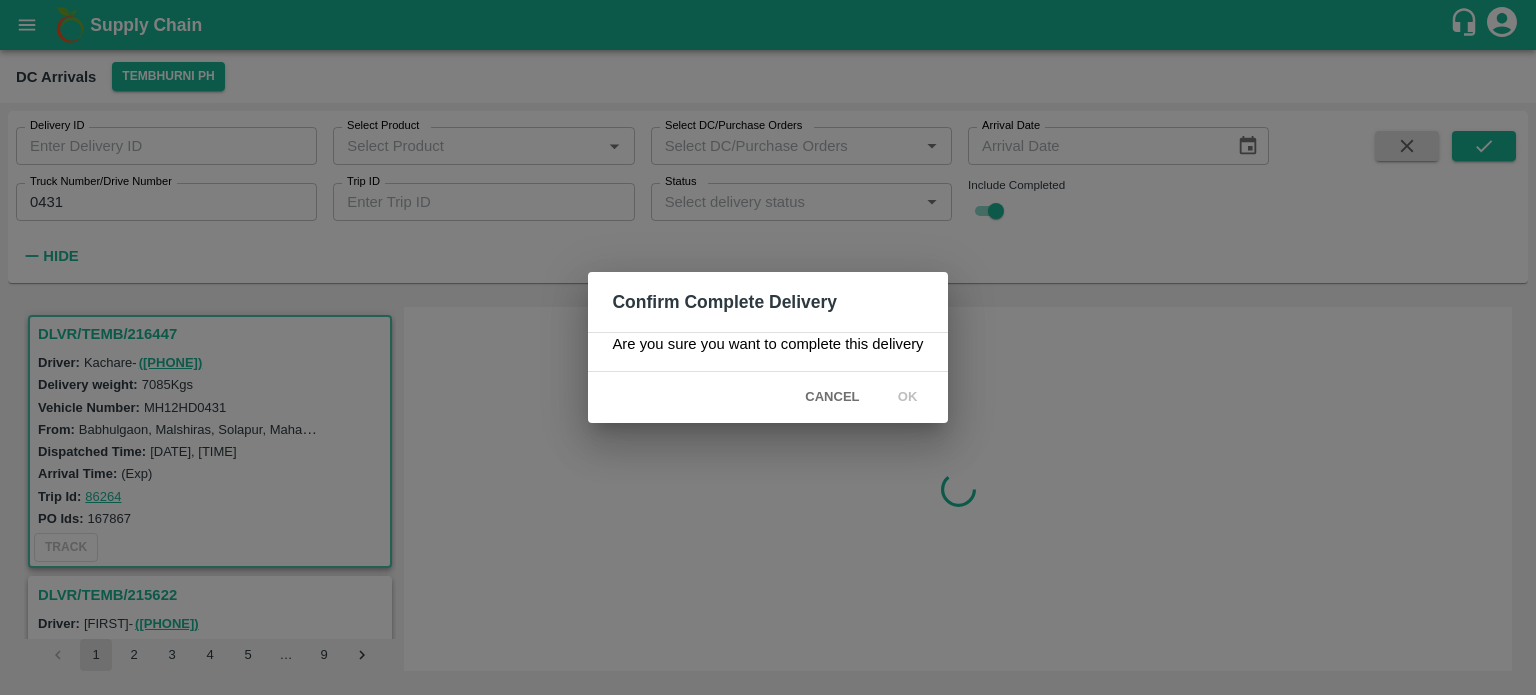 scroll, scrollTop: 0, scrollLeft: 0, axis: both 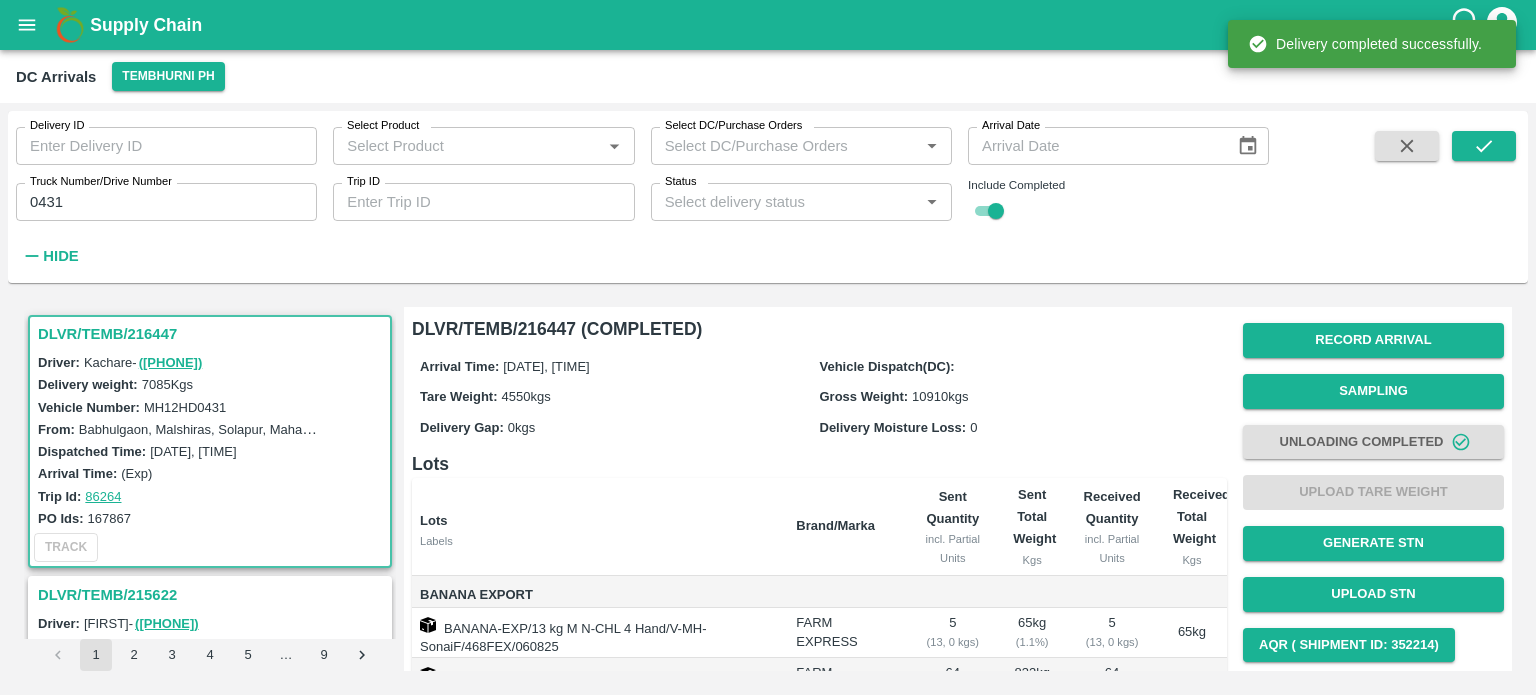 click at bounding box center (1407, 146) 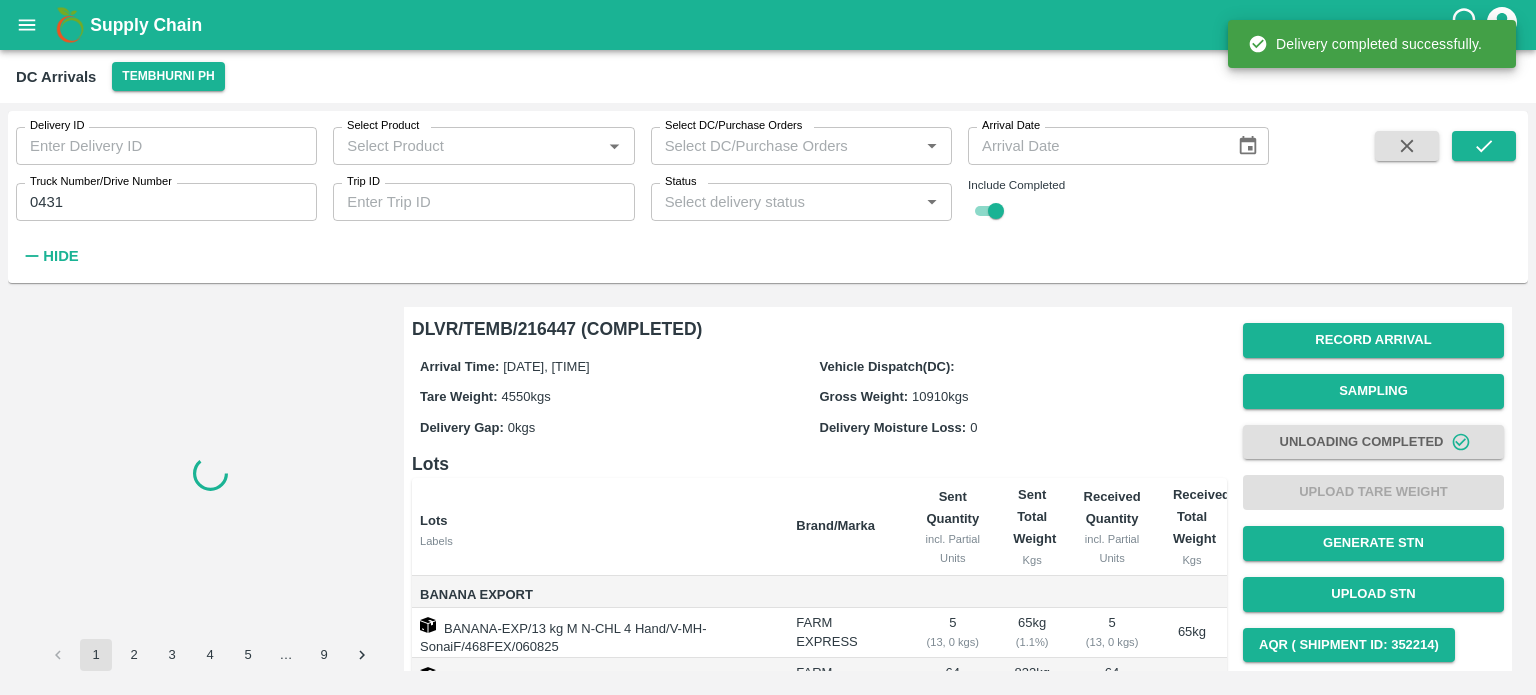 type 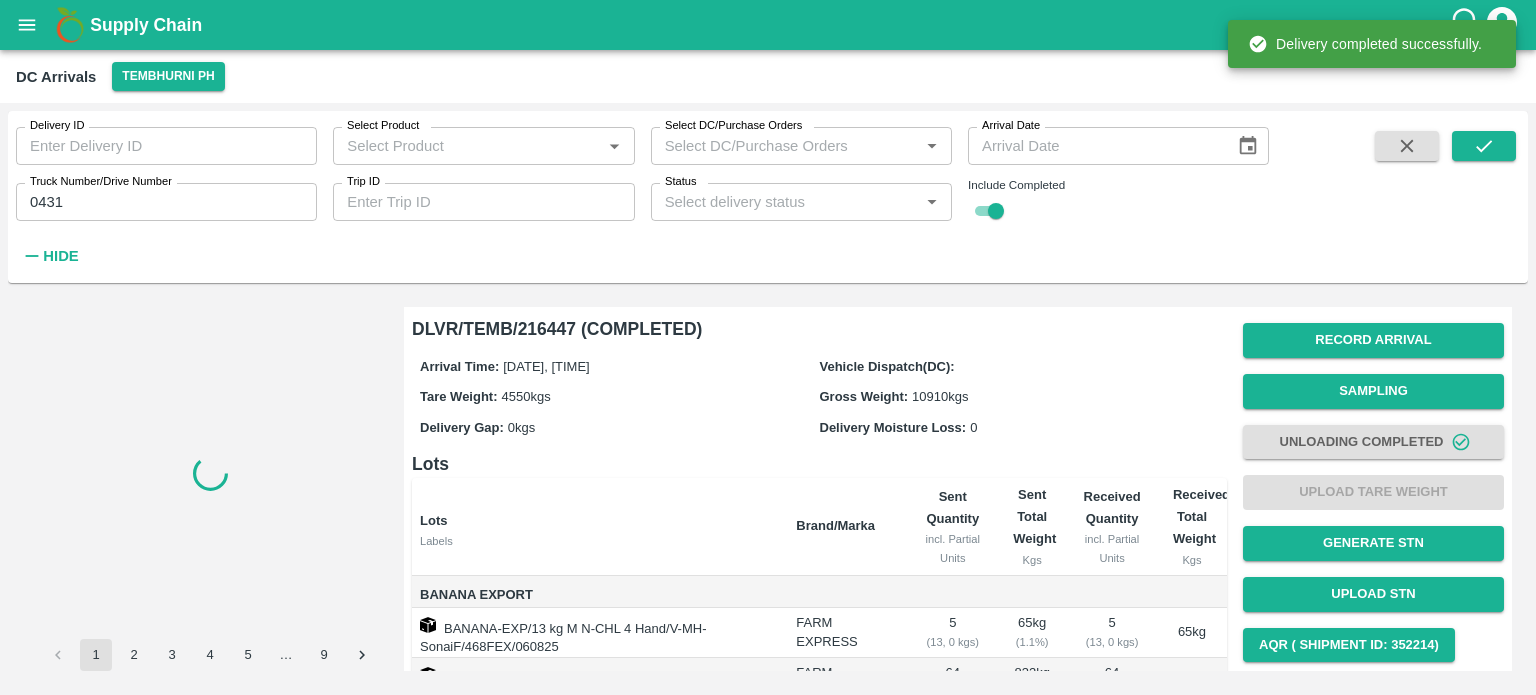 checkbox on "false" 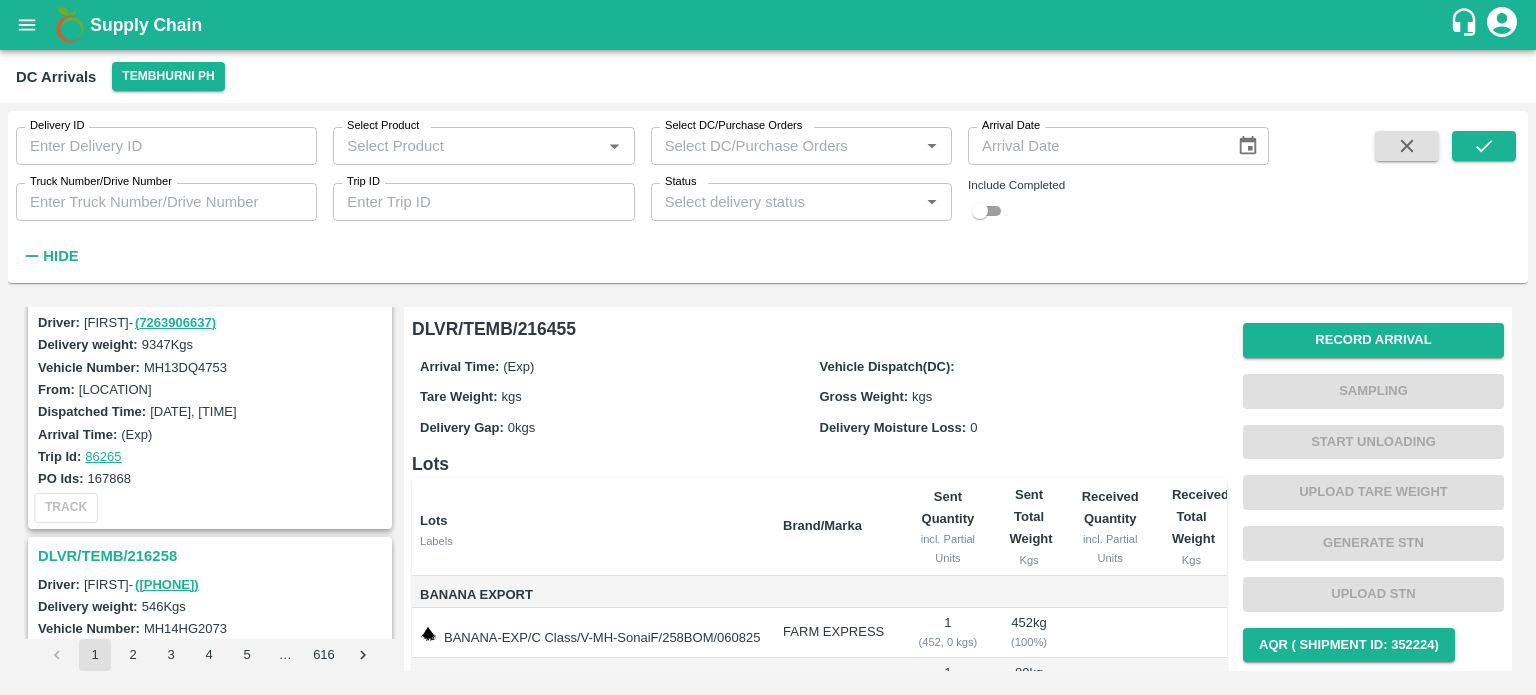 scroll, scrollTop: 824, scrollLeft: 0, axis: vertical 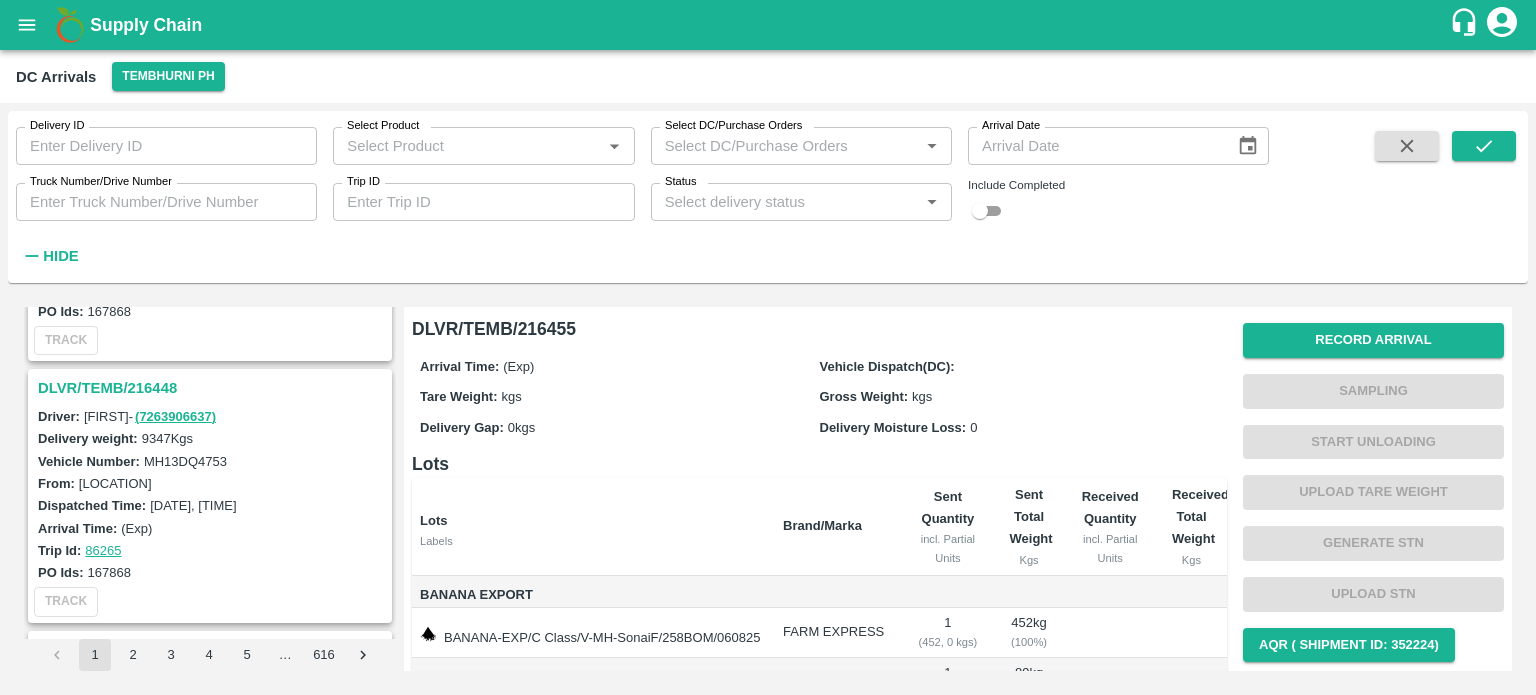 click on "MH13DQ4753" at bounding box center (185, 461) 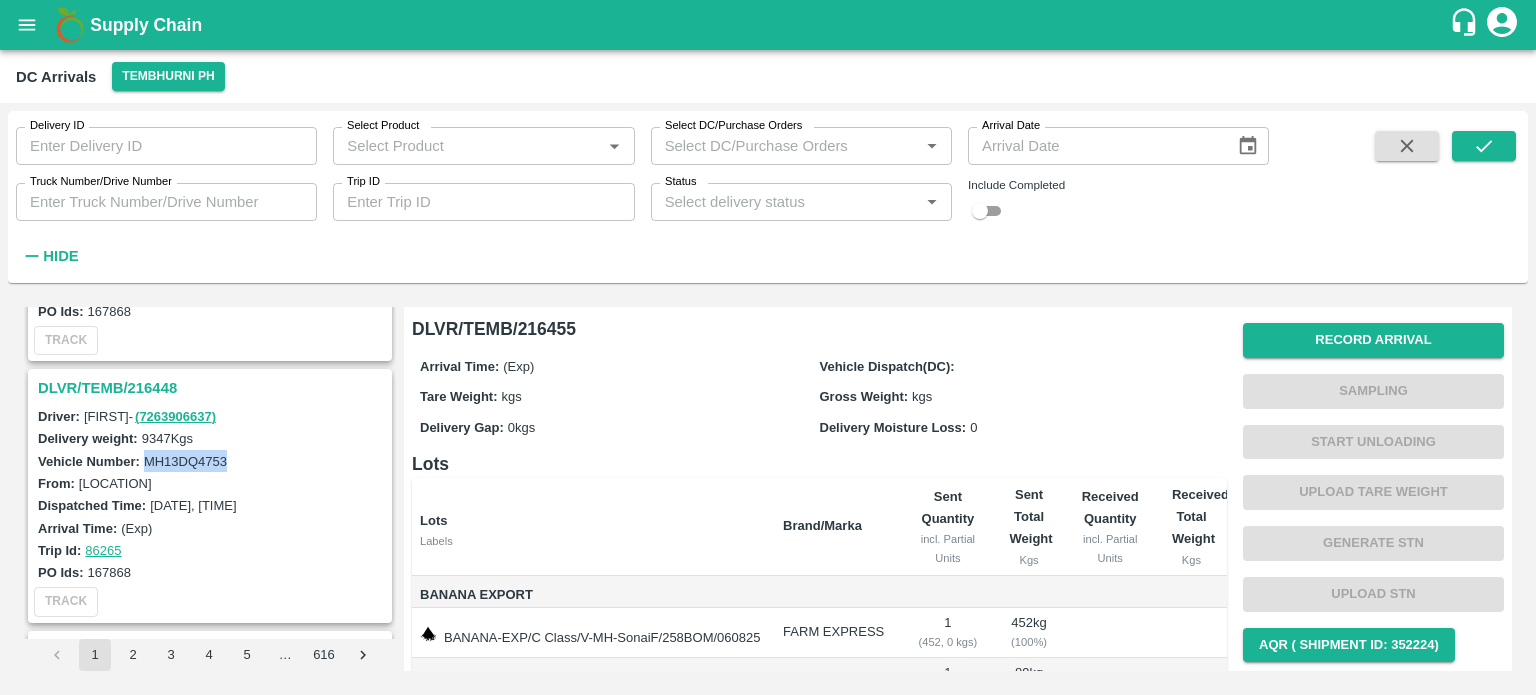 click on "MH13DQ4753" at bounding box center [185, 461] 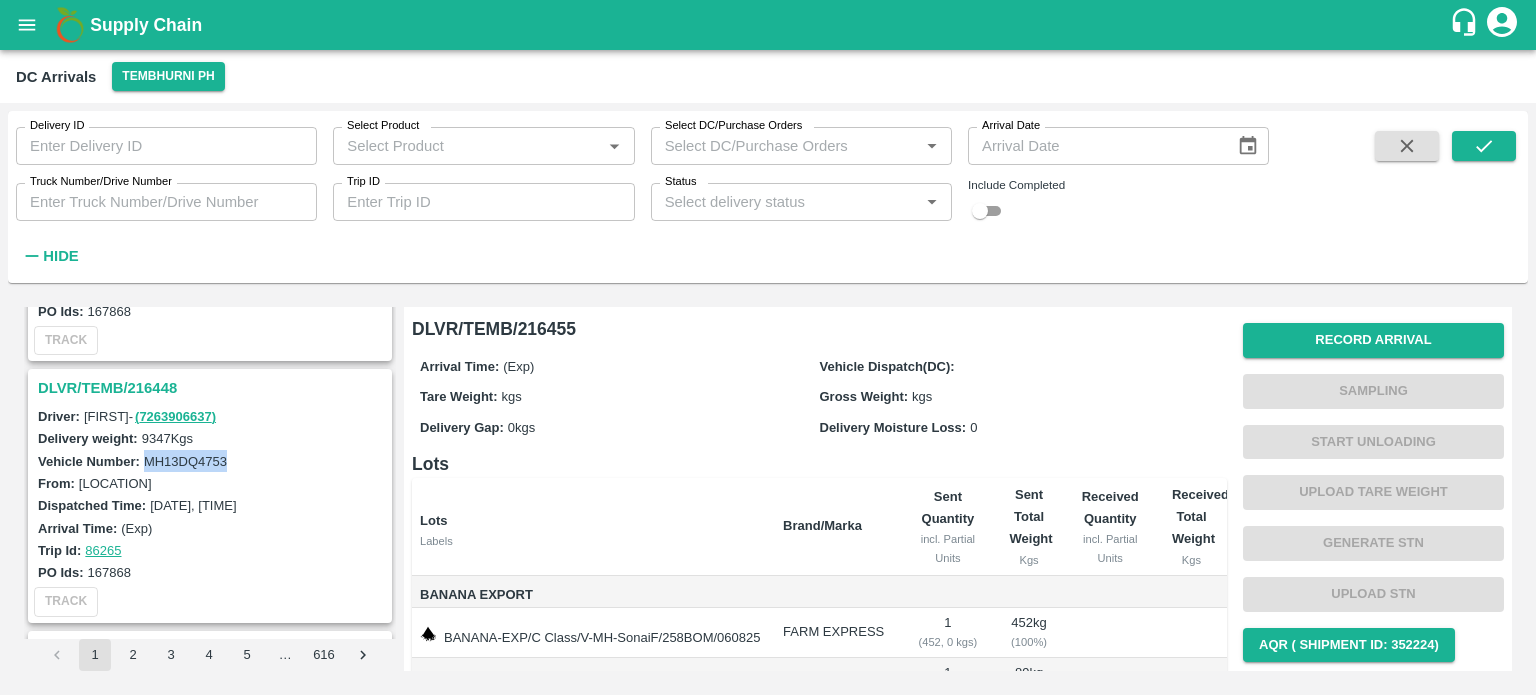 copy on "MH13DQ4753" 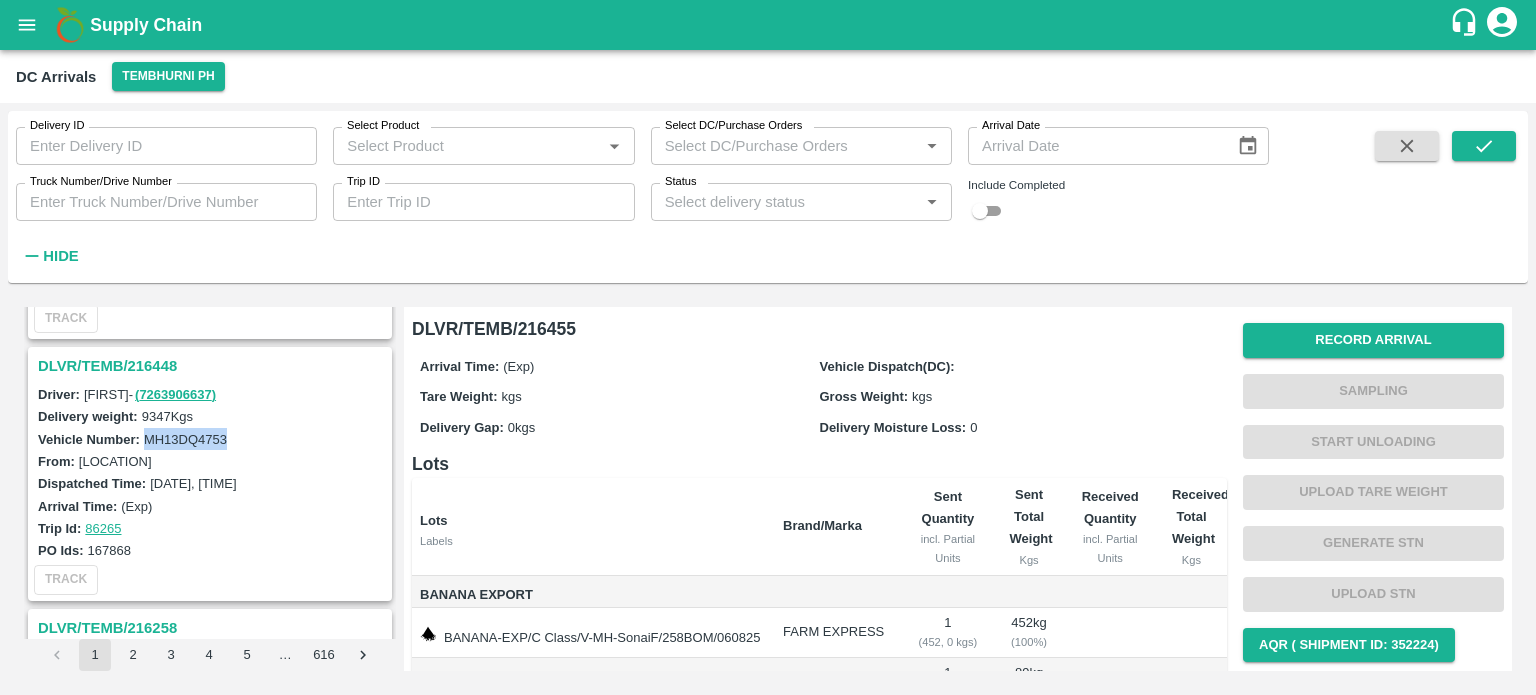scroll, scrollTop: 754, scrollLeft: 0, axis: vertical 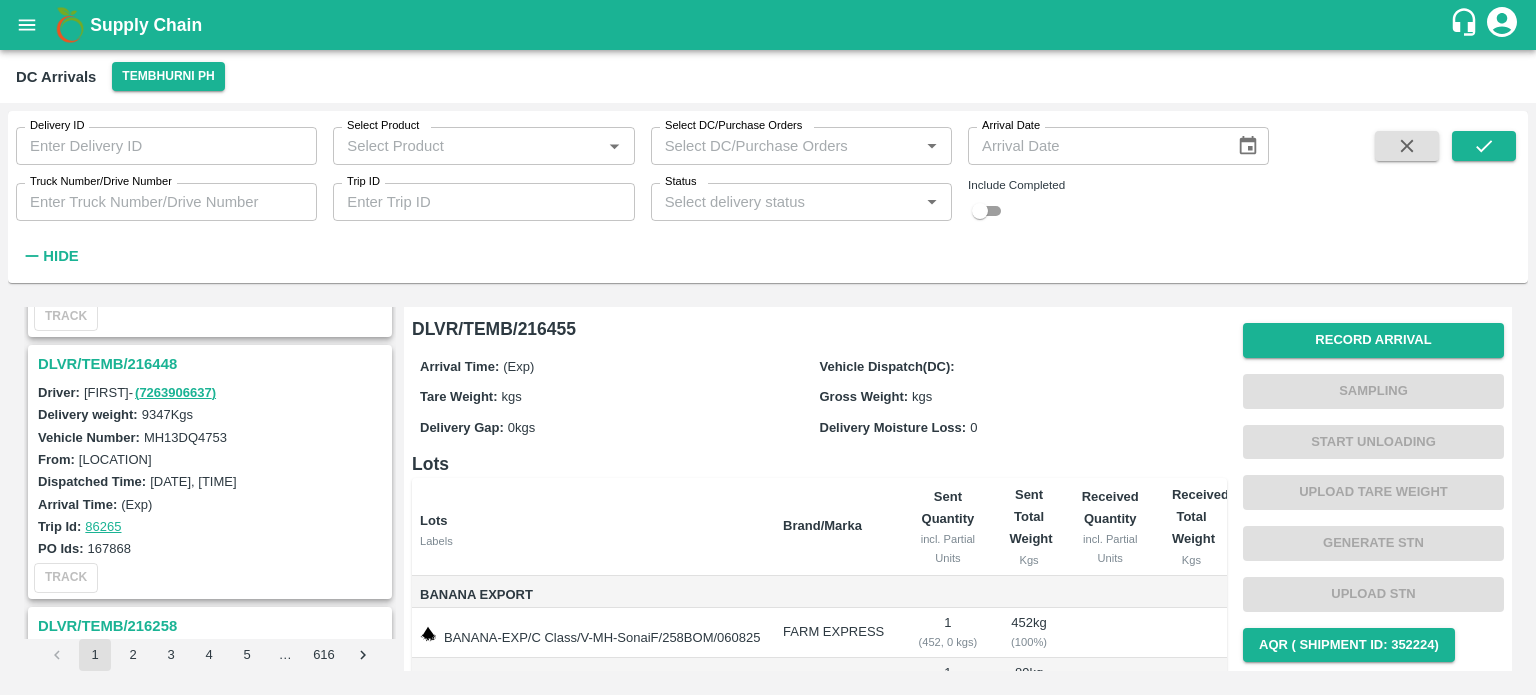 click on "DLVR/TEMB/216448" at bounding box center (213, 364) 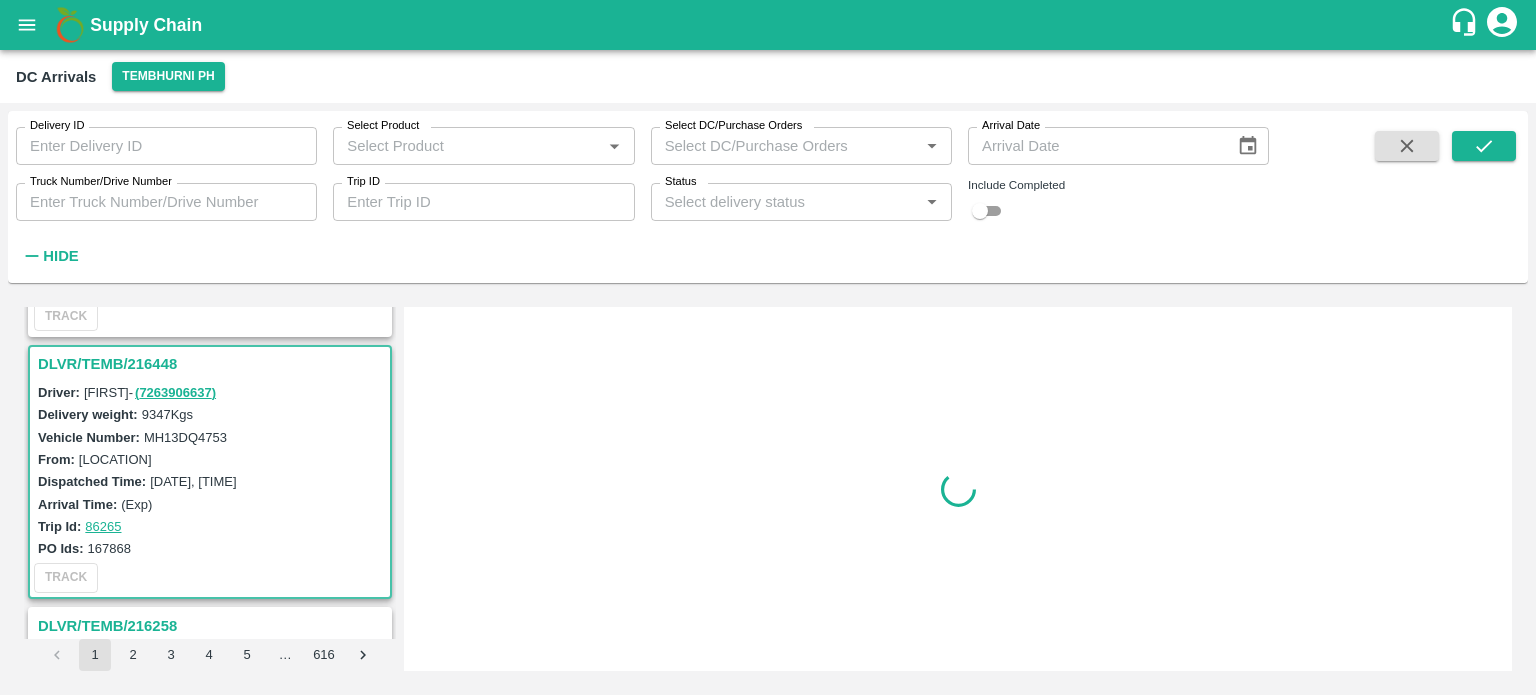 scroll, scrollTop: 788, scrollLeft: 0, axis: vertical 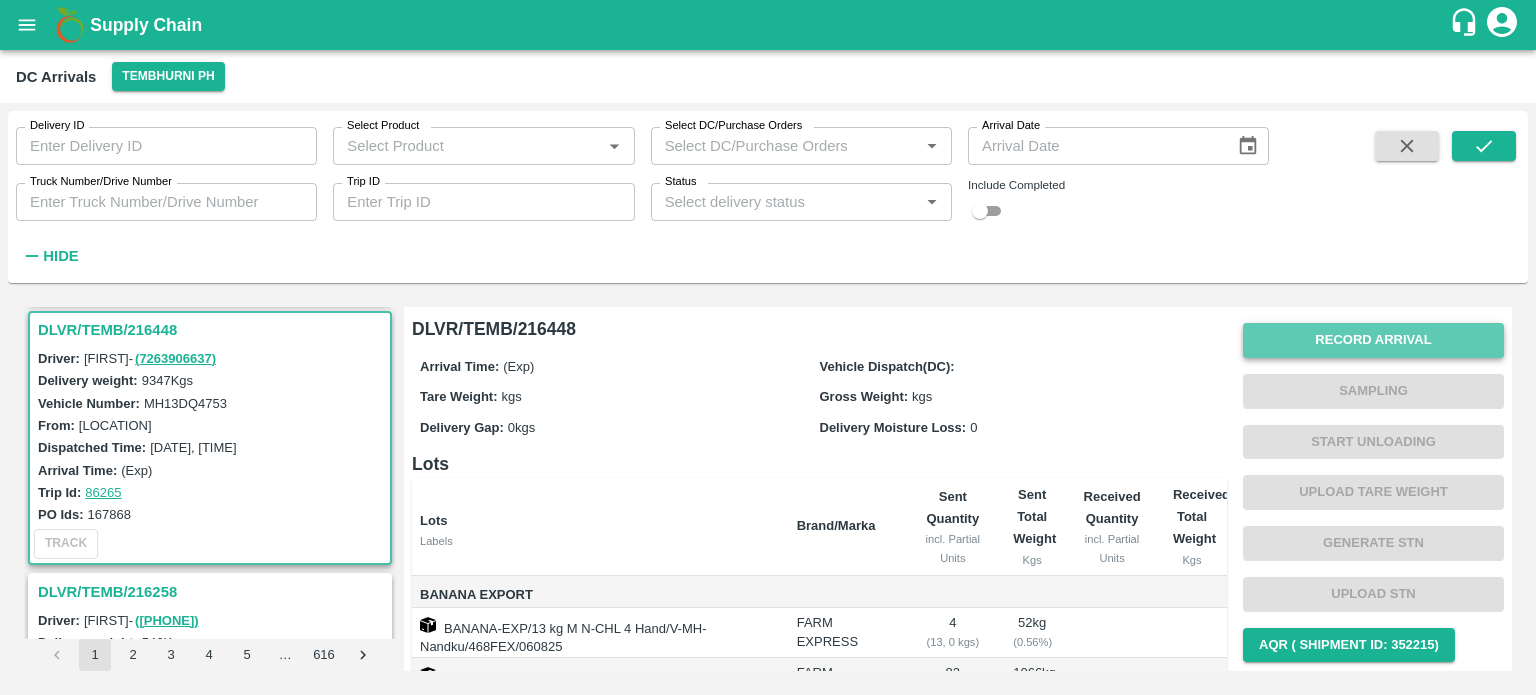 click on "Record Arrival" at bounding box center (1373, 340) 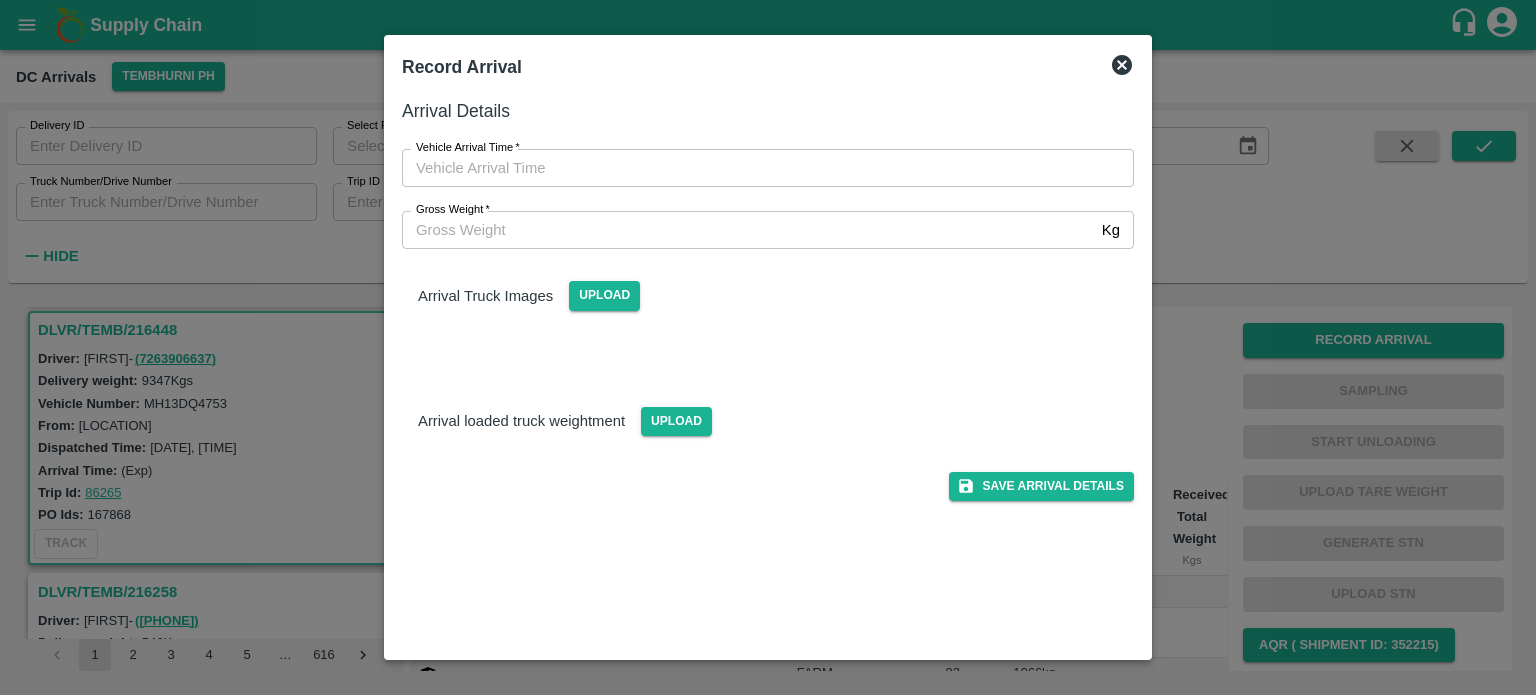type on "DD/MM/YYYY hh:mm aa" 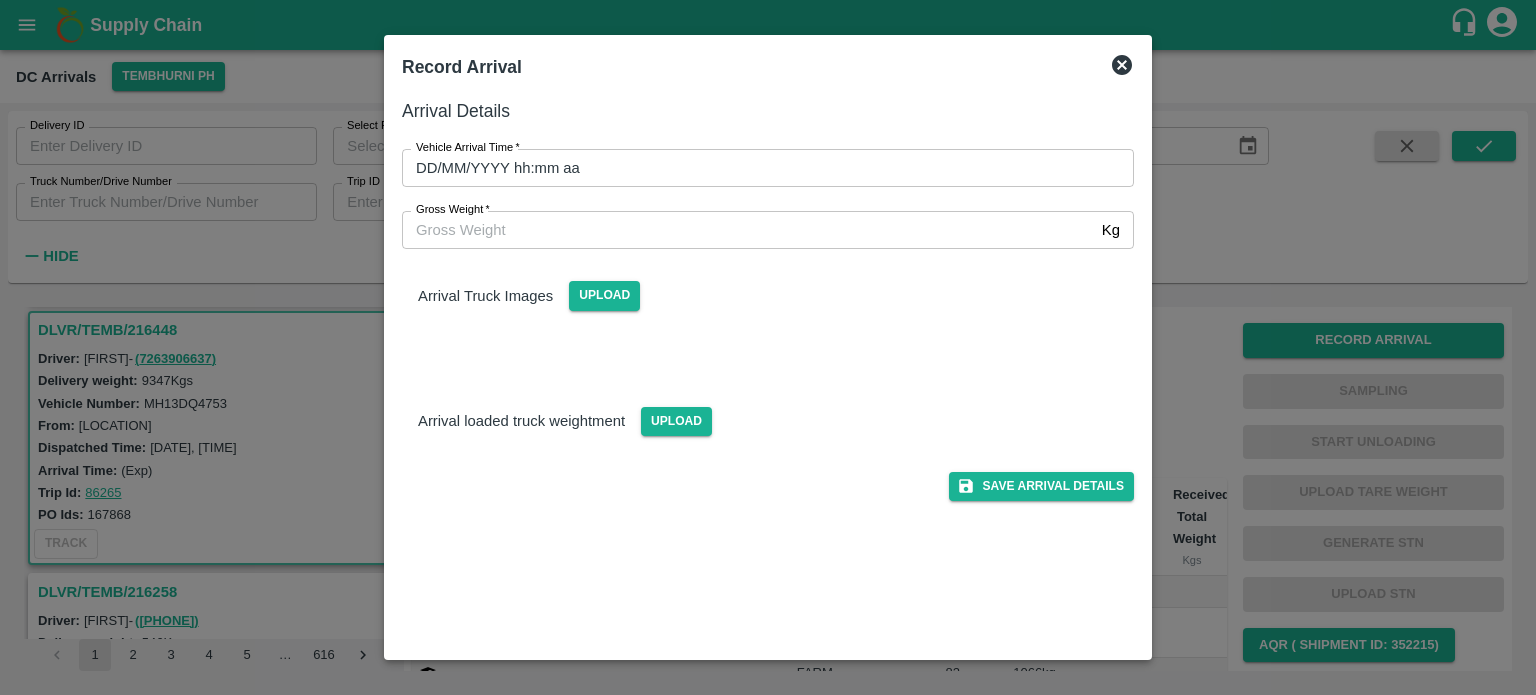 click on "DD/MM/YYYY hh:mm aa" at bounding box center (761, 168) 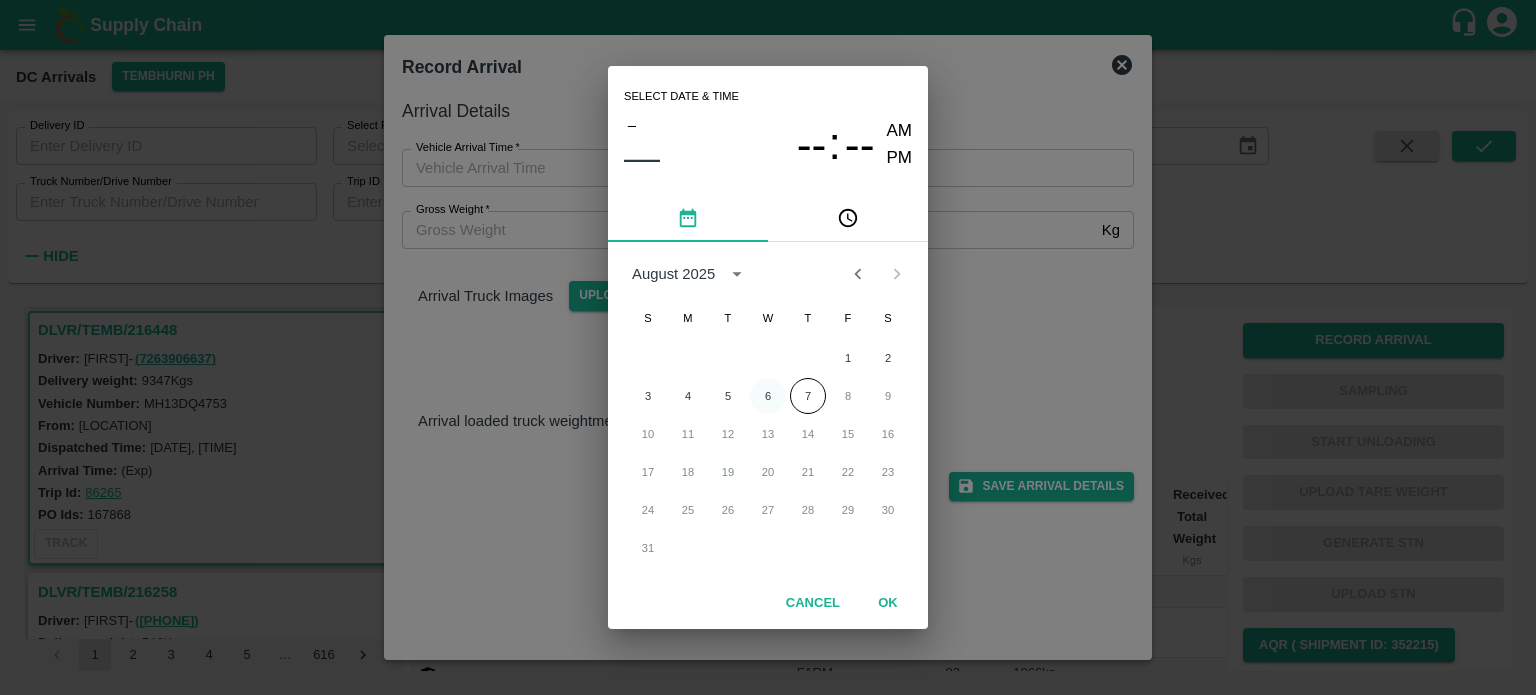 click on "6" at bounding box center [768, 396] 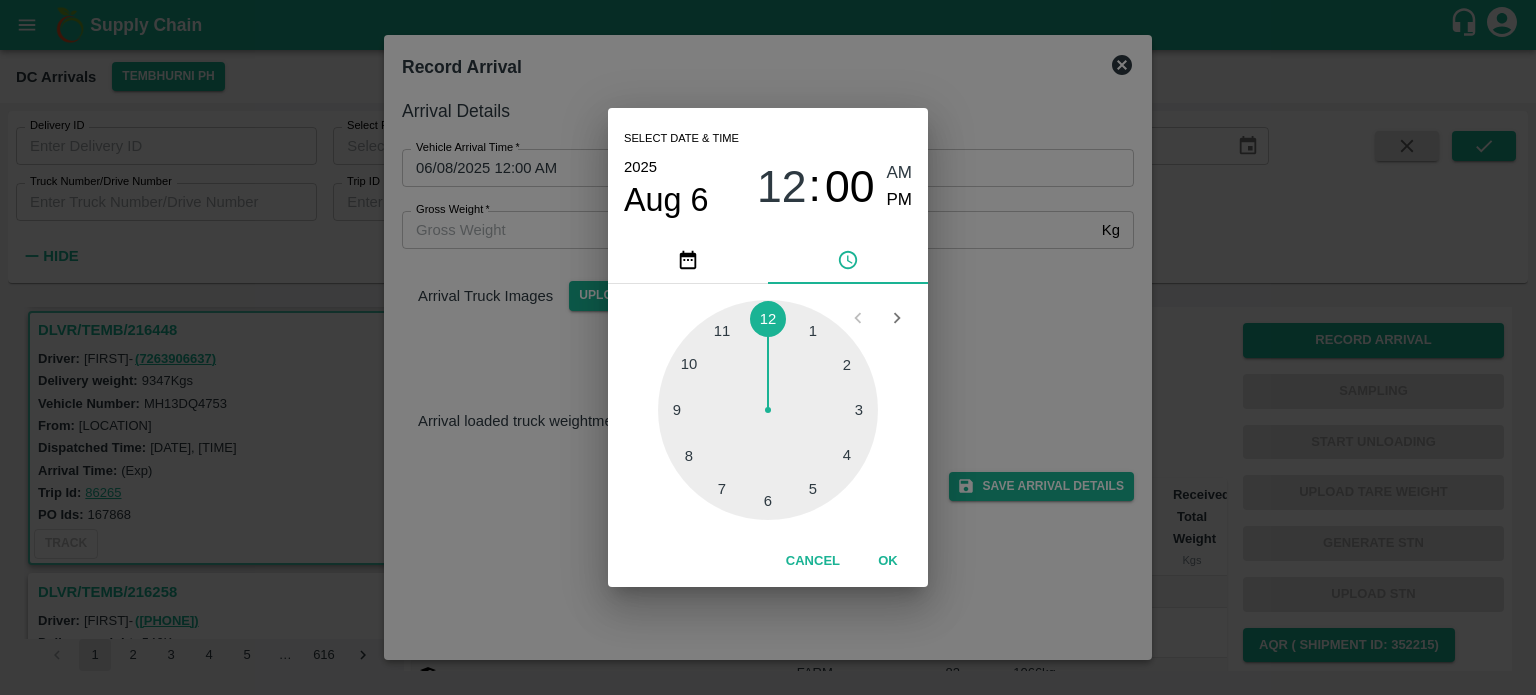 click at bounding box center [768, 410] 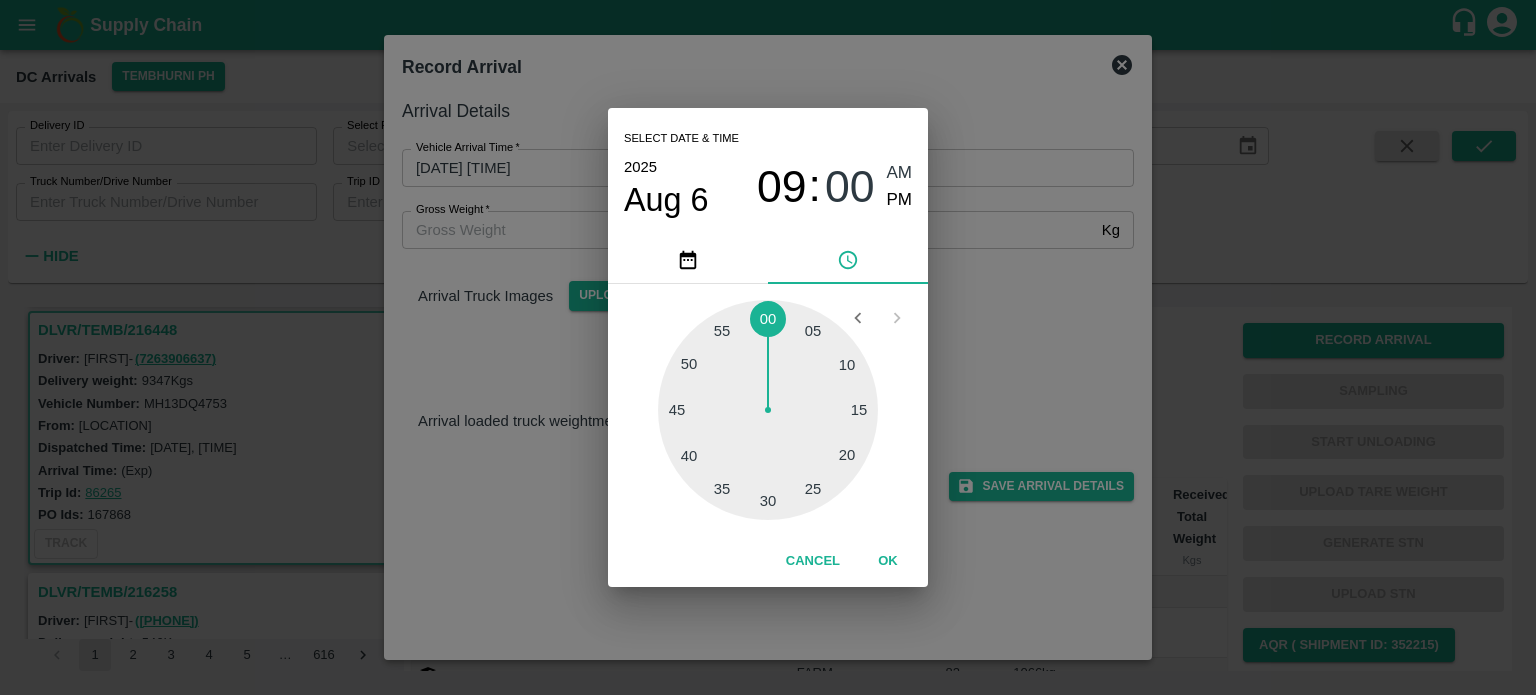 click at bounding box center [768, 410] 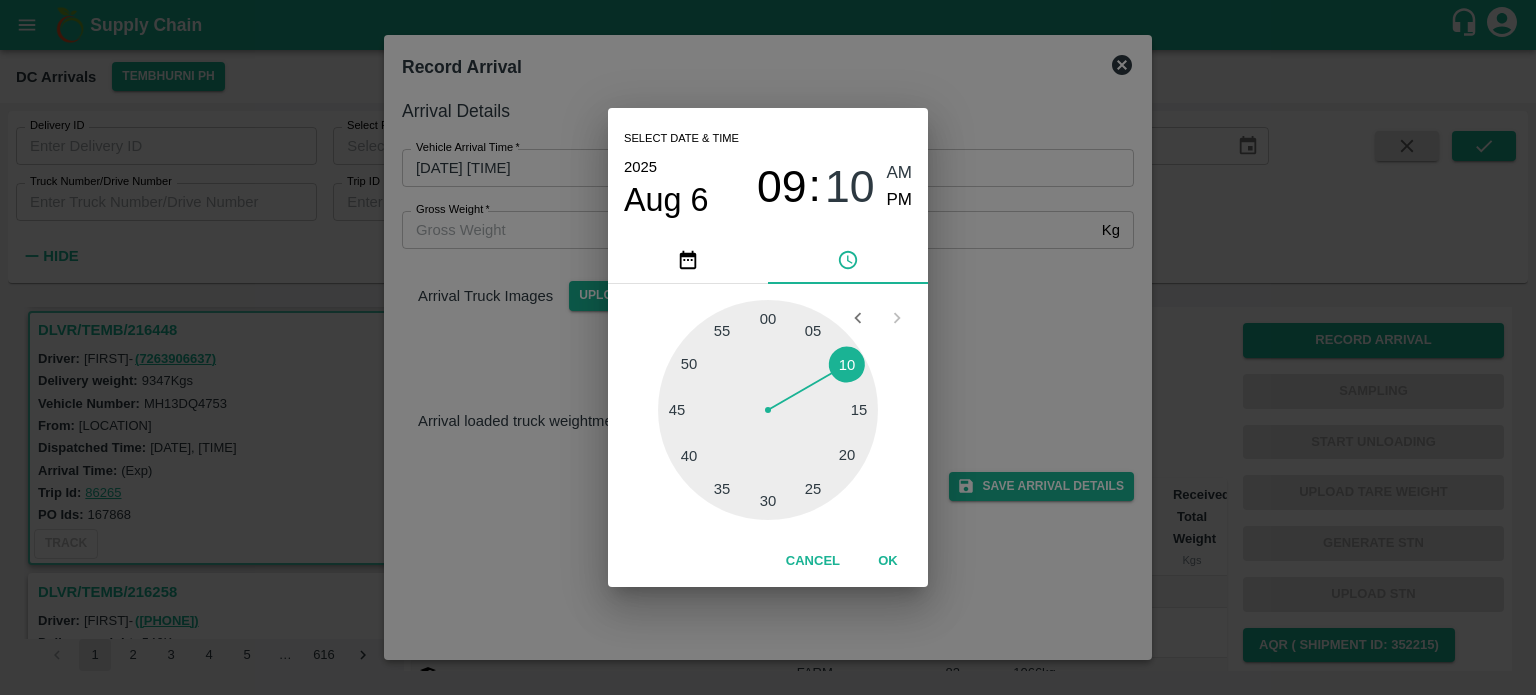 click on "Select date & time 2025 Aug 6 09 : 10 AM PM 05 10 15 20 25 30 35 40 45 50 55 00 Cancel OK" at bounding box center [768, 347] 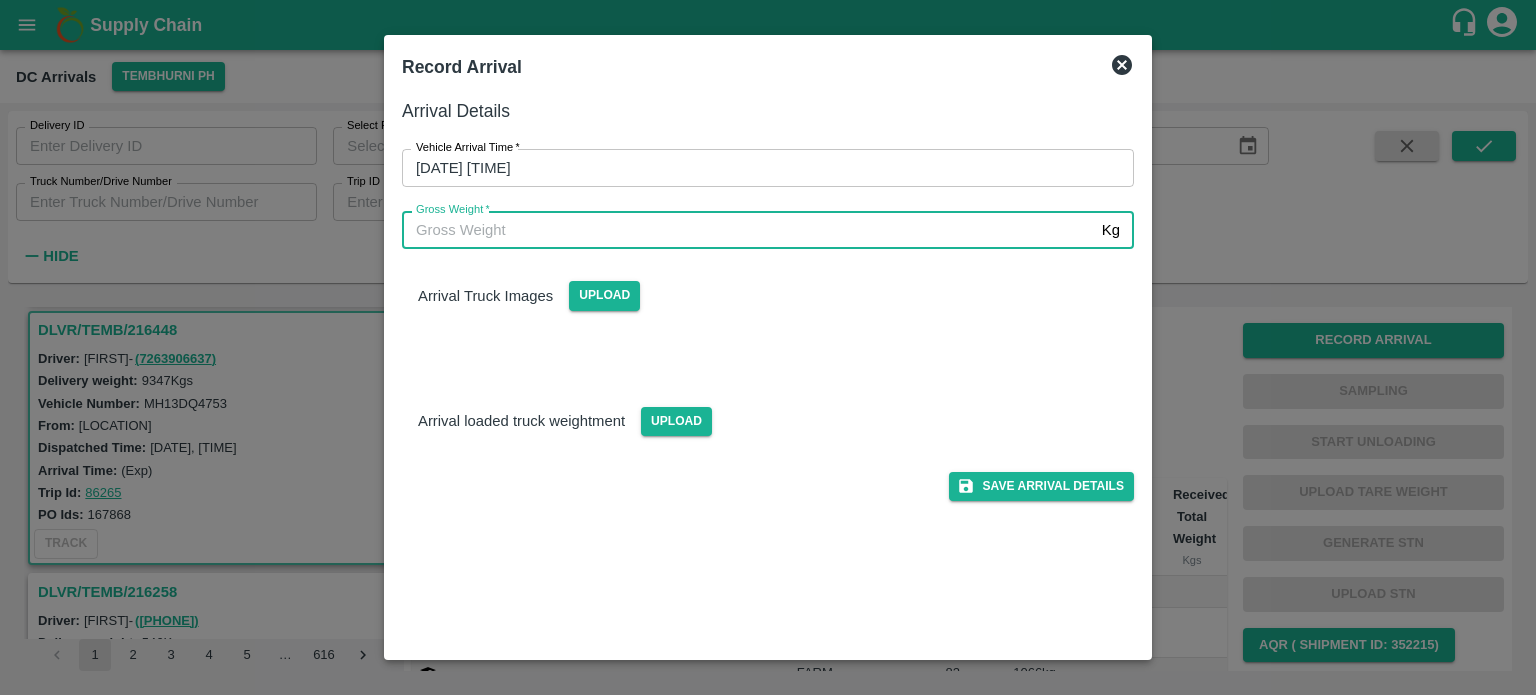 click on "Gross Weight   *" at bounding box center [748, 230] 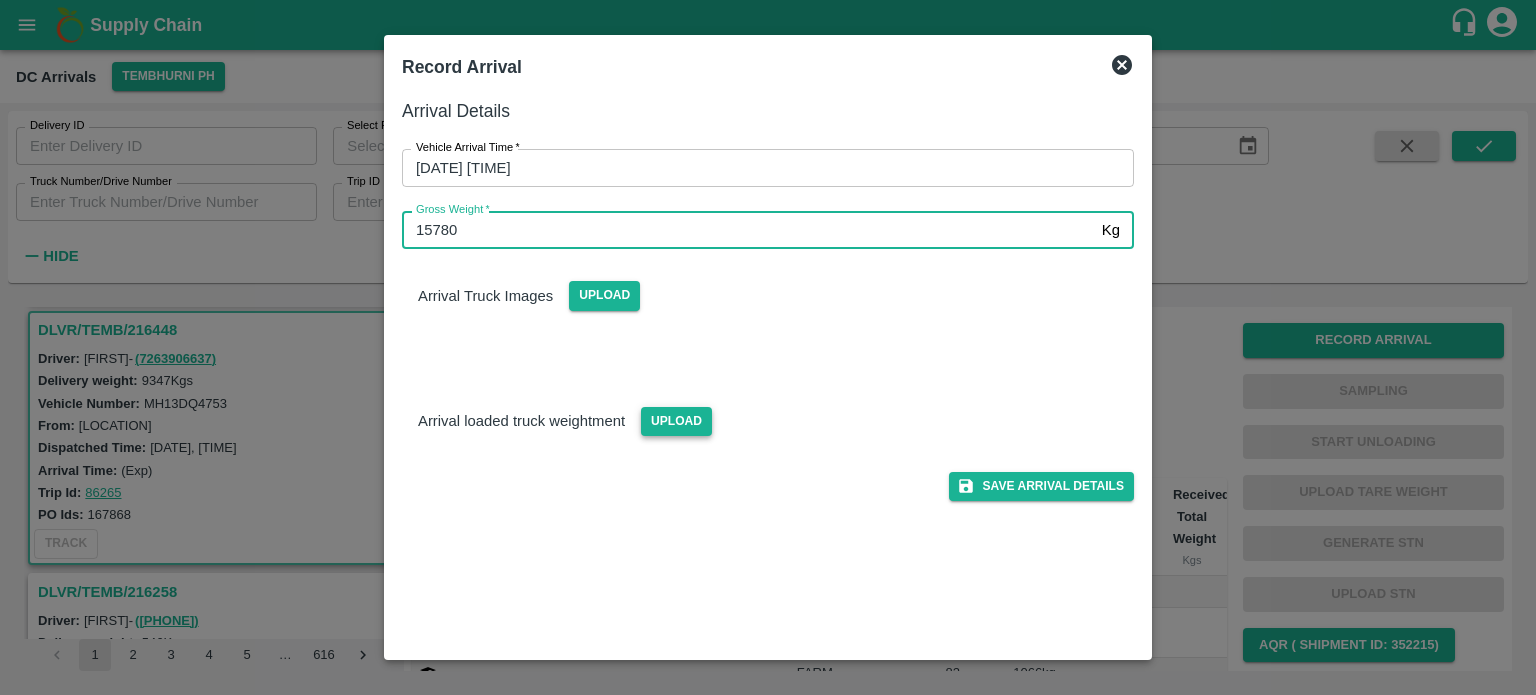 type on "15780" 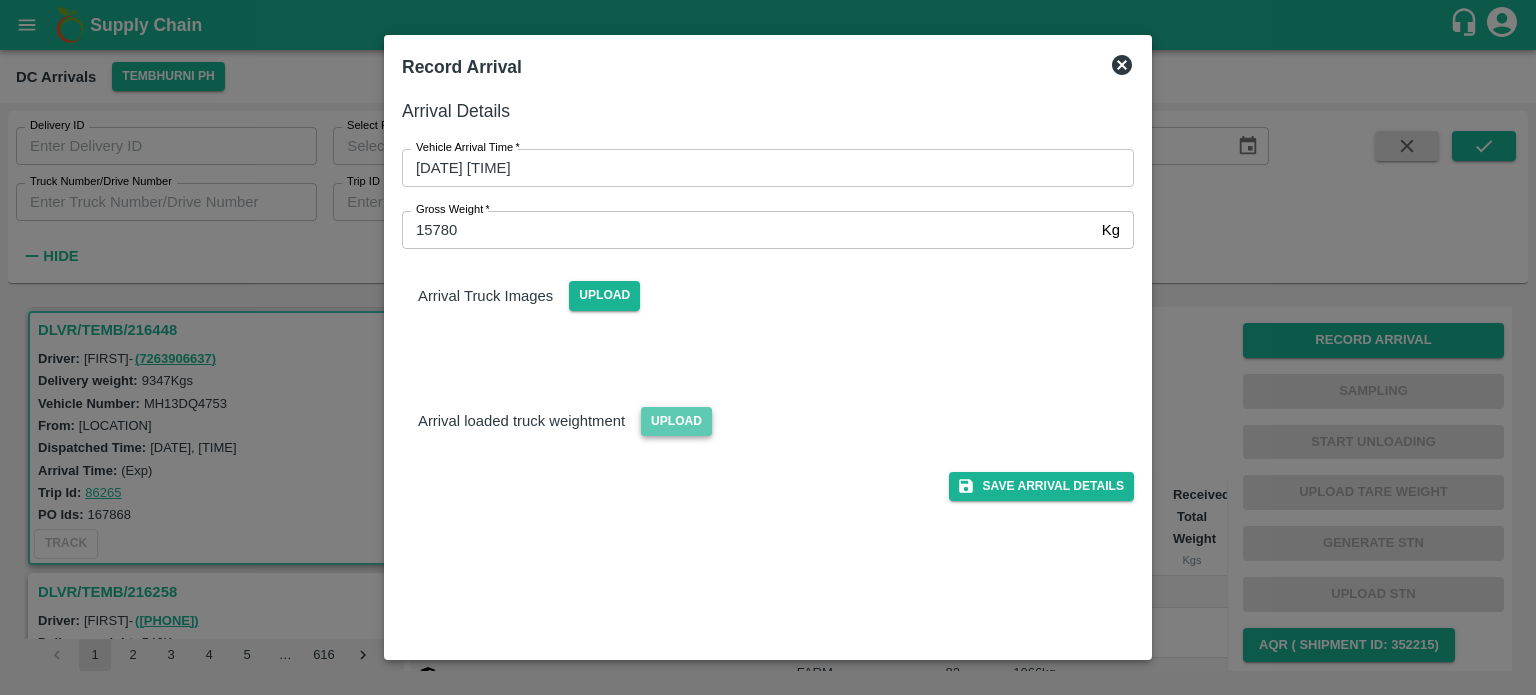click on "Upload" at bounding box center (676, 421) 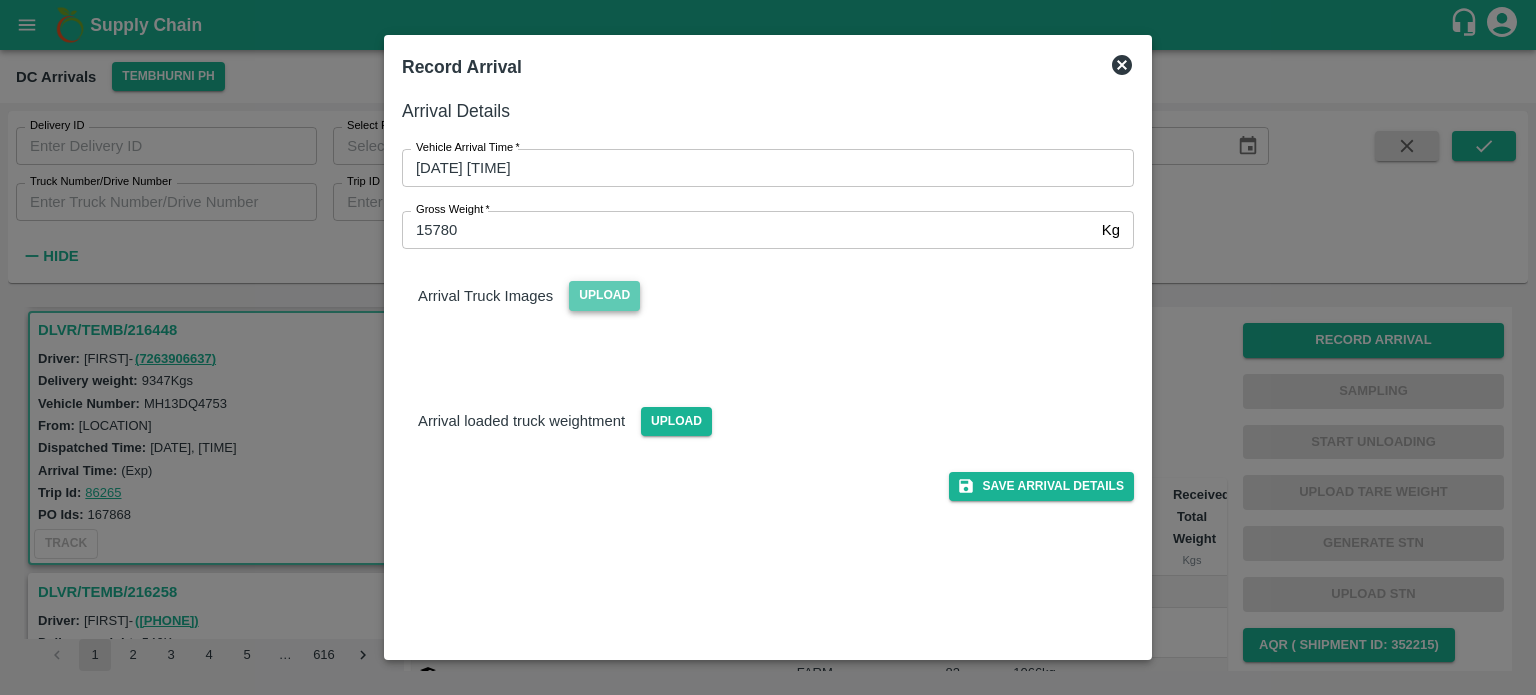 click on "Upload" at bounding box center [604, 295] 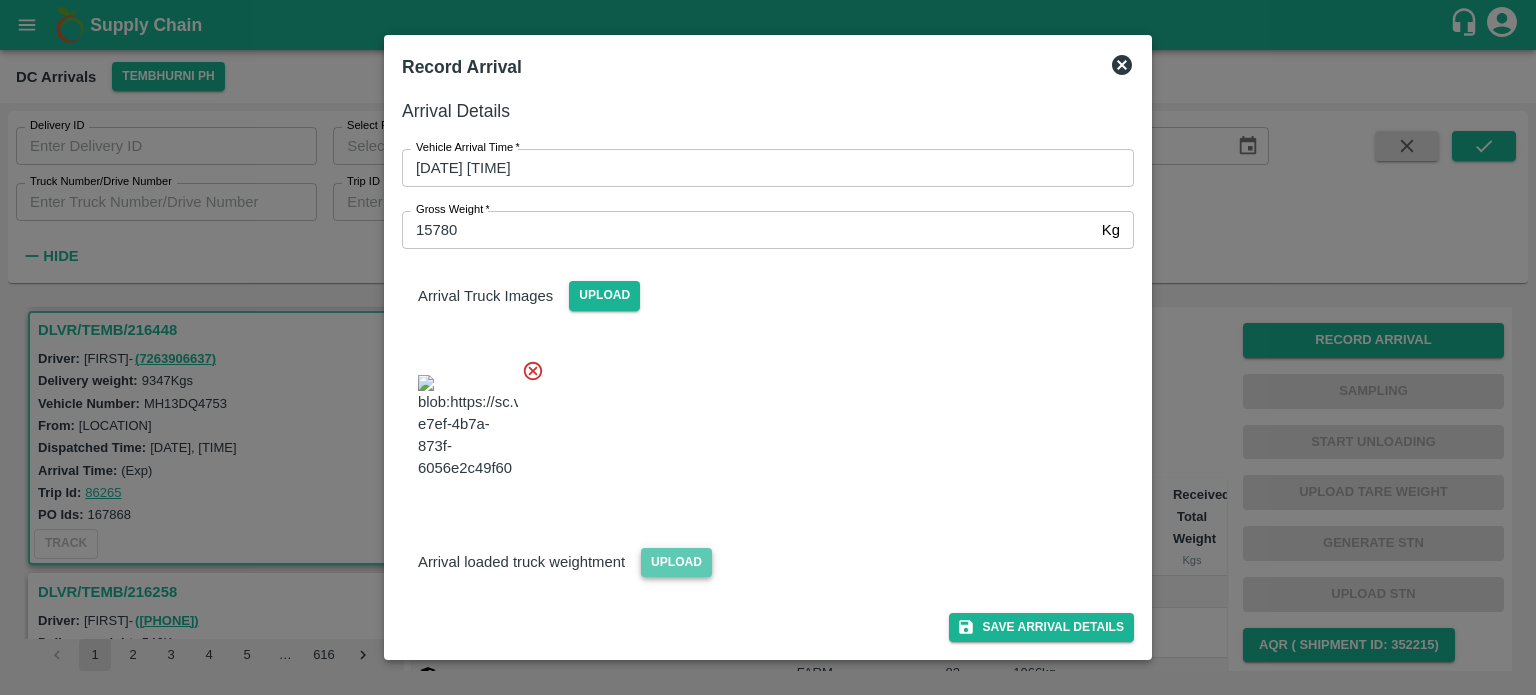 click on "Upload" at bounding box center (676, 562) 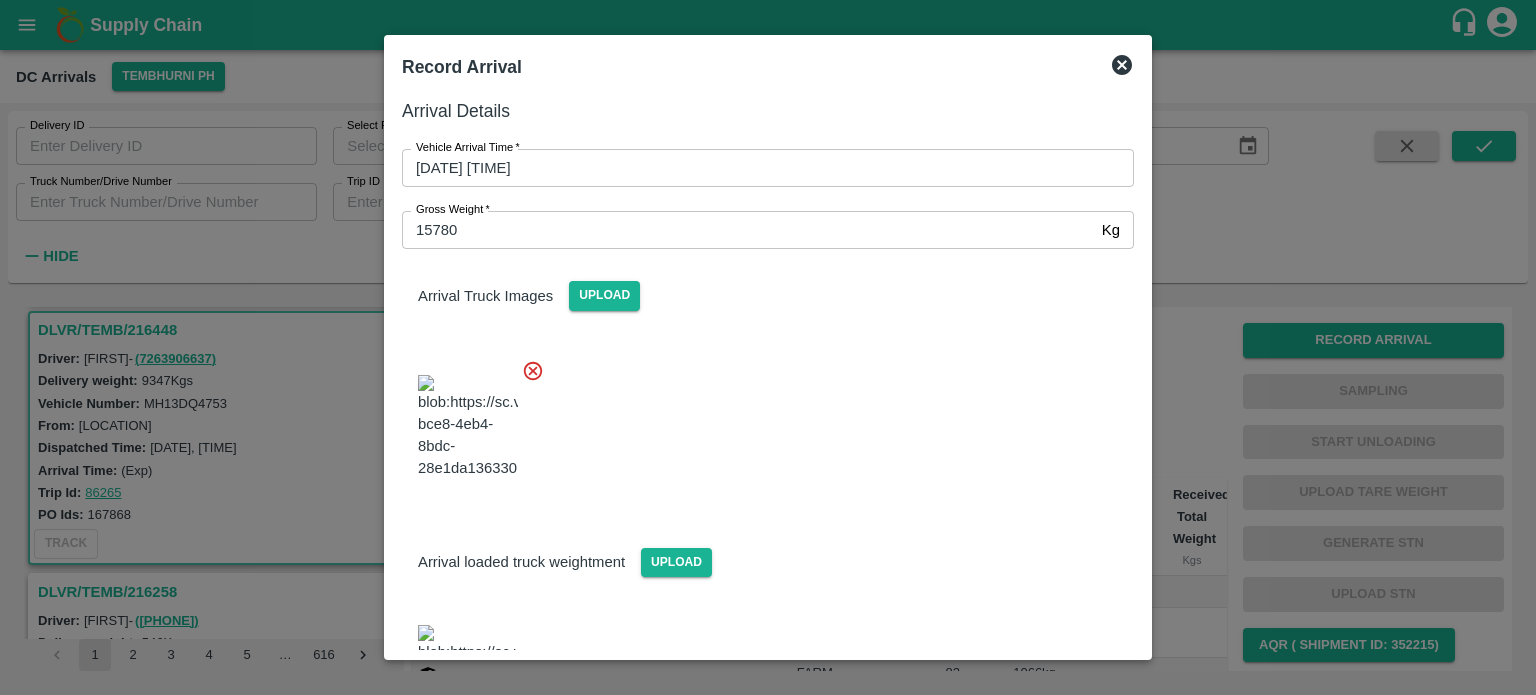 click at bounding box center (760, 421) 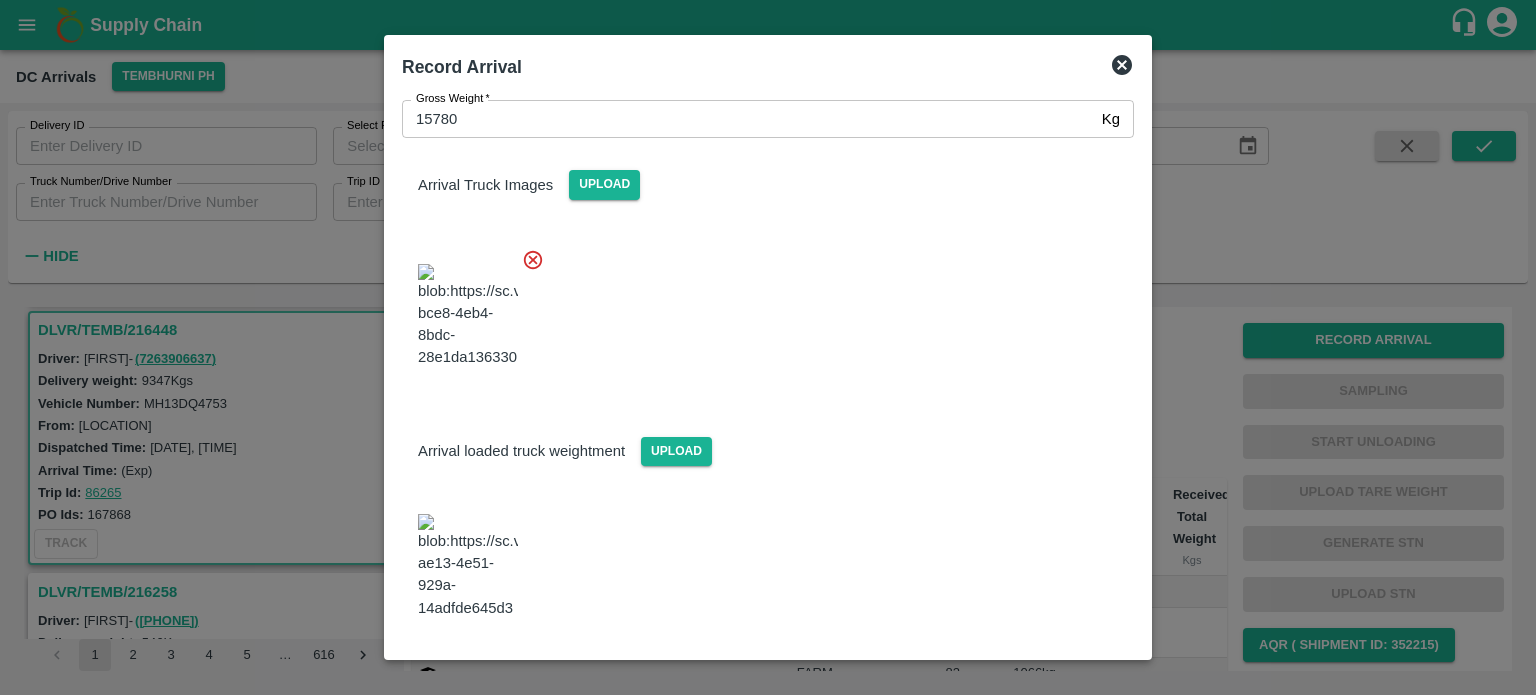 click on "Save Arrival Details" at bounding box center [1041, 673] 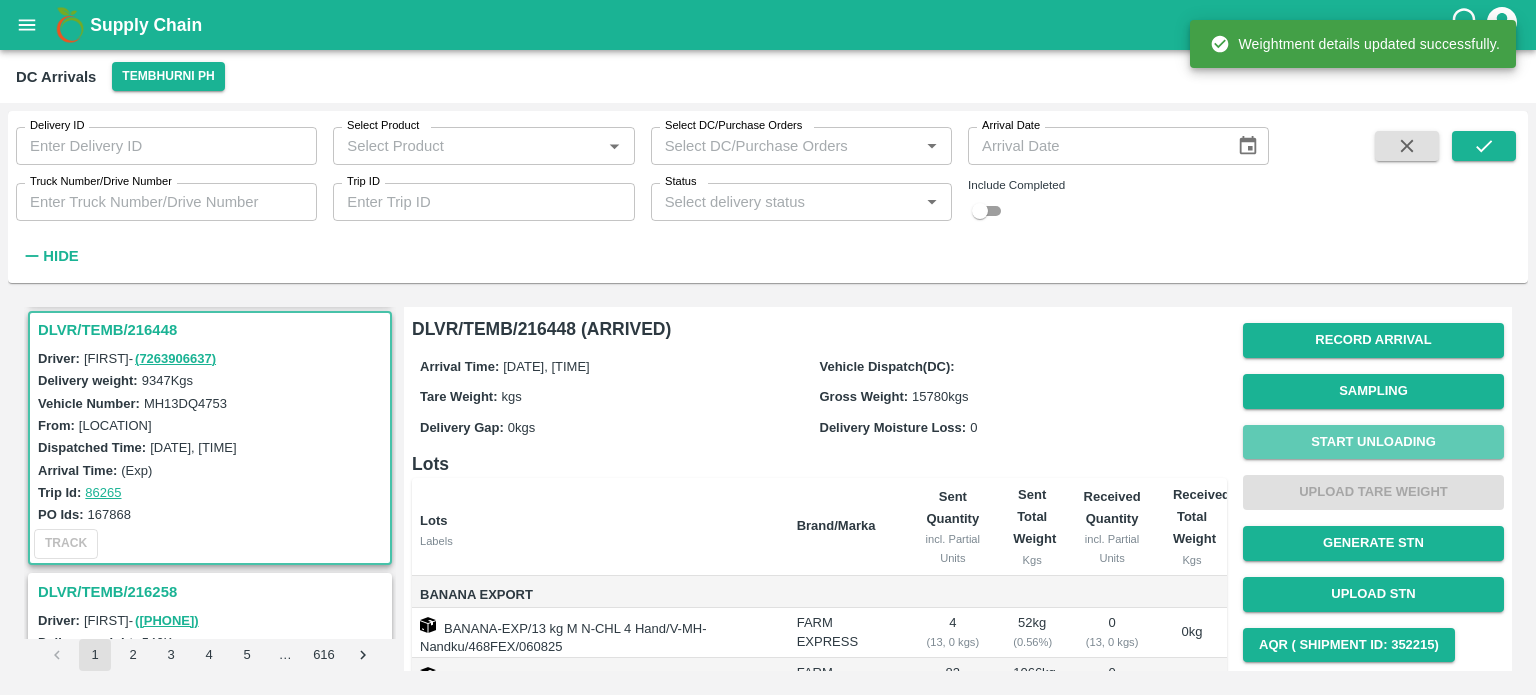 click on "Start Unloading" at bounding box center [1373, 442] 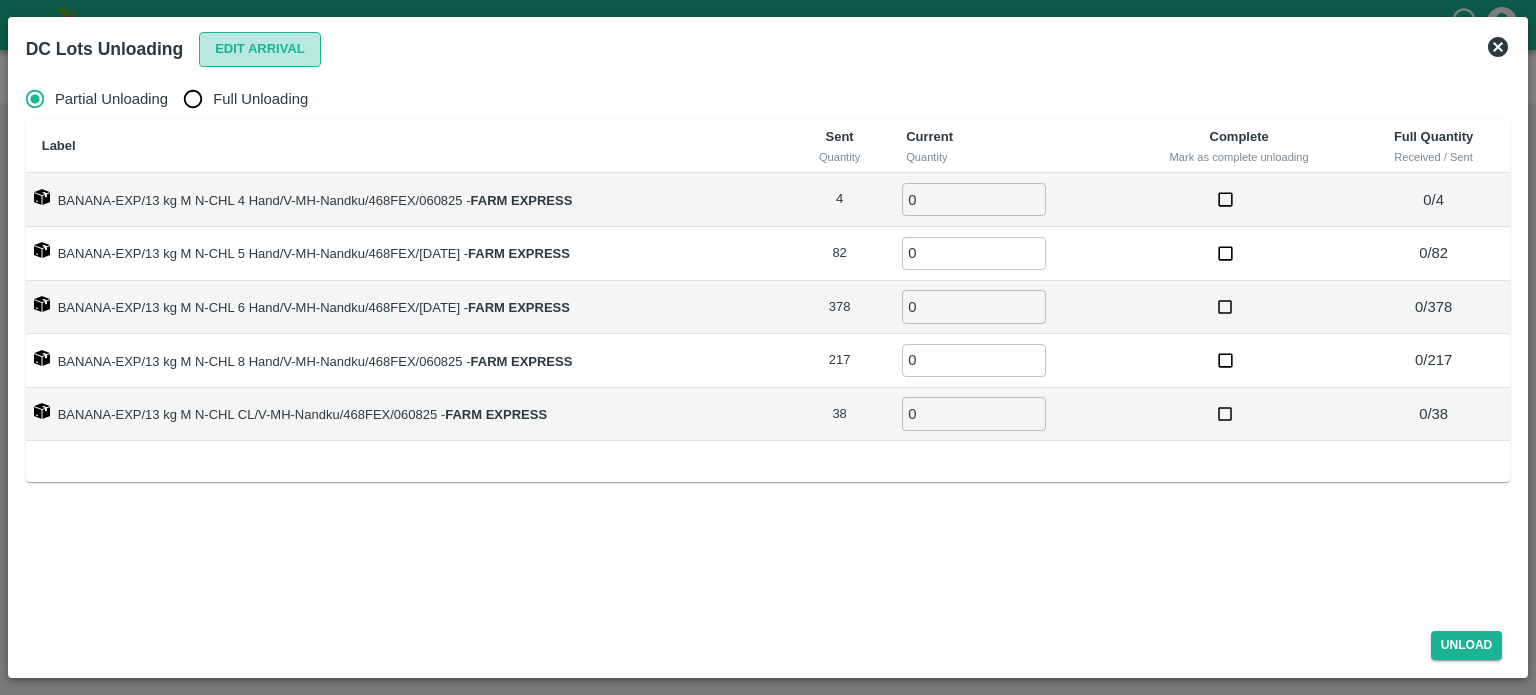 click on "Edit Arrival" at bounding box center (260, 49) 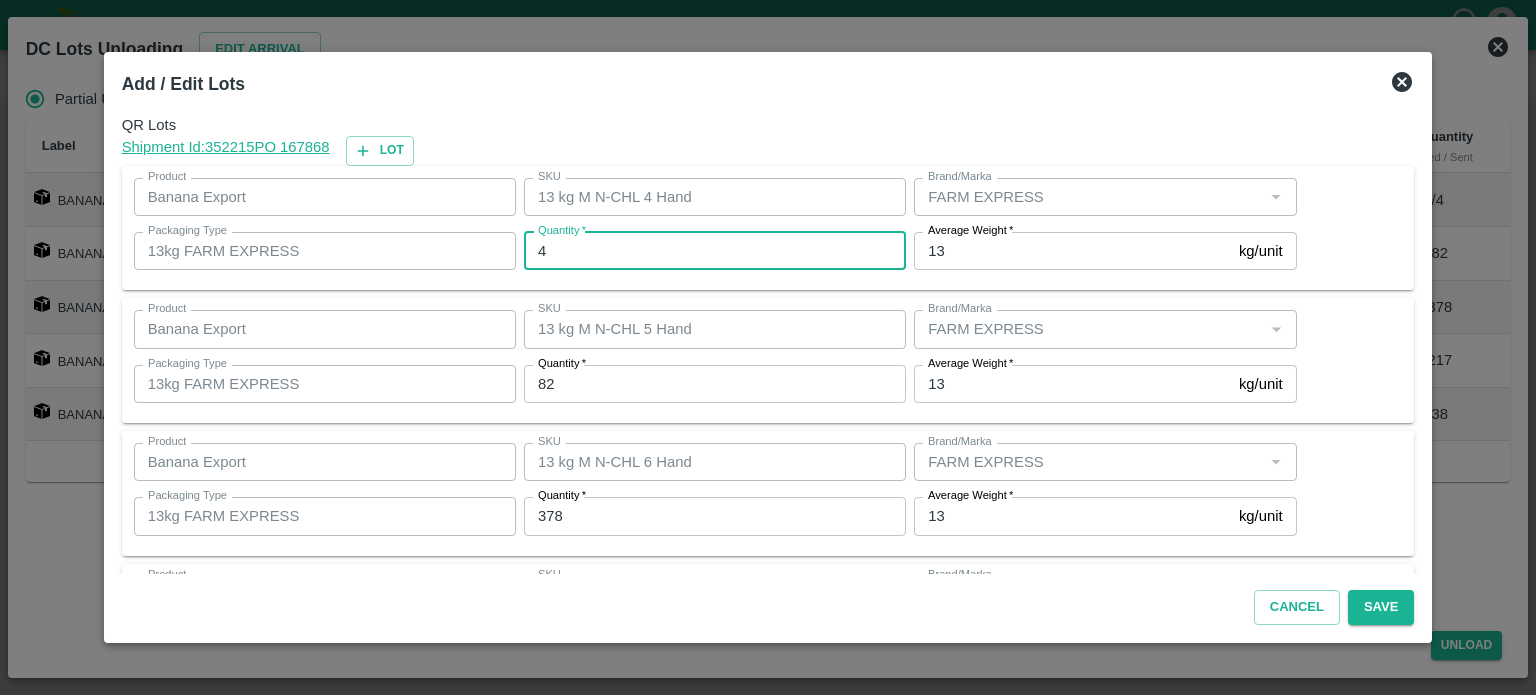 click on "4" at bounding box center [715, 251] 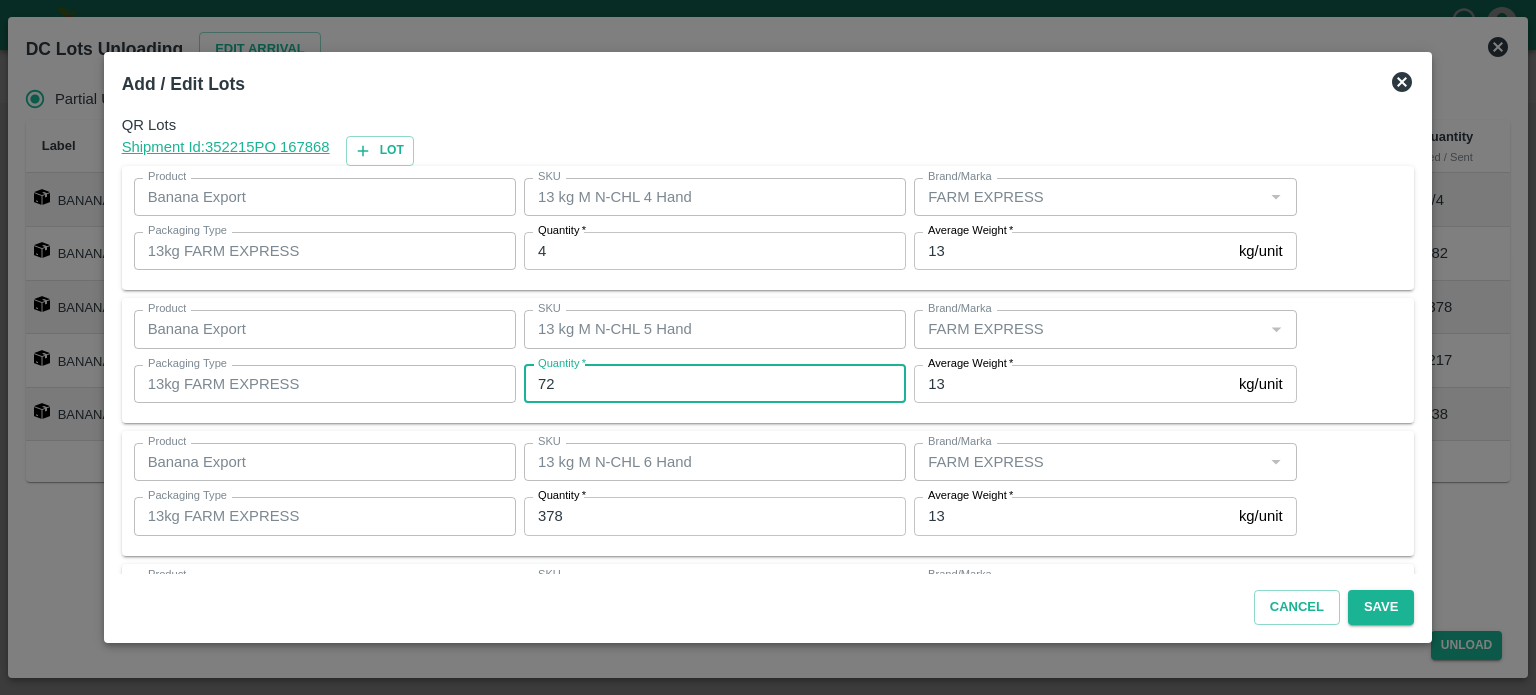 type on "72" 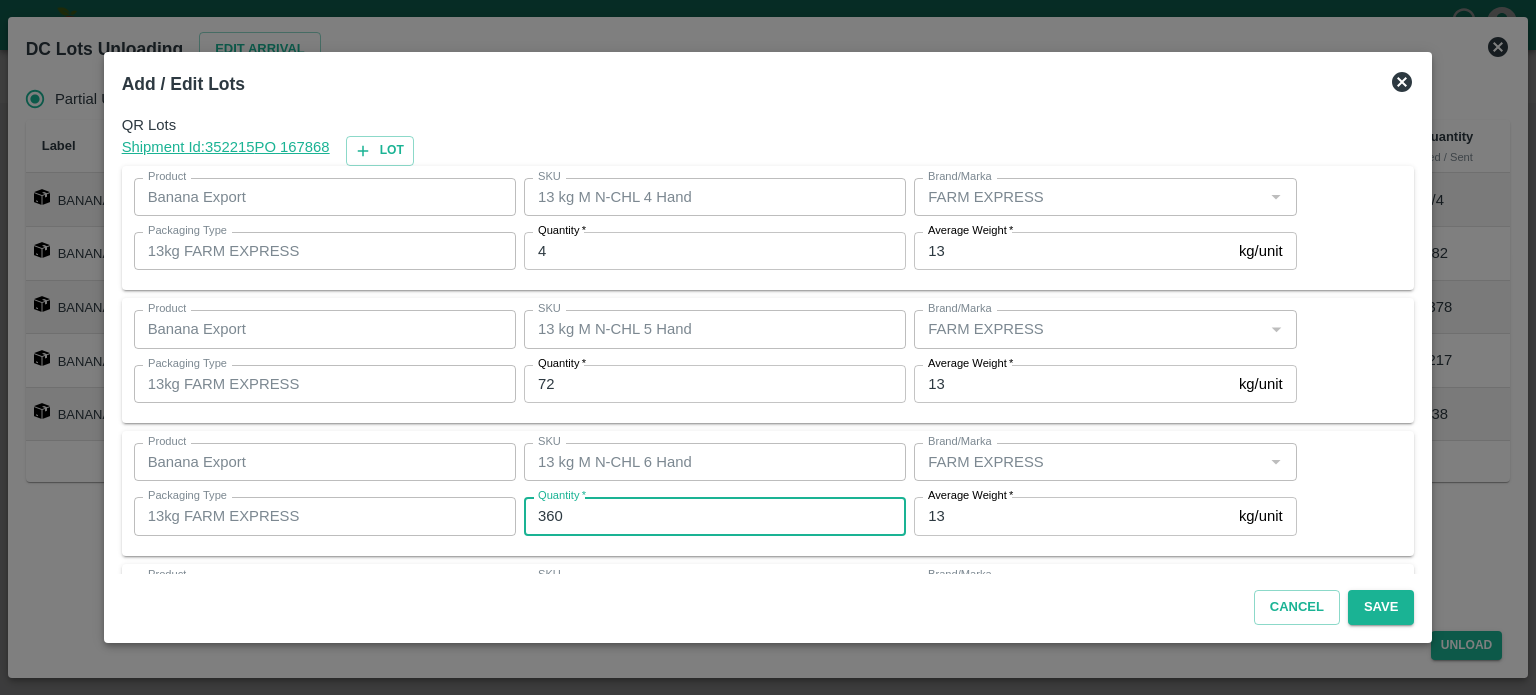 type on "360" 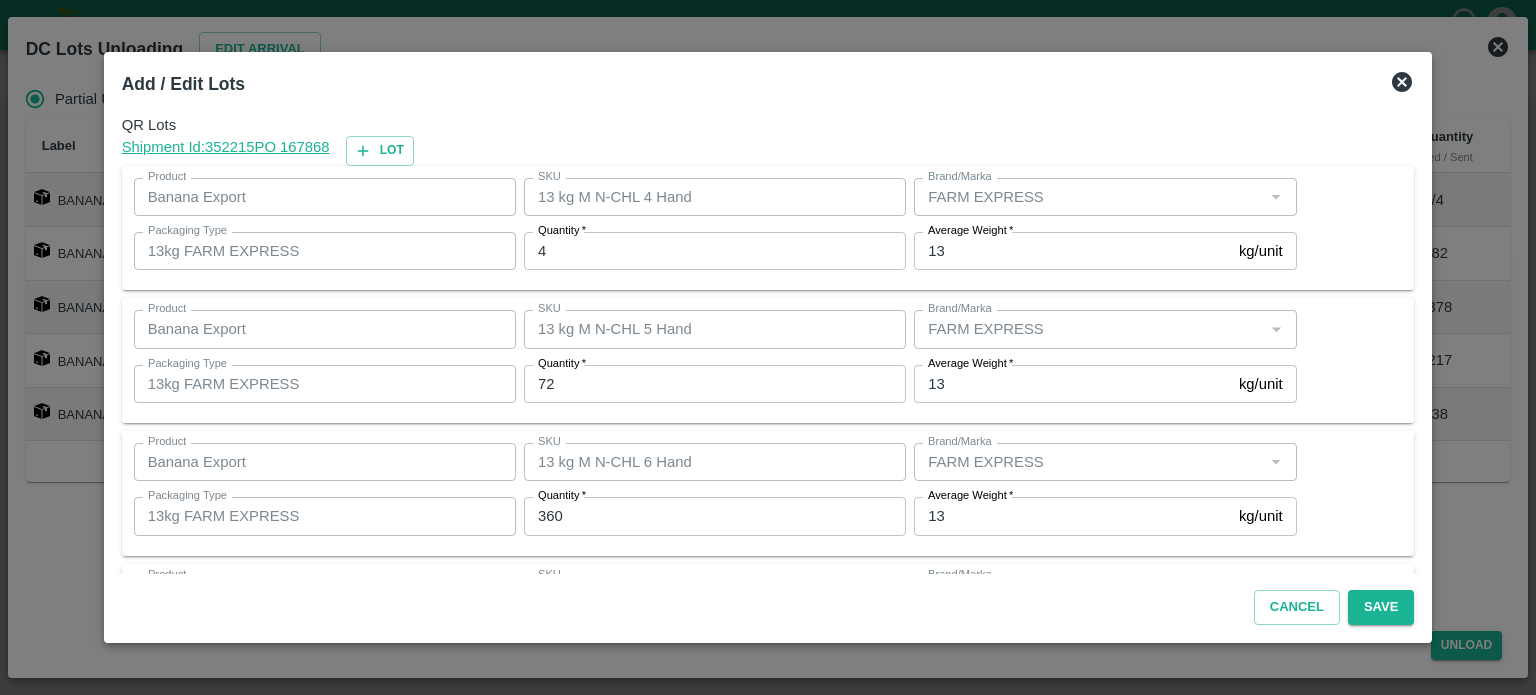 scroll, scrollTop: 262, scrollLeft: 0, axis: vertical 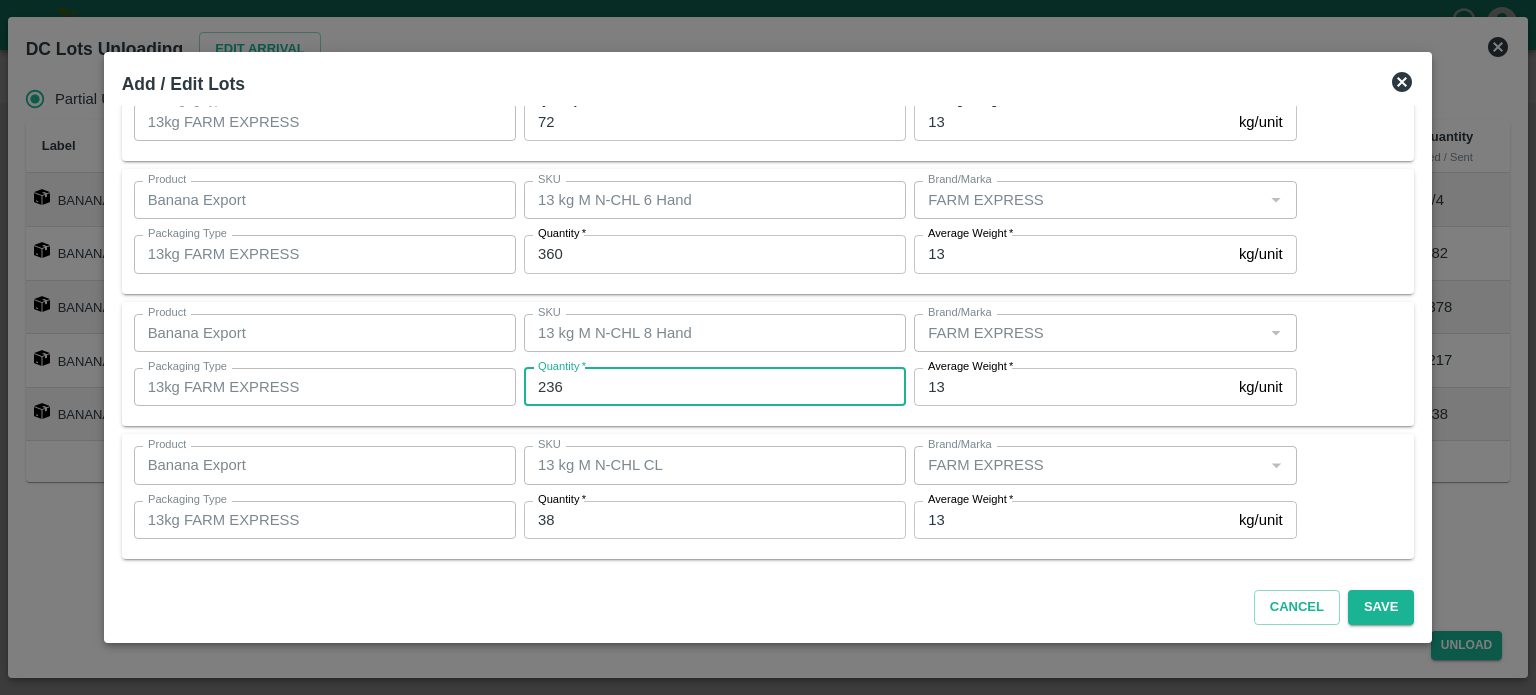 type on "236" 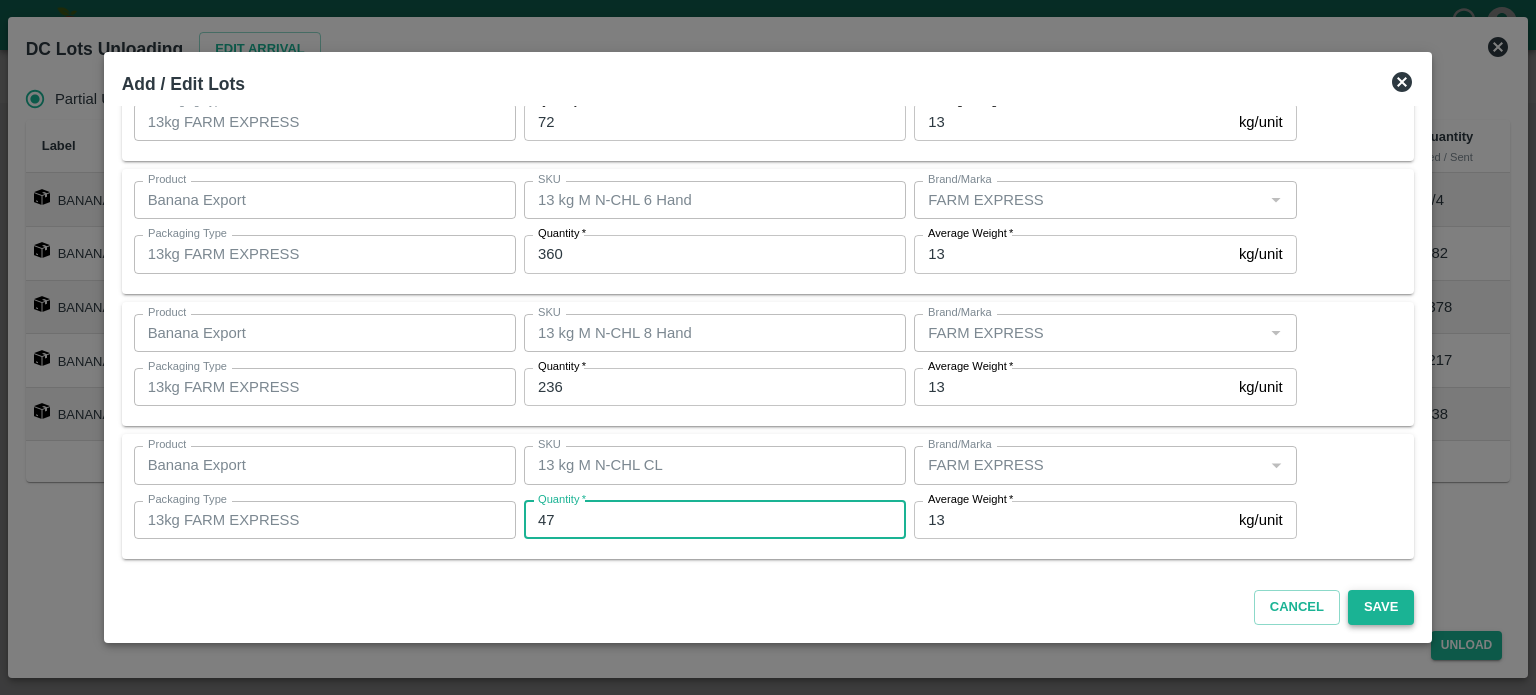 type on "47" 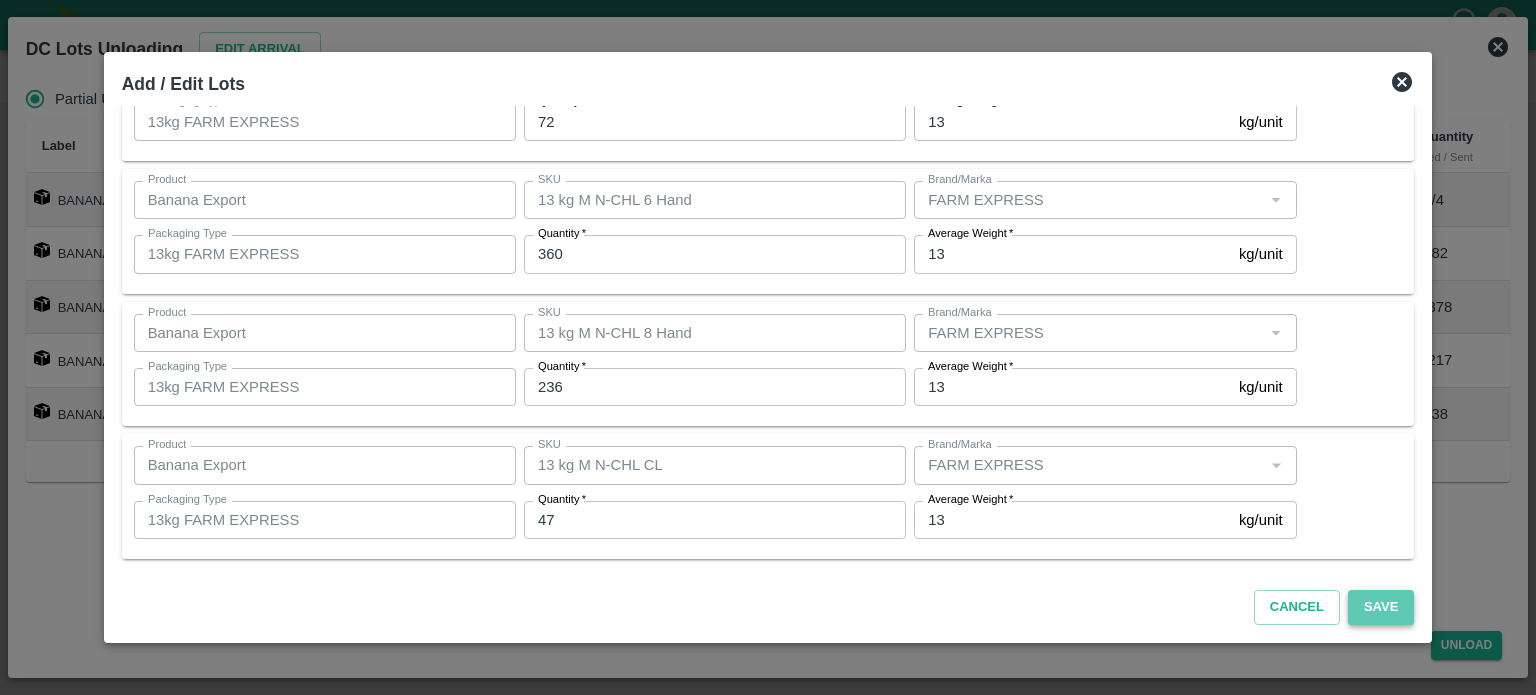 click on "Save" at bounding box center (1381, 607) 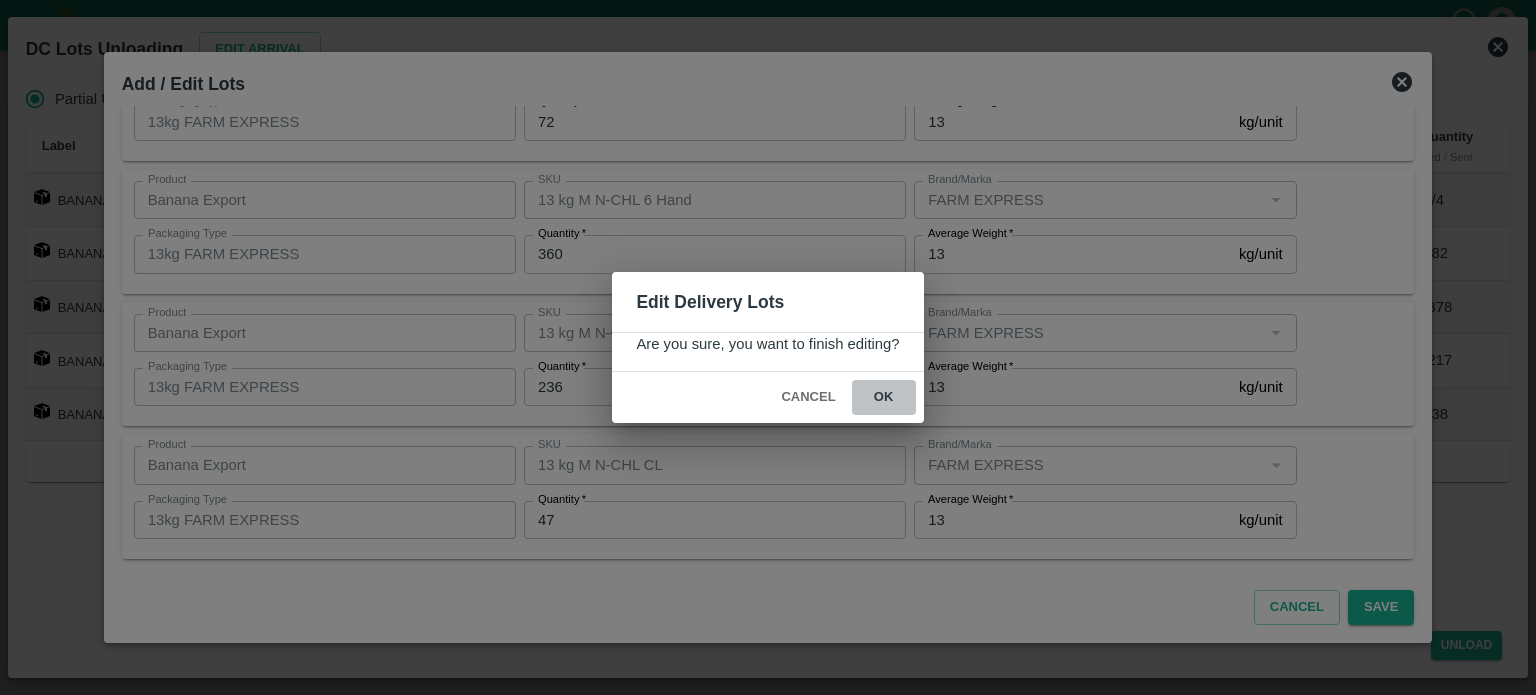 click on "ok" at bounding box center [884, 397] 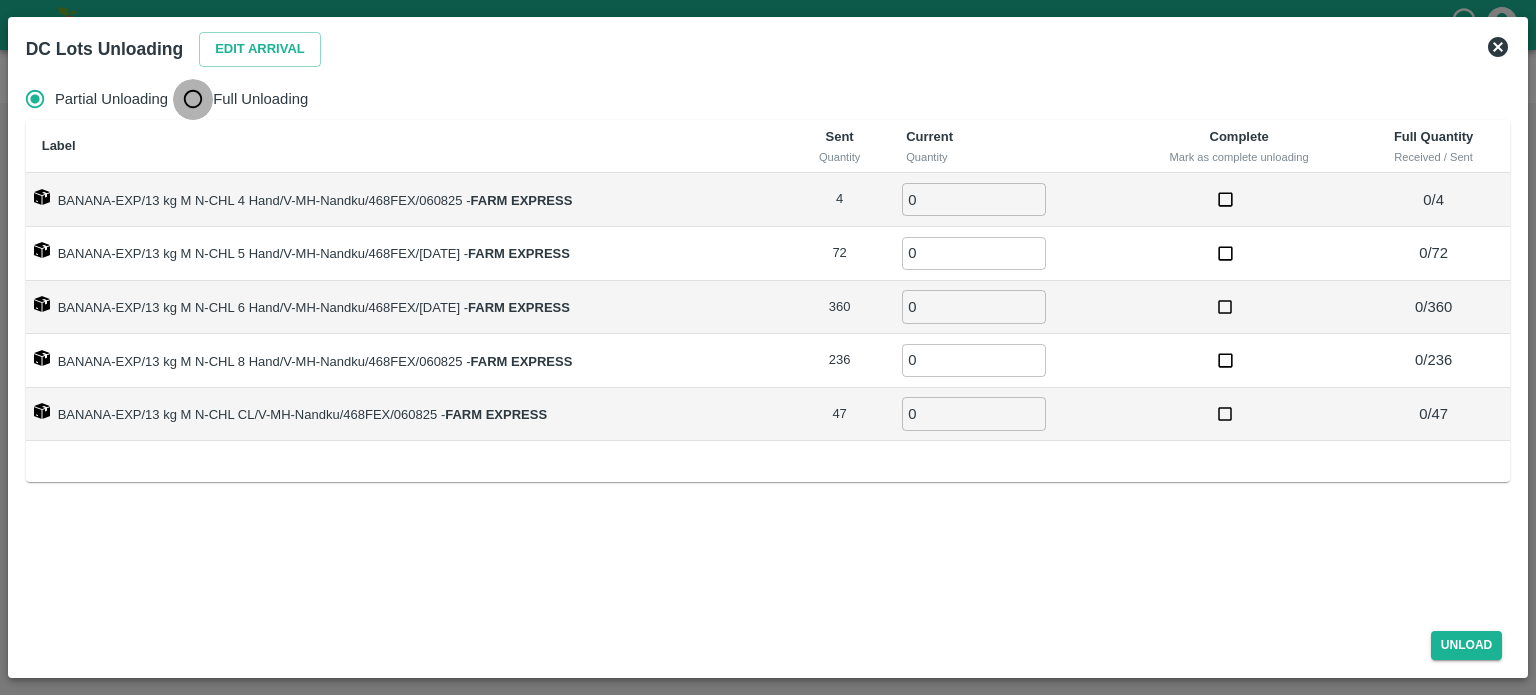 click on "Full Unloading" at bounding box center [193, 99] 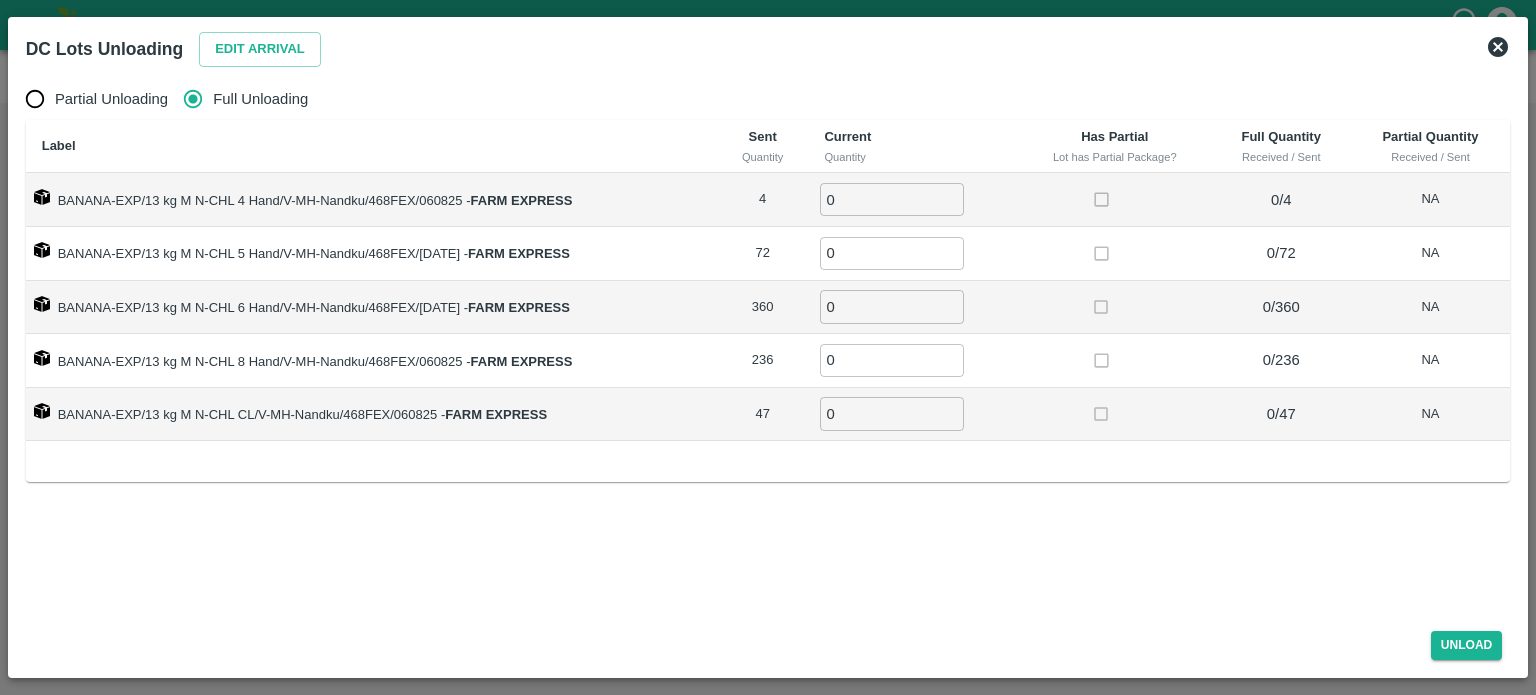 click on "0 ​" at bounding box center [912, 200] 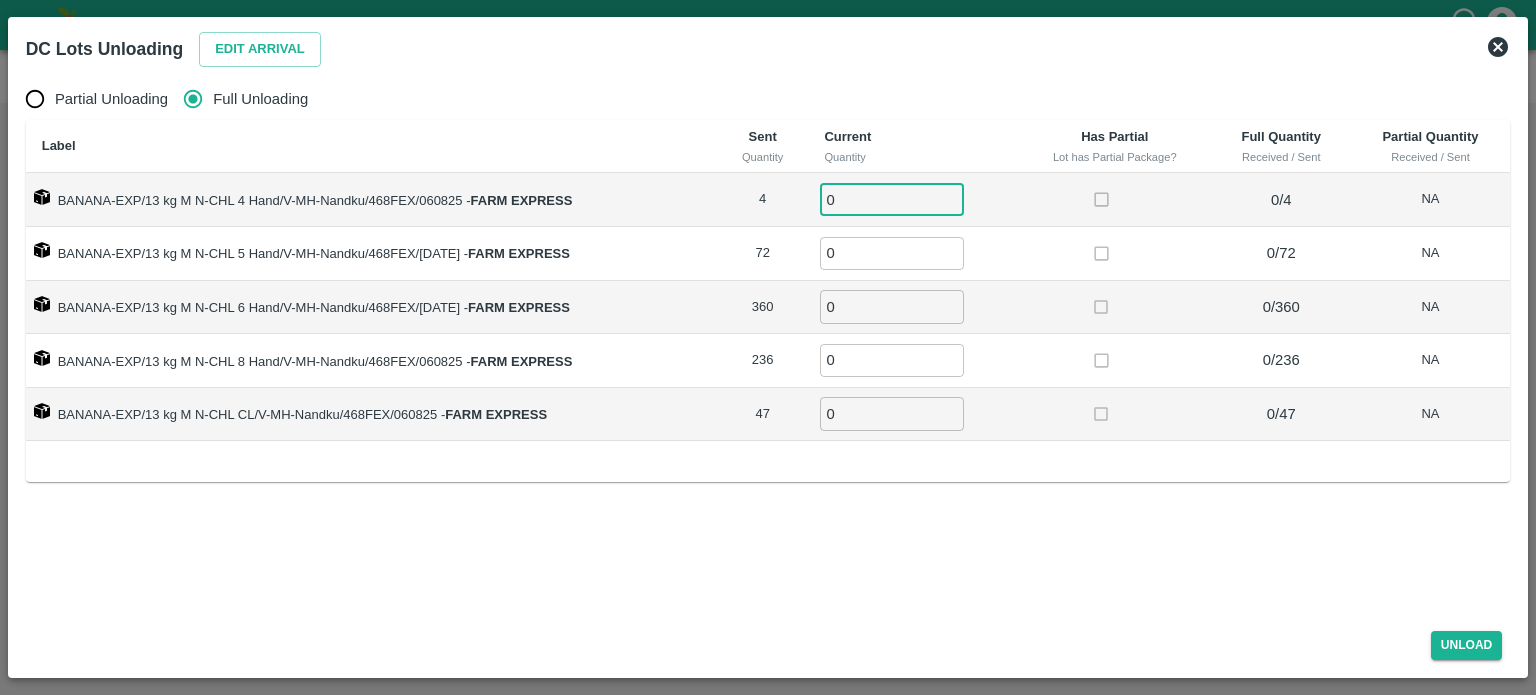 click on "0" at bounding box center (892, 199) 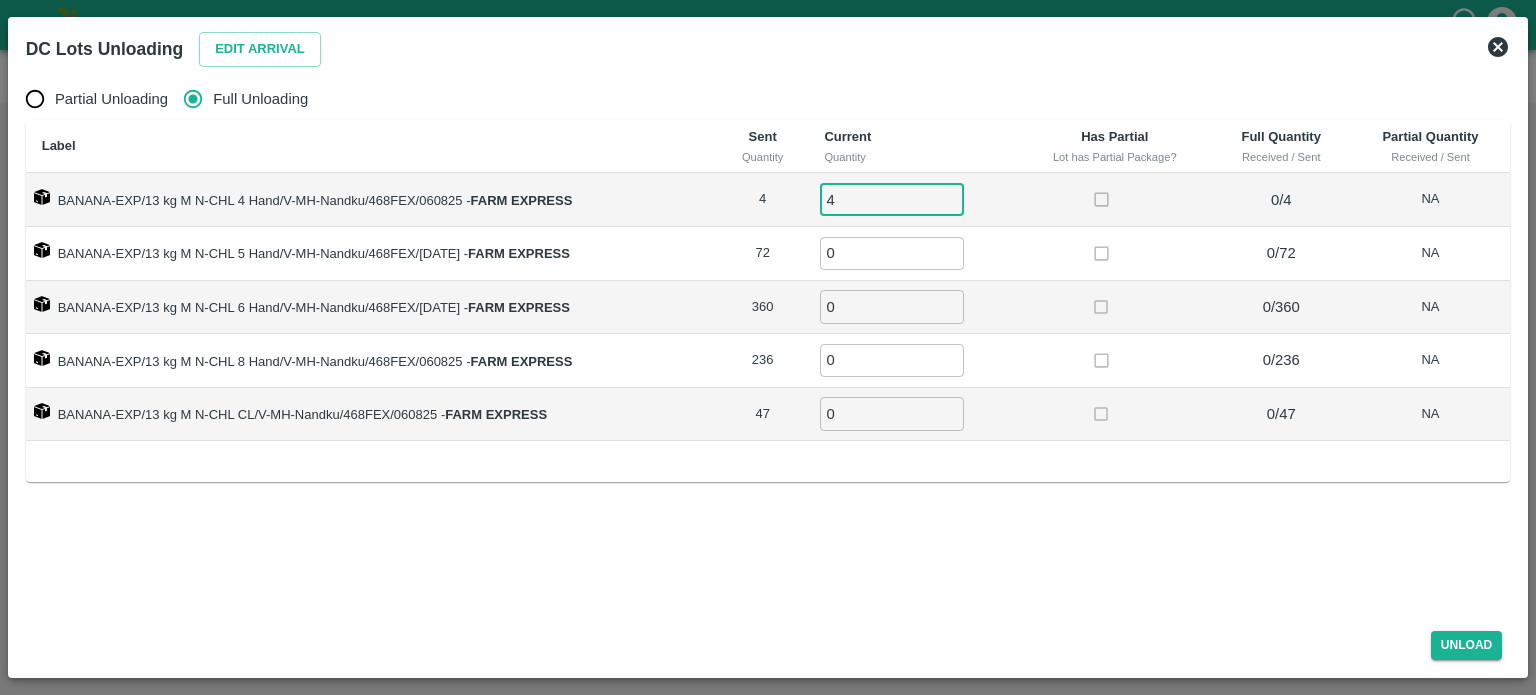 type on "4" 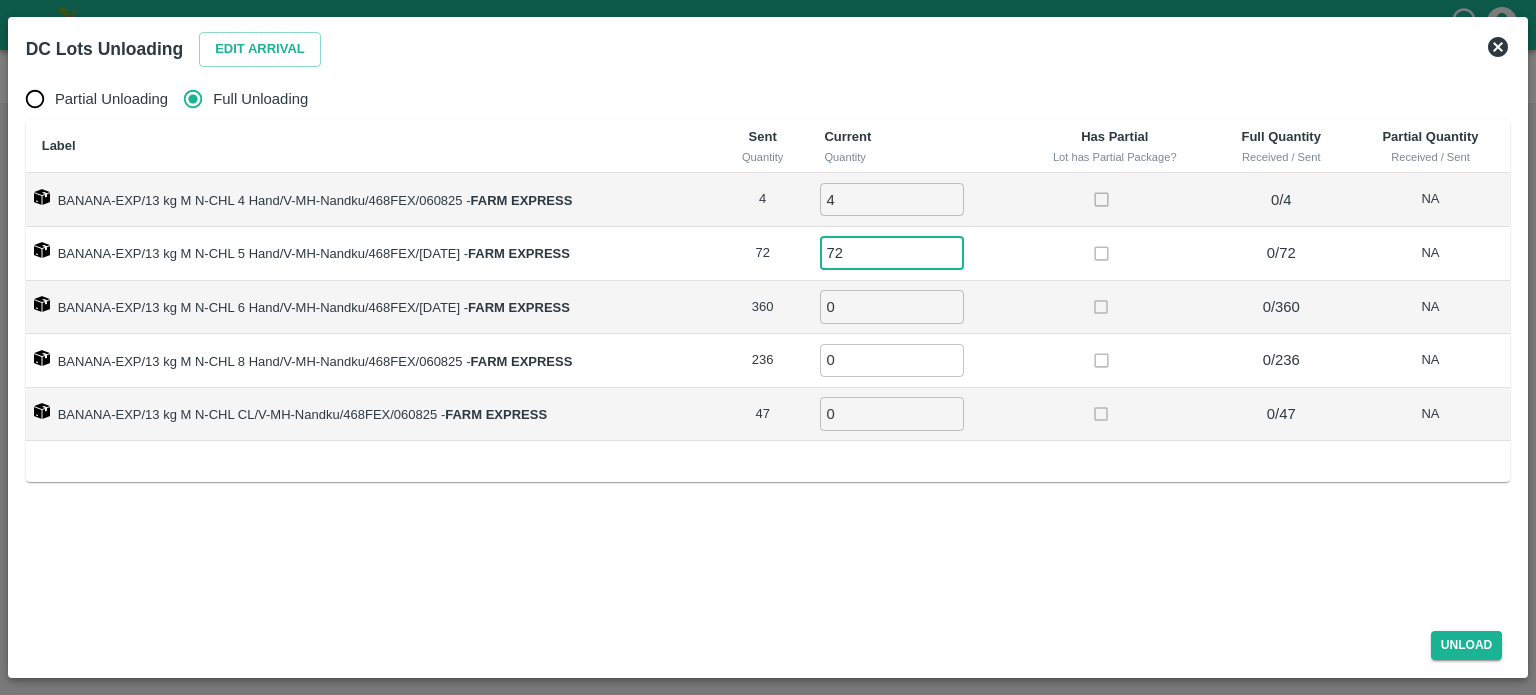 type on "72" 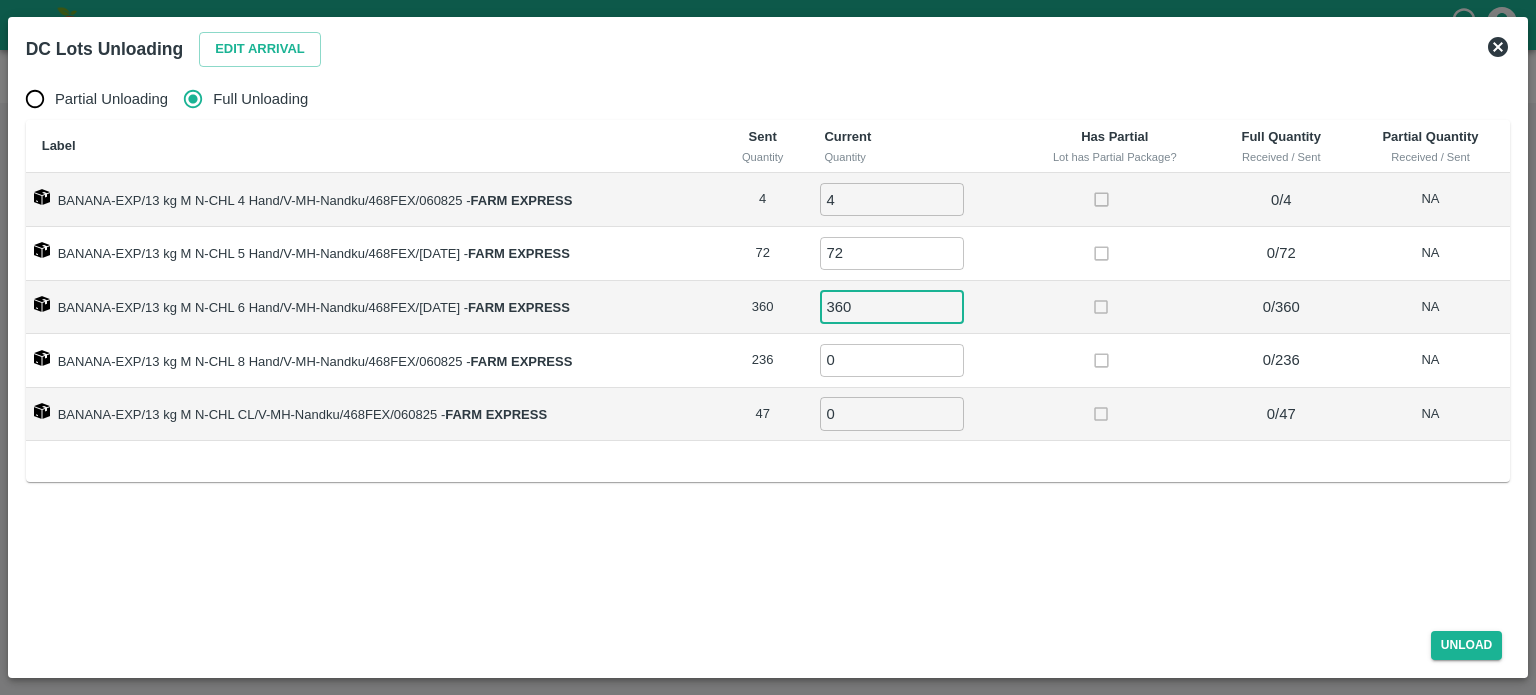 type on "360" 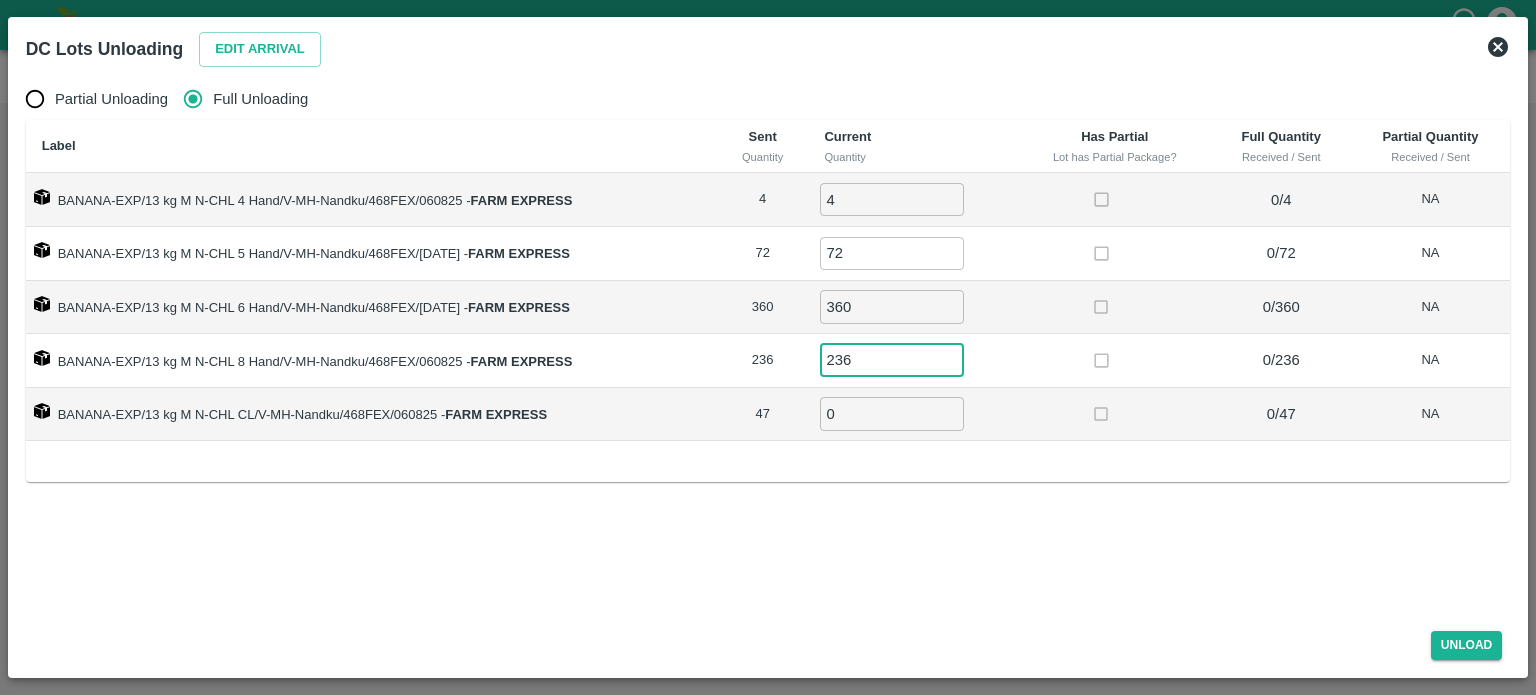 type on "236" 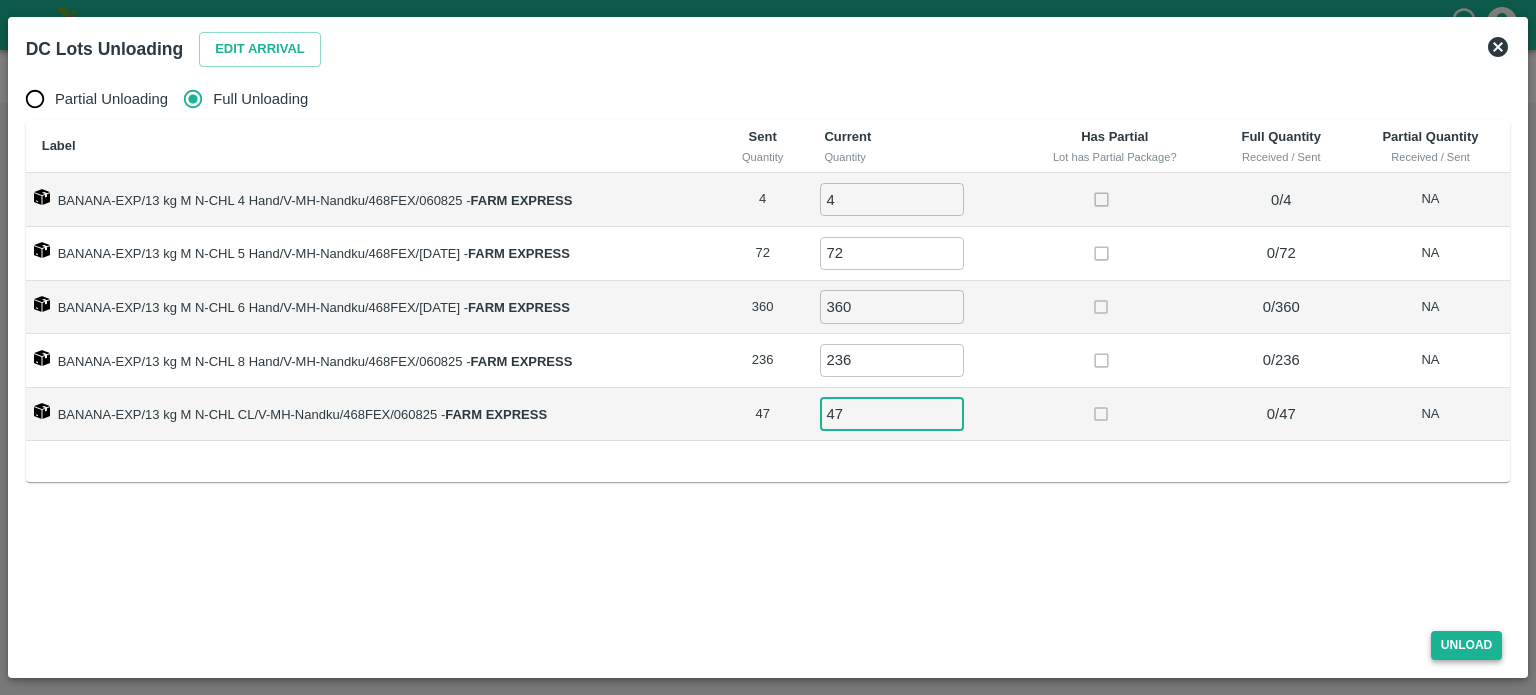 type on "47" 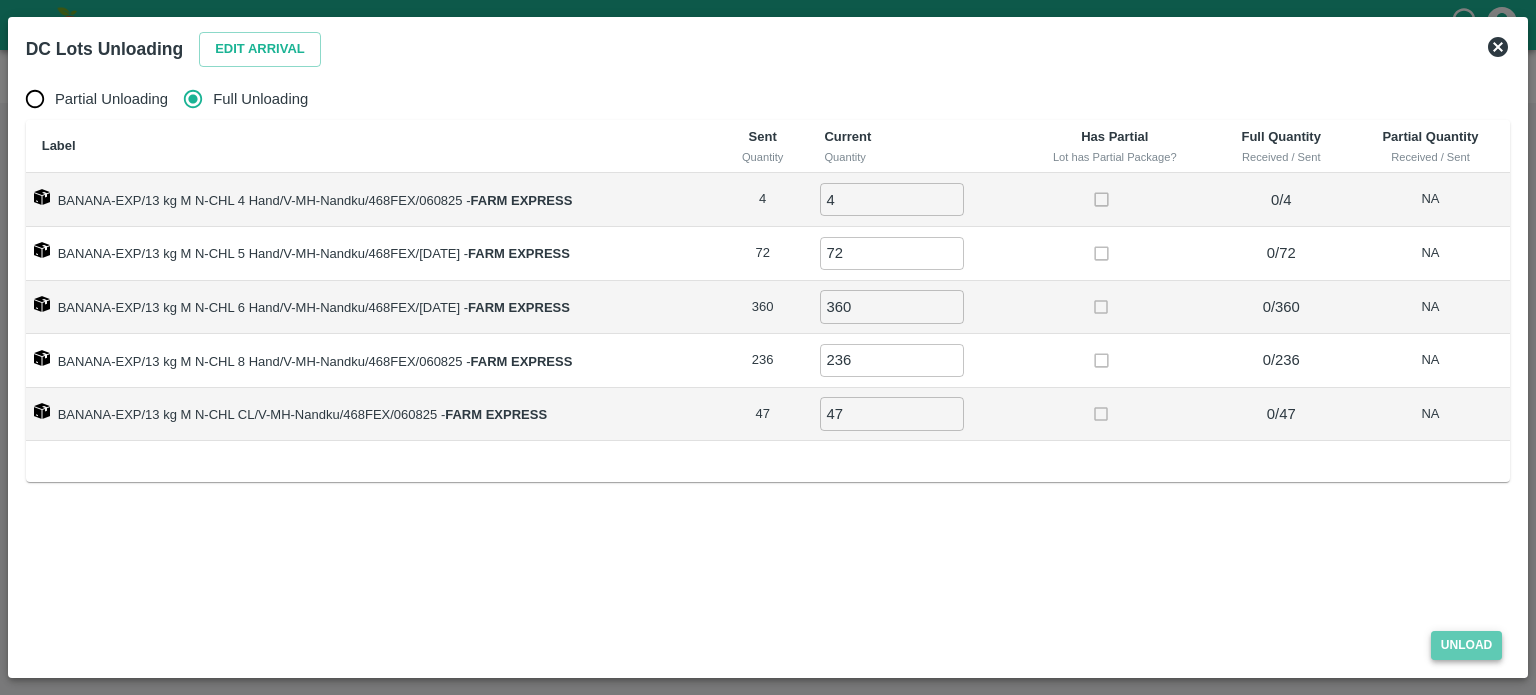 click on "Unload" at bounding box center [1467, 645] 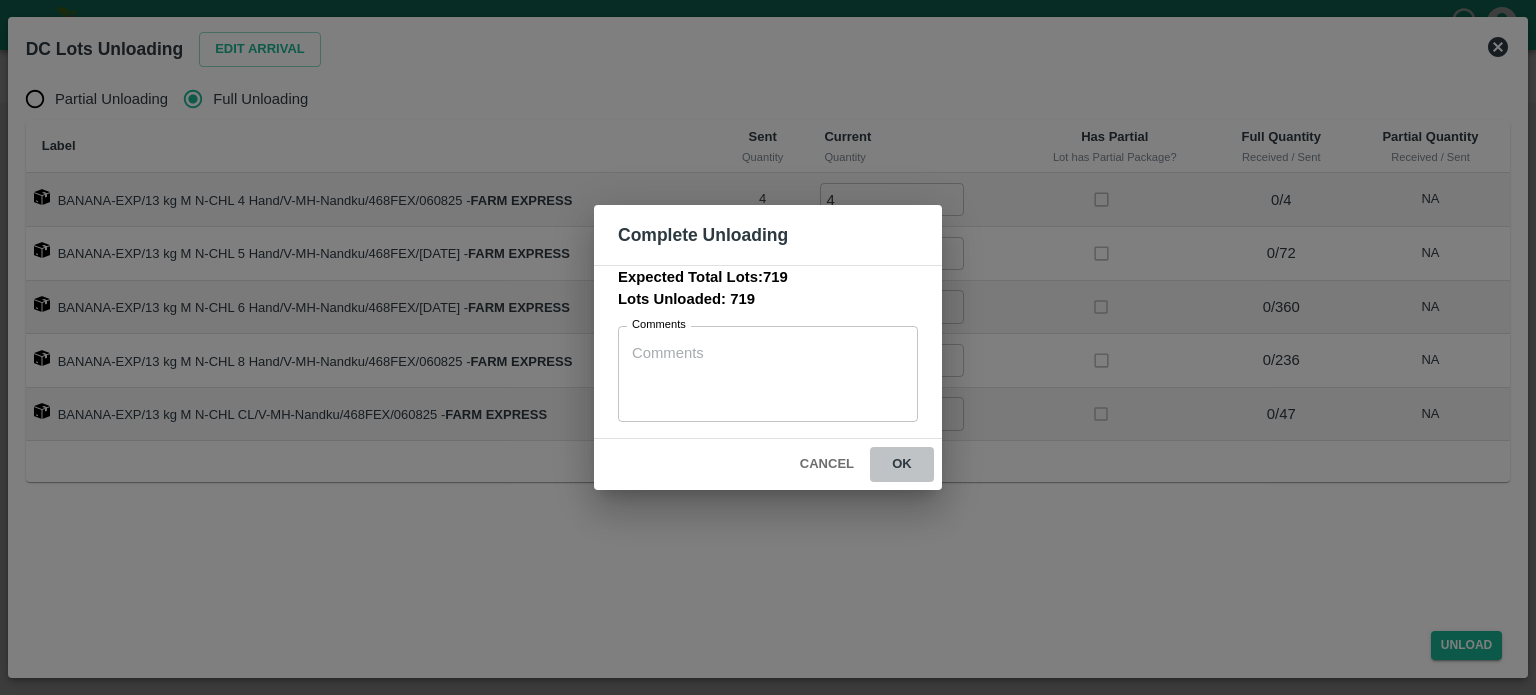 click on "ok" at bounding box center (902, 464) 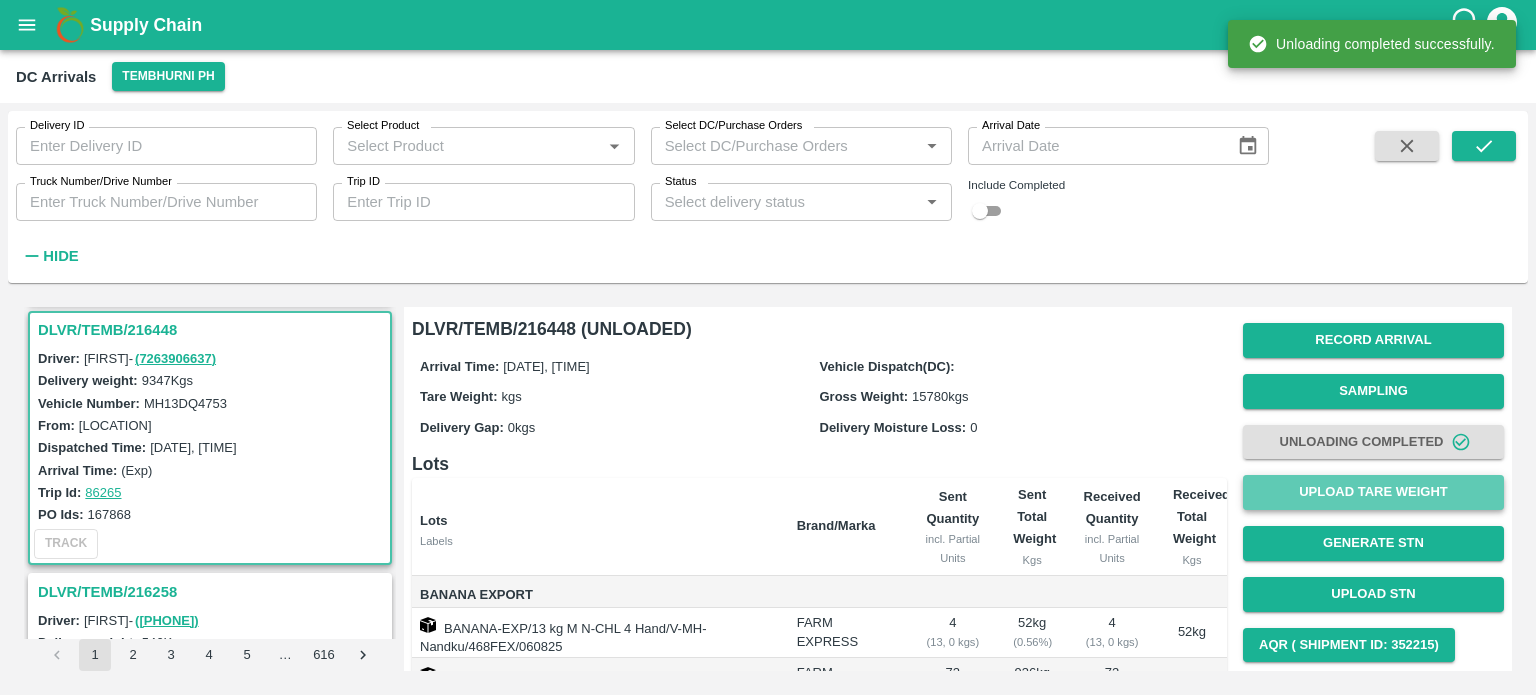 click on "Upload Tare Weight" at bounding box center [1373, 492] 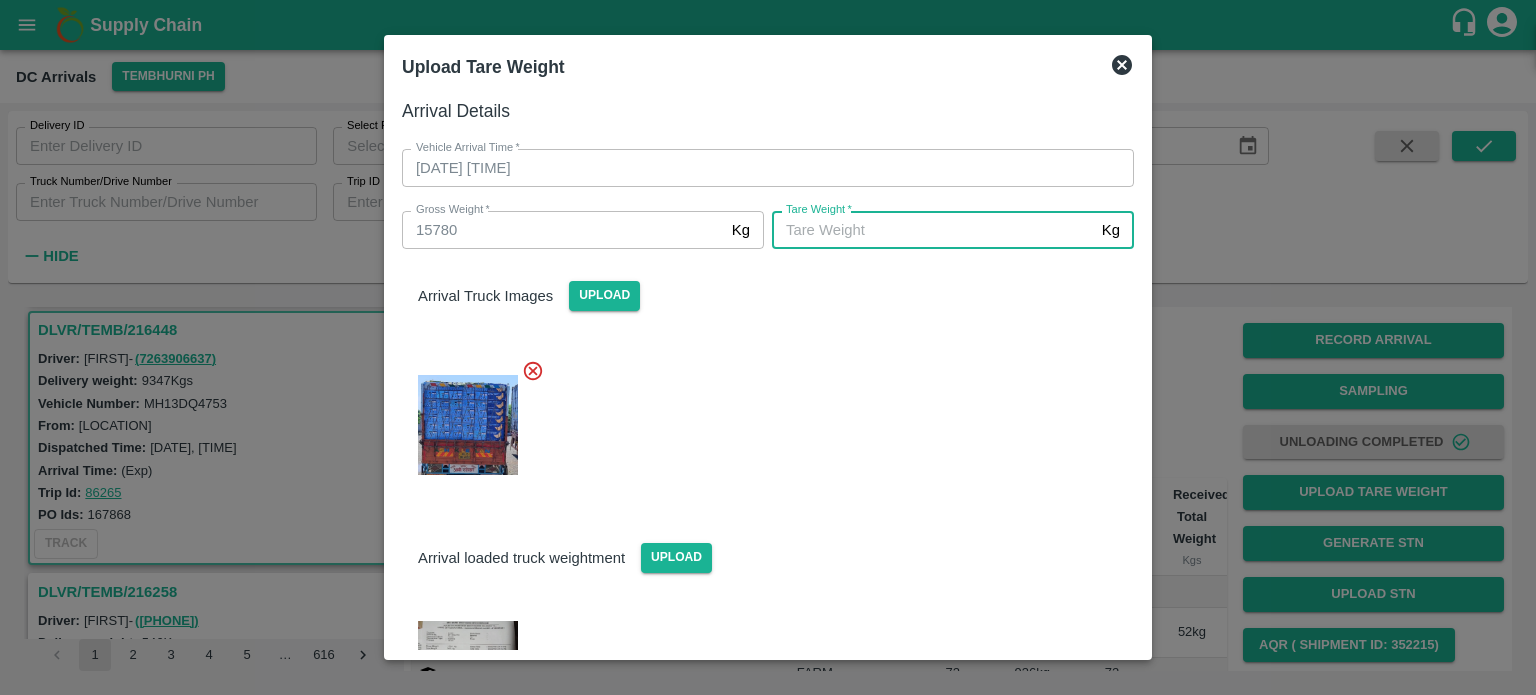 click on "Tare Weight   *" at bounding box center [933, 230] 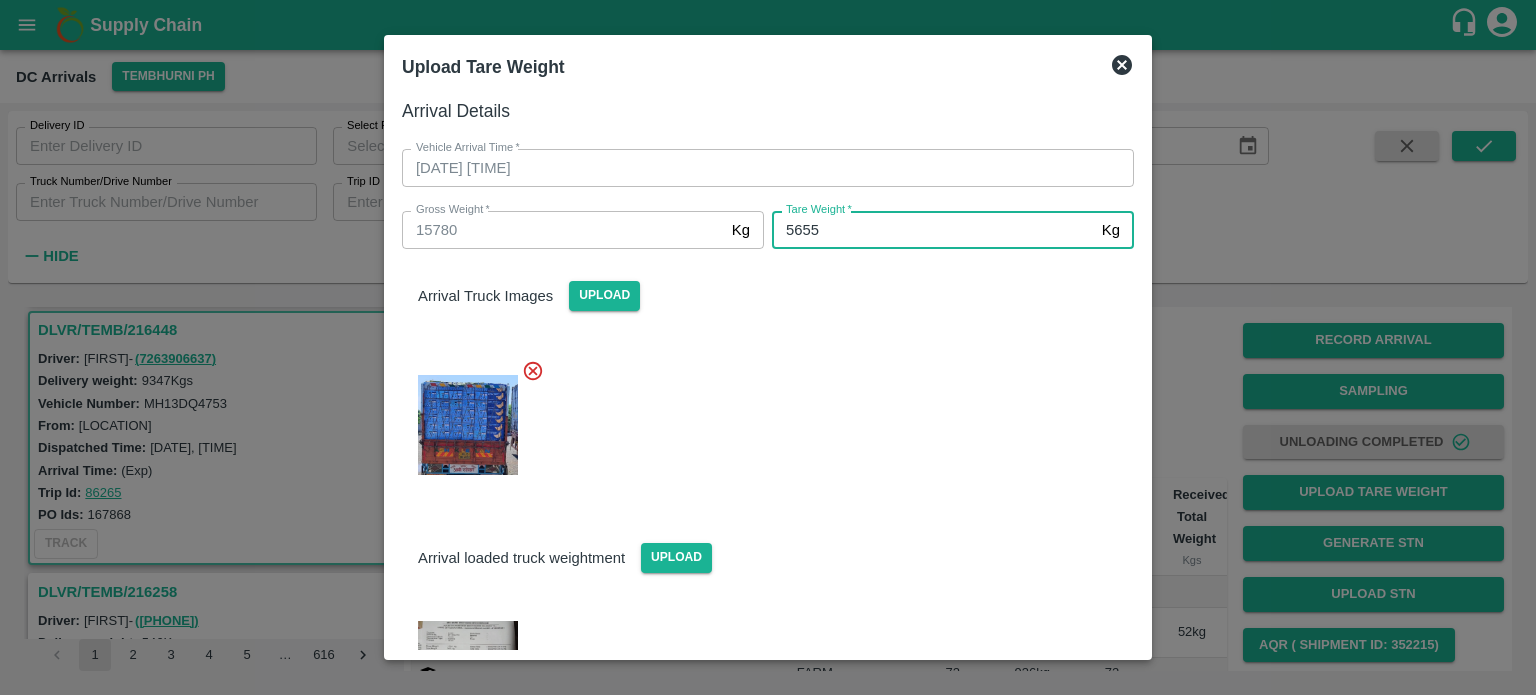 type on "5655" 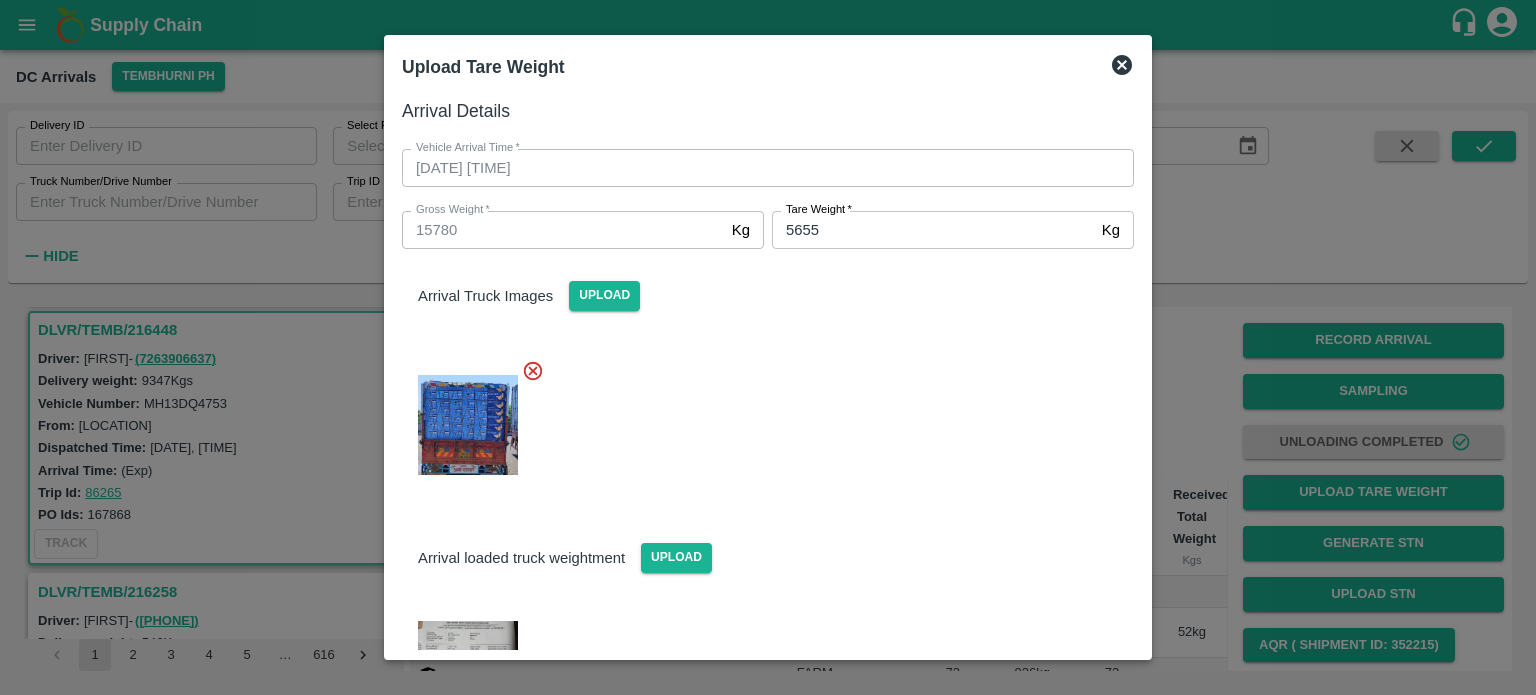 click at bounding box center [760, 419] 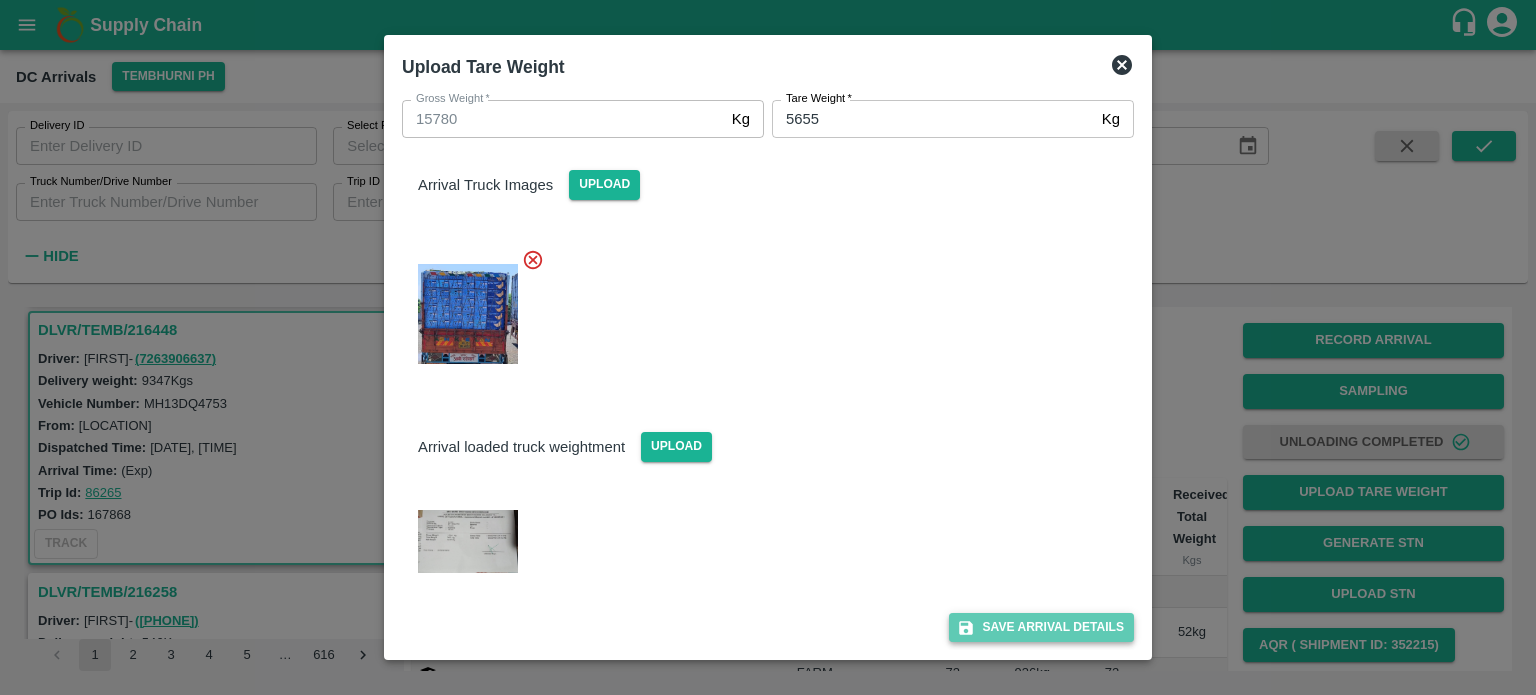 click on "Save Arrival Details" at bounding box center [1041, 627] 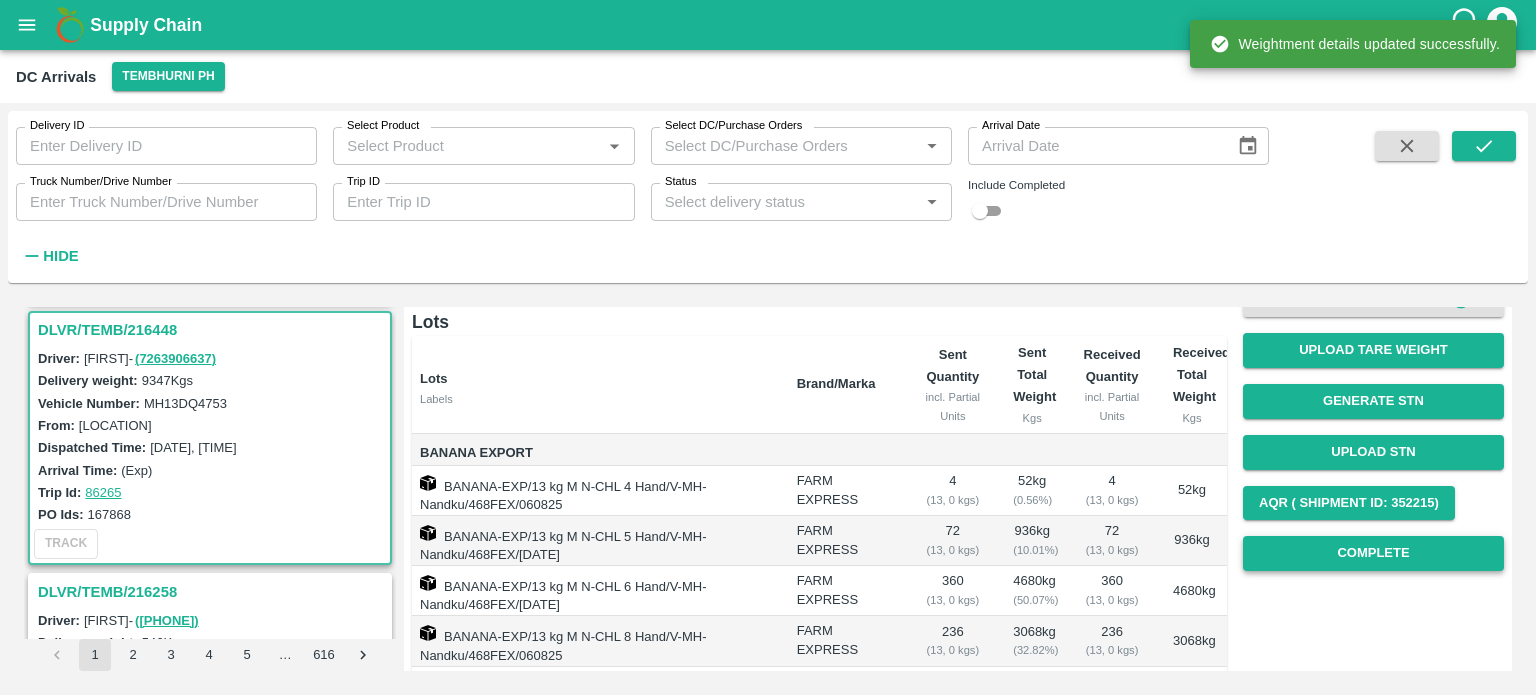 scroll, scrollTop: 143, scrollLeft: 0, axis: vertical 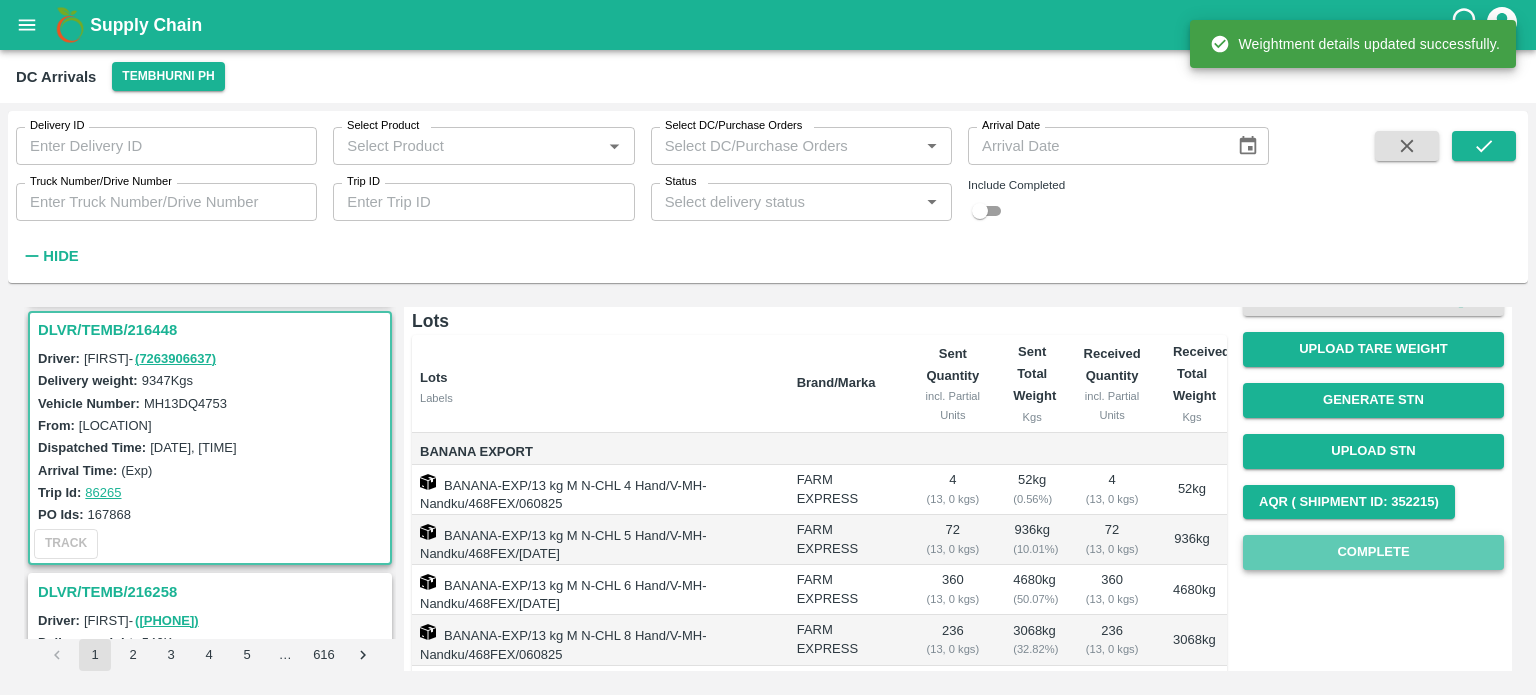 click on "Complete" at bounding box center [1373, 552] 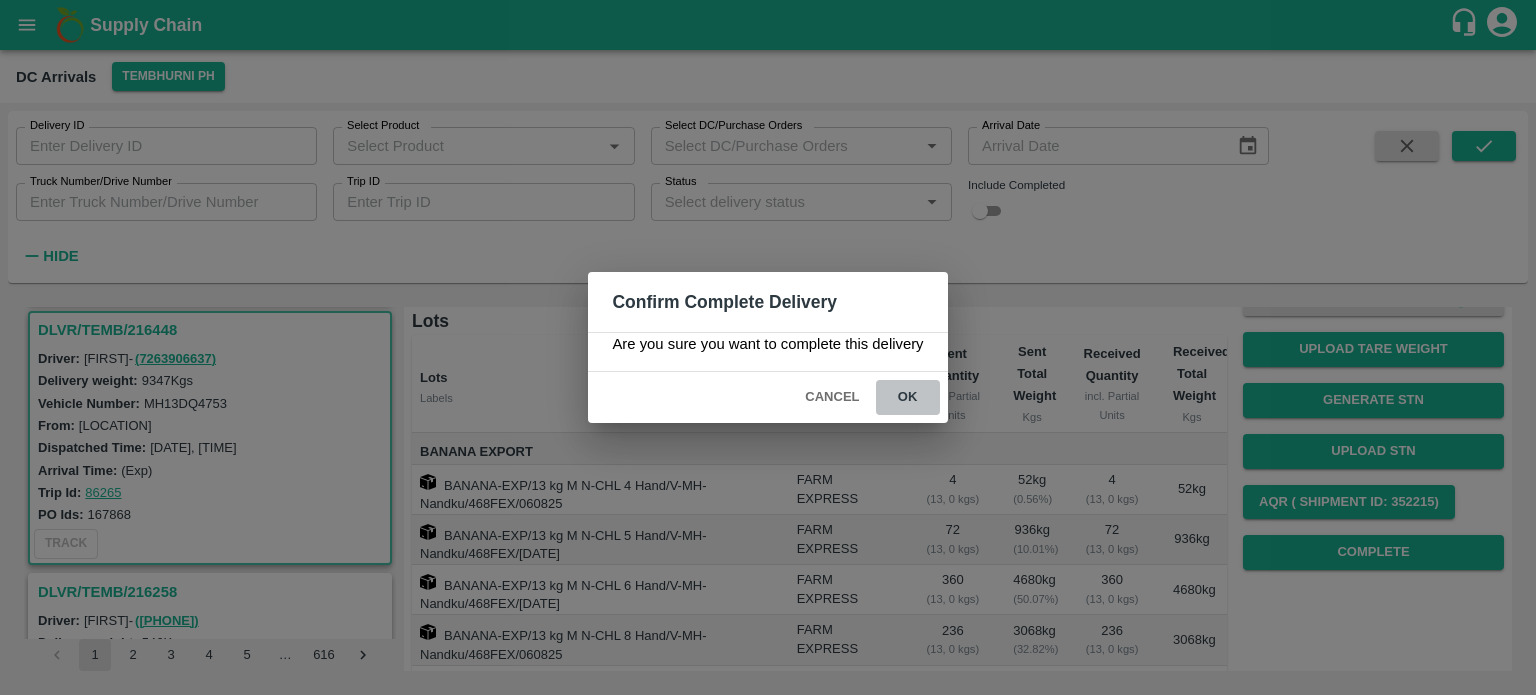 click on "ok" at bounding box center (908, 397) 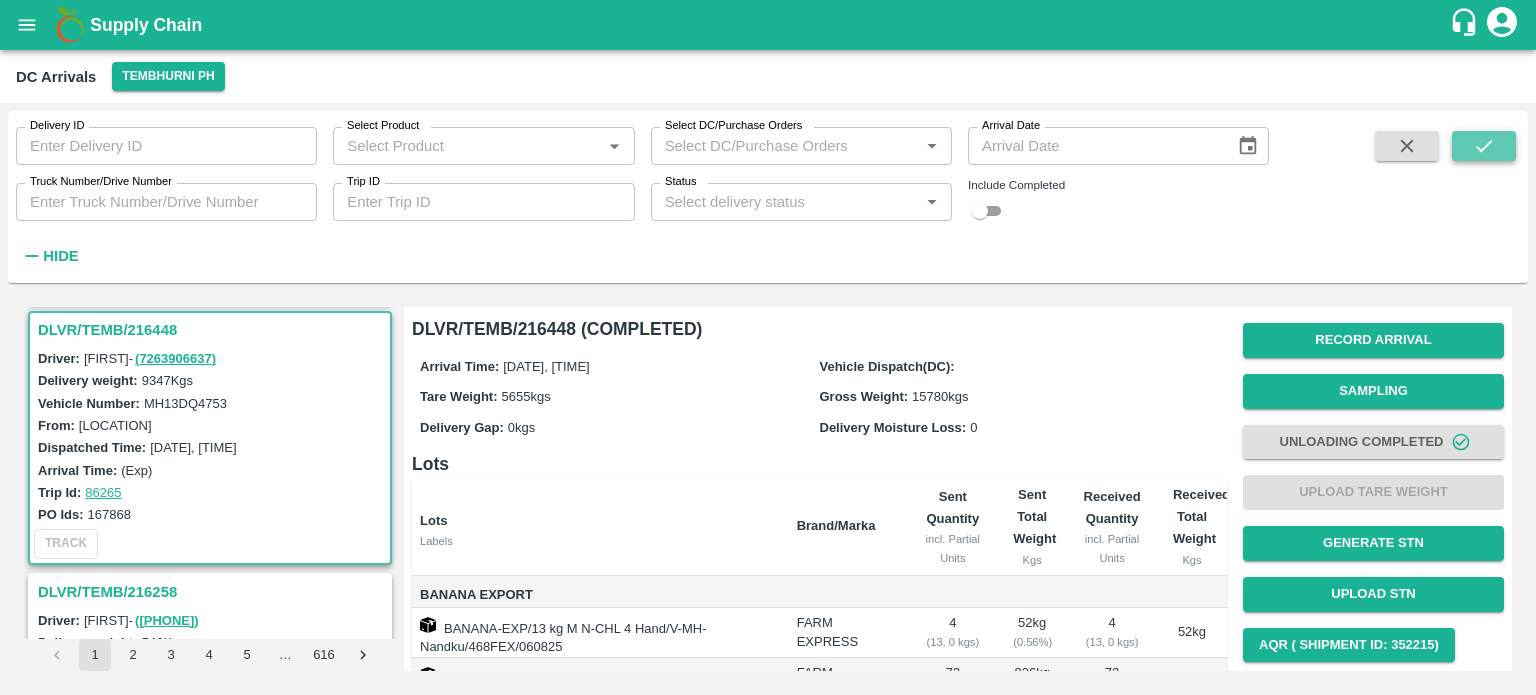 click at bounding box center (1484, 146) 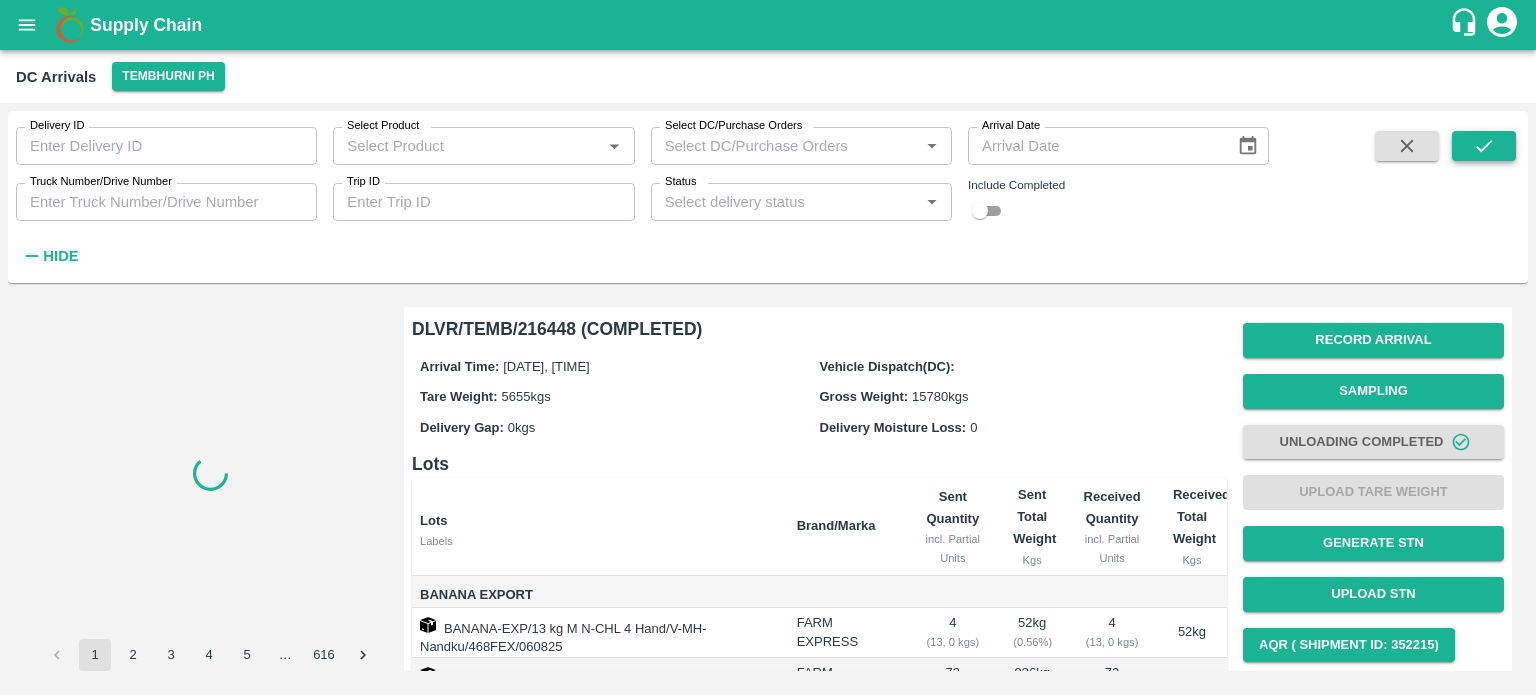scroll, scrollTop: 0, scrollLeft: 0, axis: both 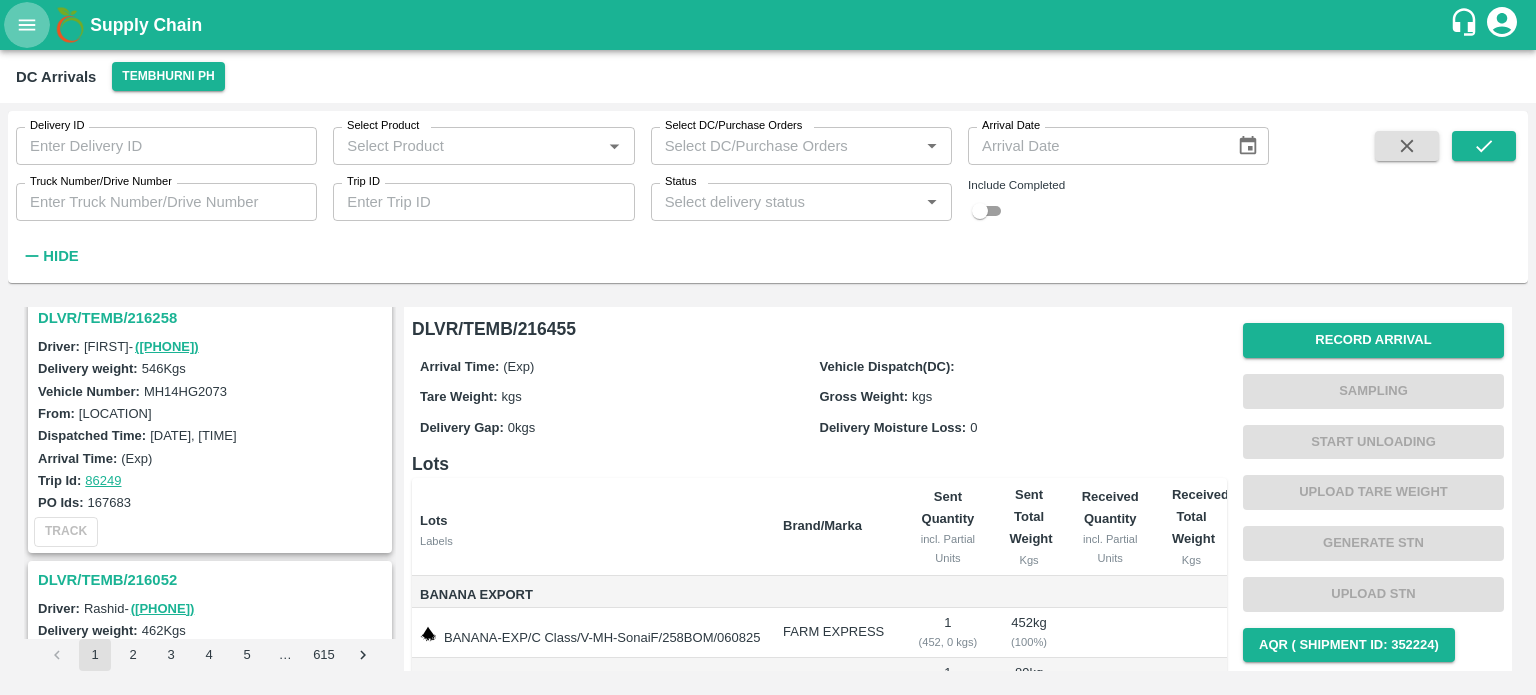 click 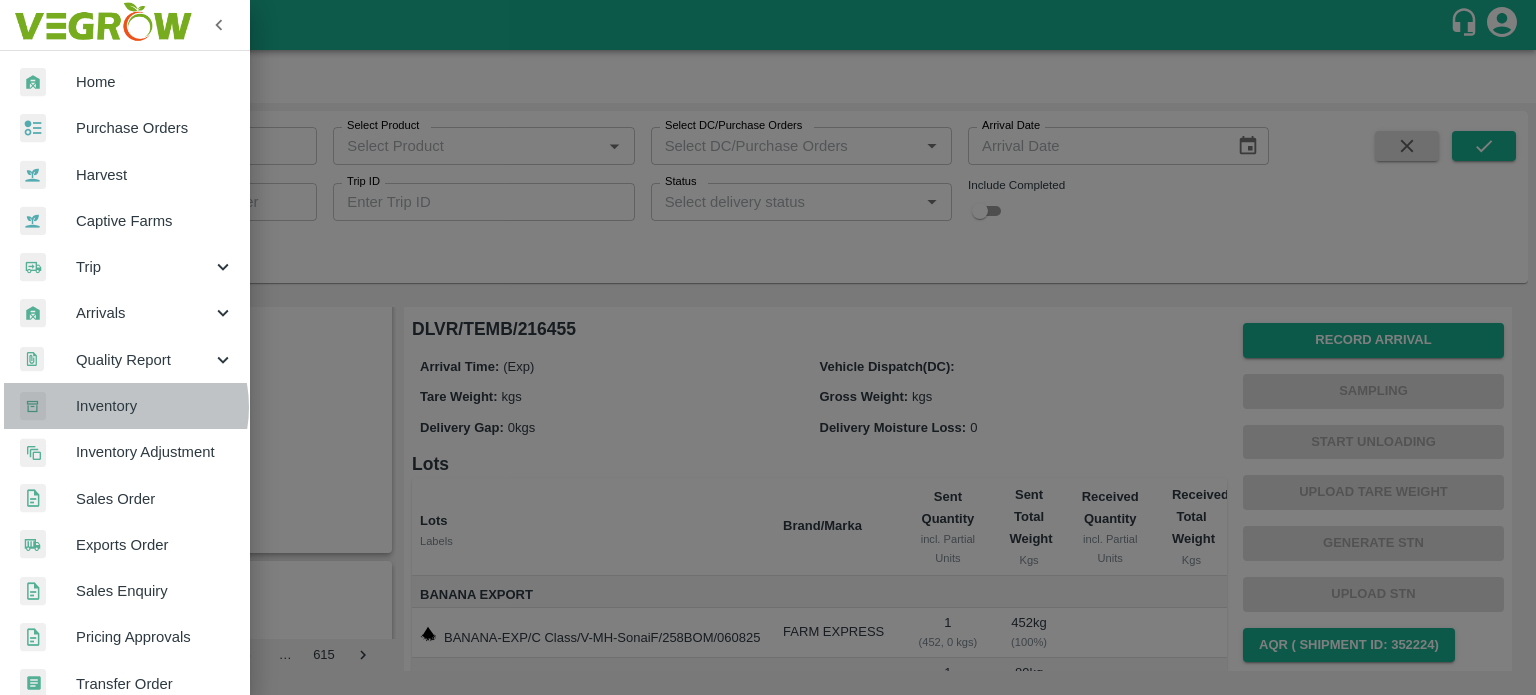 click on "Inventory" at bounding box center [155, 406] 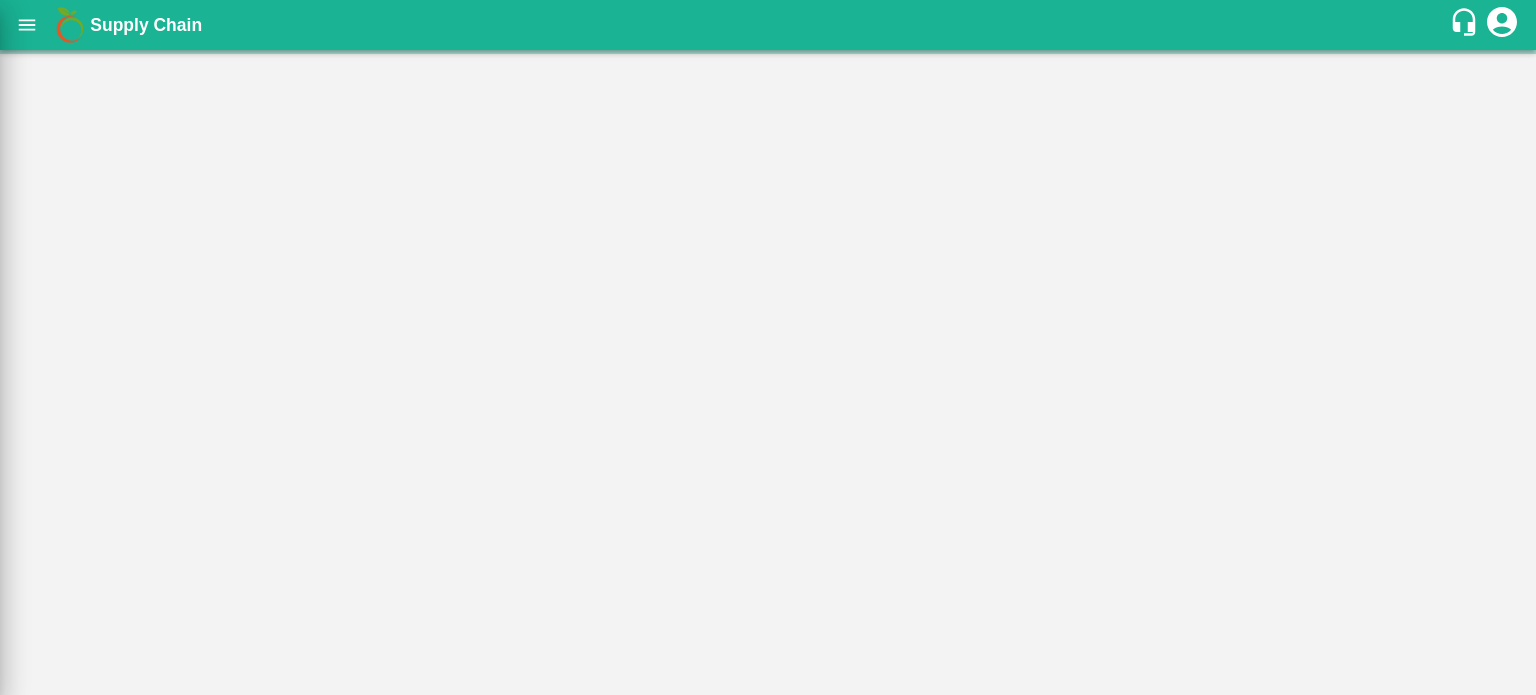 click at bounding box center [768, 347] 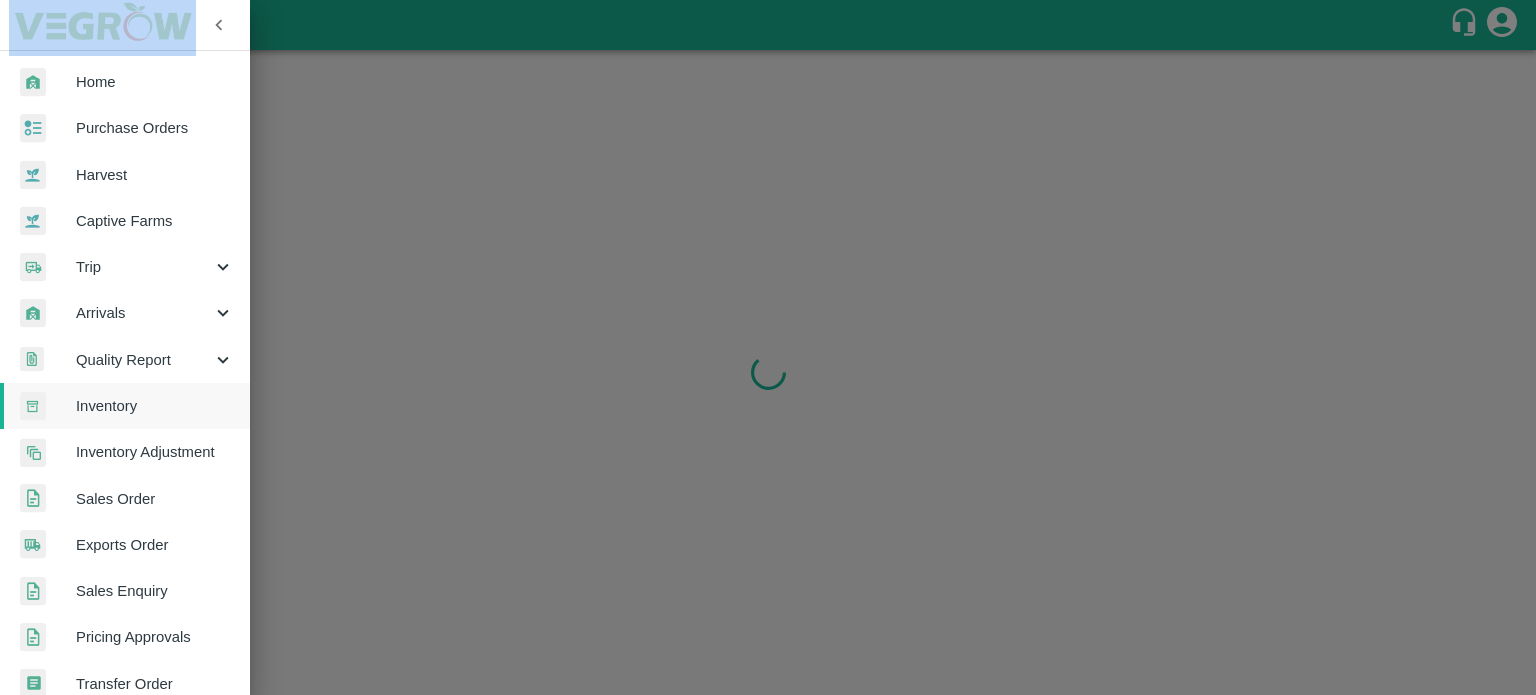 click at bounding box center [768, 347] 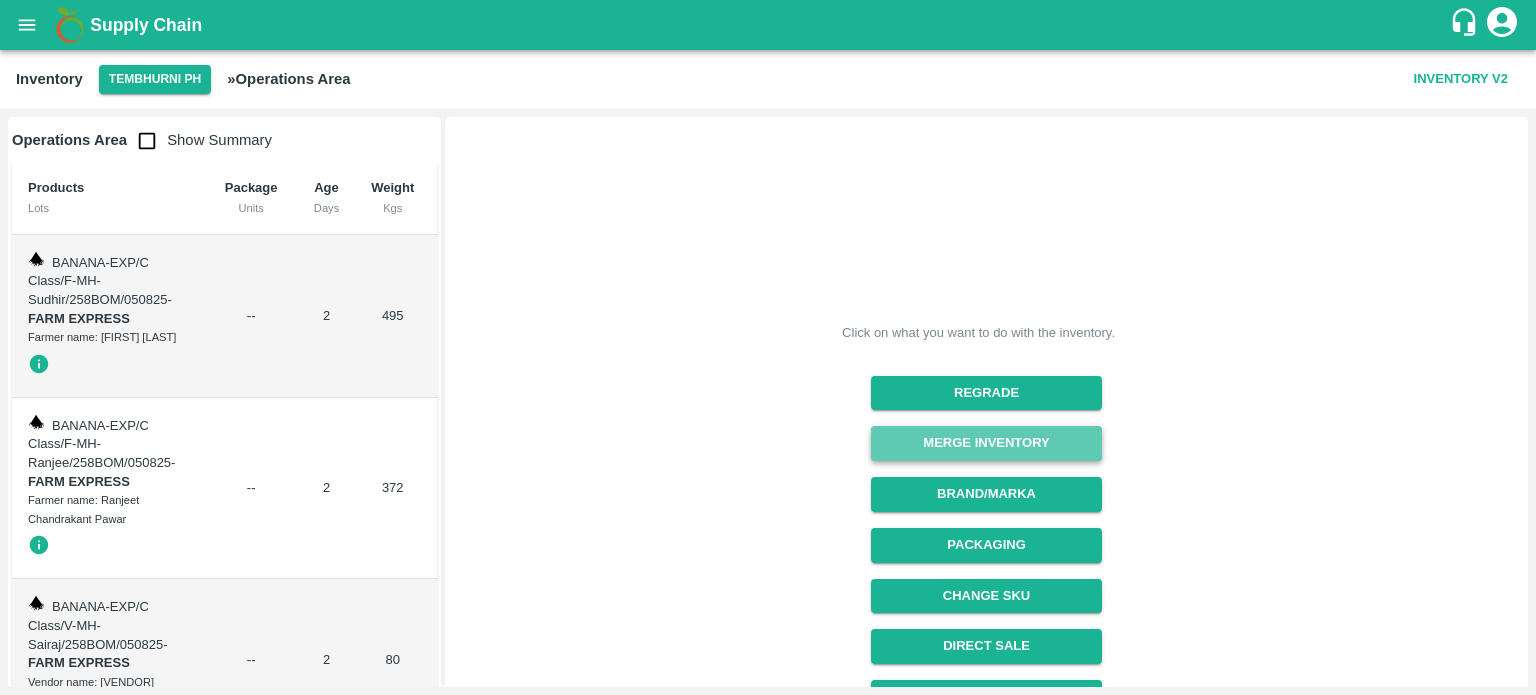 click on "Merge Inventory" at bounding box center [986, 443] 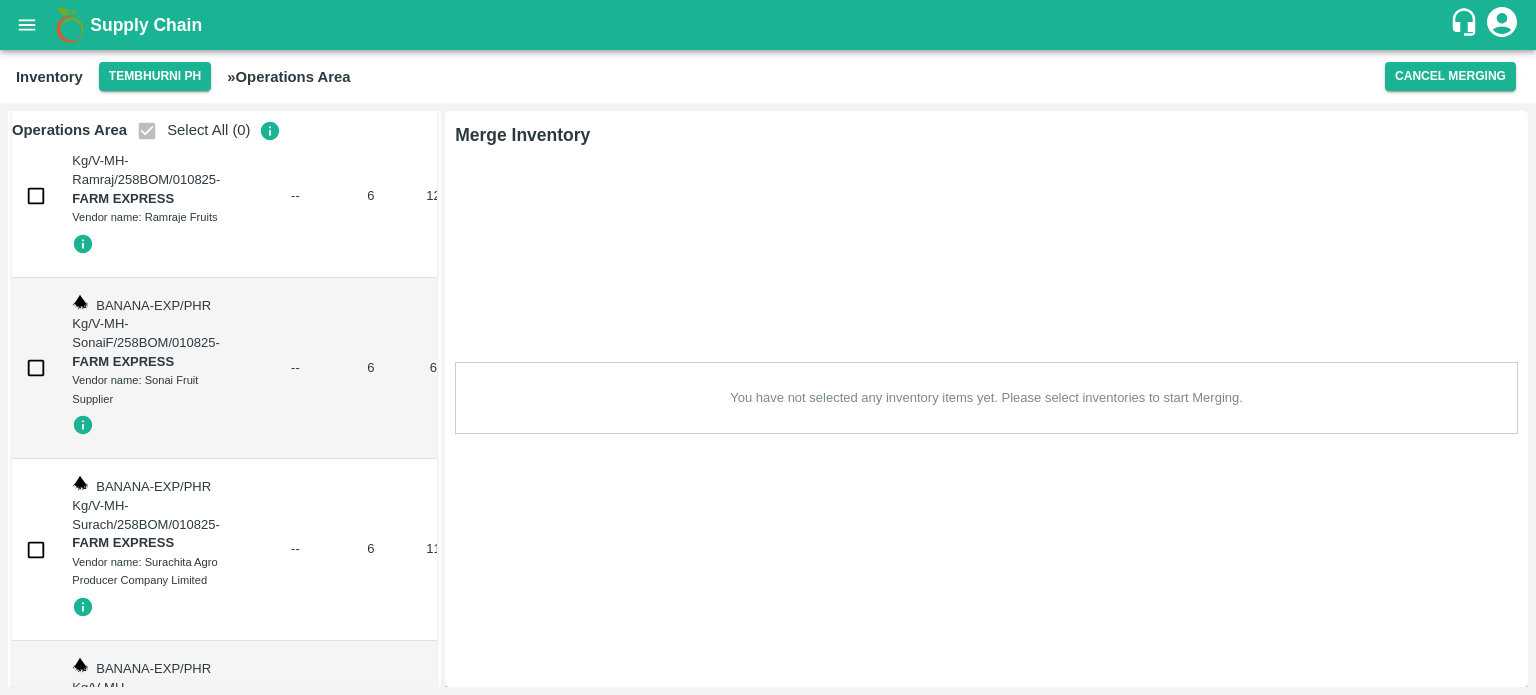 scroll, scrollTop: 6035, scrollLeft: 0, axis: vertical 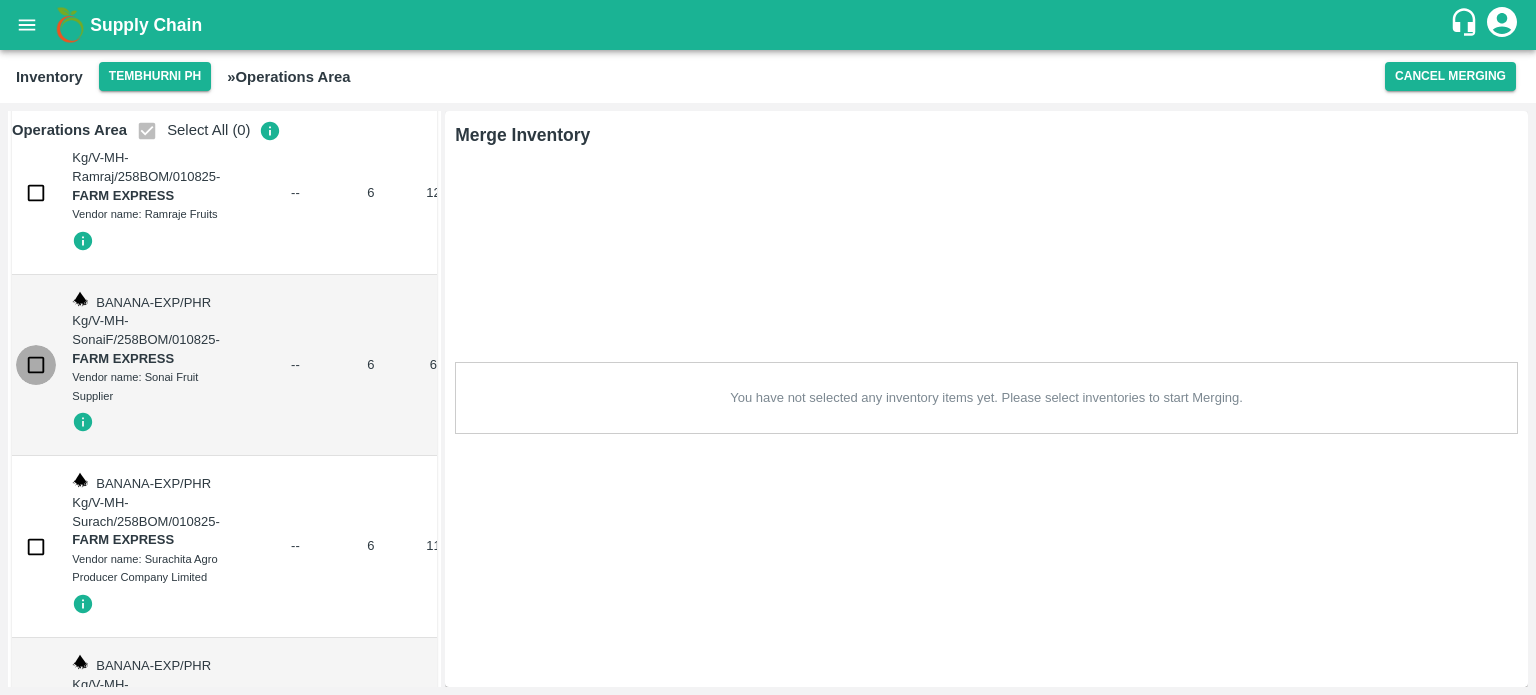click at bounding box center [36, 365] 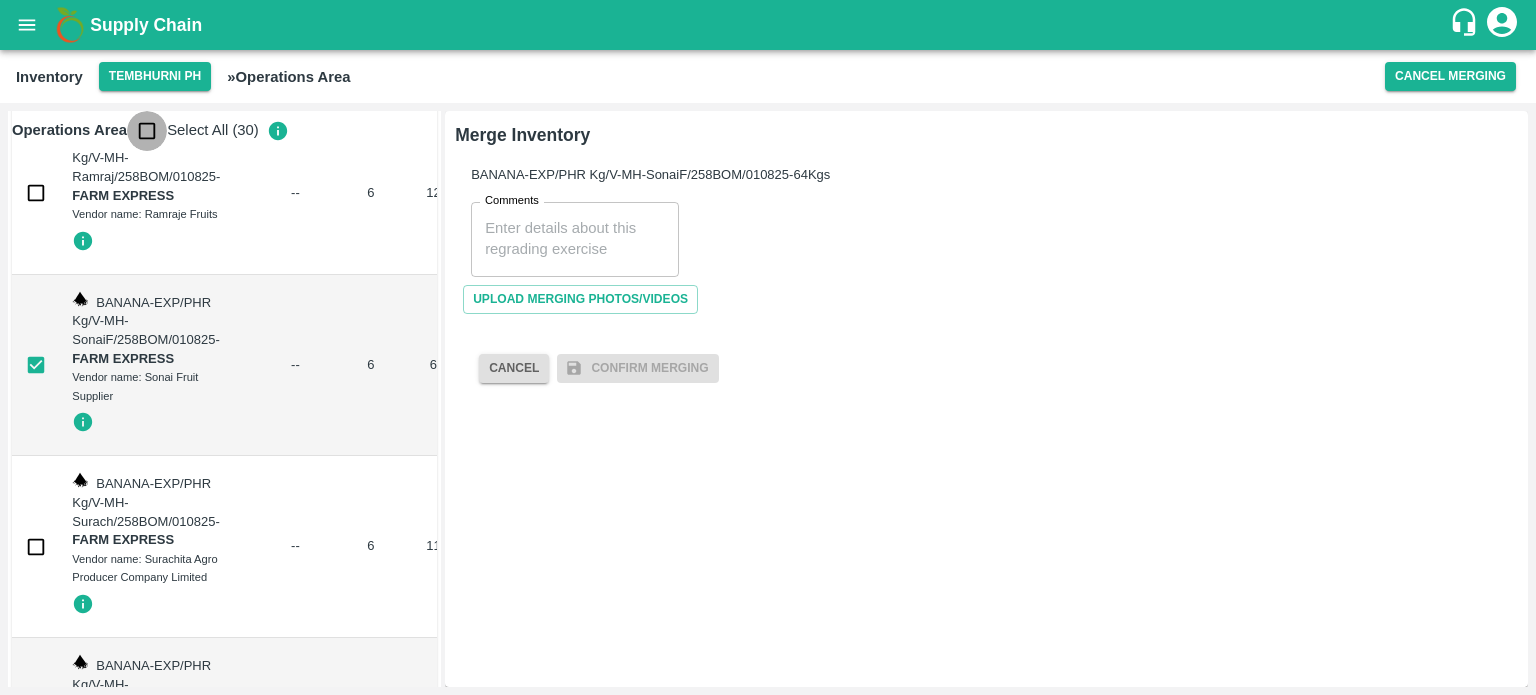 click at bounding box center [147, 131] 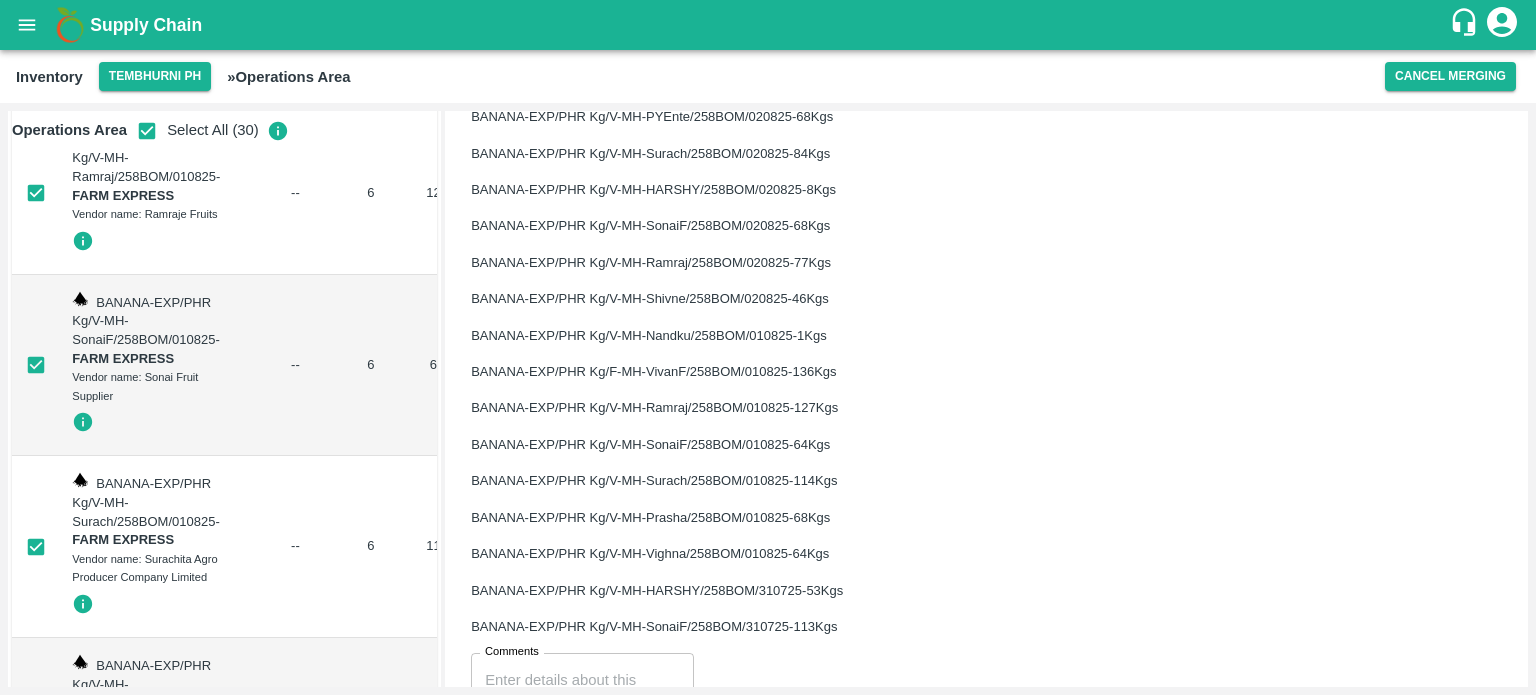 scroll, scrollTop: 776, scrollLeft: 0, axis: vertical 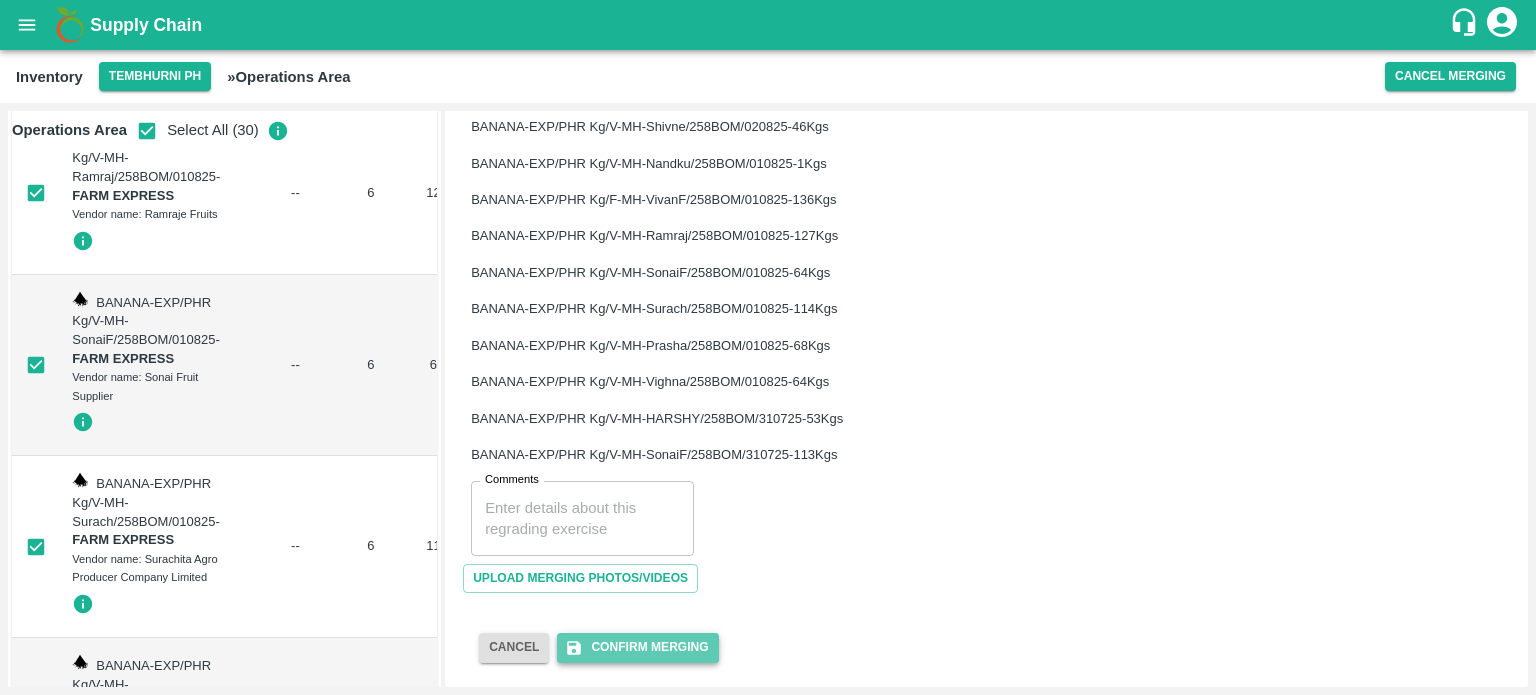 click on "Confirm Merging" at bounding box center [637, 647] 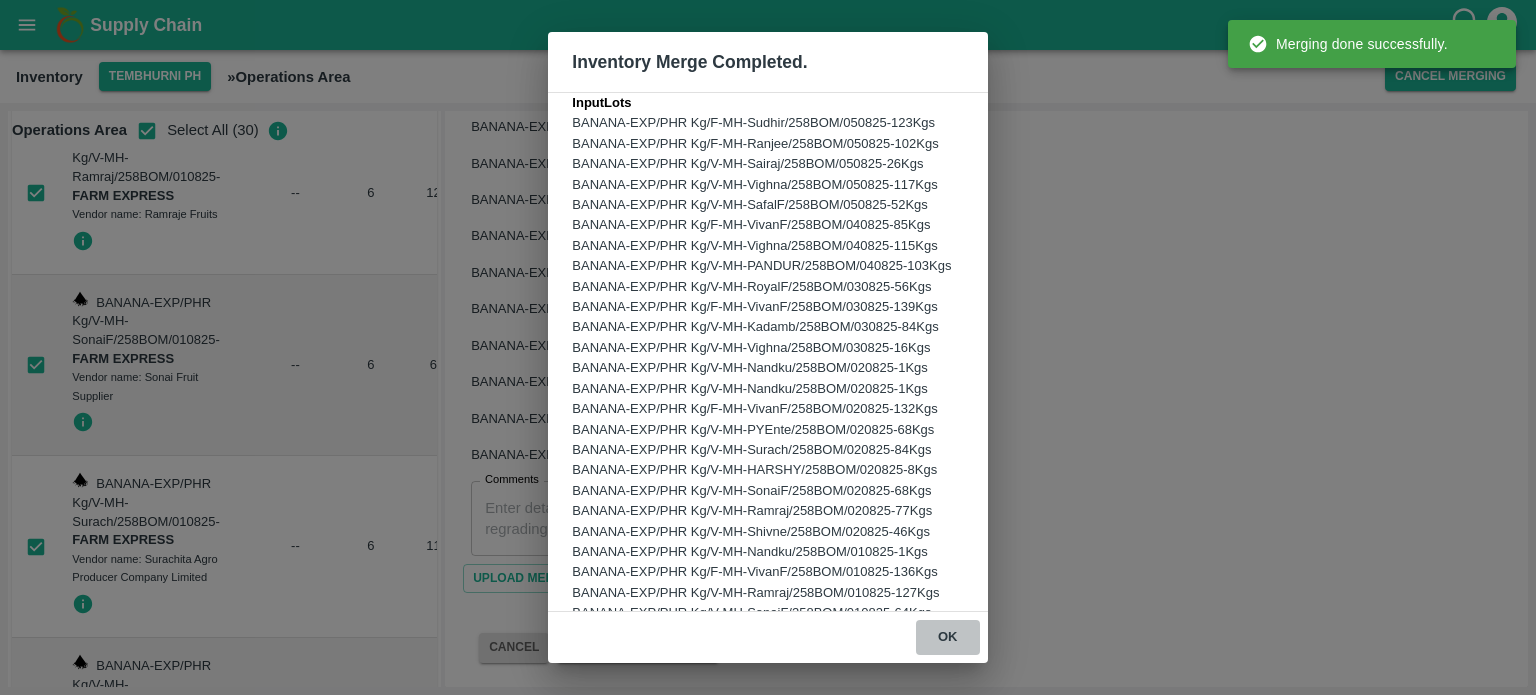 click on "ok" at bounding box center [948, 637] 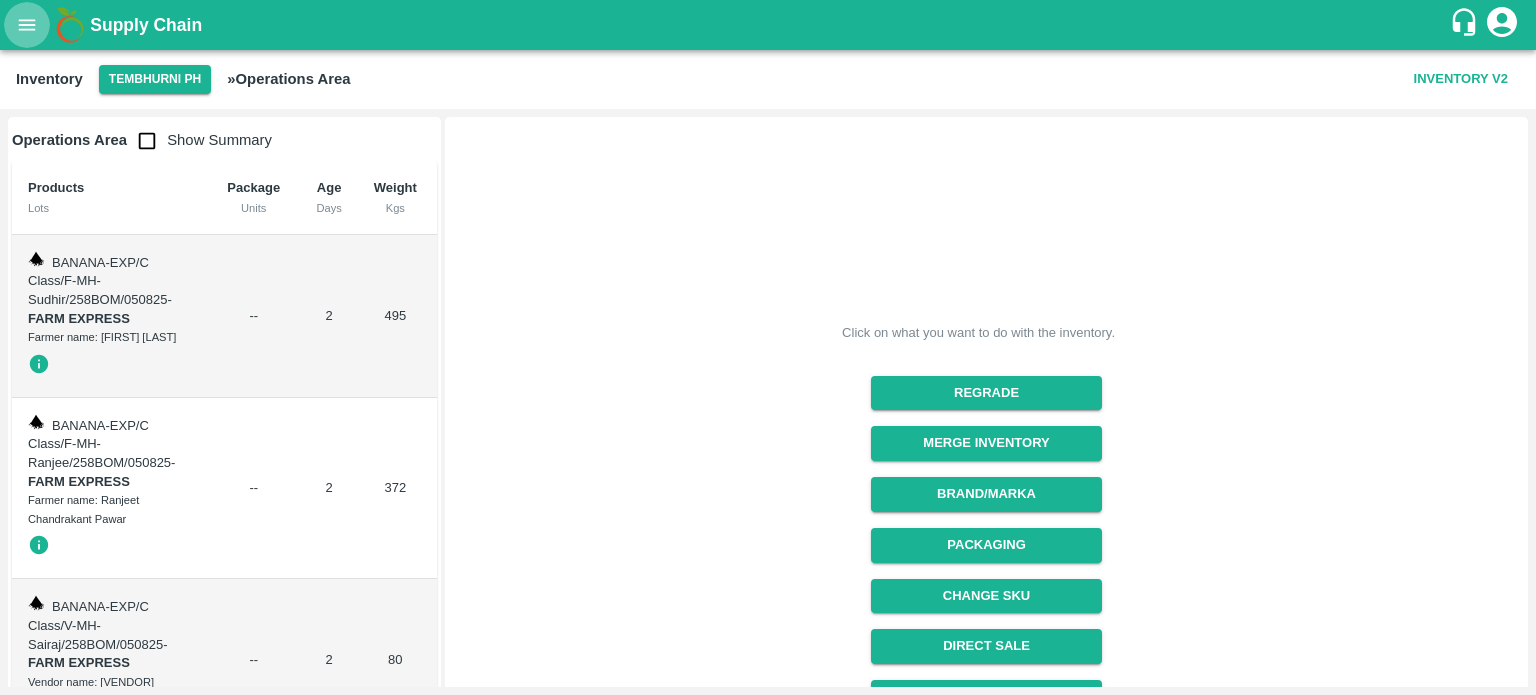 click 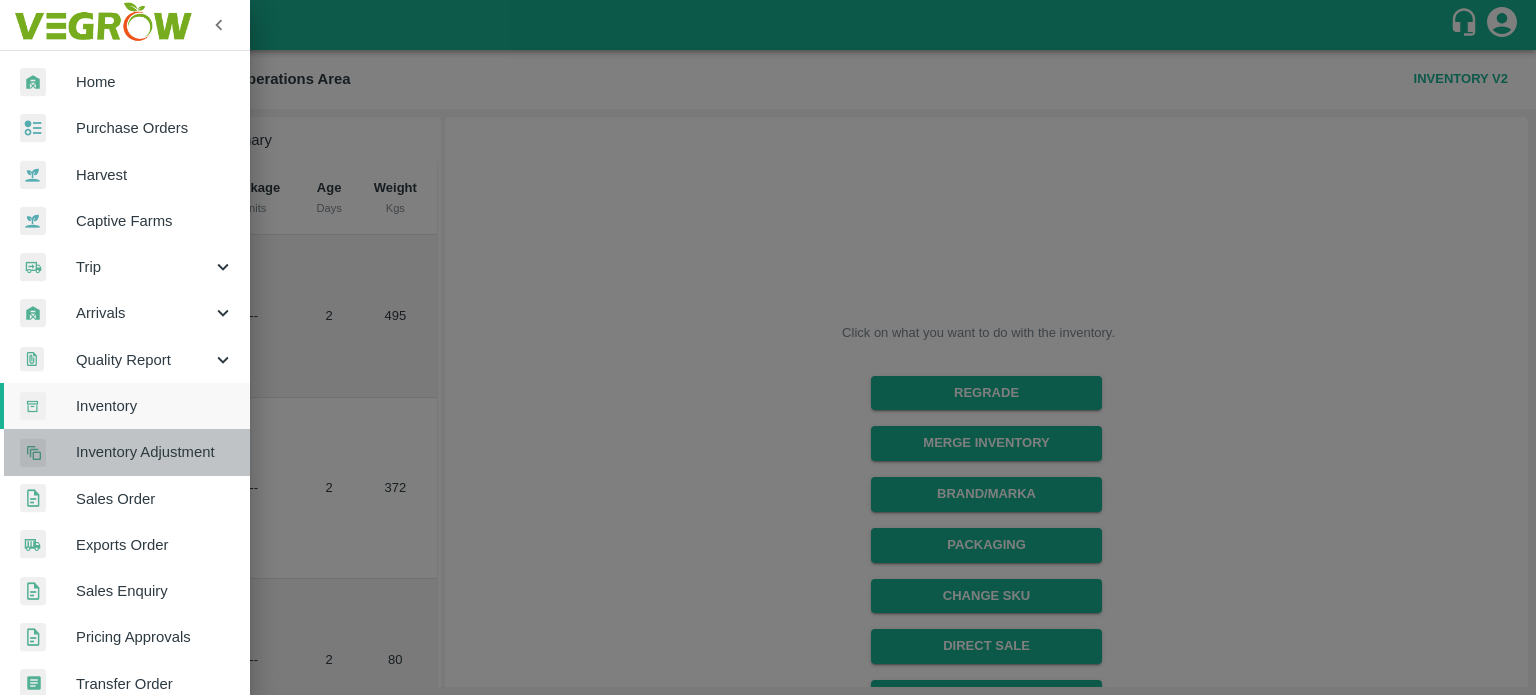 click on "Inventory Adjustment" at bounding box center [125, 452] 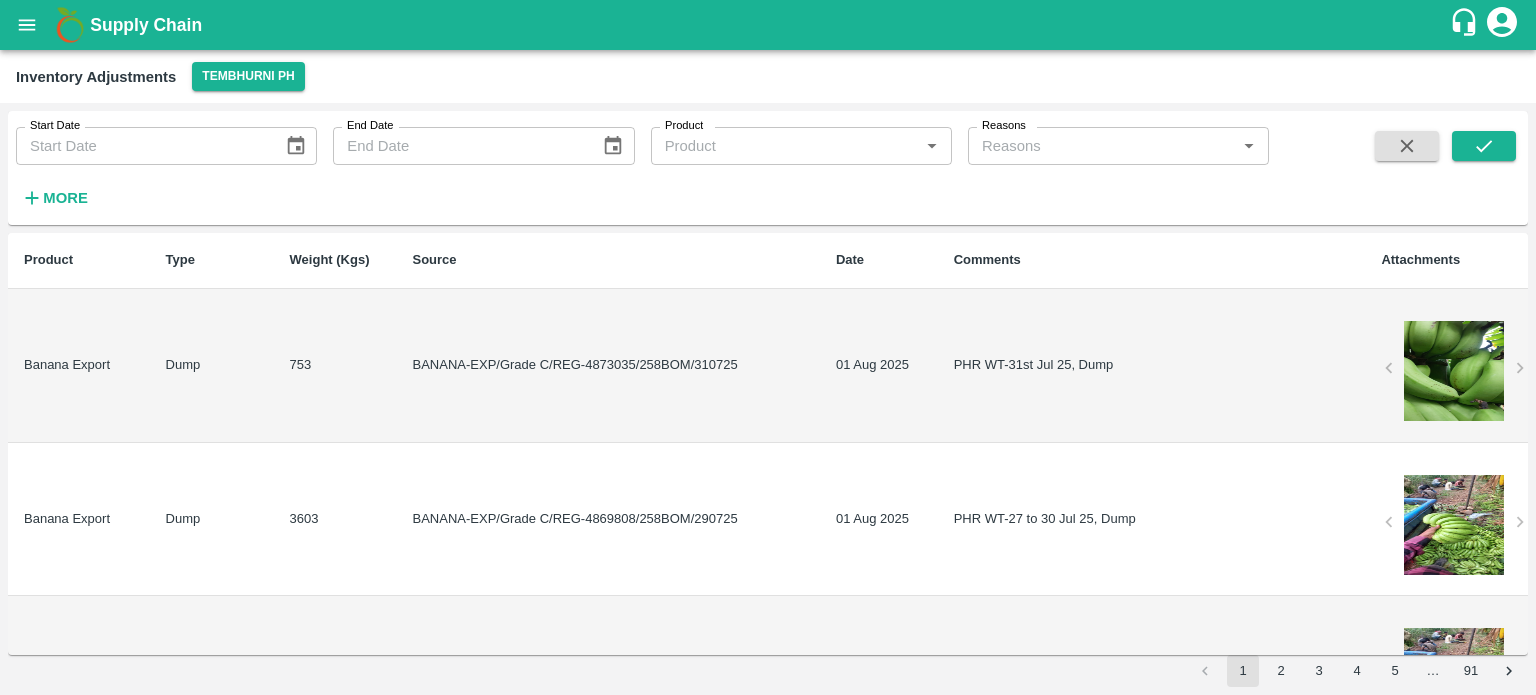 click on "PHR WT-31st Jul 25, Dump" at bounding box center [1152, 366] 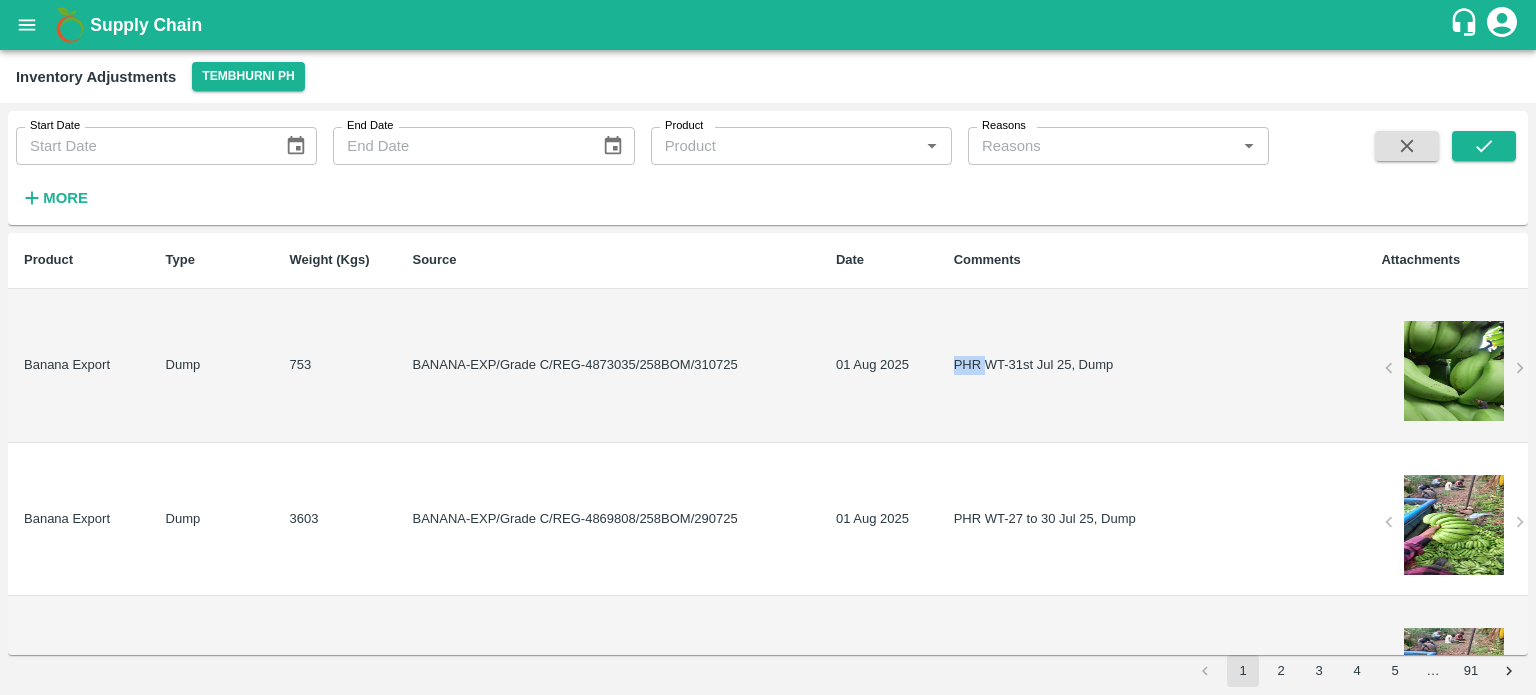 click on "PHR WT-31st Jul 25, Dump" at bounding box center (1152, 366) 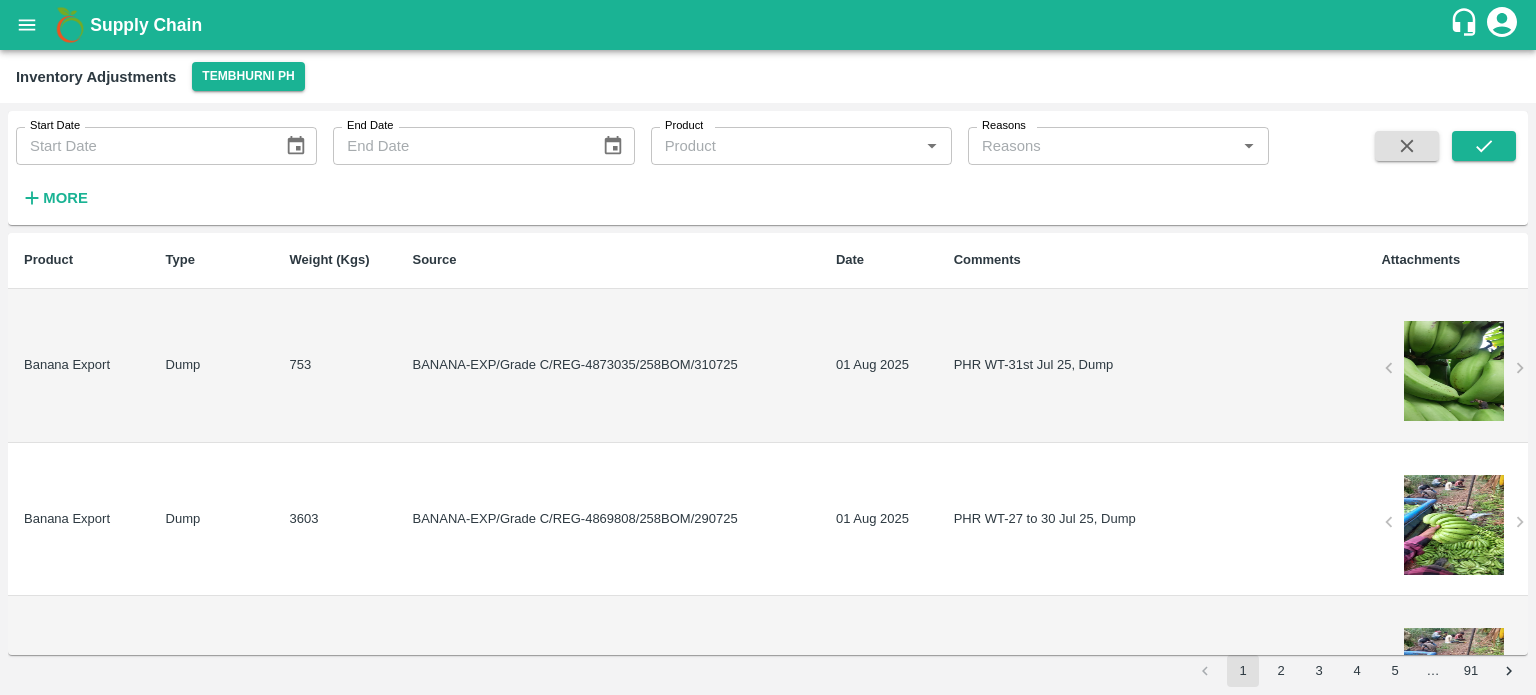 click on "PHR WT-27 to 30 Jul 25, Dump" at bounding box center (1152, 520) 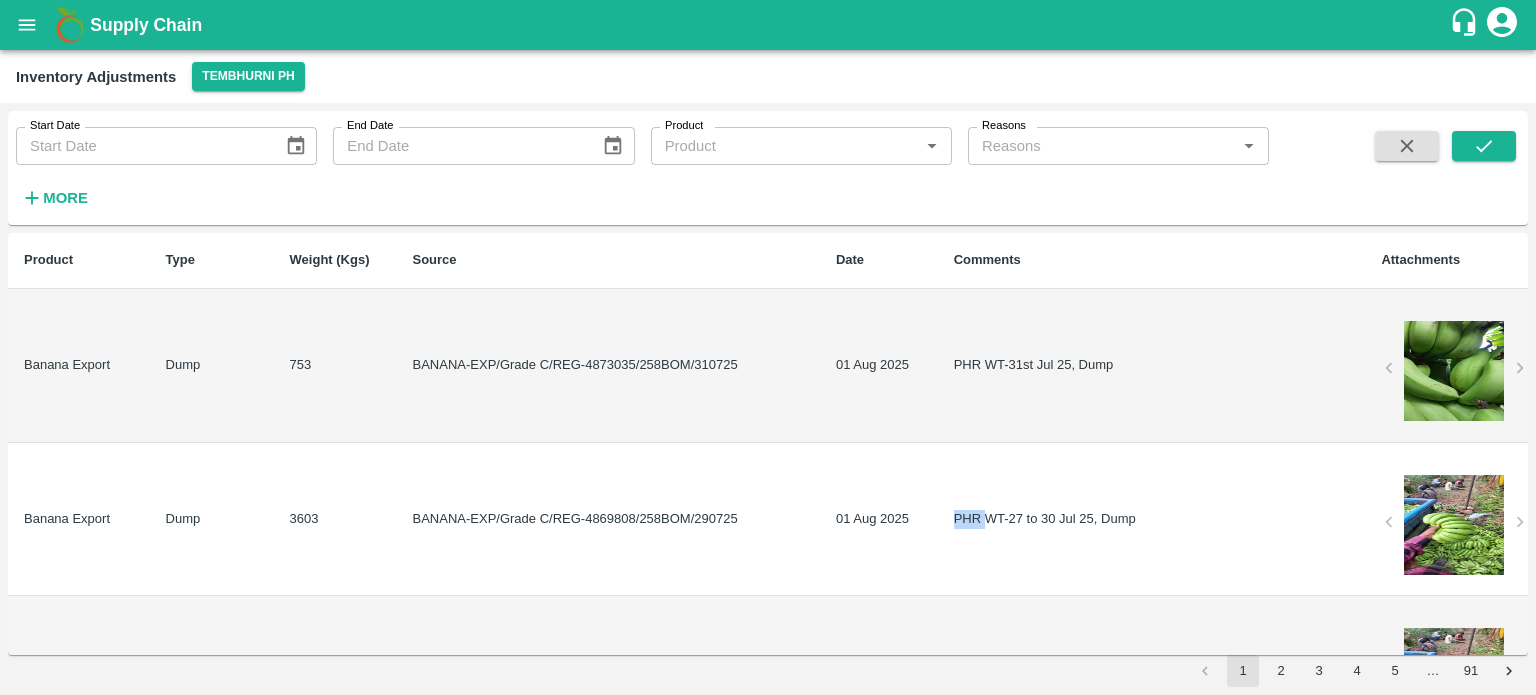 click on "PHR WT-27 to 30 Jul 25, Dump" at bounding box center (1152, 520) 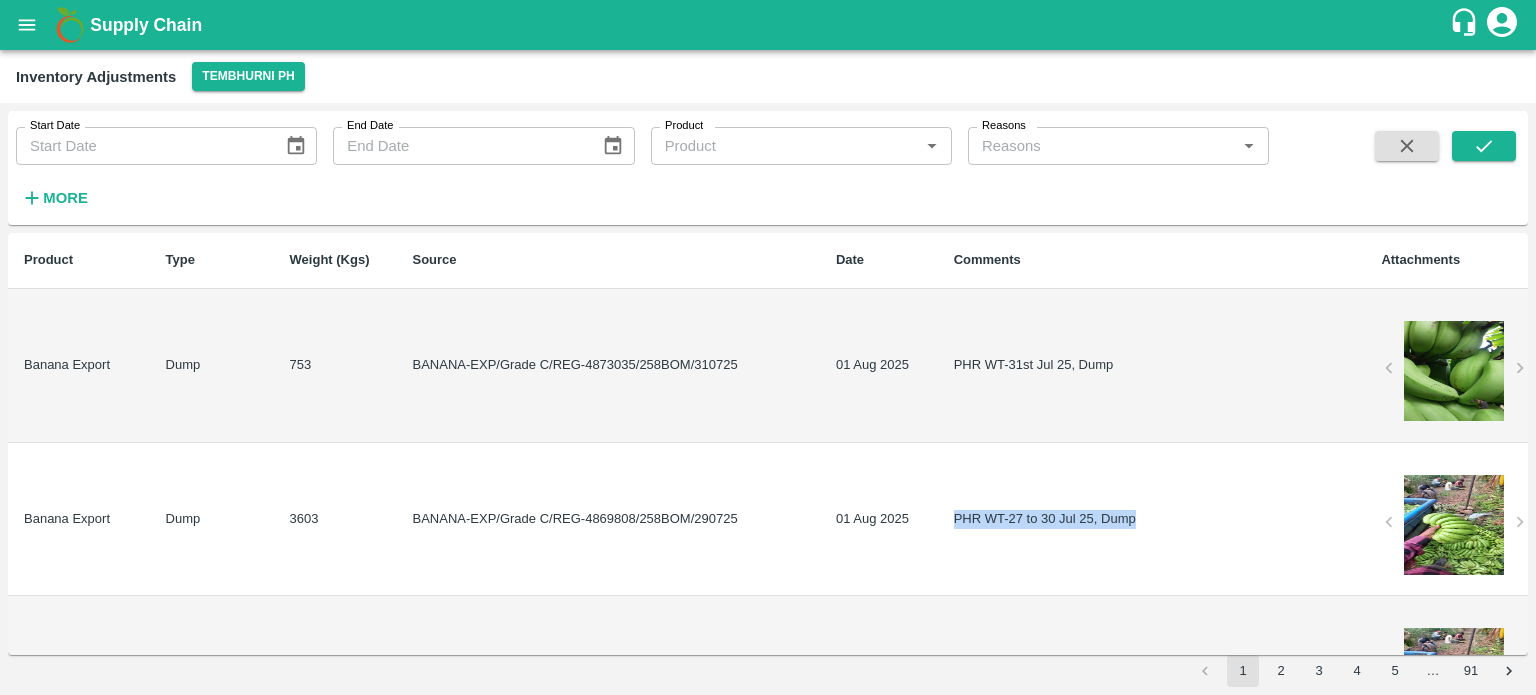 copy on "PHR WT-27 to 30 Jul 25, Dump" 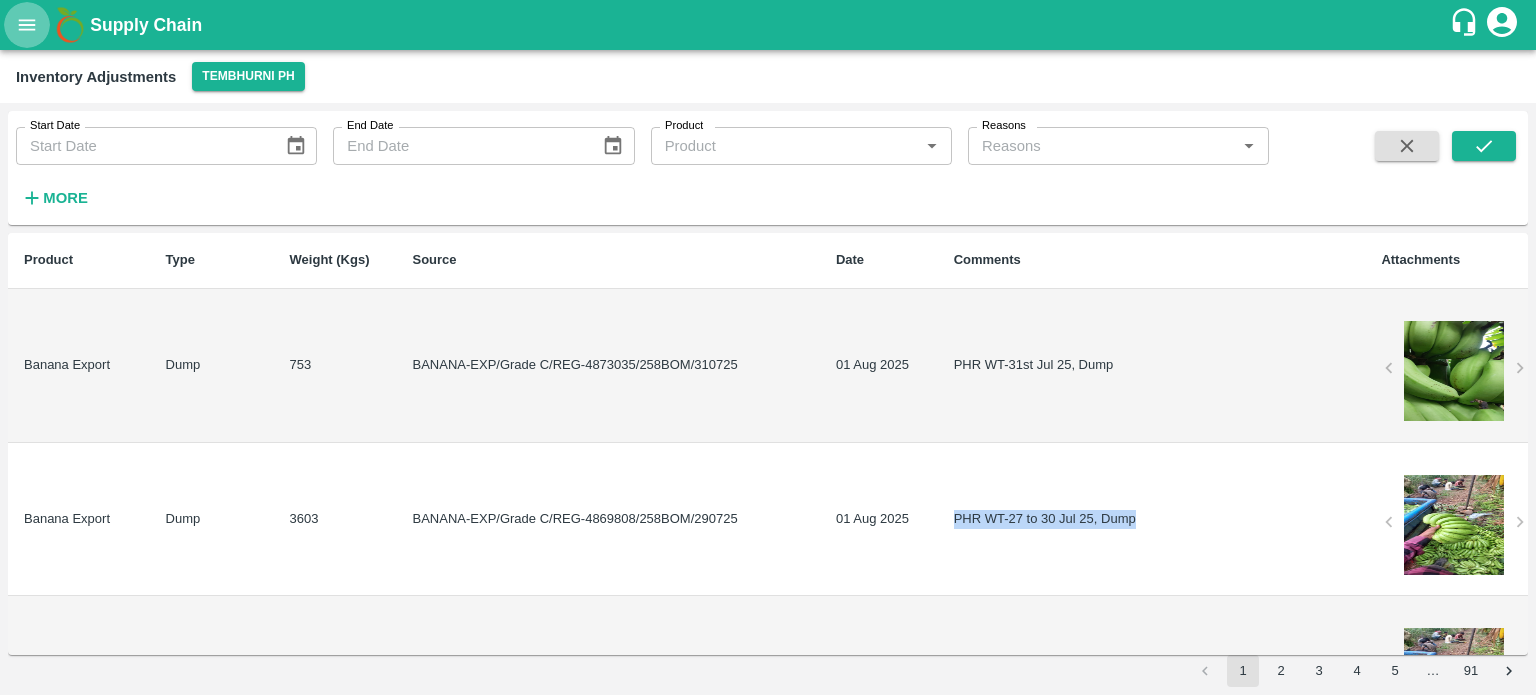 click 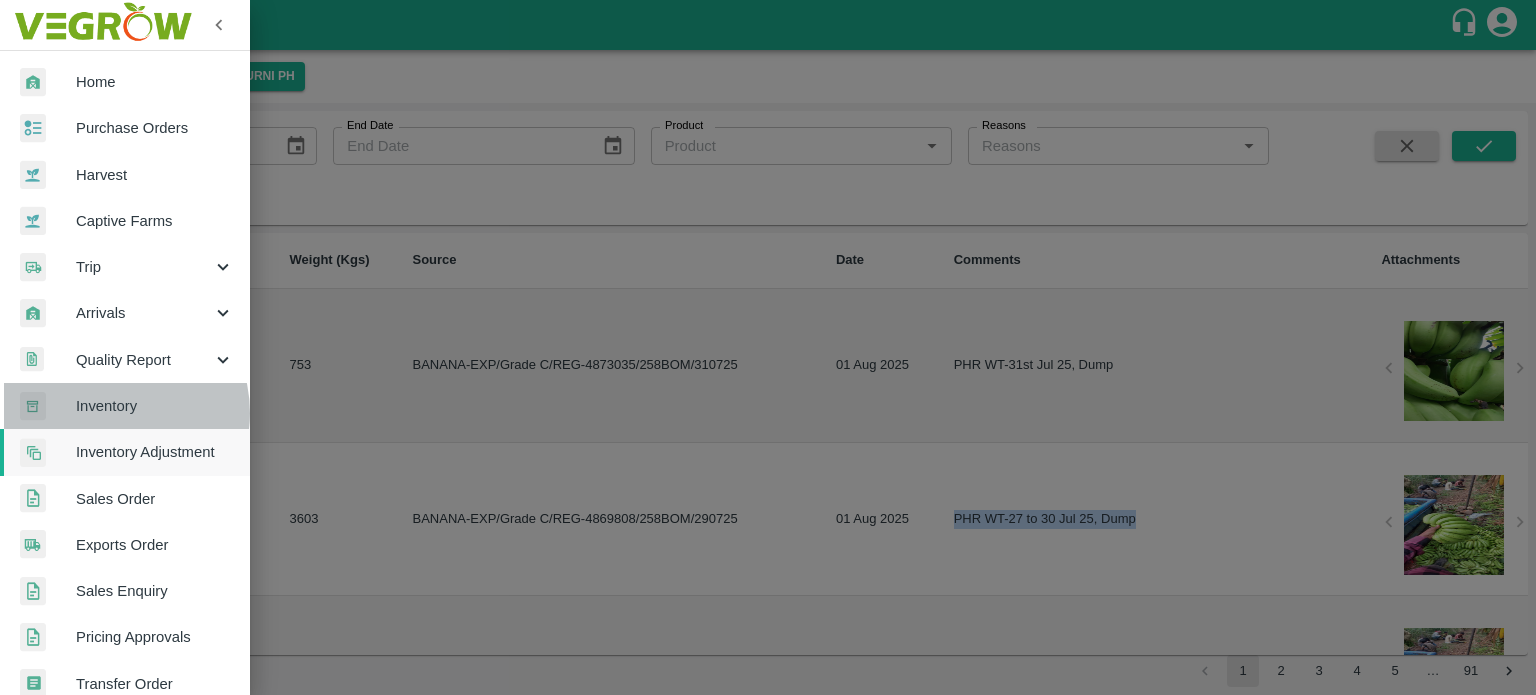 click on "Inventory" at bounding box center [155, 406] 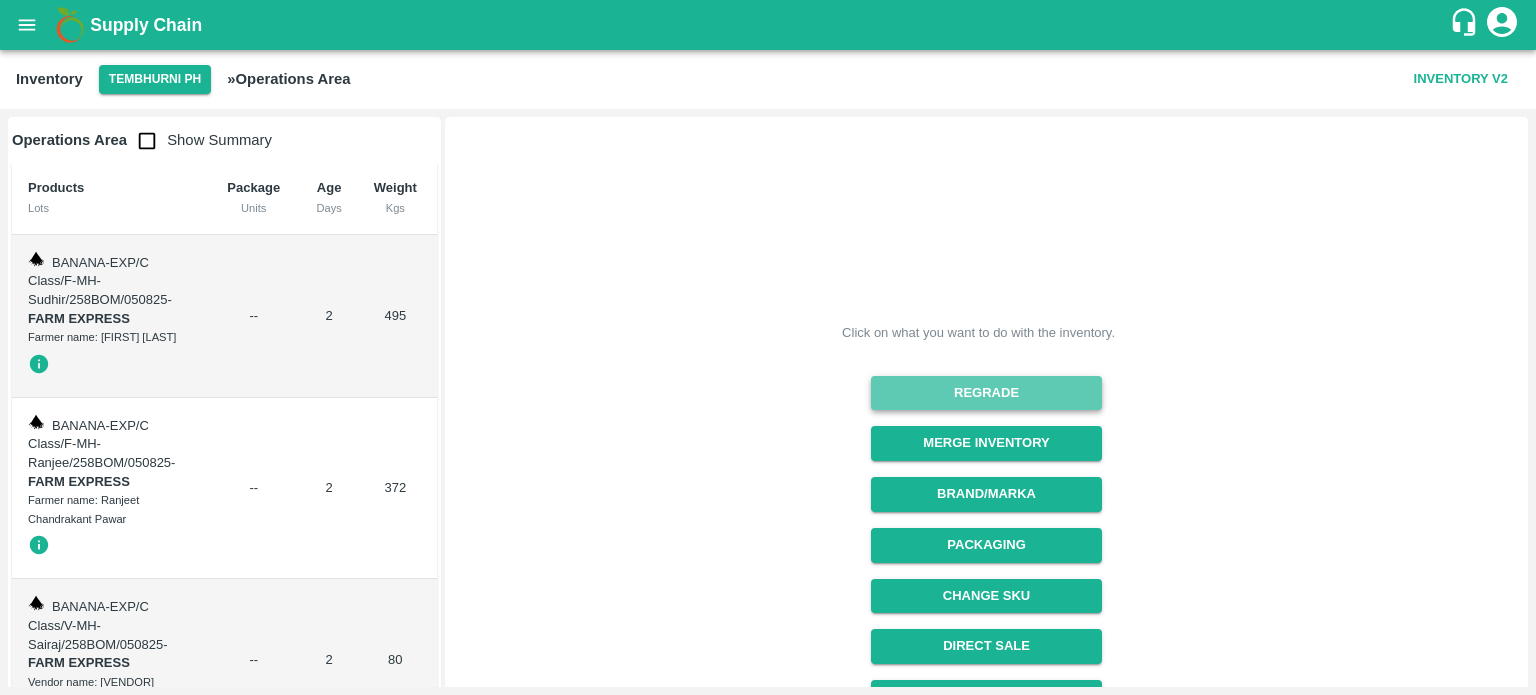 click on "Regrade" at bounding box center [986, 393] 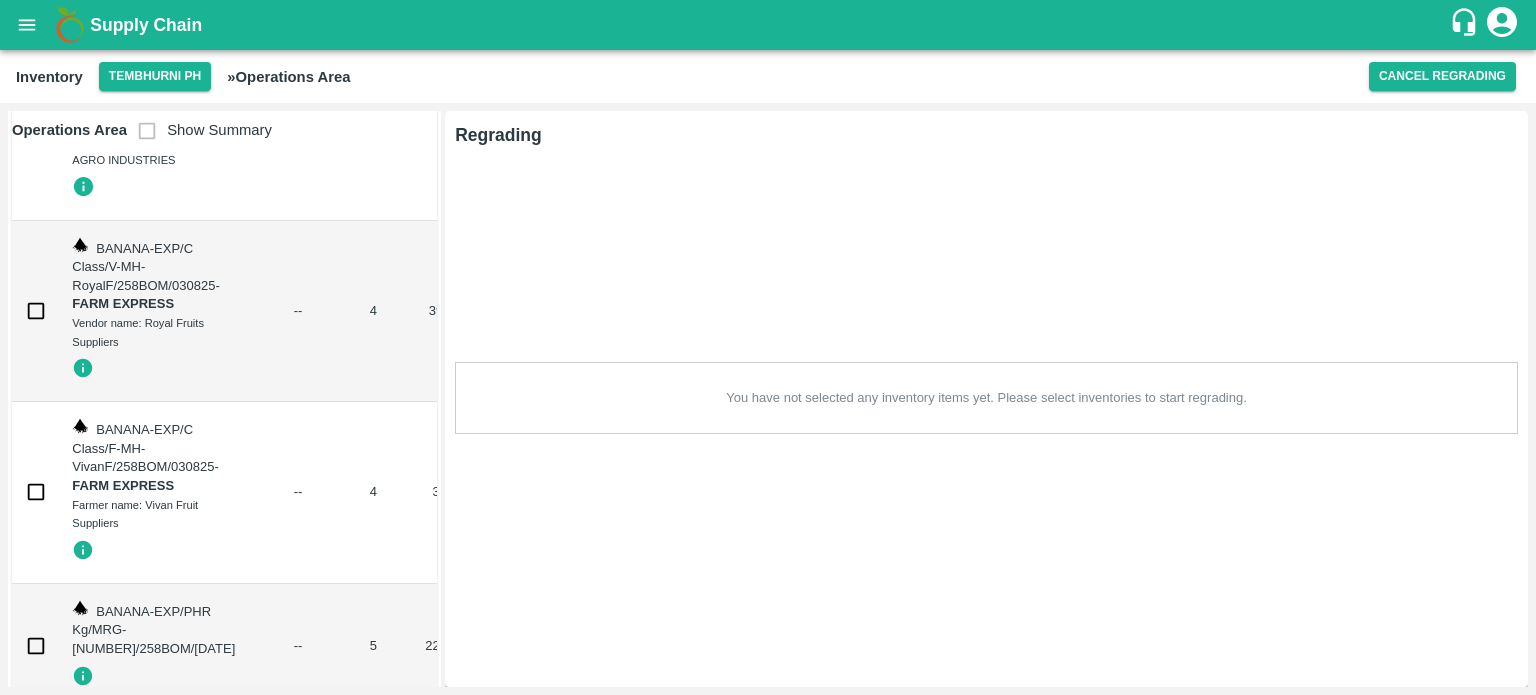 scroll, scrollTop: 1567, scrollLeft: 0, axis: vertical 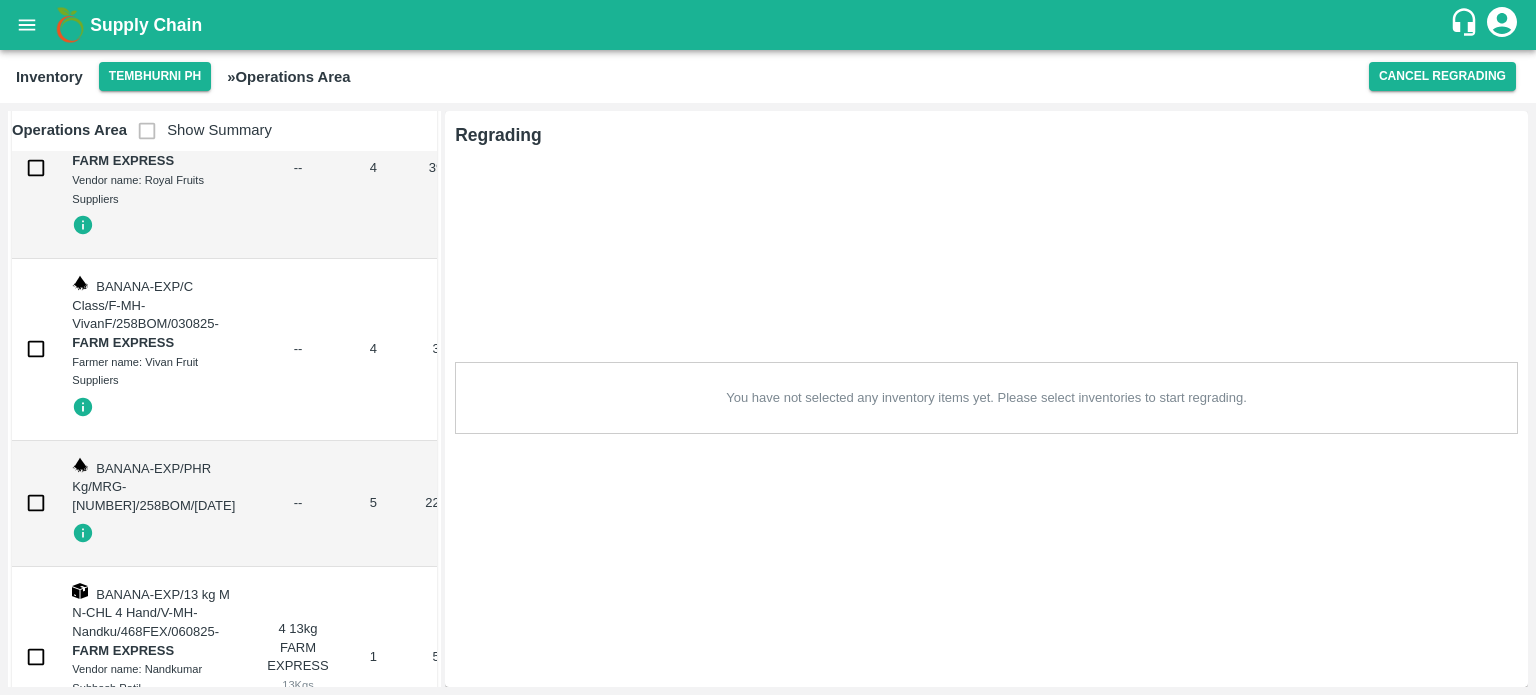 click at bounding box center (36, 503) 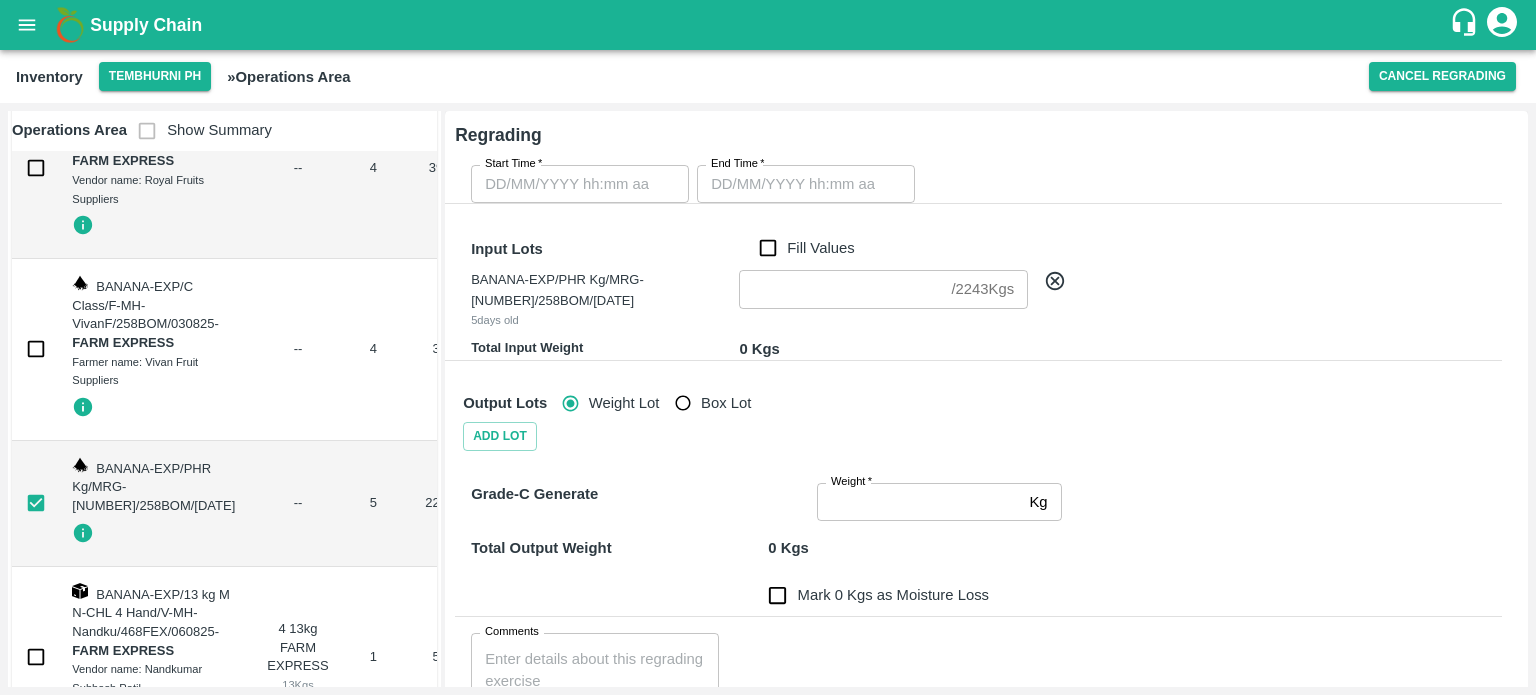 type on "DD/MM/YYYY hh:mm aa" 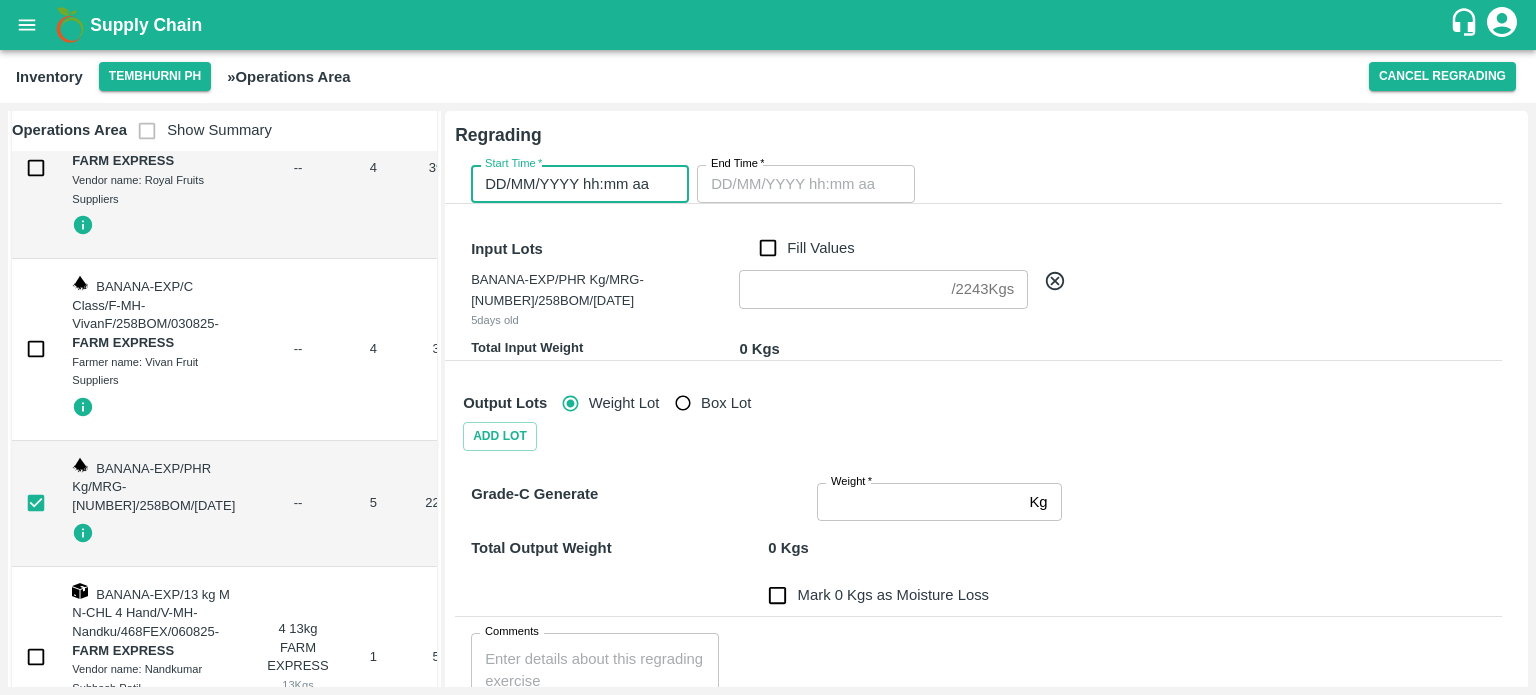 click on "DD/MM/YYYY hh:mm aa" at bounding box center (573, 184) 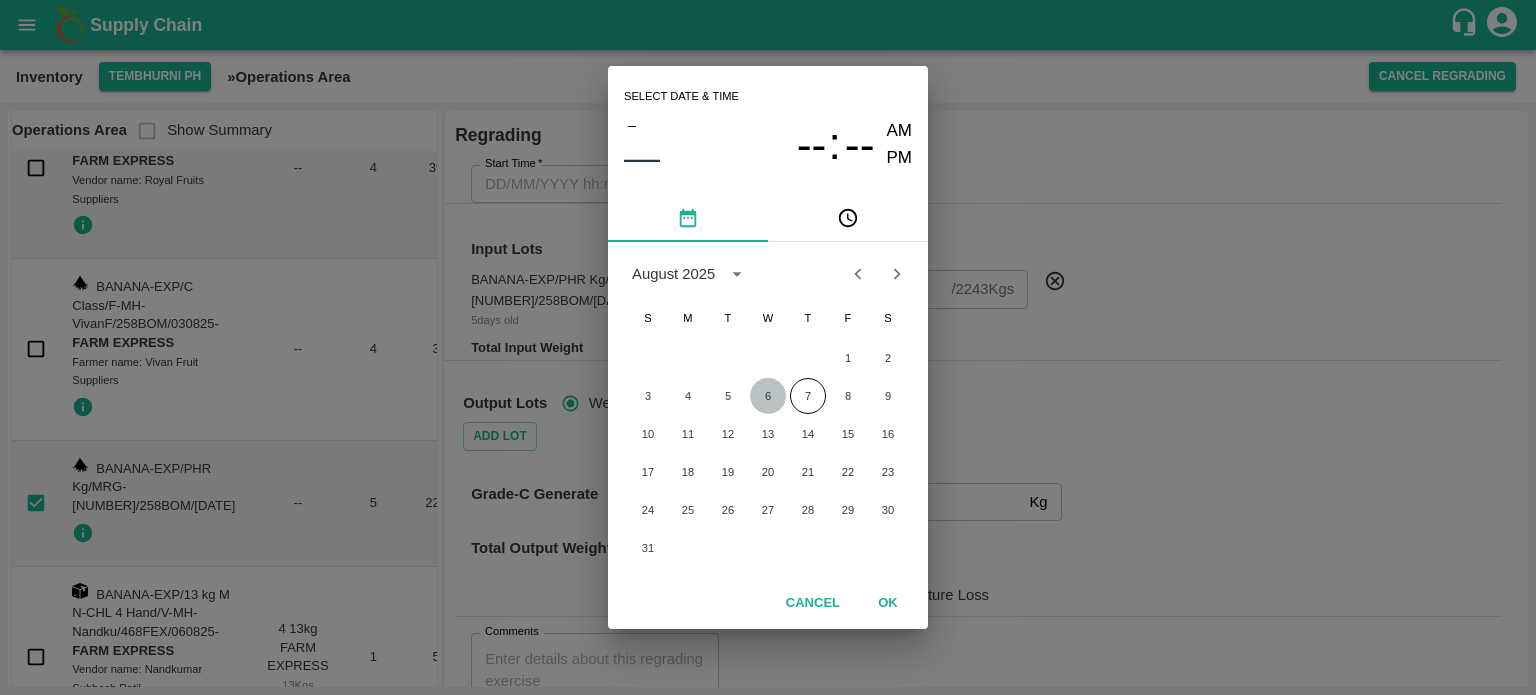 click on "6" at bounding box center [768, 396] 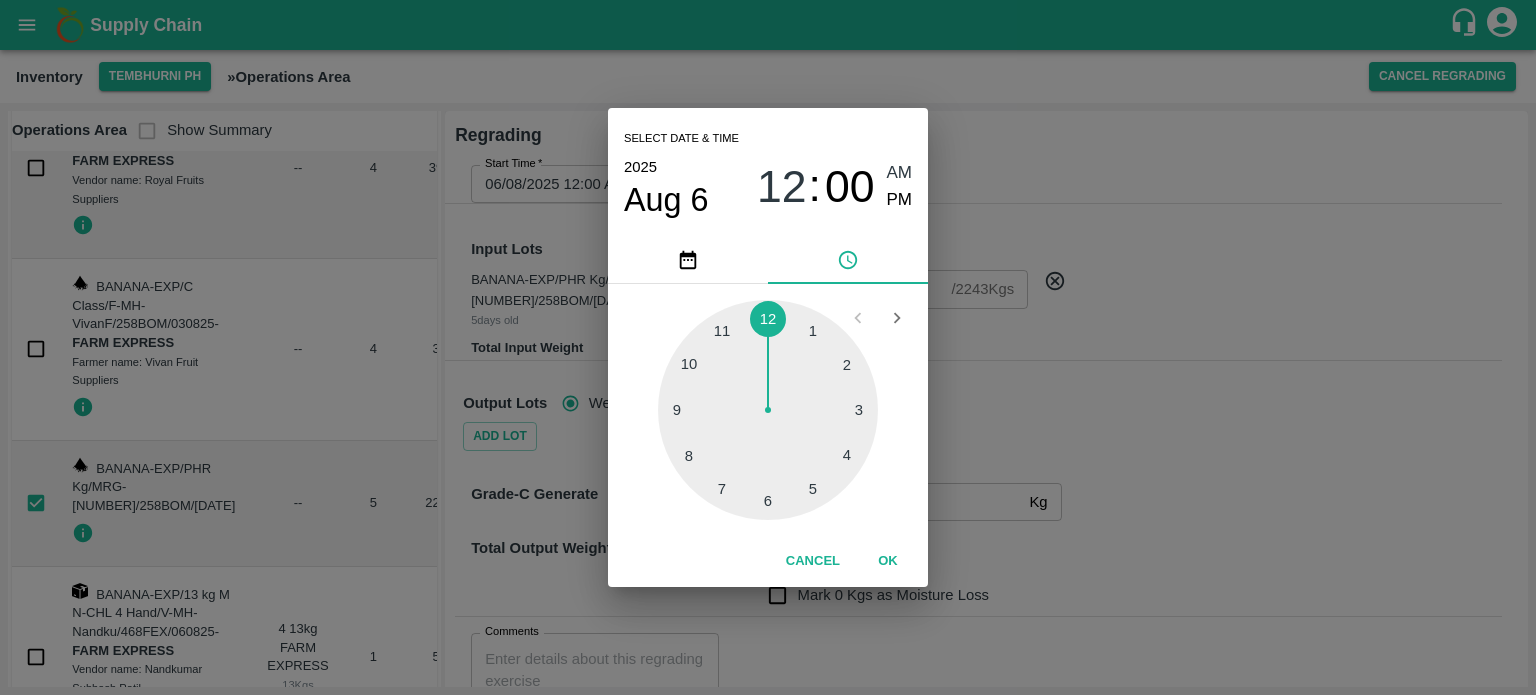 click at bounding box center [768, 410] 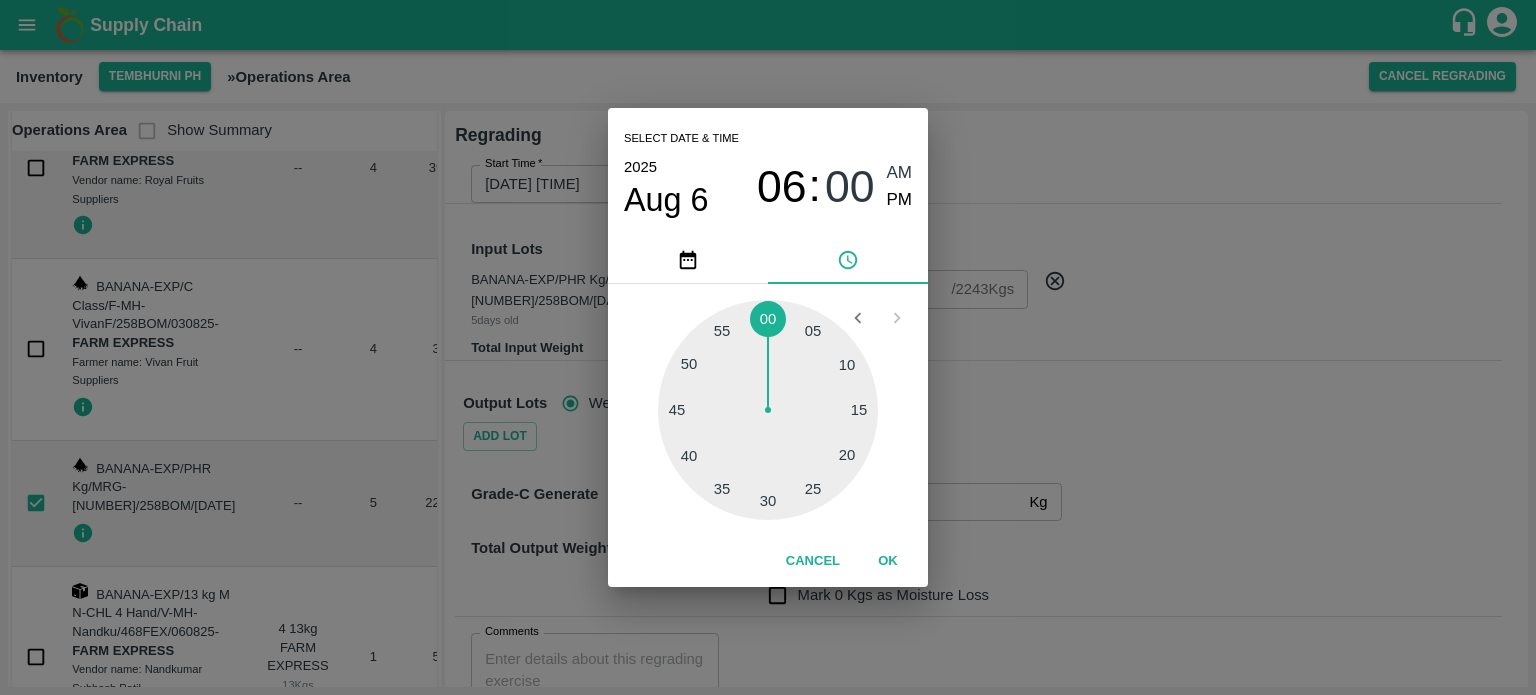 click on "Select date & time 2025 Aug 6 06 : 00 AM PM 05 10 15 20 25 30 35 40 45 50 55 00 Cancel OK" at bounding box center [768, 347] 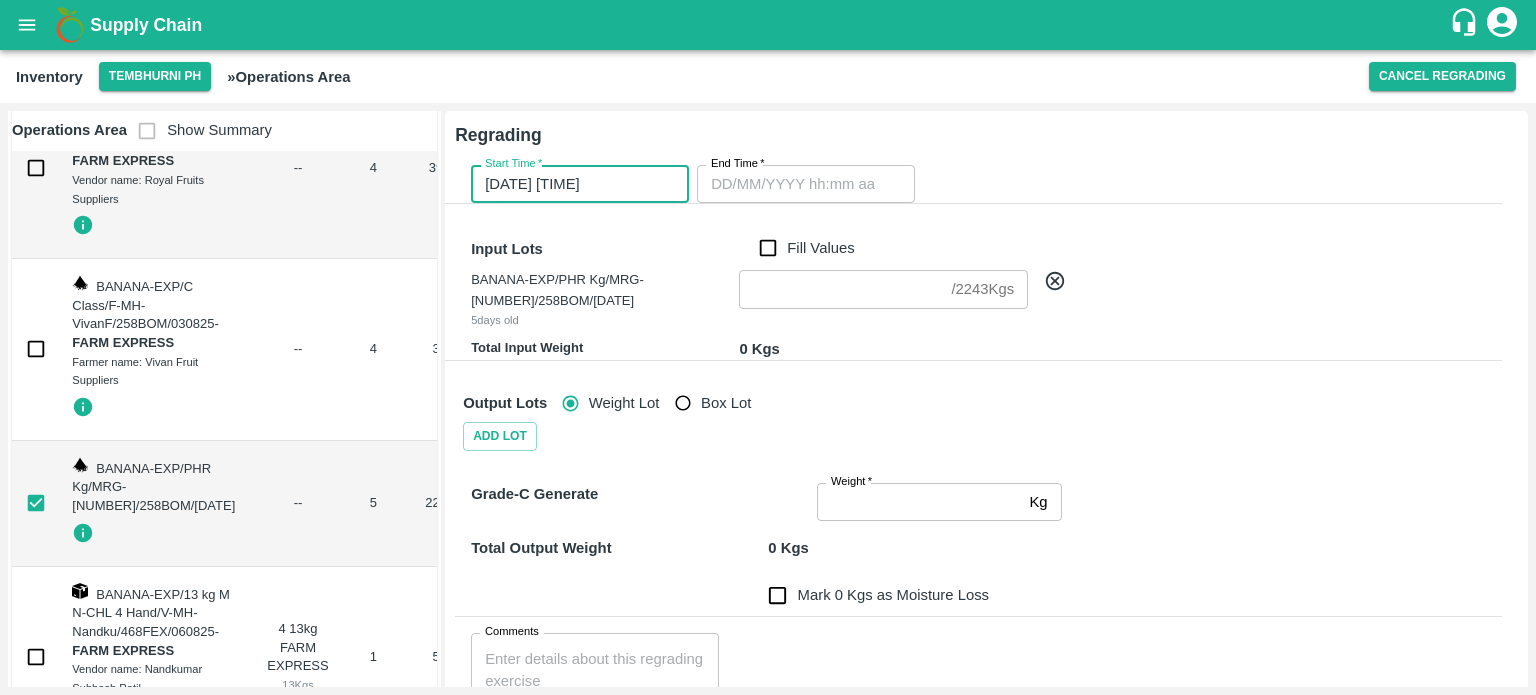 type on "DD/MM/YYYY hh:mm aa" 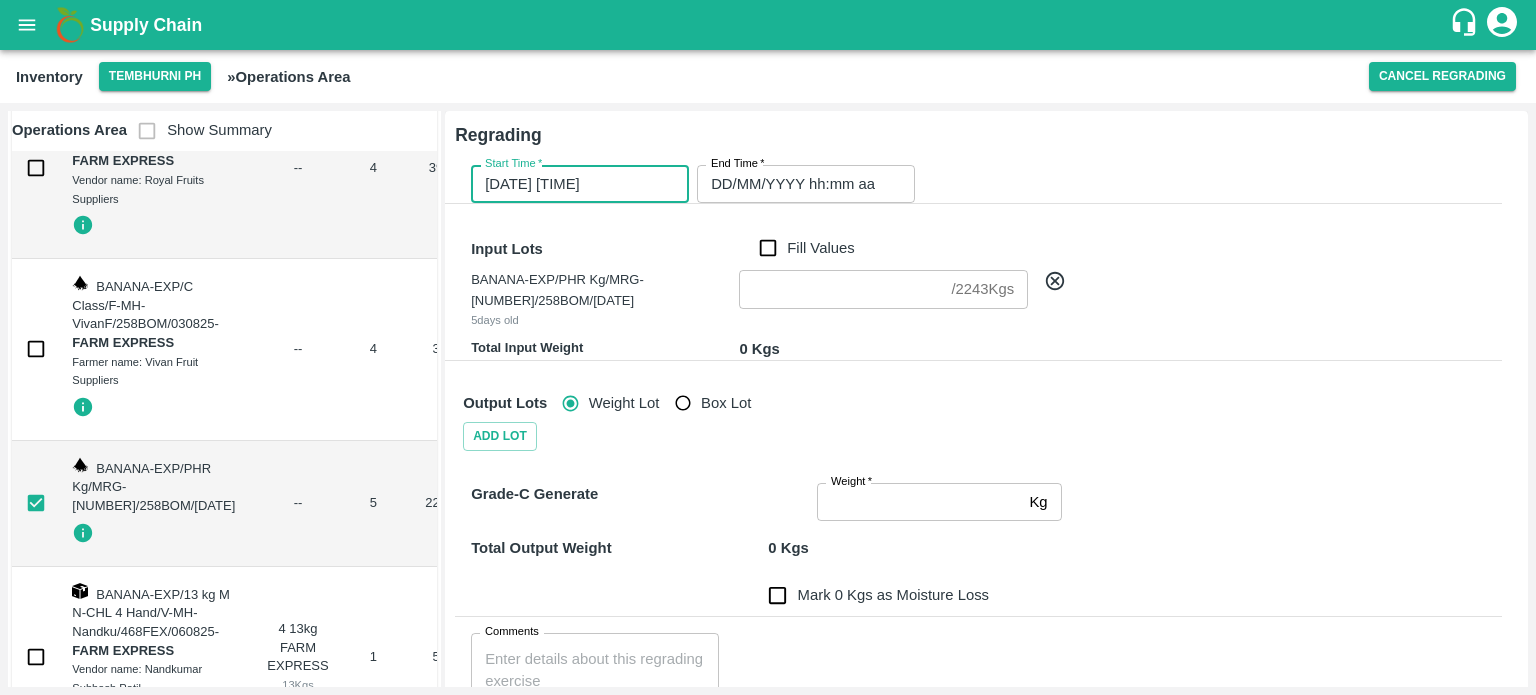 click on "DD/MM/YYYY hh:mm aa" at bounding box center [799, 184] 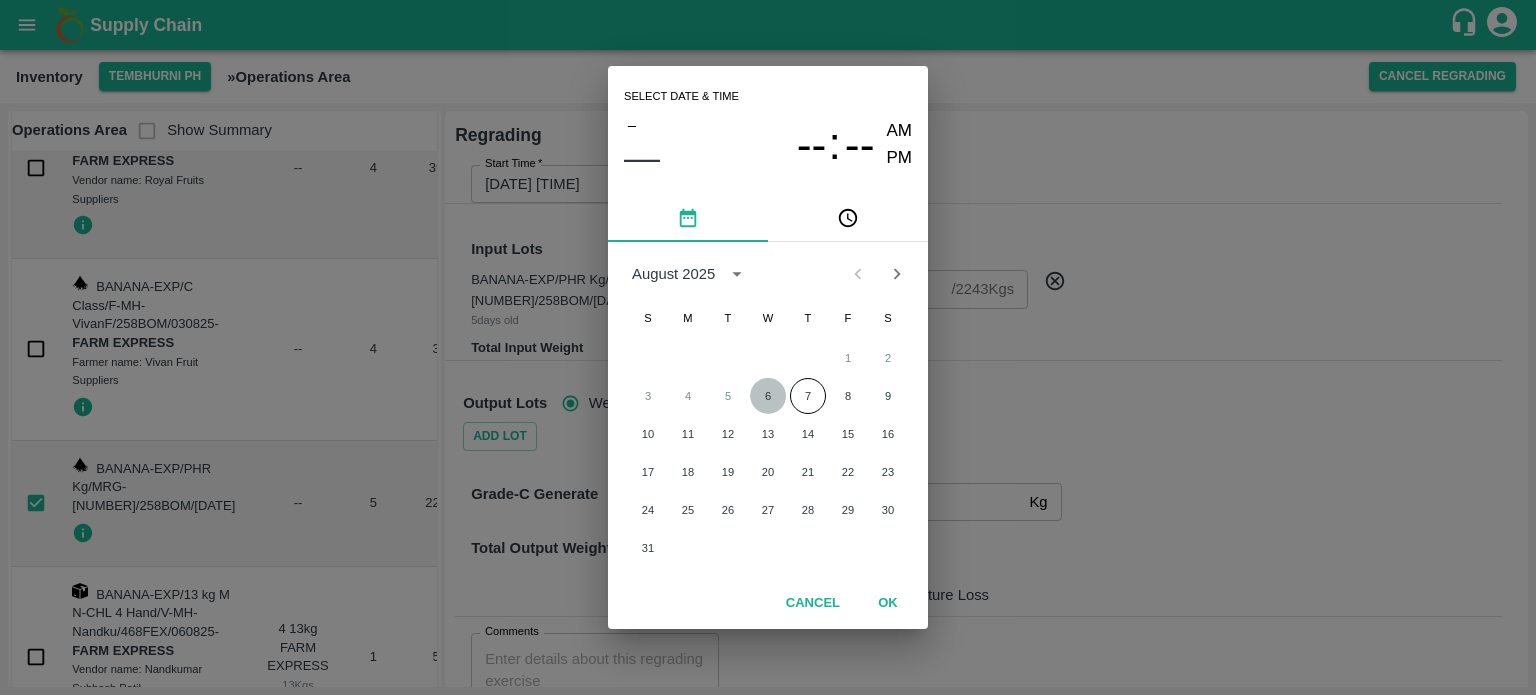 click on "6" at bounding box center (768, 396) 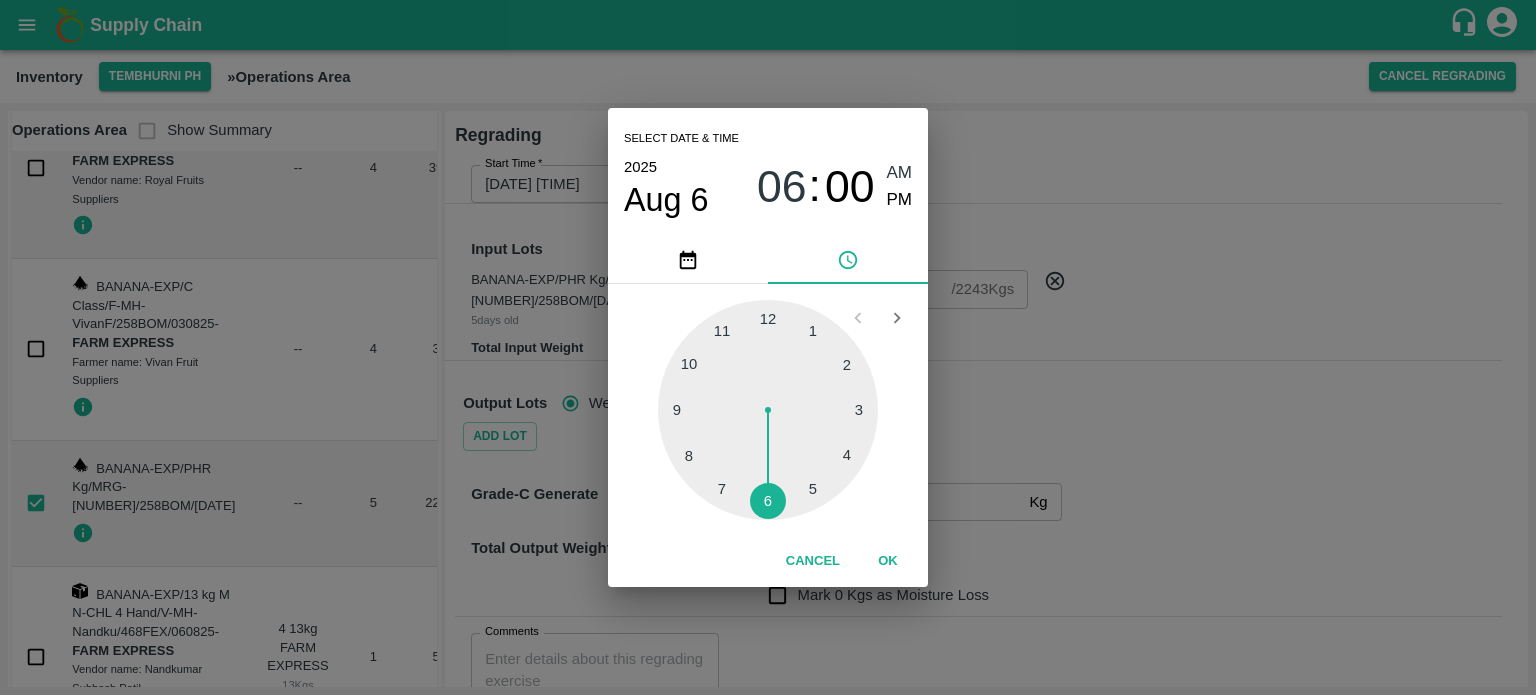 click at bounding box center [768, 410] 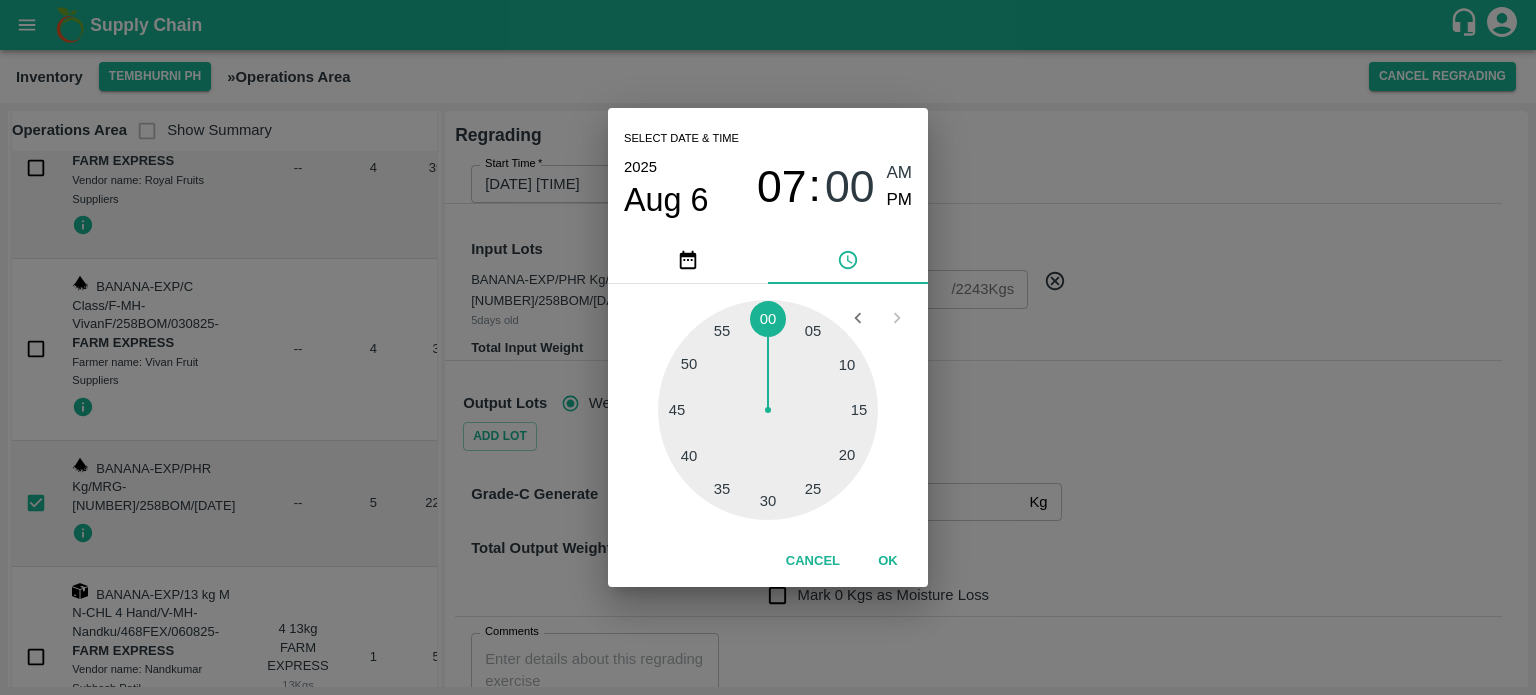 click on "Select date & time 2025 Aug 6 07 : 00 AM PM 05 10 15 20 25 30 35 40 45 50 55 00 Cancel OK" at bounding box center (768, 347) 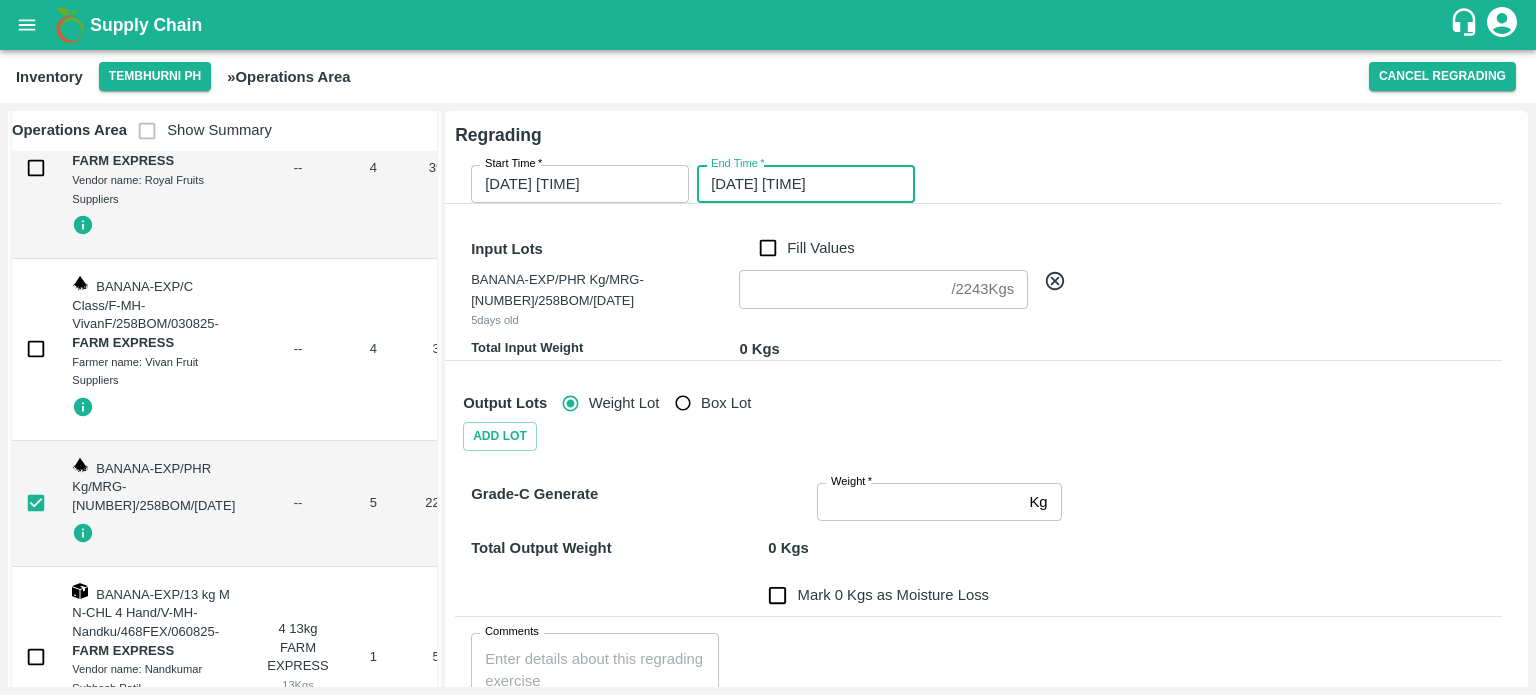 click on "Fill Values" at bounding box center [768, 248] 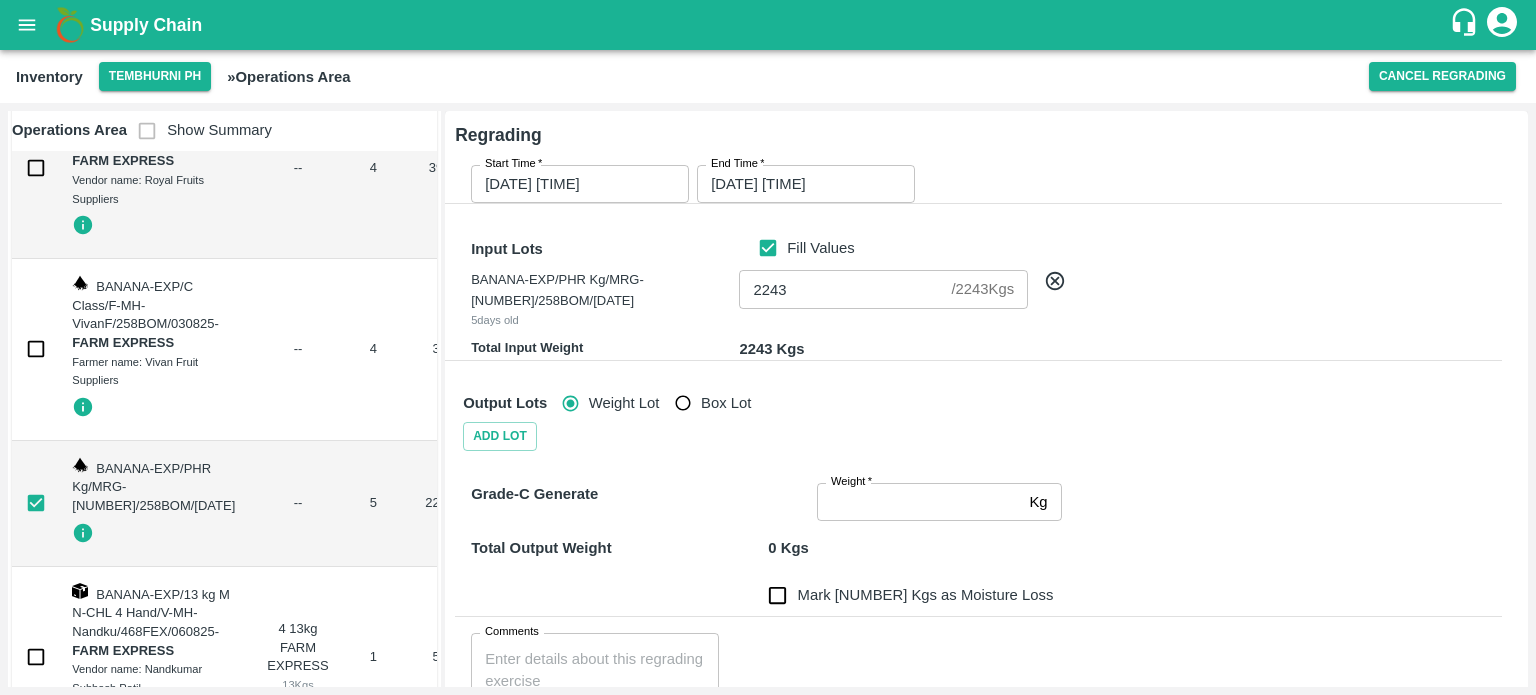 type on "2243" 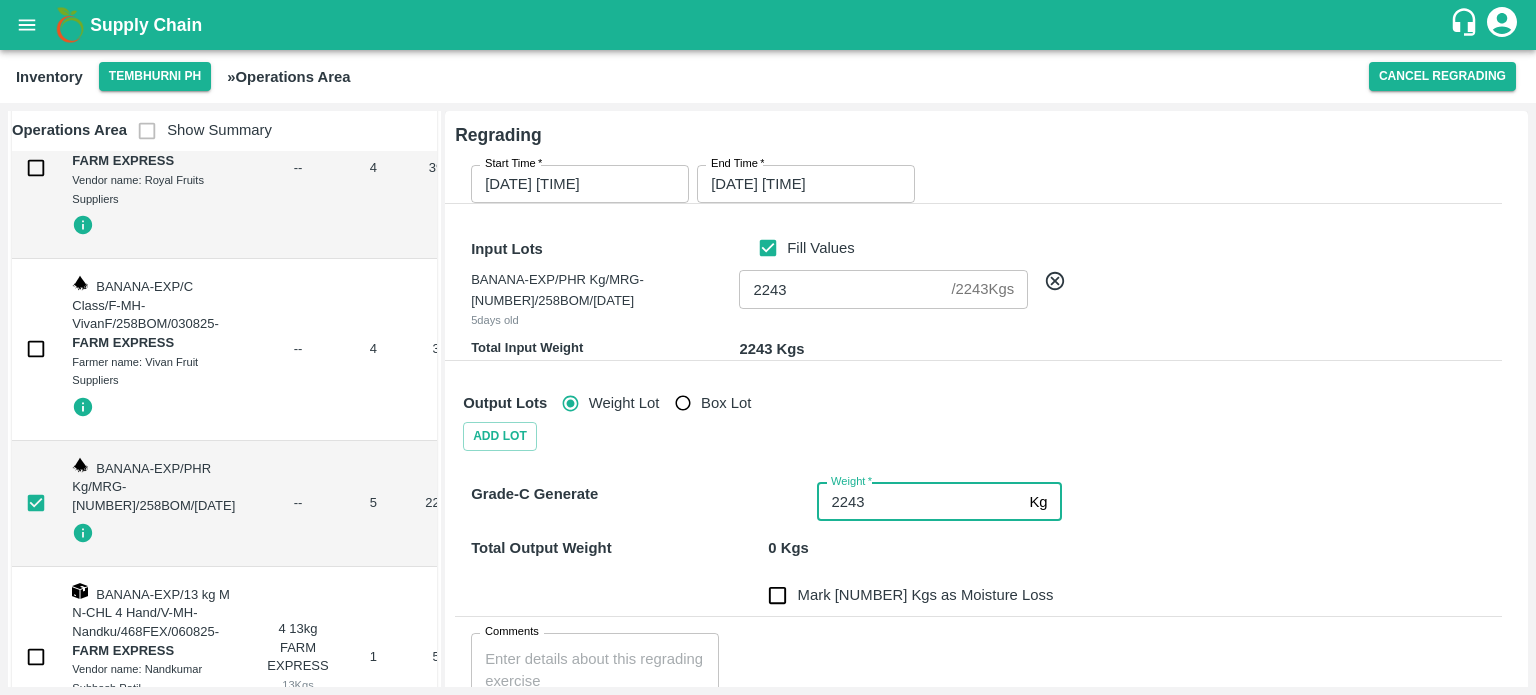 type on "2243" 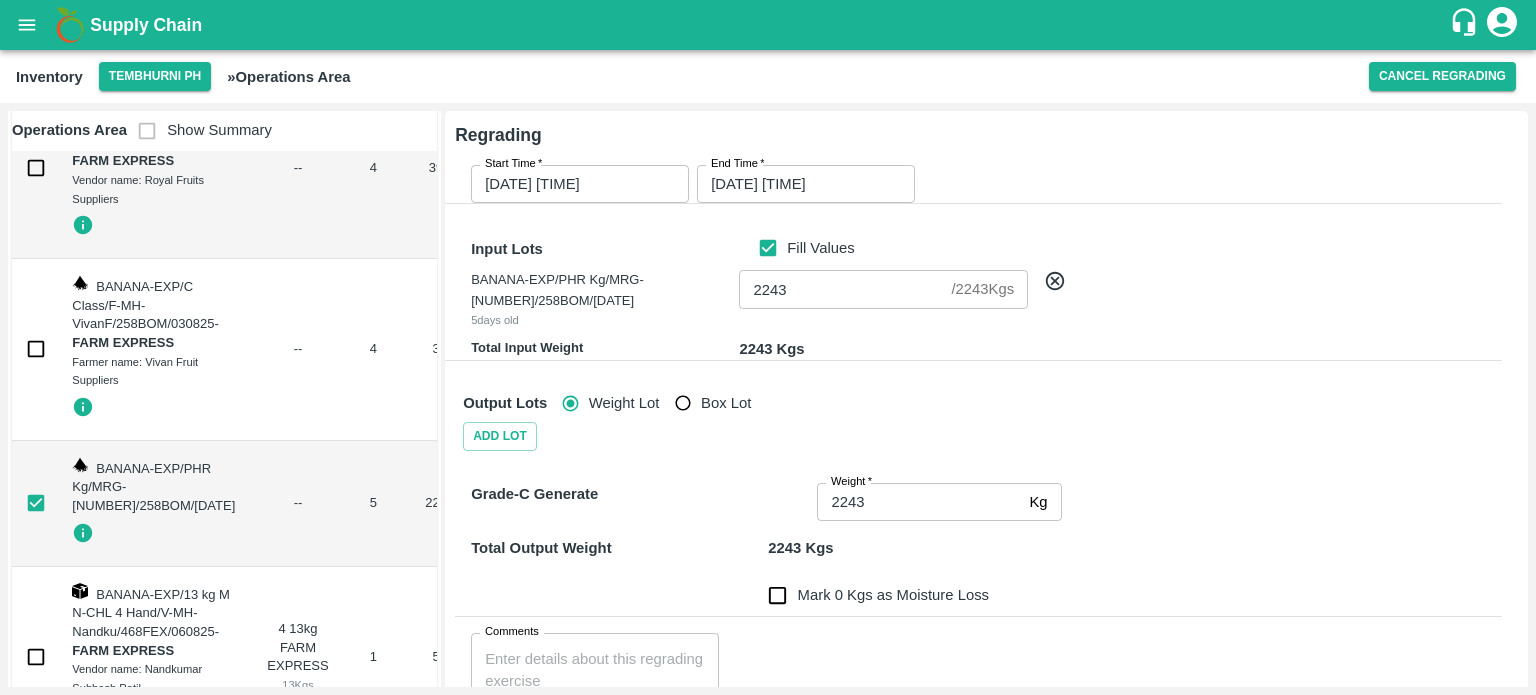 click on "Weight   * 2243 Kg Weight" at bounding box center [982, 498] 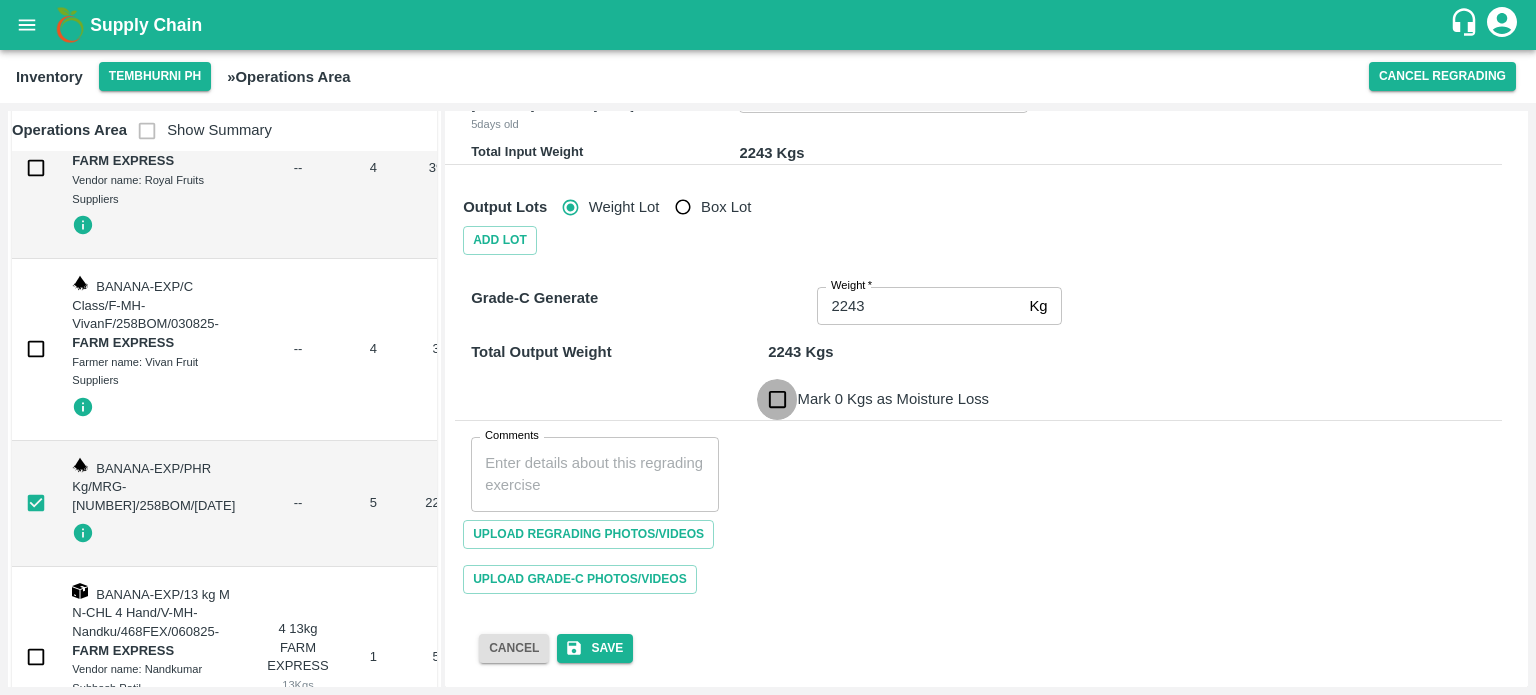 click on "Mark 0 Kgs as Moisture Loss" at bounding box center [777, 399] 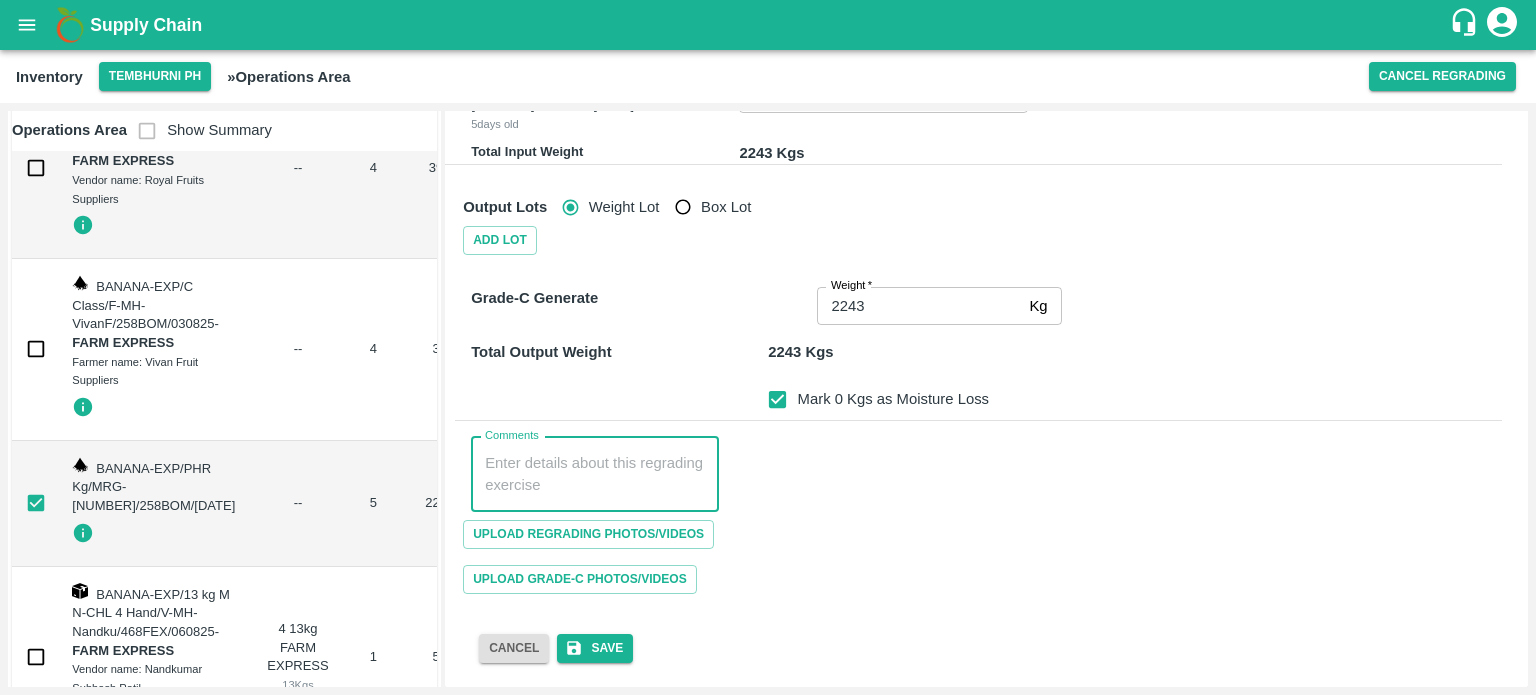 click on "Comments" at bounding box center [595, 474] 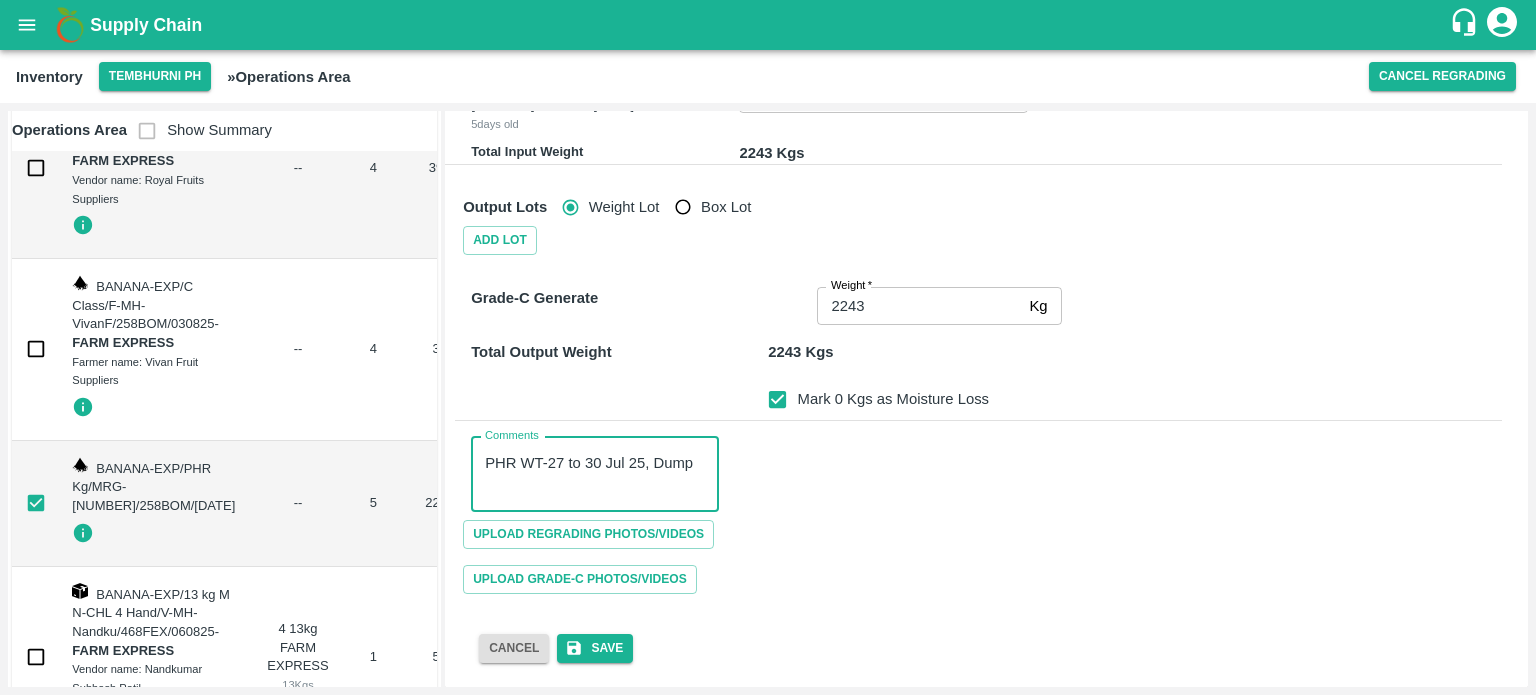 click on "PHR WT-27 to 30 Jul 25, Dump" at bounding box center (595, 474) 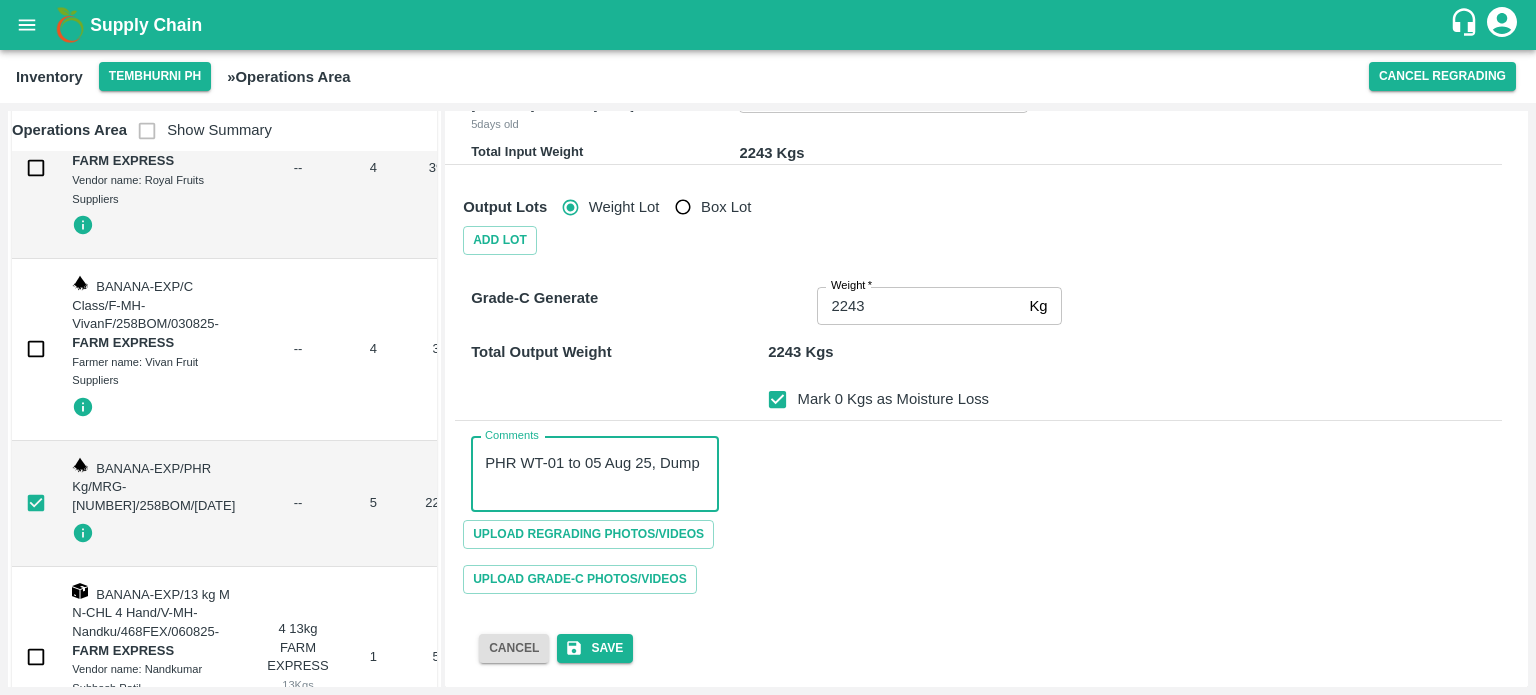 click on "PHR WT-01 to 05 Aug 25, Dump" at bounding box center (595, 474) 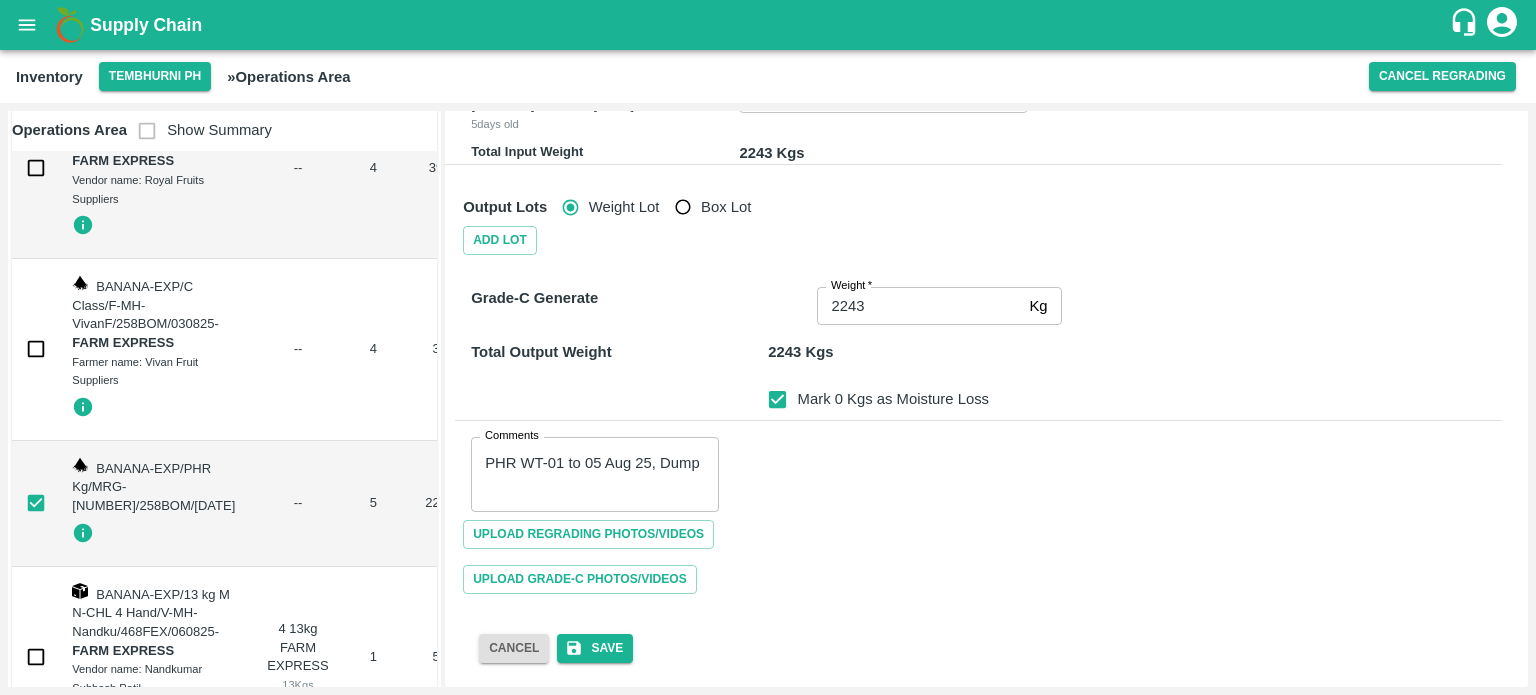 click on "Upload Regrading Photos/Videos" at bounding box center [978, 534] 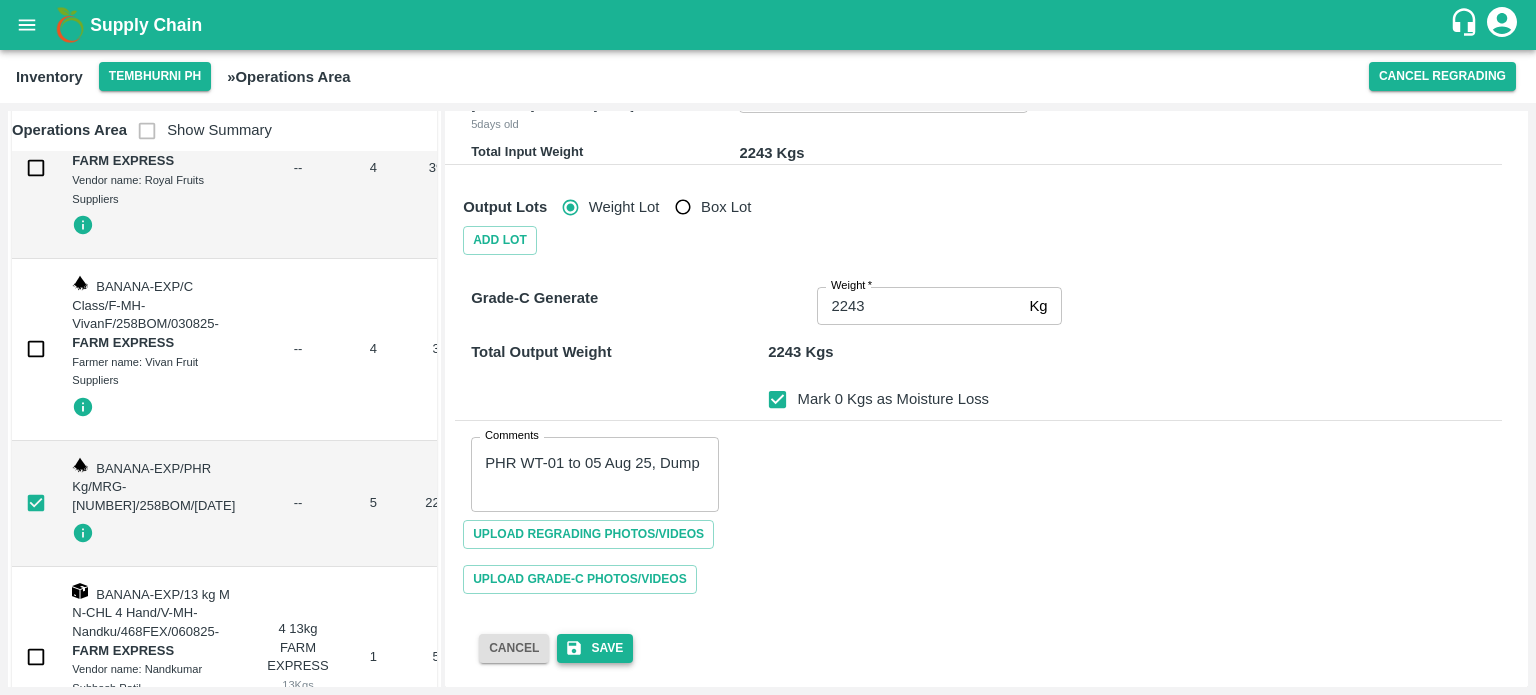 click on "Save" at bounding box center (595, 648) 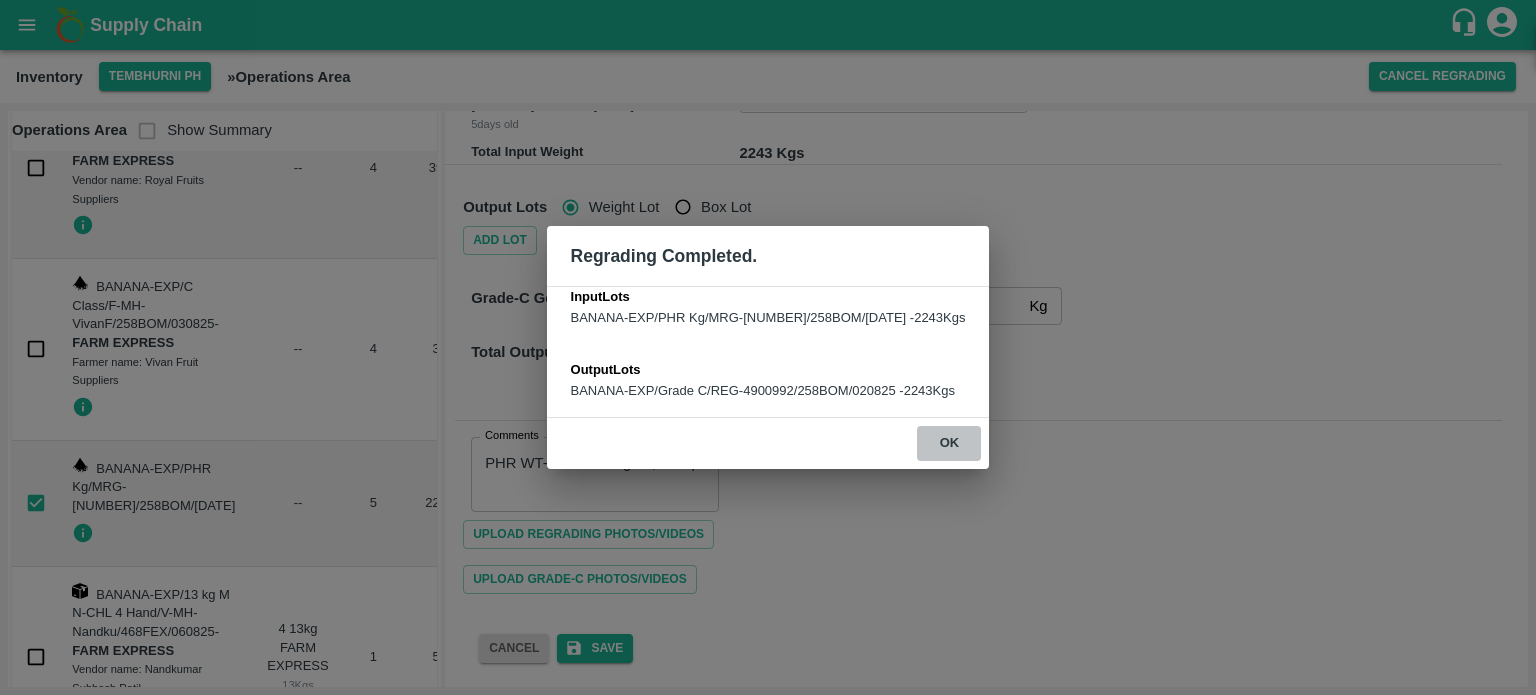click on "ok" at bounding box center (949, 443) 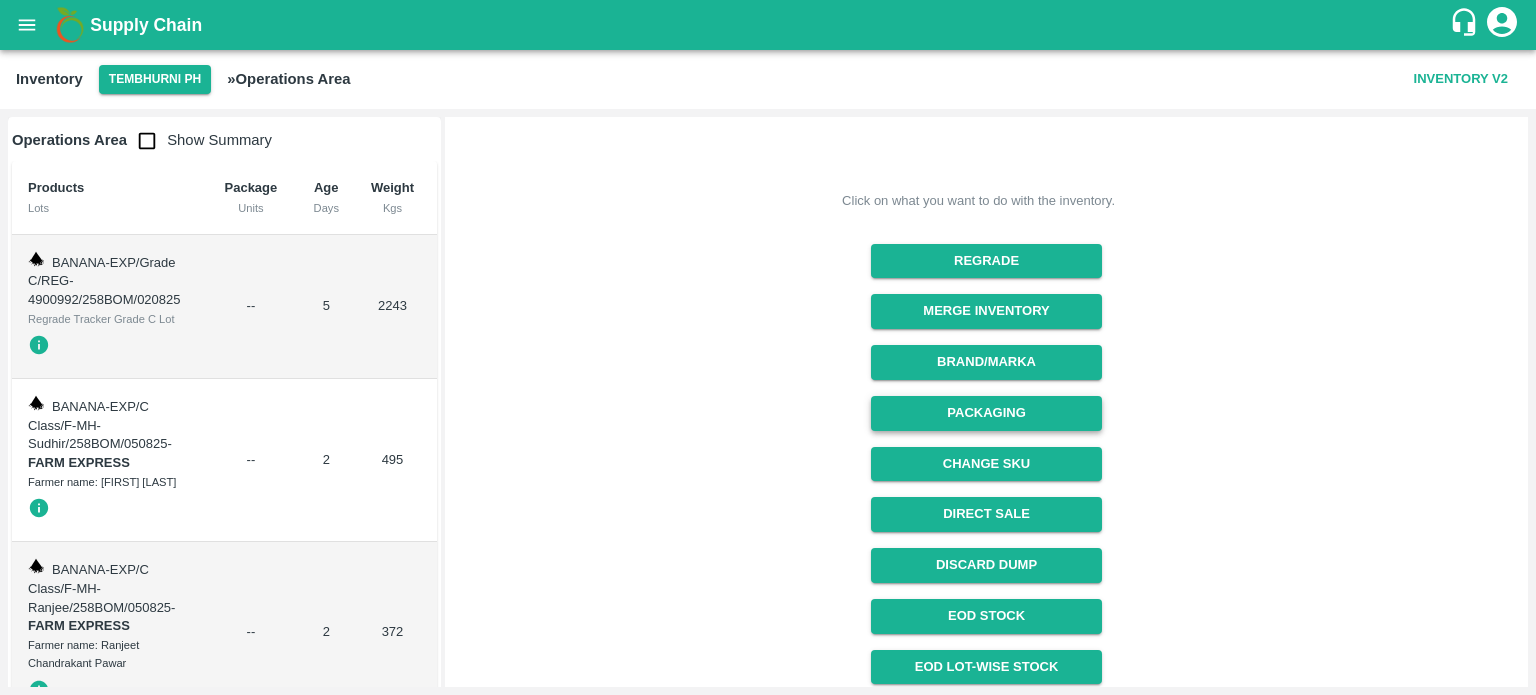 scroll, scrollTop: 240, scrollLeft: 0, axis: vertical 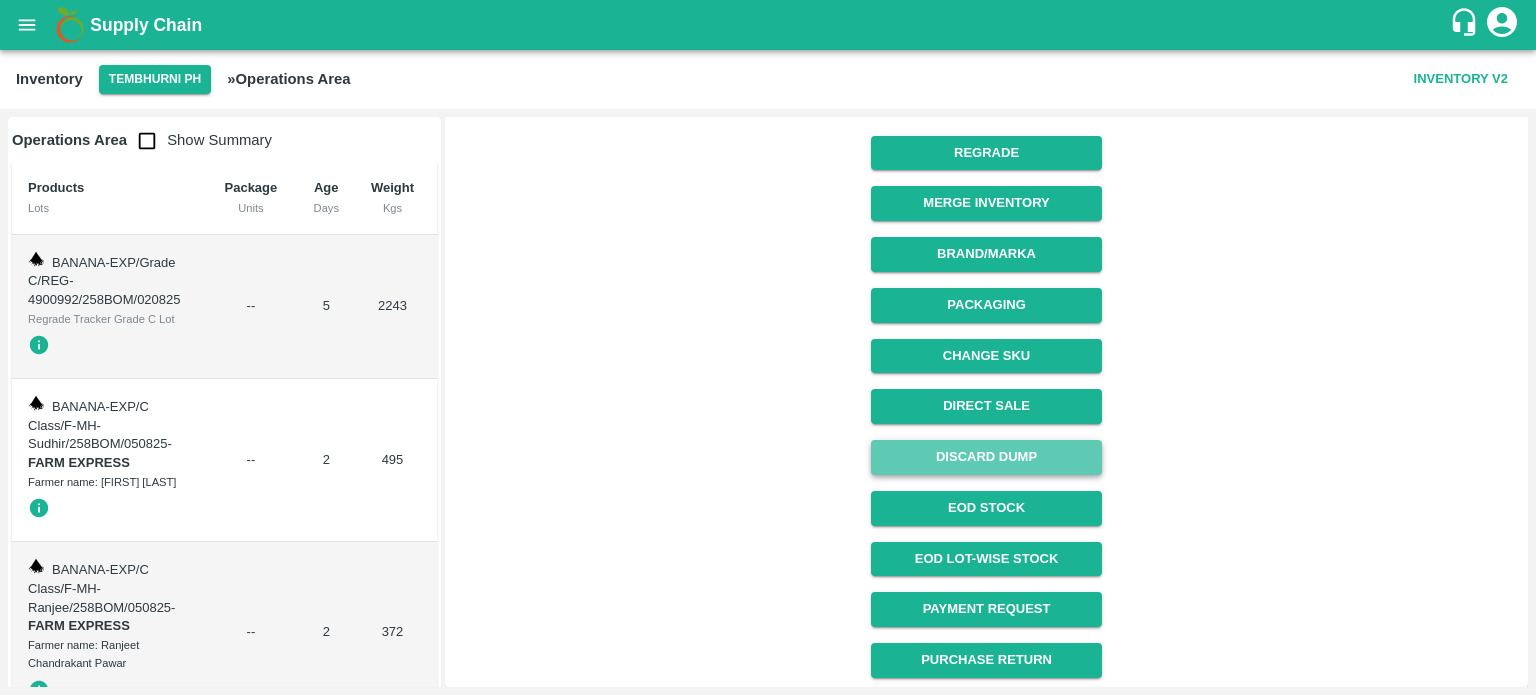 click on "Discard Dump" at bounding box center [986, 457] 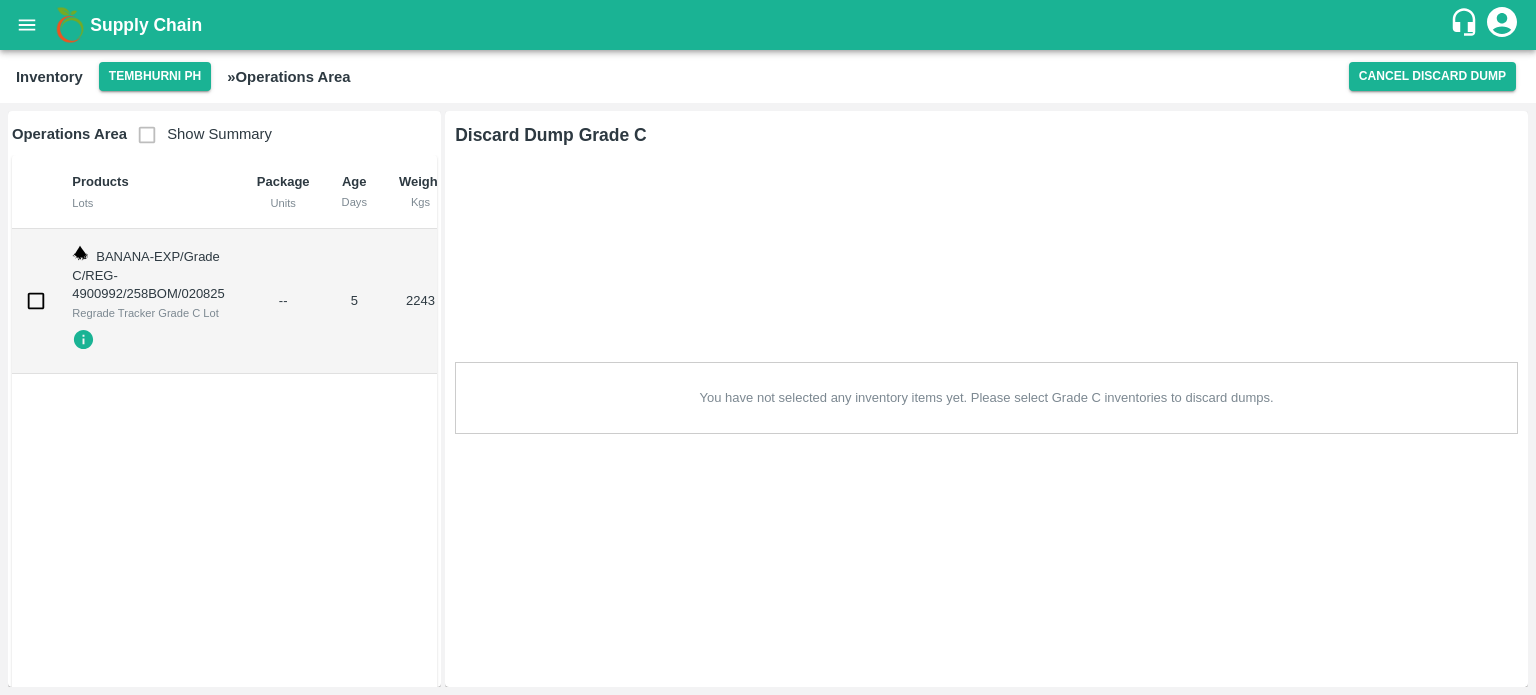 scroll, scrollTop: 0, scrollLeft: 0, axis: both 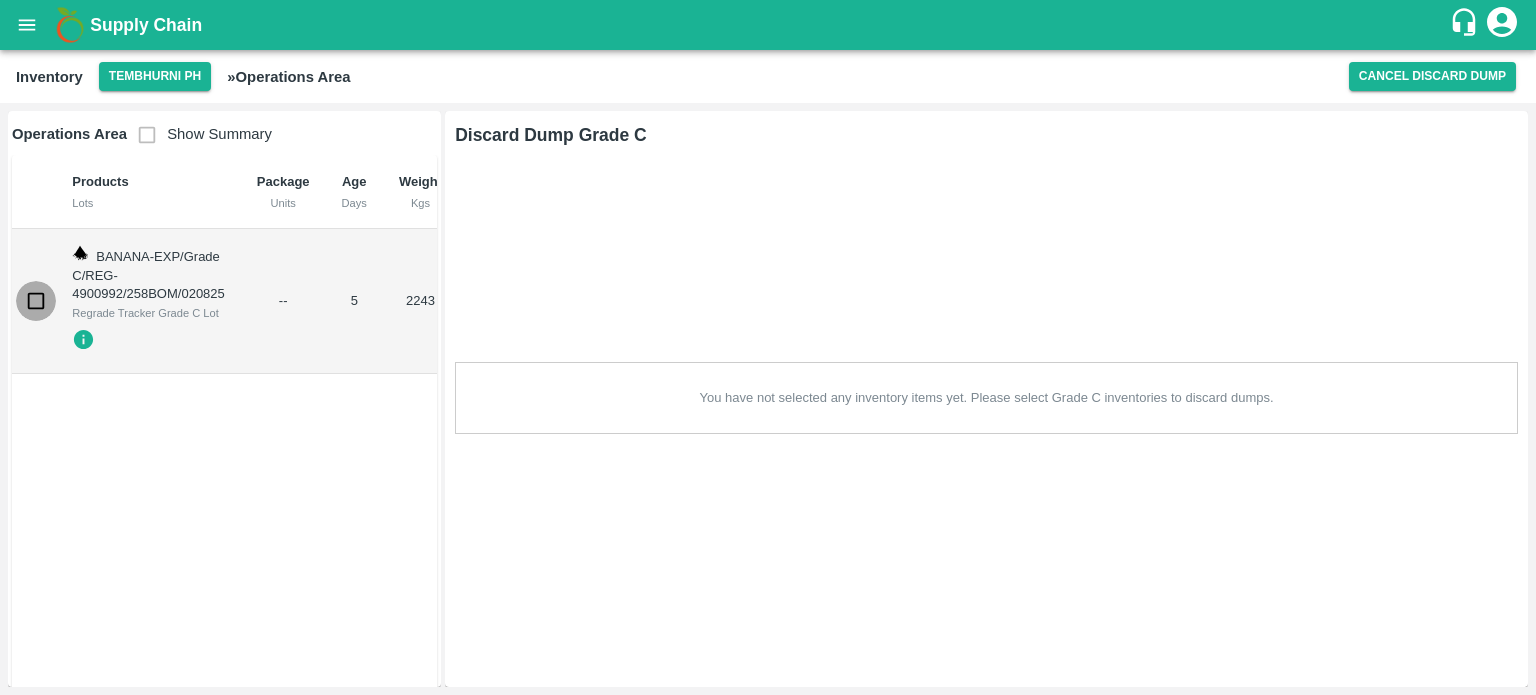 click at bounding box center (36, 301) 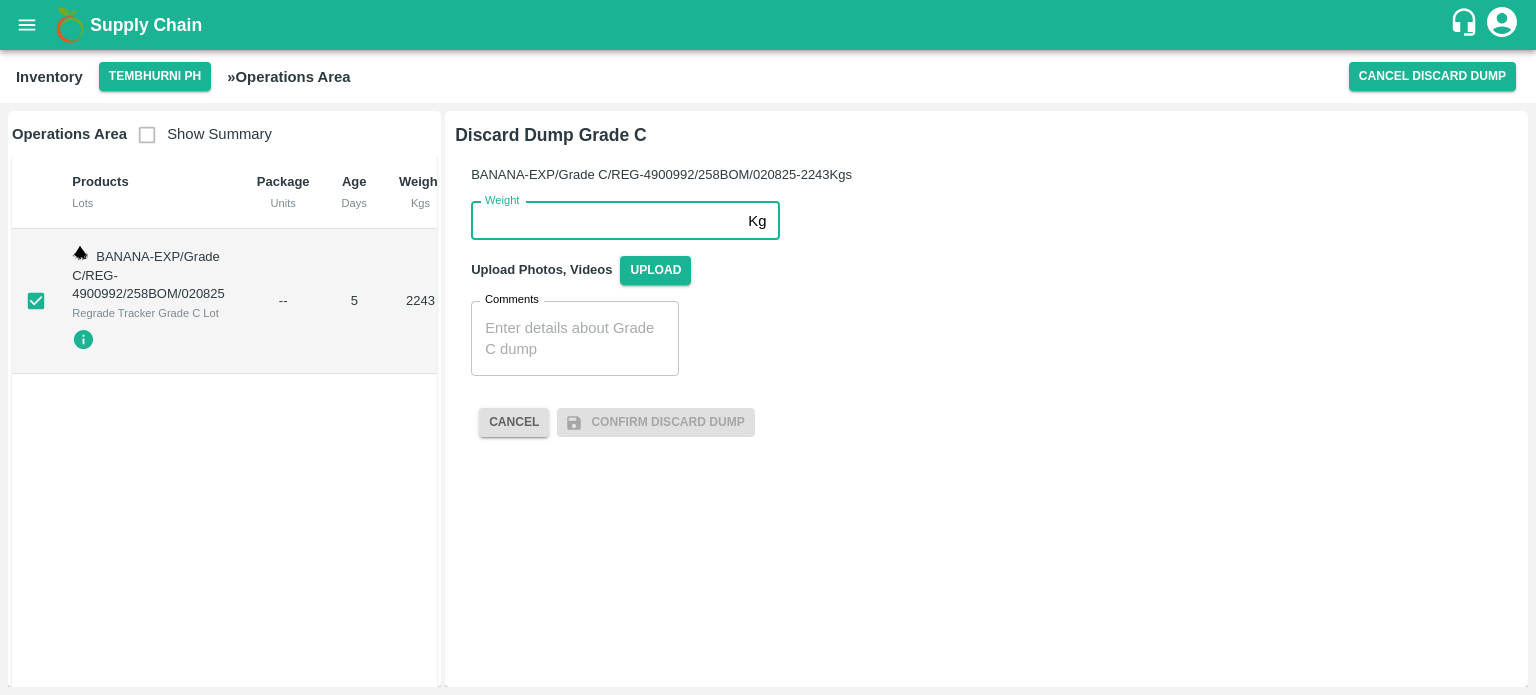 click on "Weight" at bounding box center (605, 221) 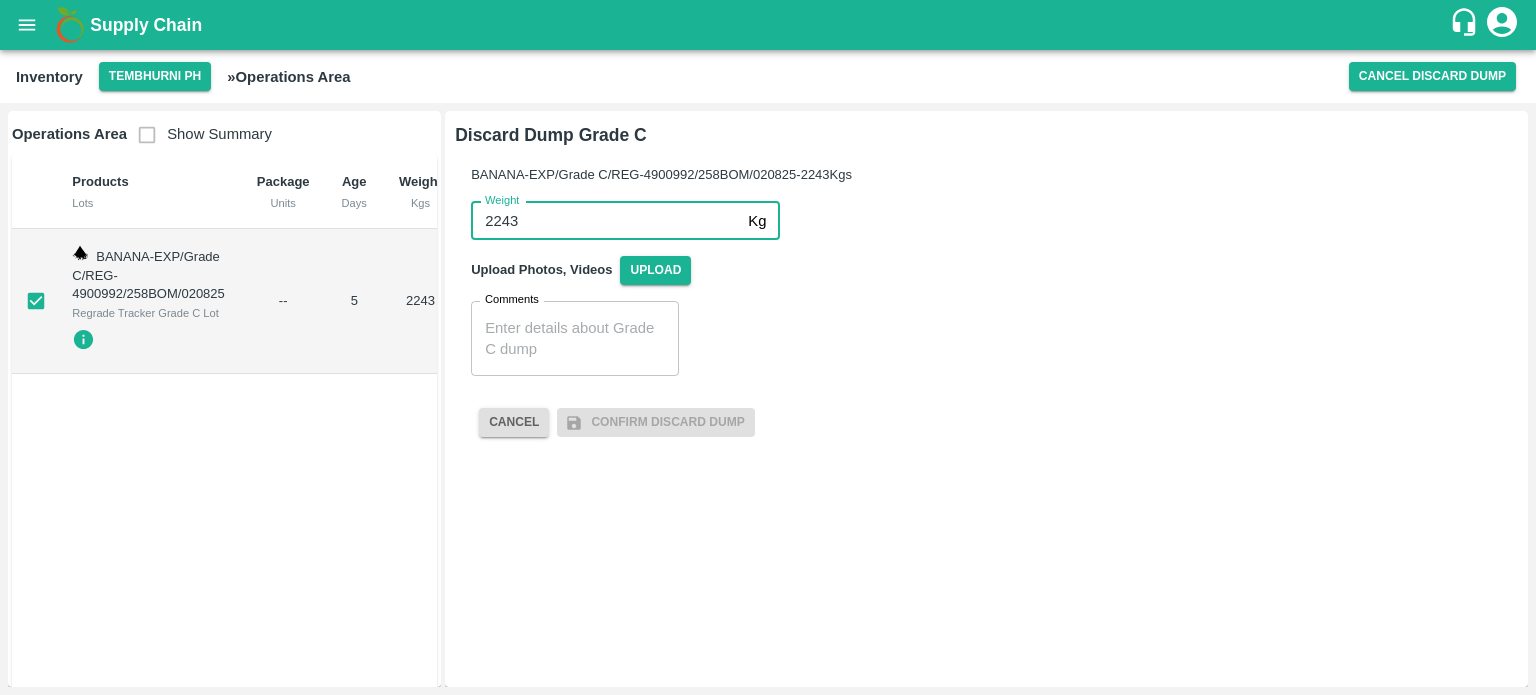 type on "2243" 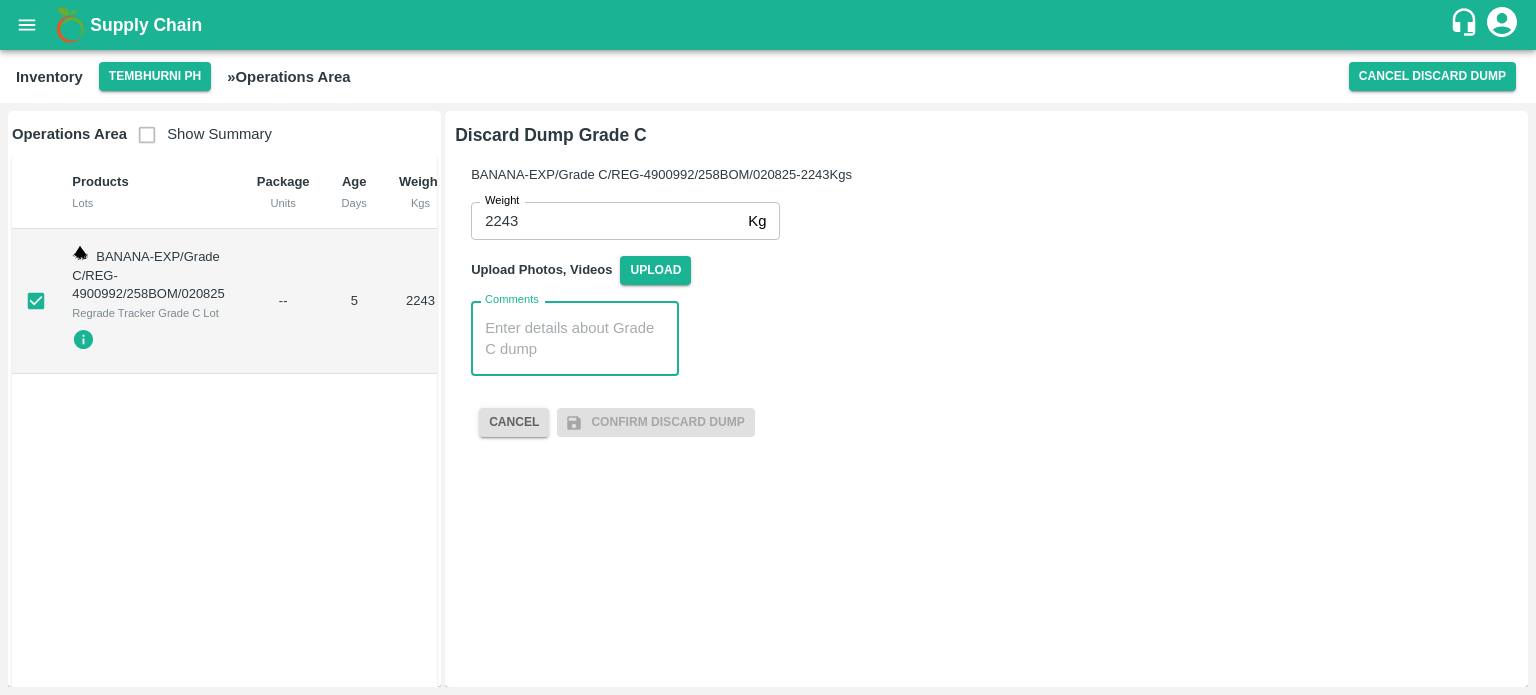 paste on "PHR WT-01 to 05 Aug 25, Dump" 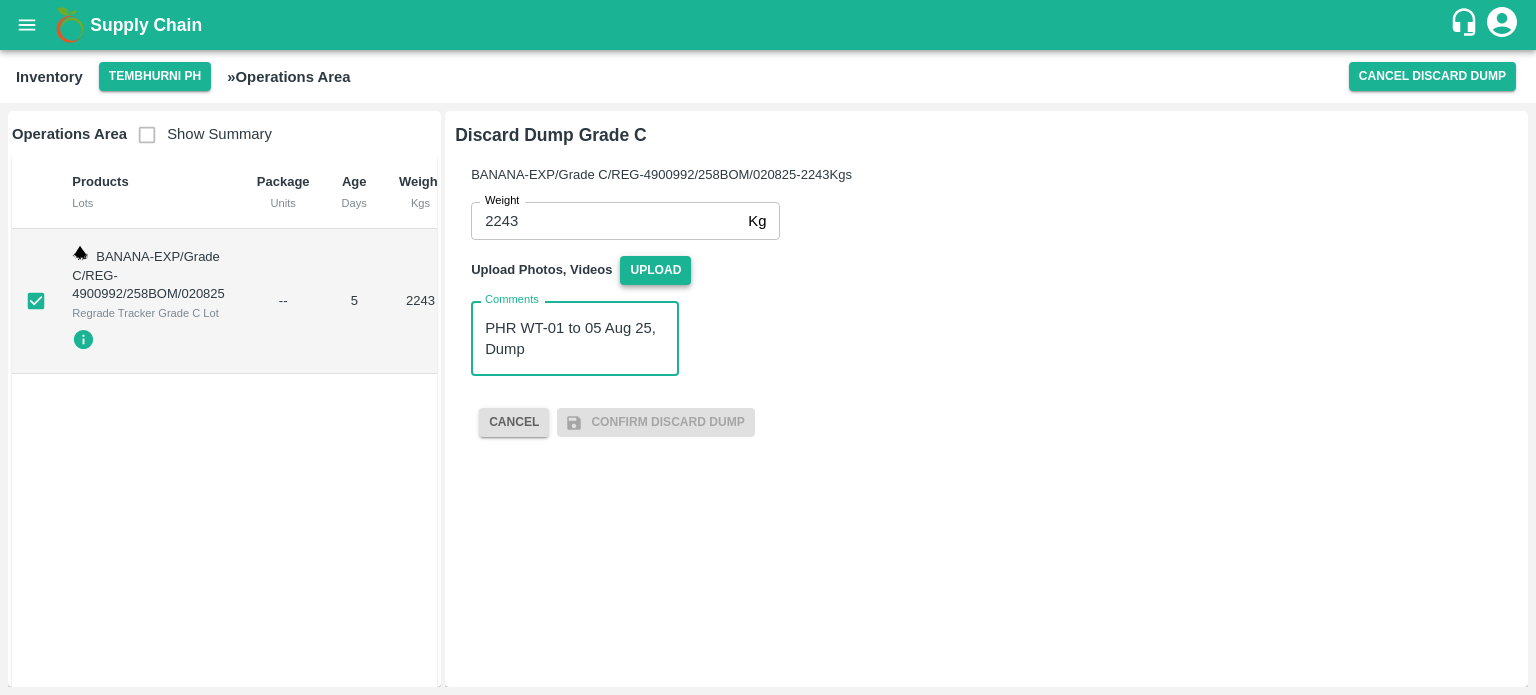 type on "PHR WT-01 to 05 Aug 25, Dump" 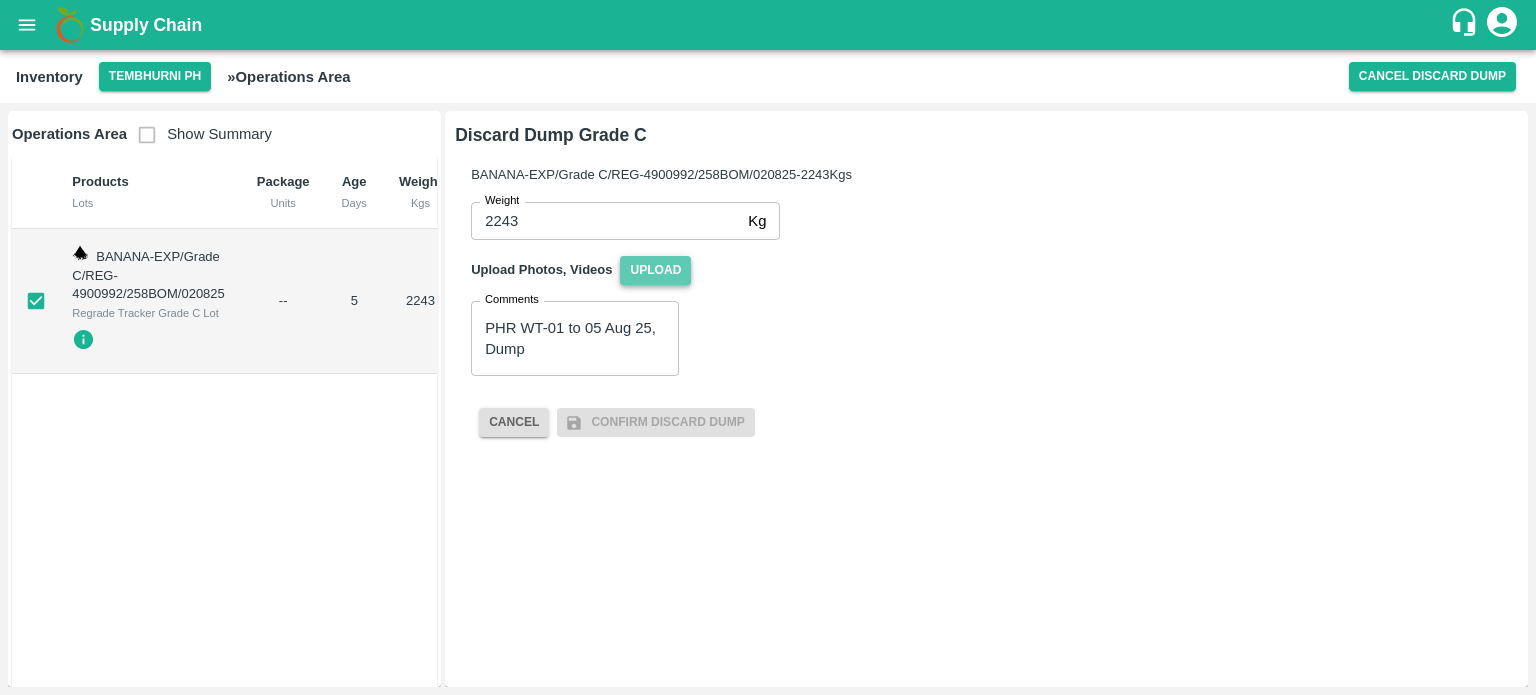 click on "Upload" at bounding box center [655, 270] 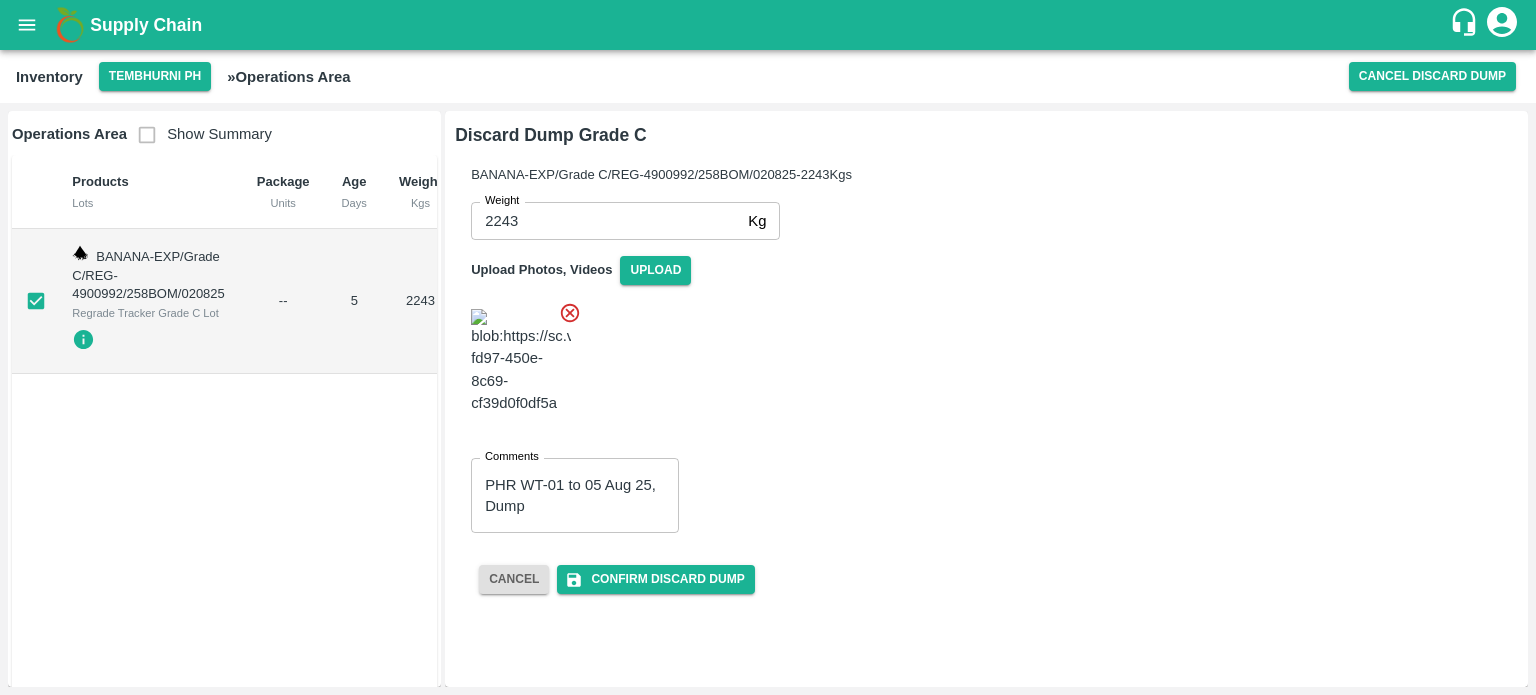 scroll, scrollTop: 50, scrollLeft: 0, axis: vertical 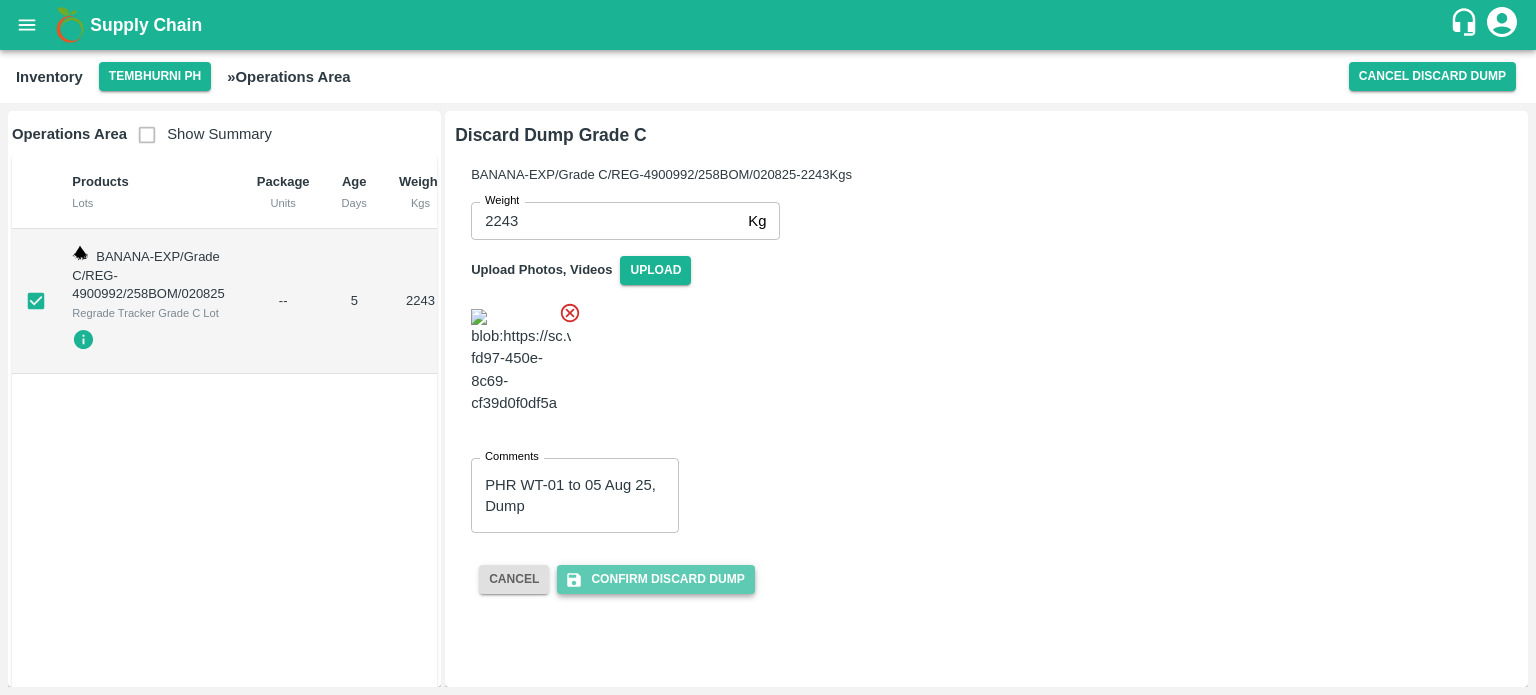 click on "Confirm Discard Dump" at bounding box center (655, 579) 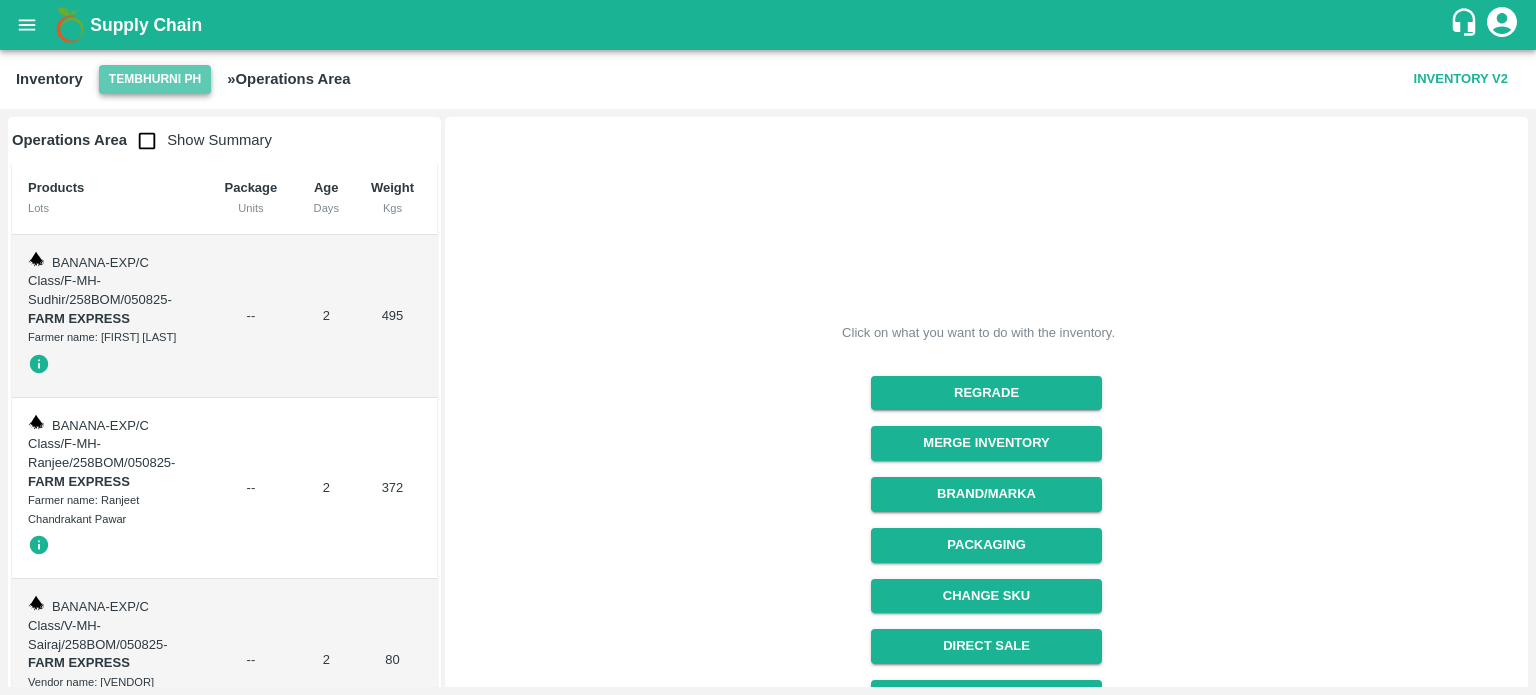 click on "Tembhurni PH" at bounding box center (155, 79) 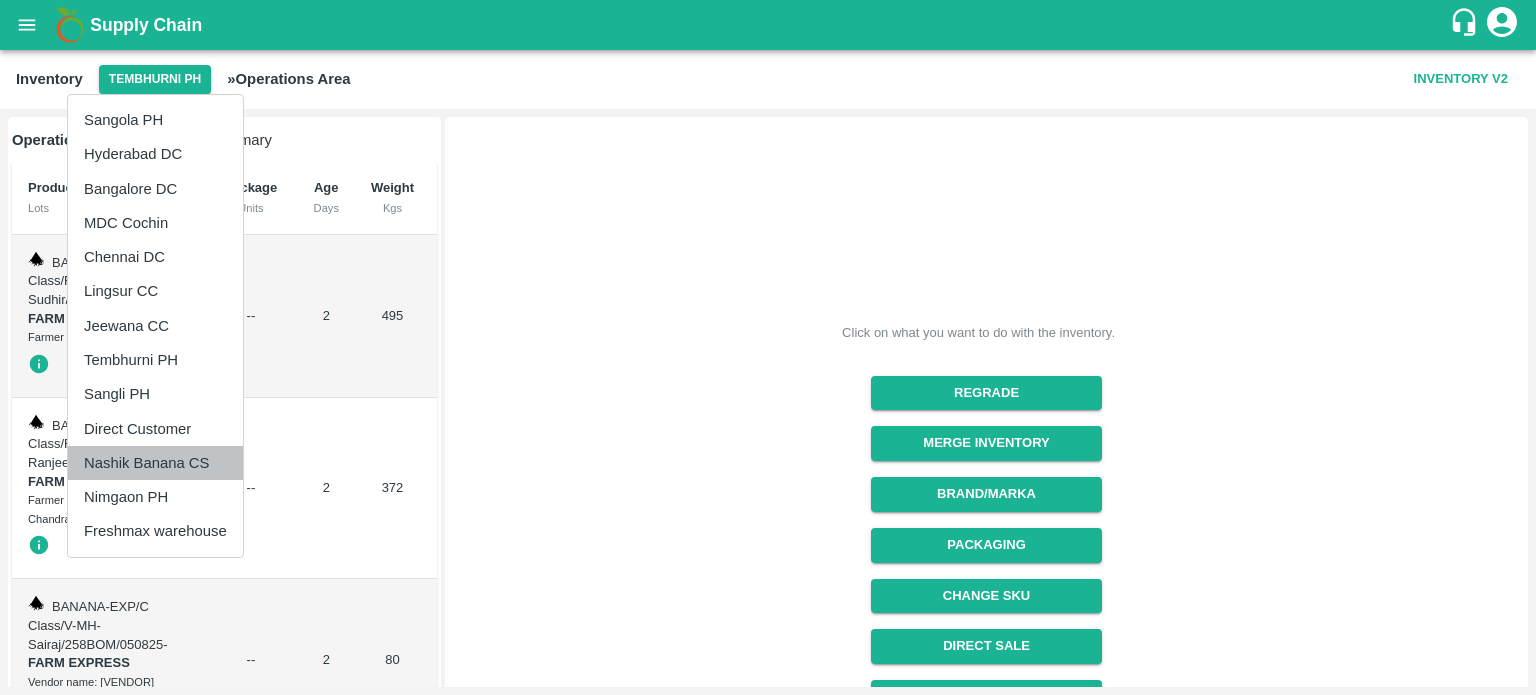 click on "Nashik Banana CS" at bounding box center (155, 463) 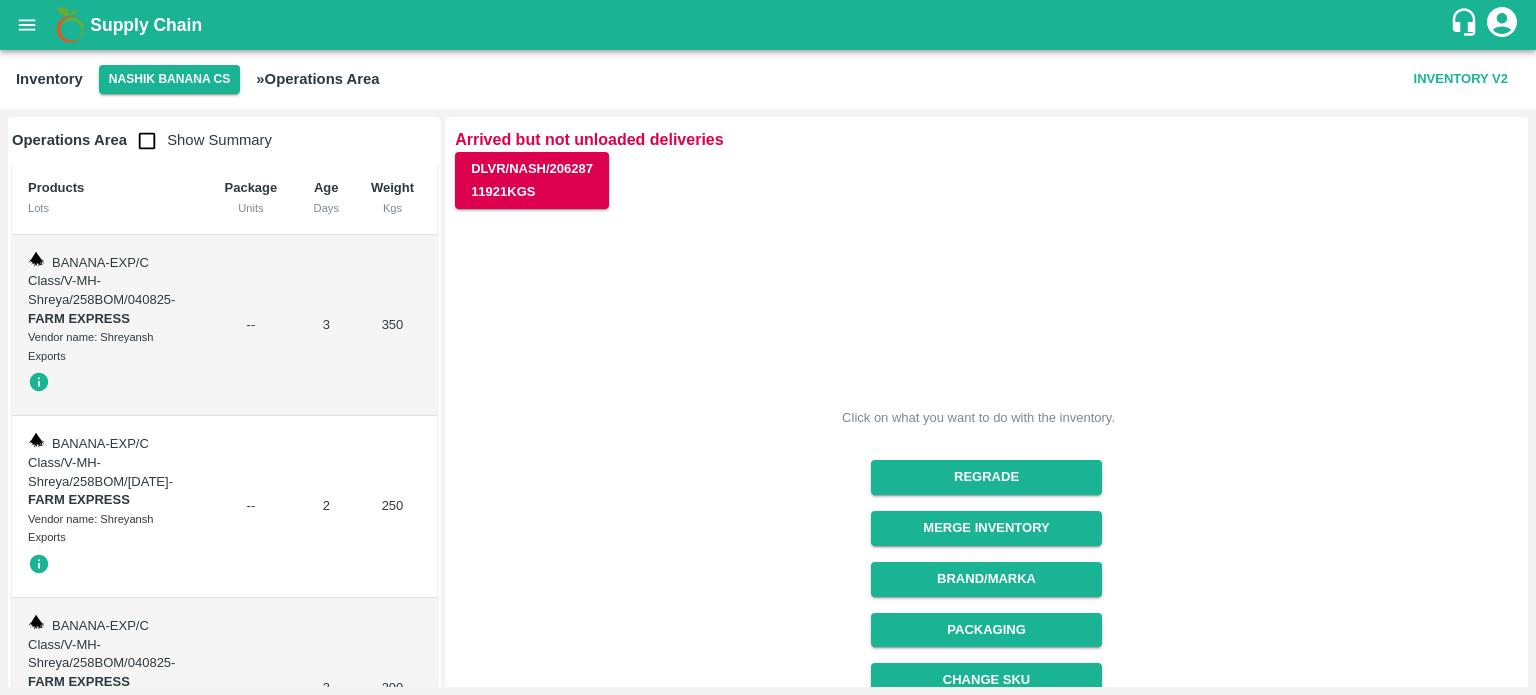 click 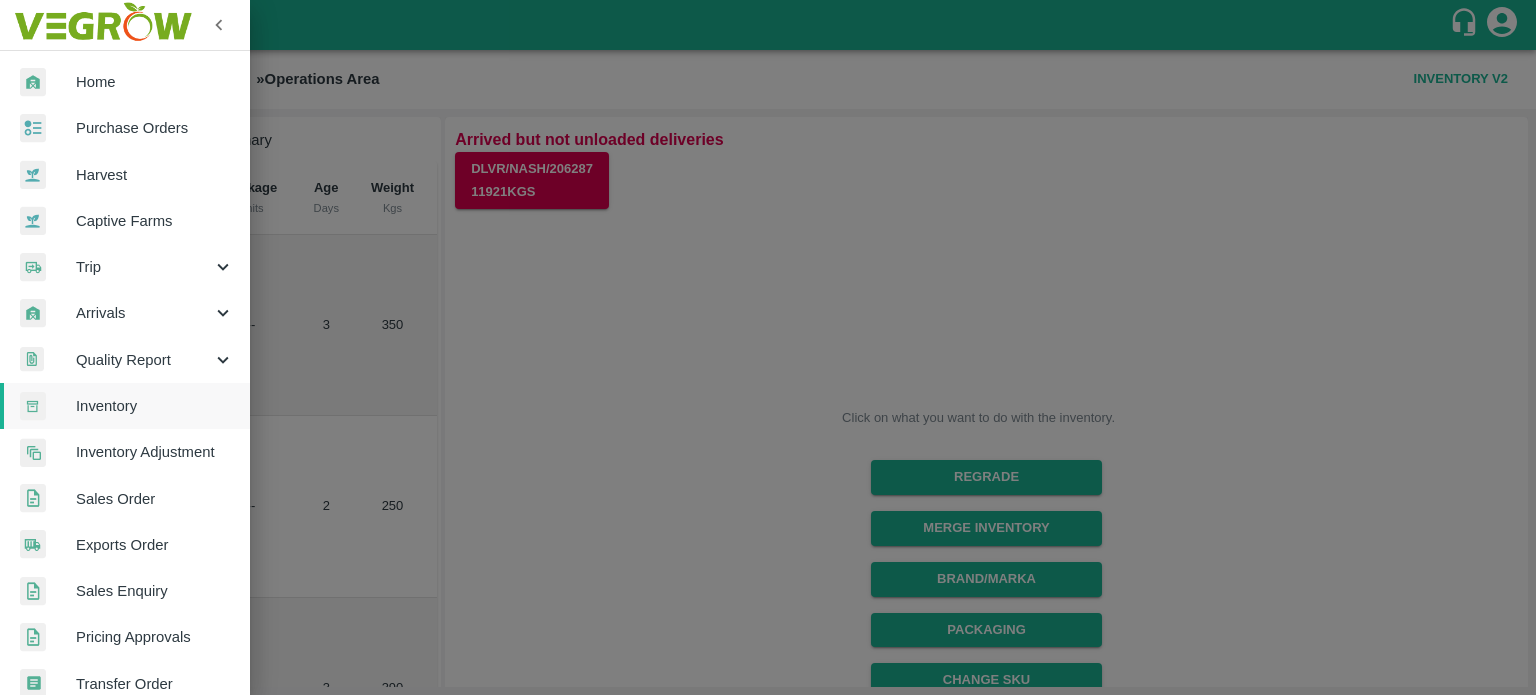 click at bounding box center [768, 347] 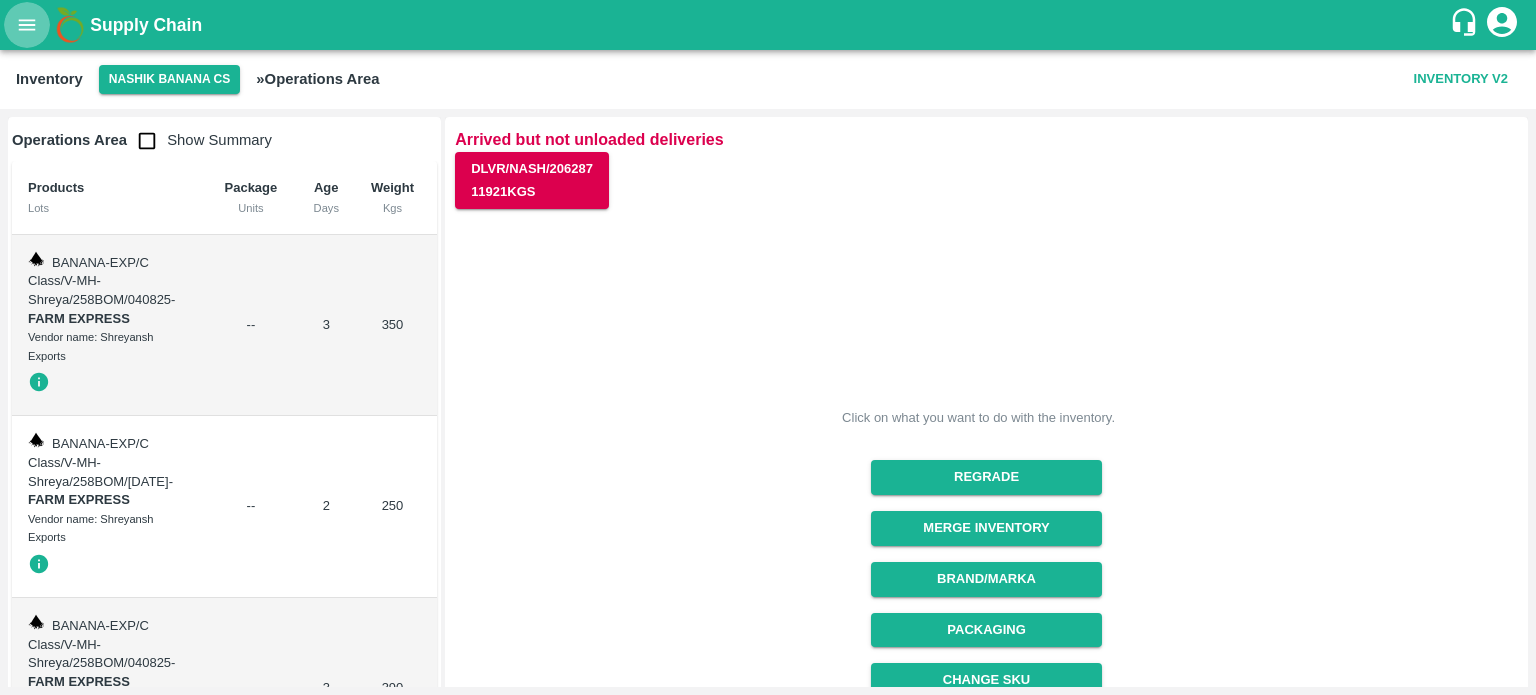 click 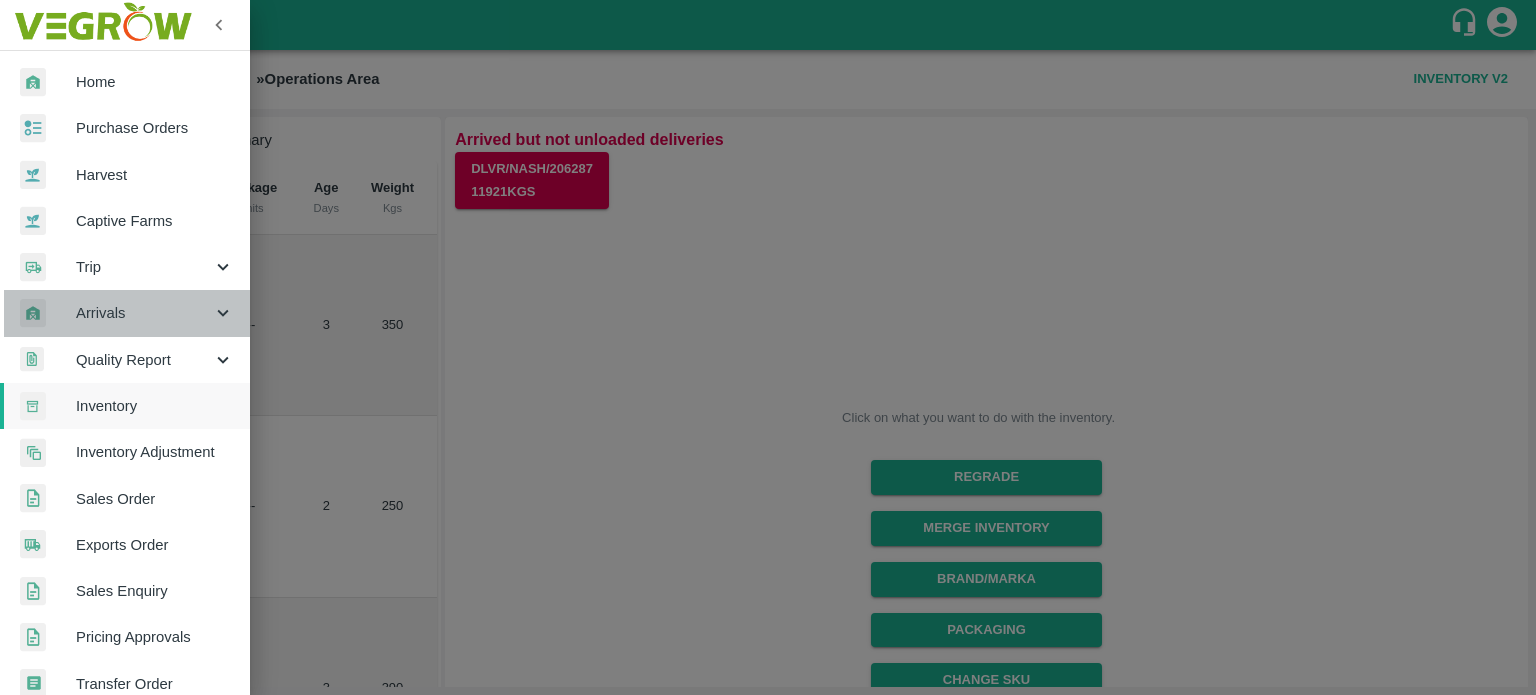 click 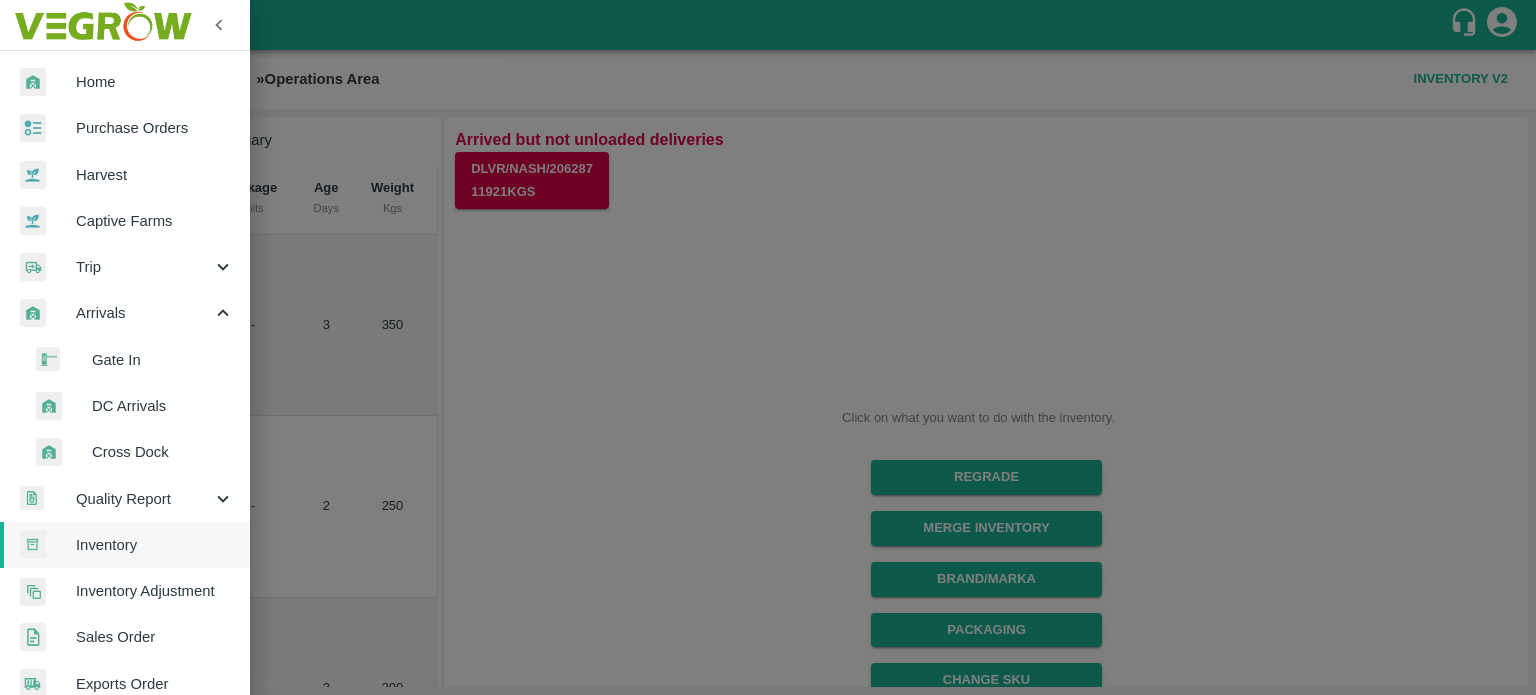 click on "DC Arrivals" at bounding box center (163, 406) 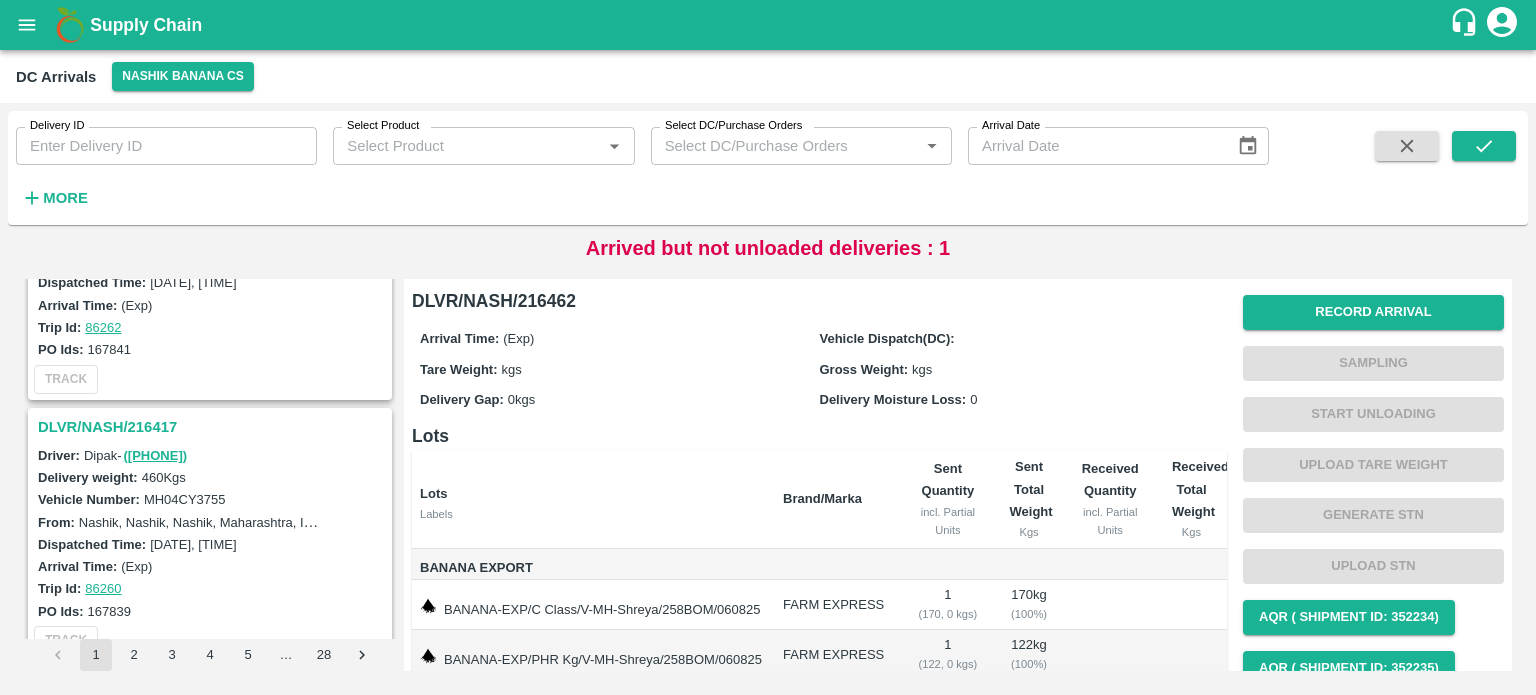 scroll, scrollTop: 1447, scrollLeft: 0, axis: vertical 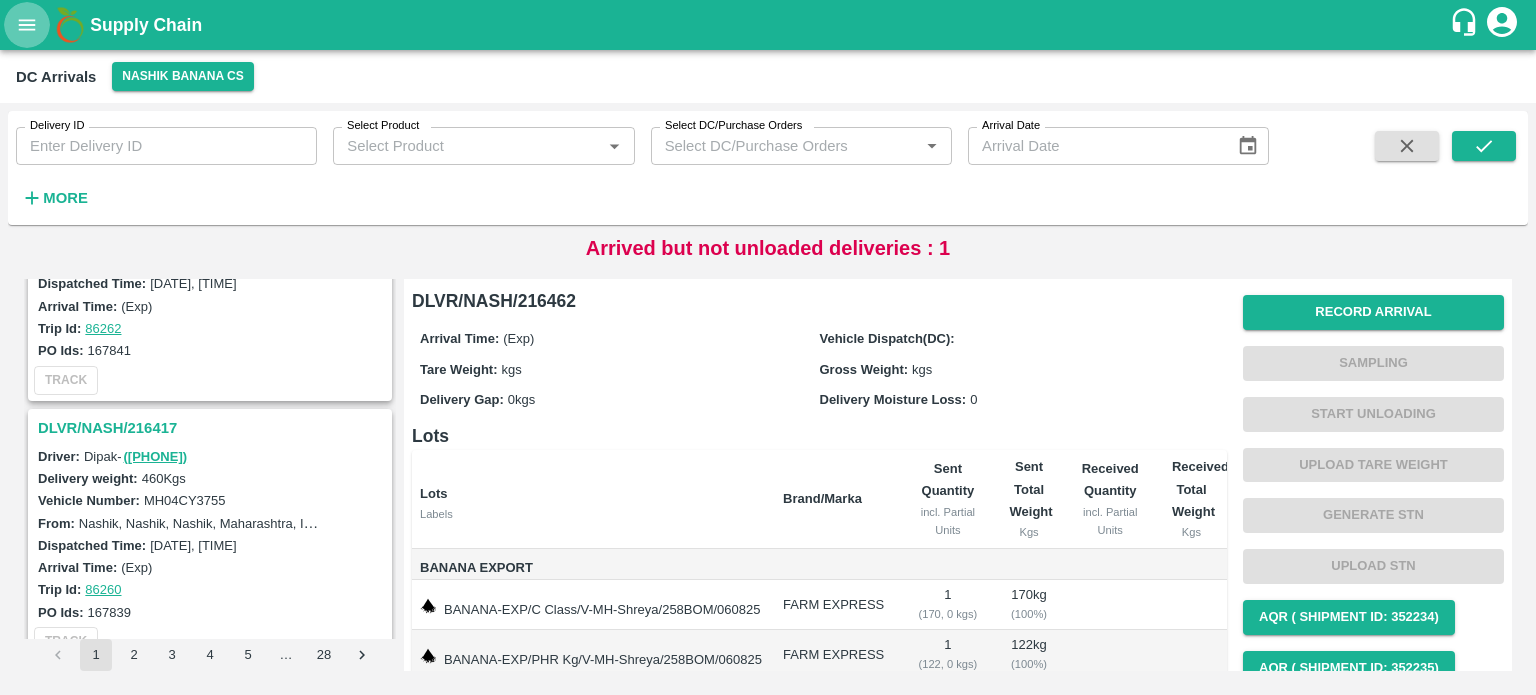click 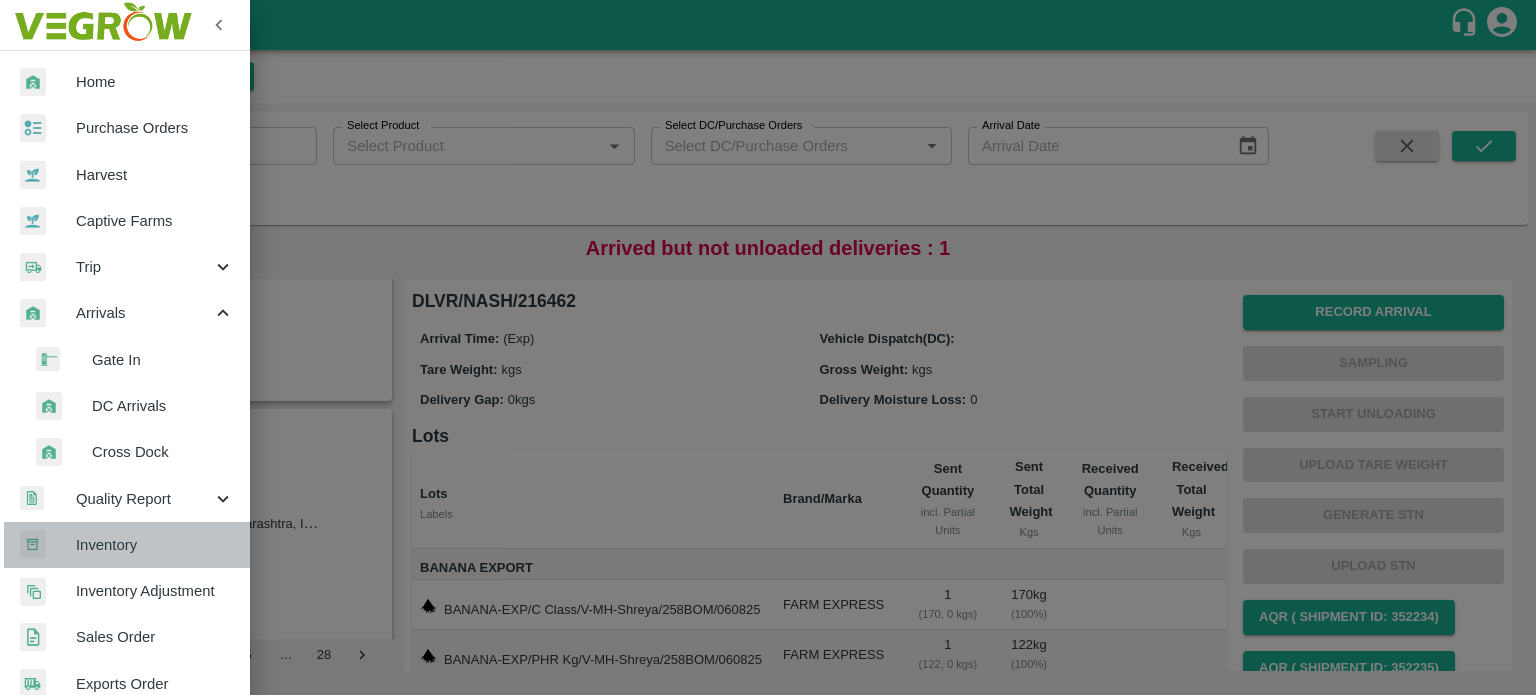 click on "Inventory" at bounding box center (155, 545) 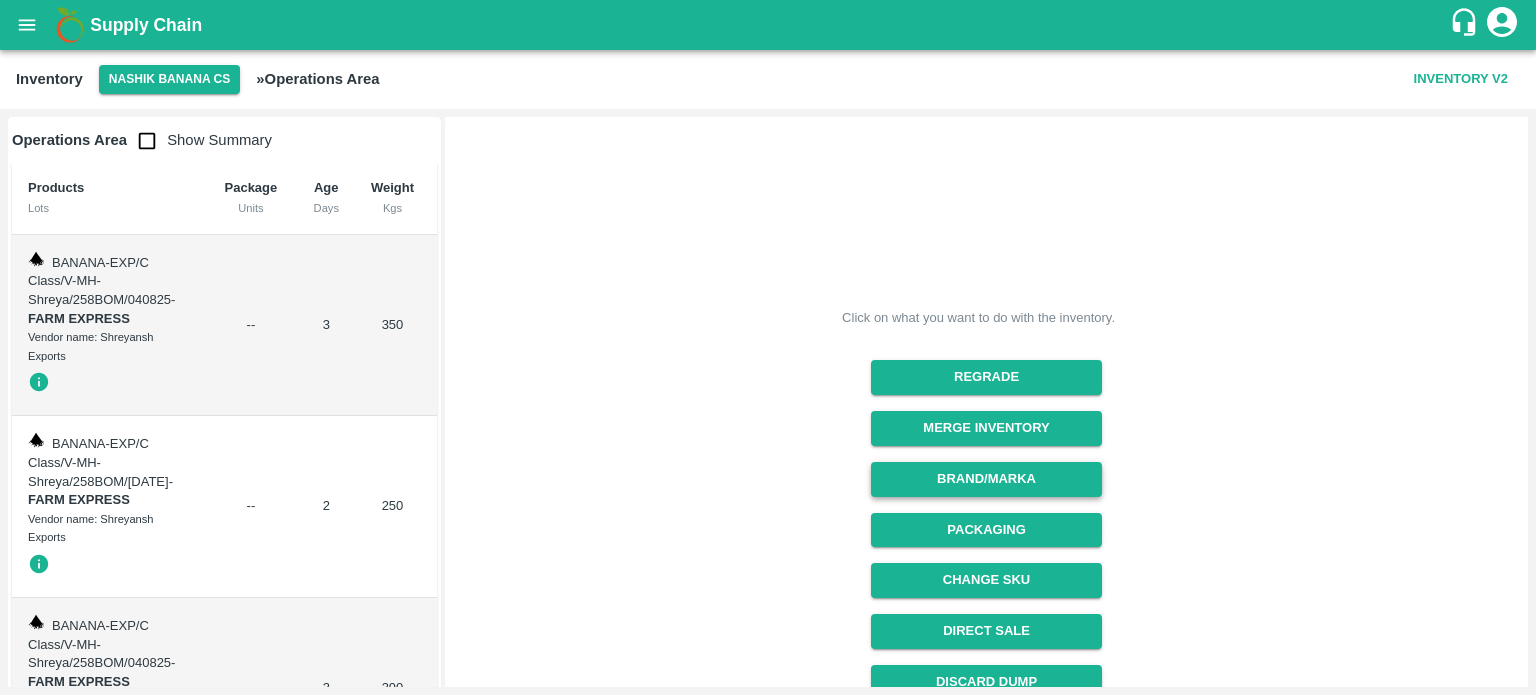 scroll, scrollTop: 100, scrollLeft: 0, axis: vertical 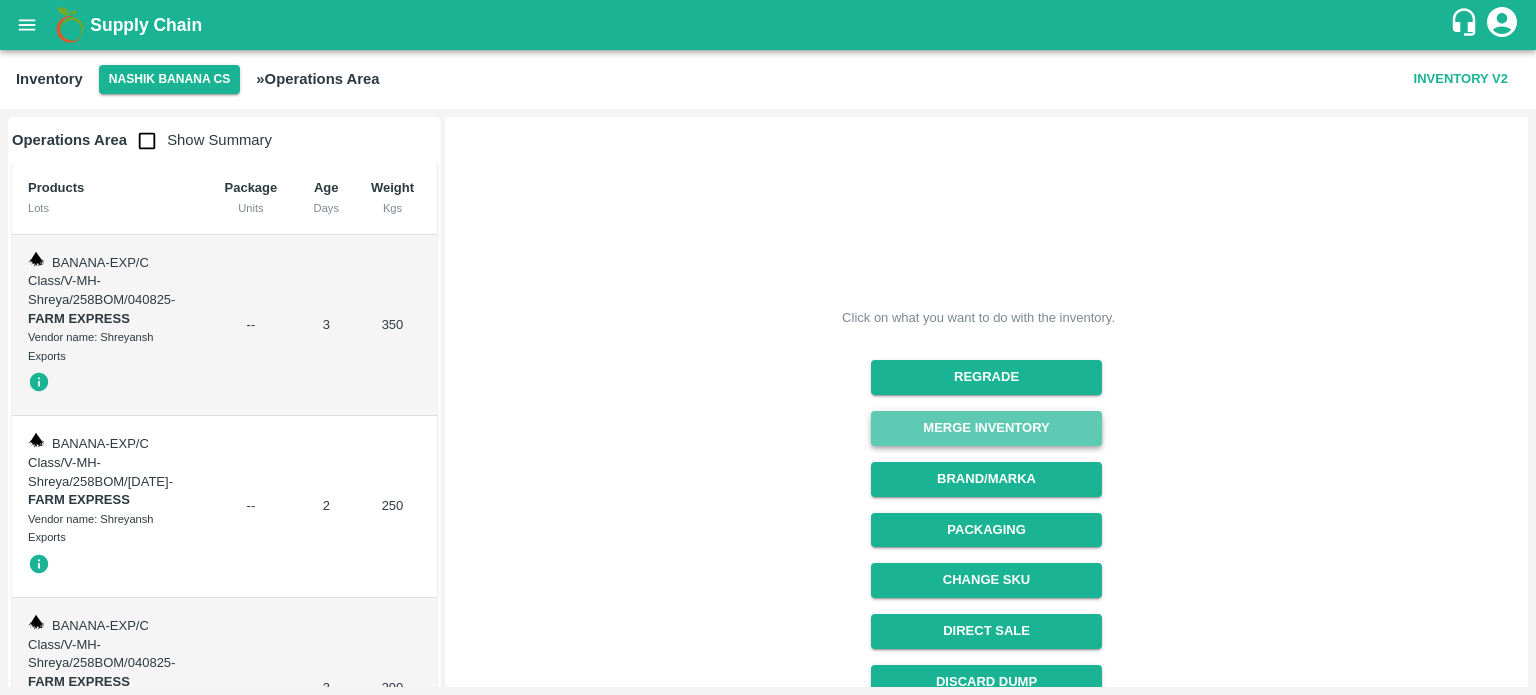 click on "Merge Inventory" at bounding box center [986, 428] 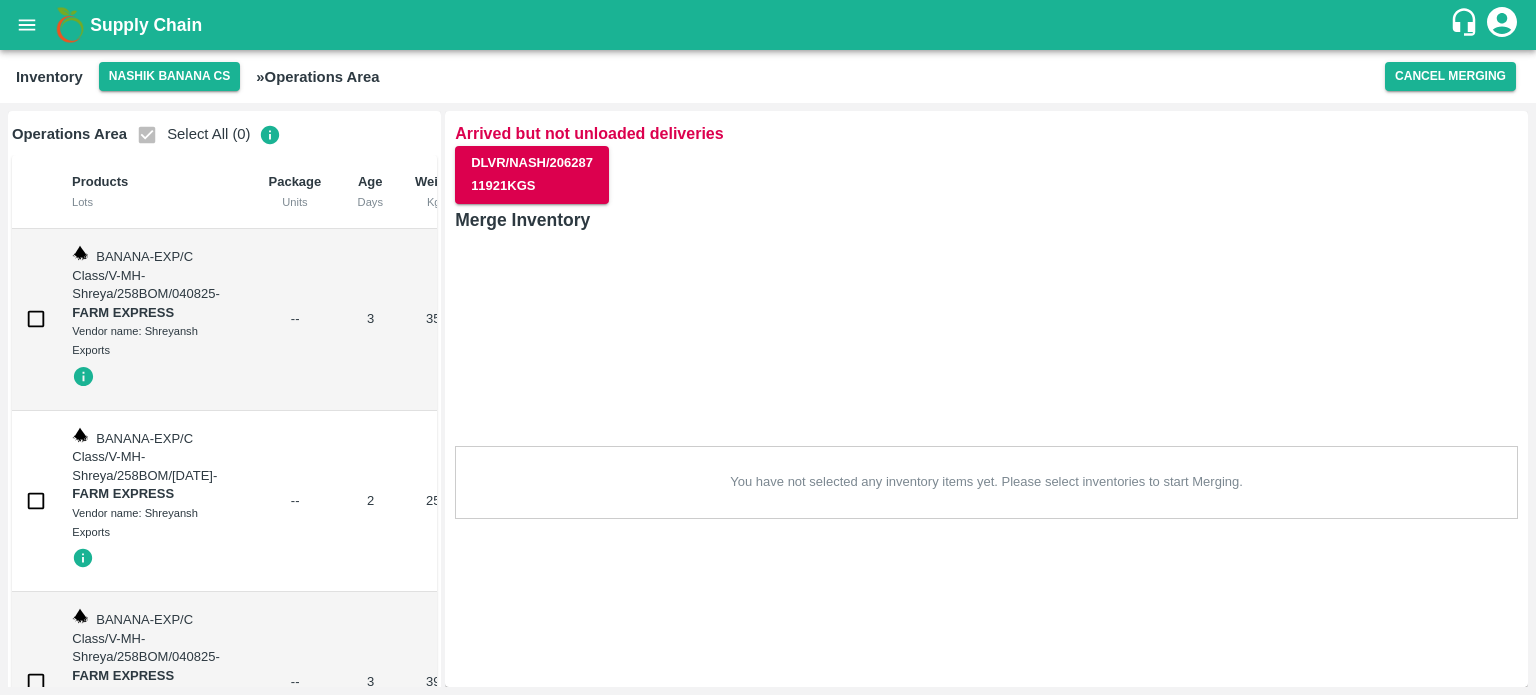 scroll, scrollTop: 0, scrollLeft: 0, axis: both 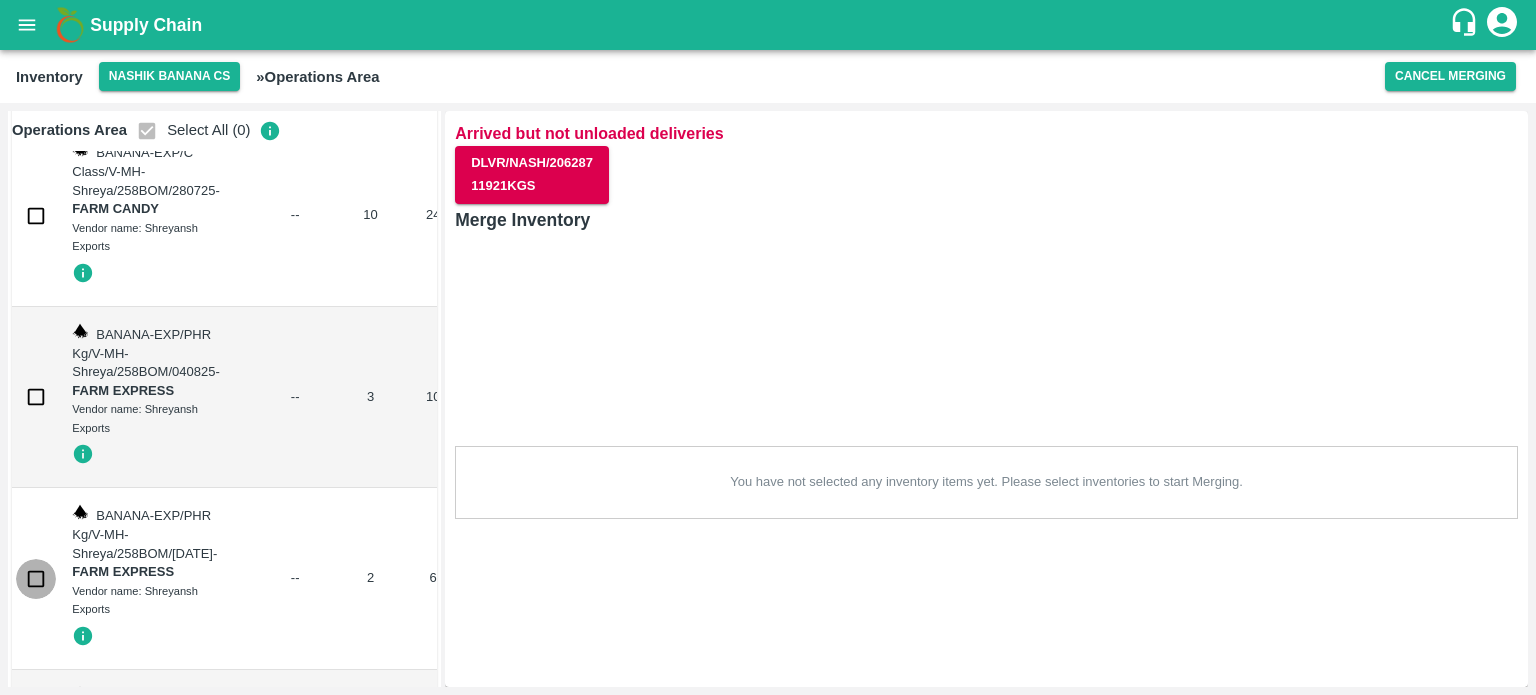 click at bounding box center [36, 579] 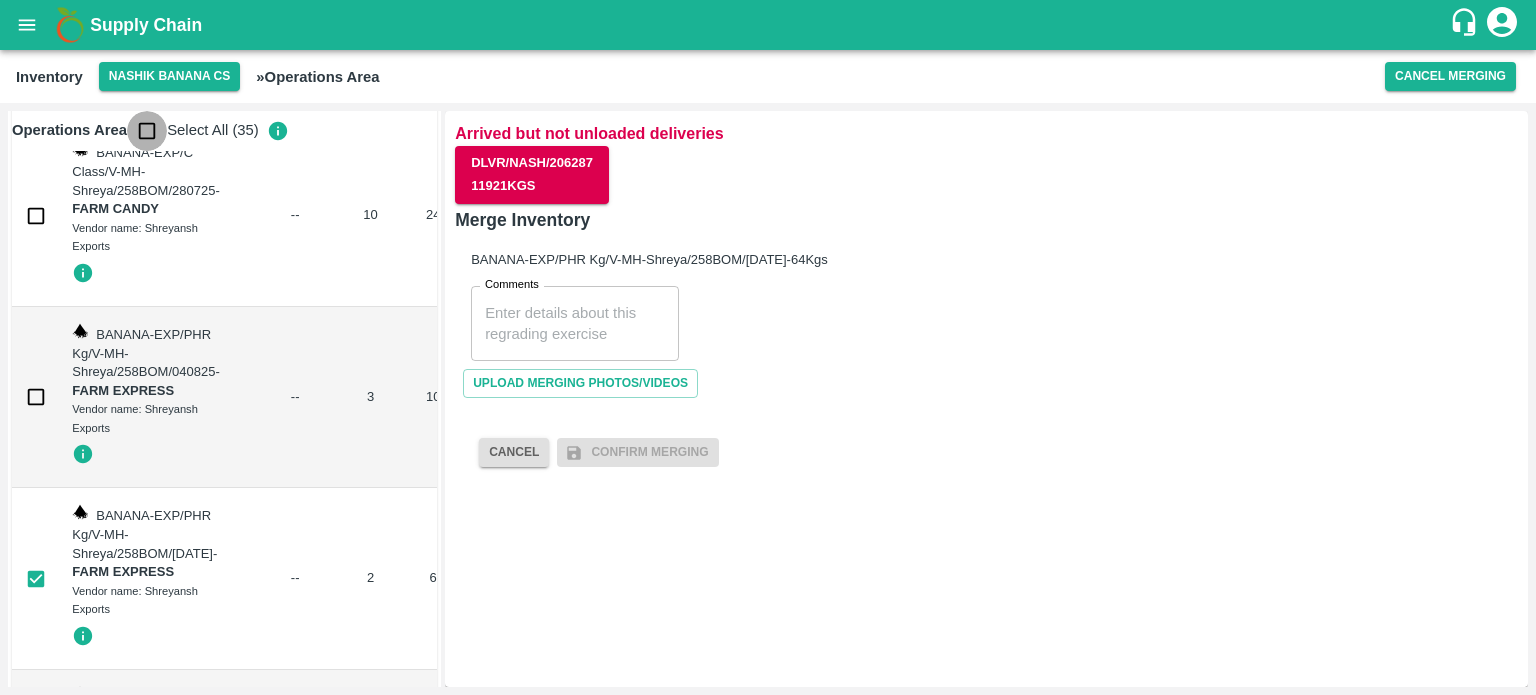 click at bounding box center [147, 131] 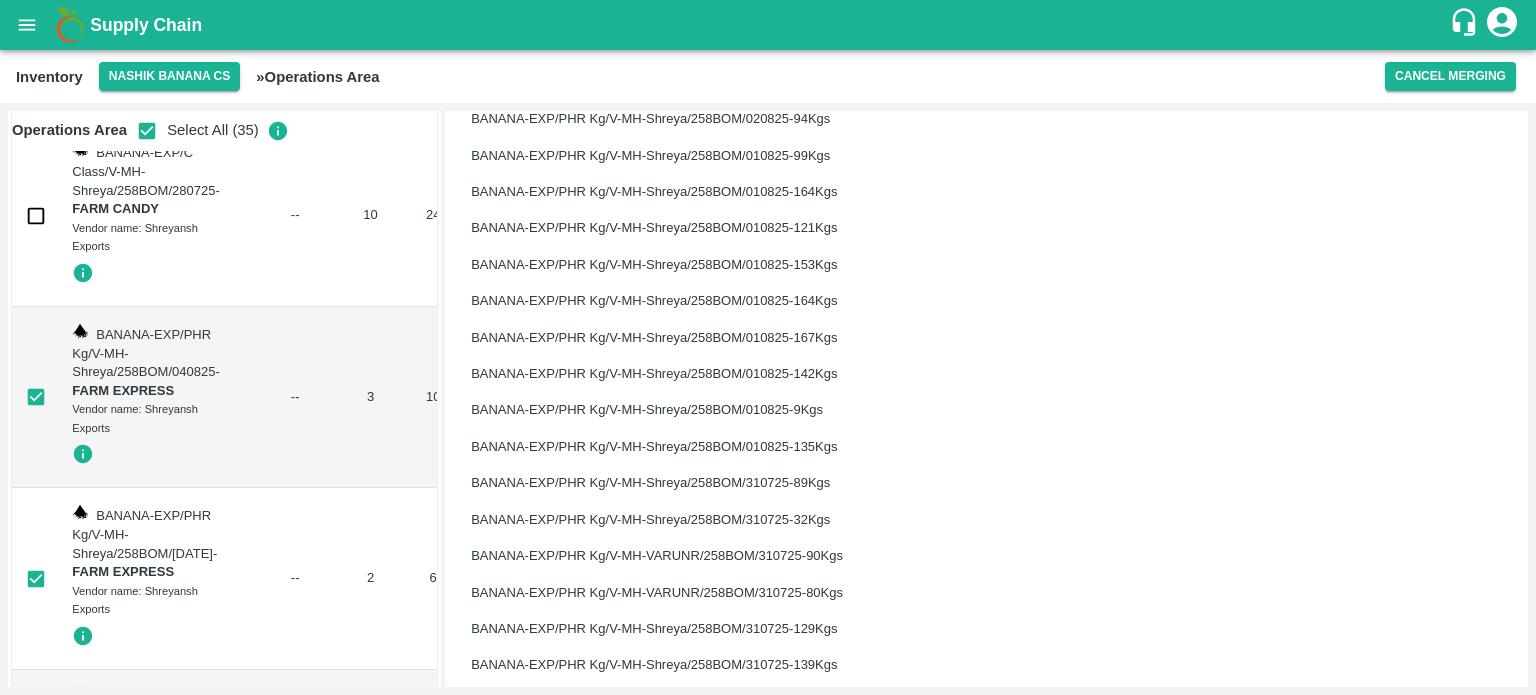 scroll, scrollTop: 1043, scrollLeft: 0, axis: vertical 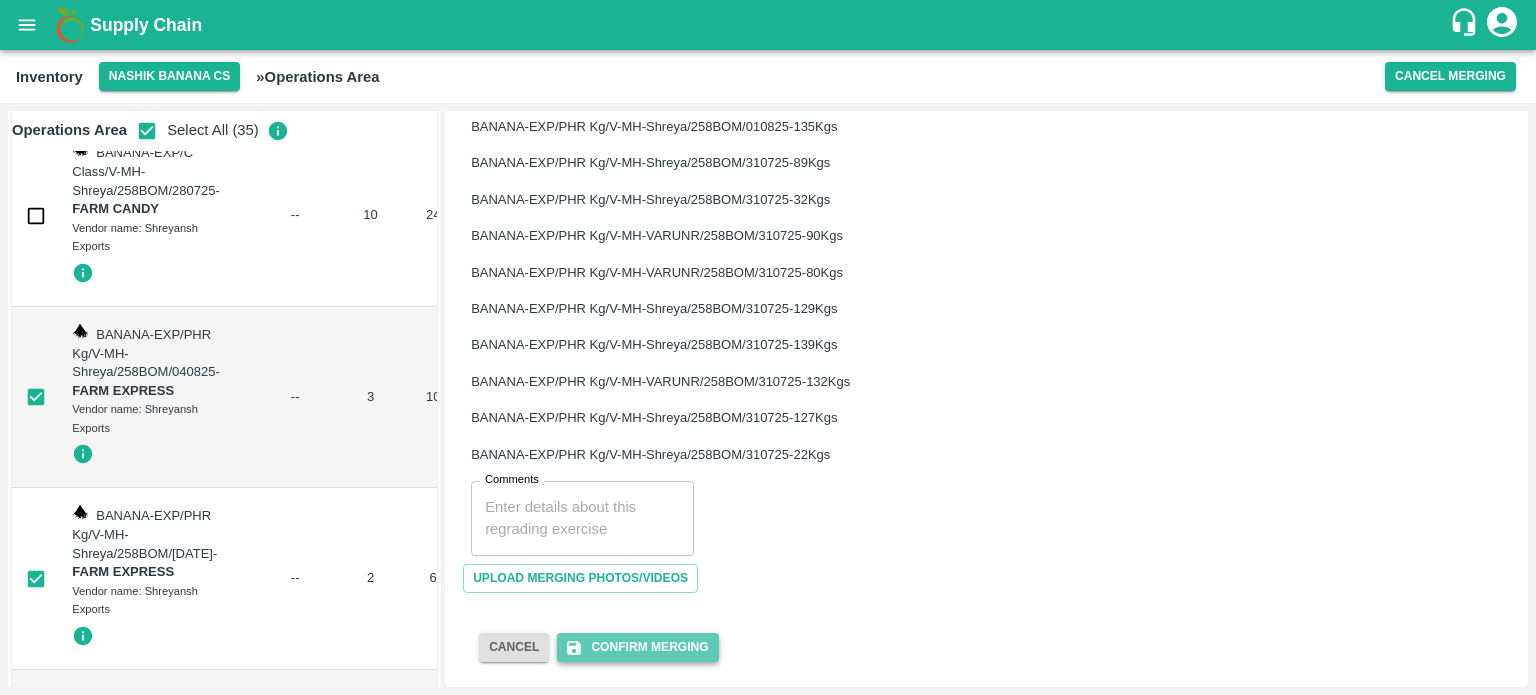 click on "Confirm Merging" at bounding box center [637, 647] 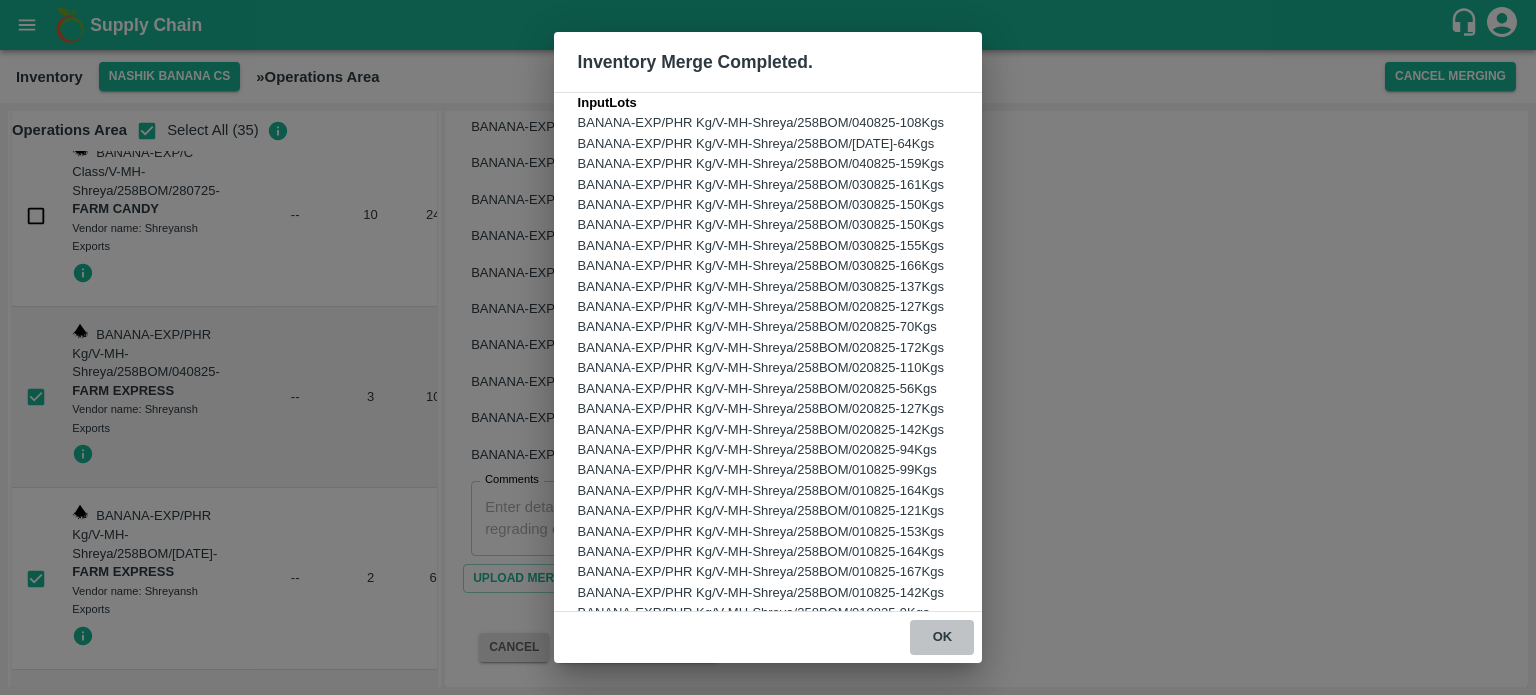 click on "ok" at bounding box center (942, 637) 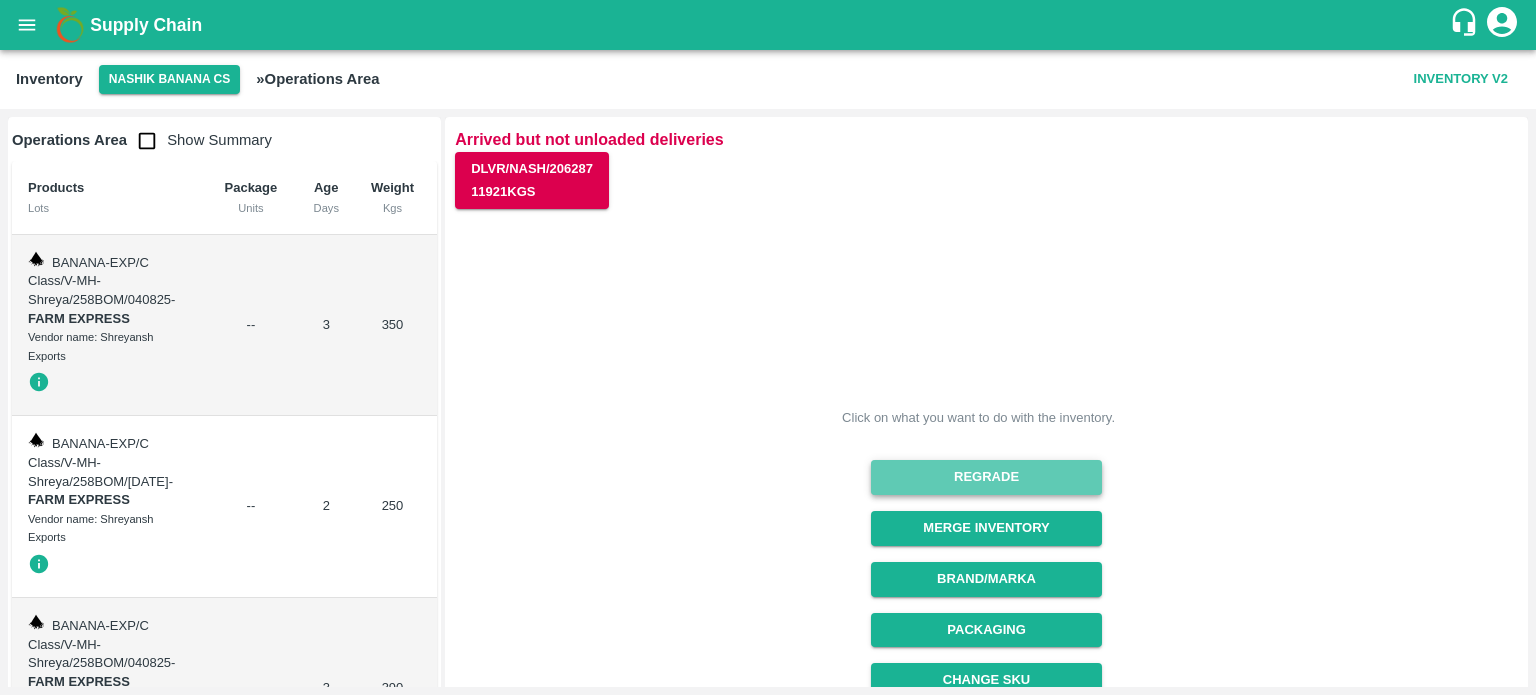 click on "Regrade" at bounding box center (986, 477) 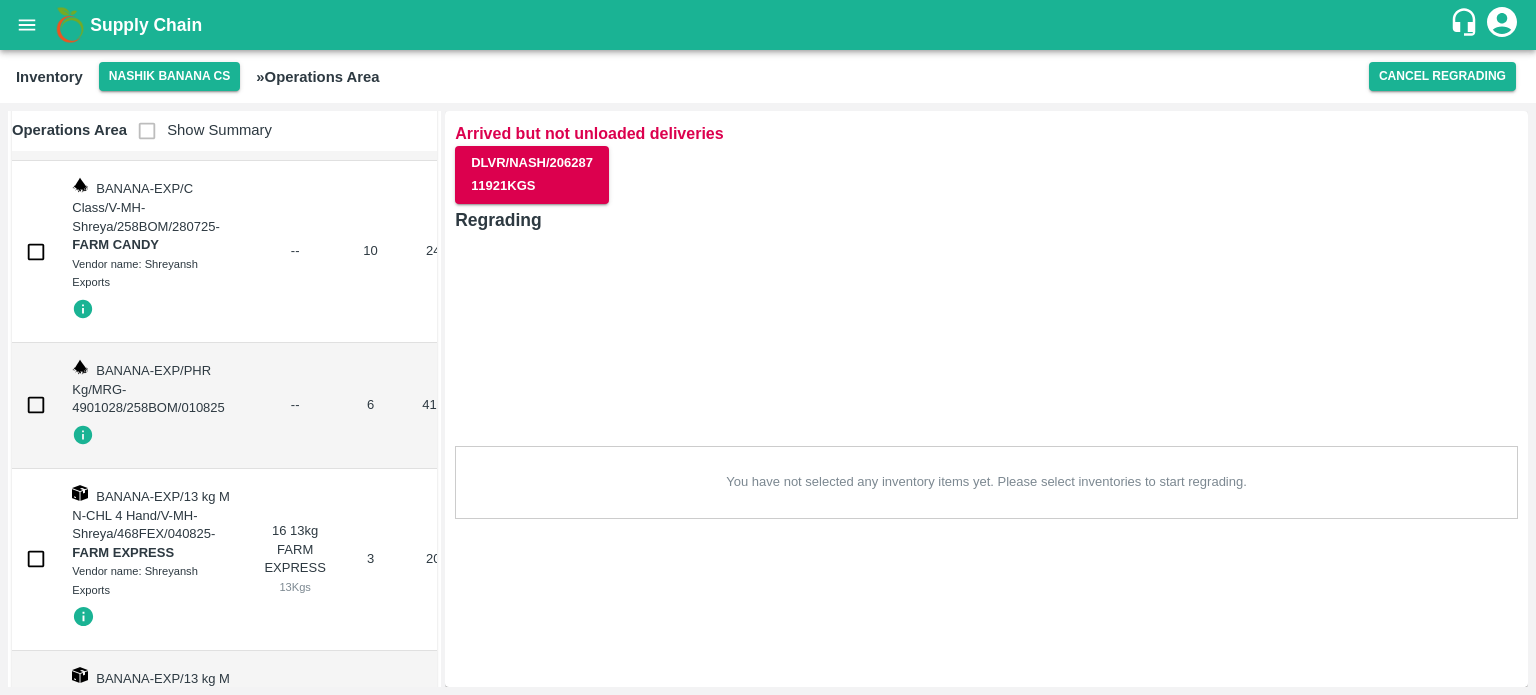 scroll, scrollTop: 10776, scrollLeft: 0, axis: vertical 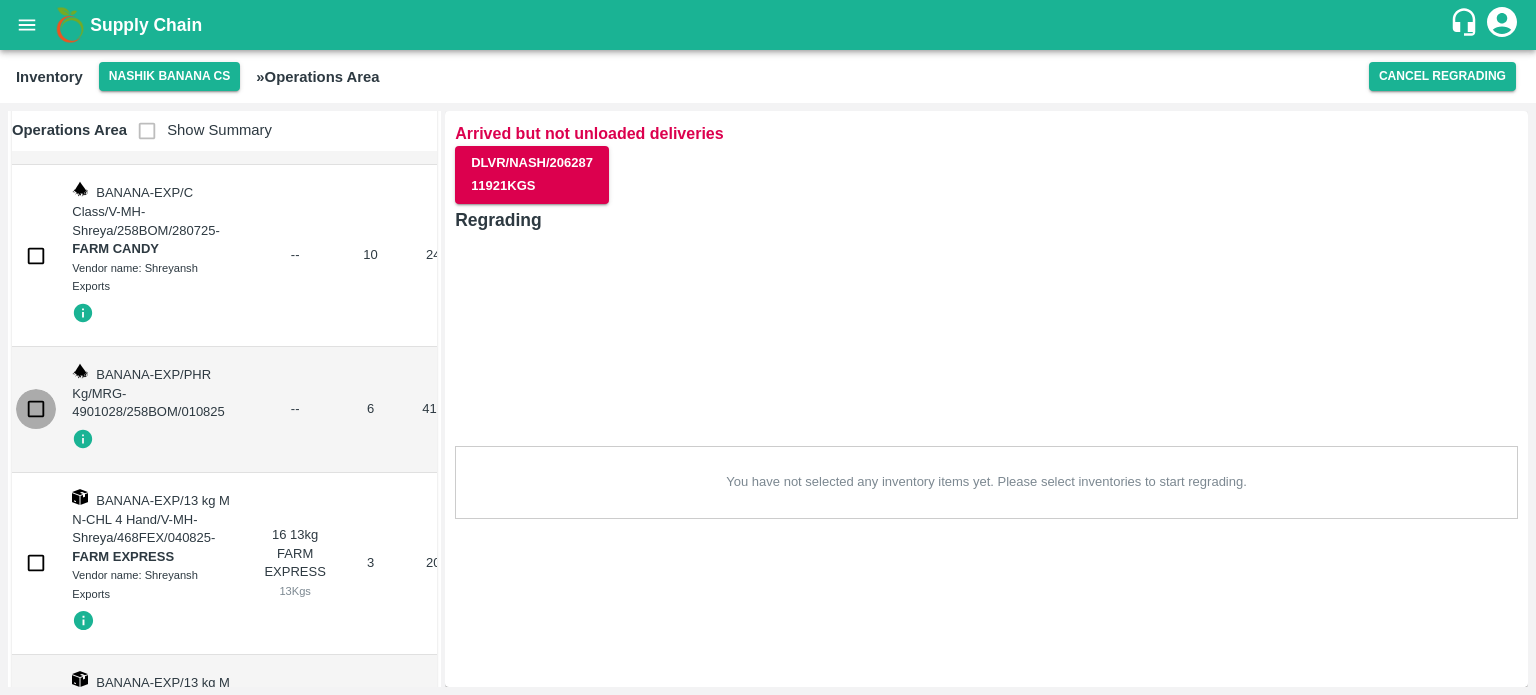 click at bounding box center (36, 409) 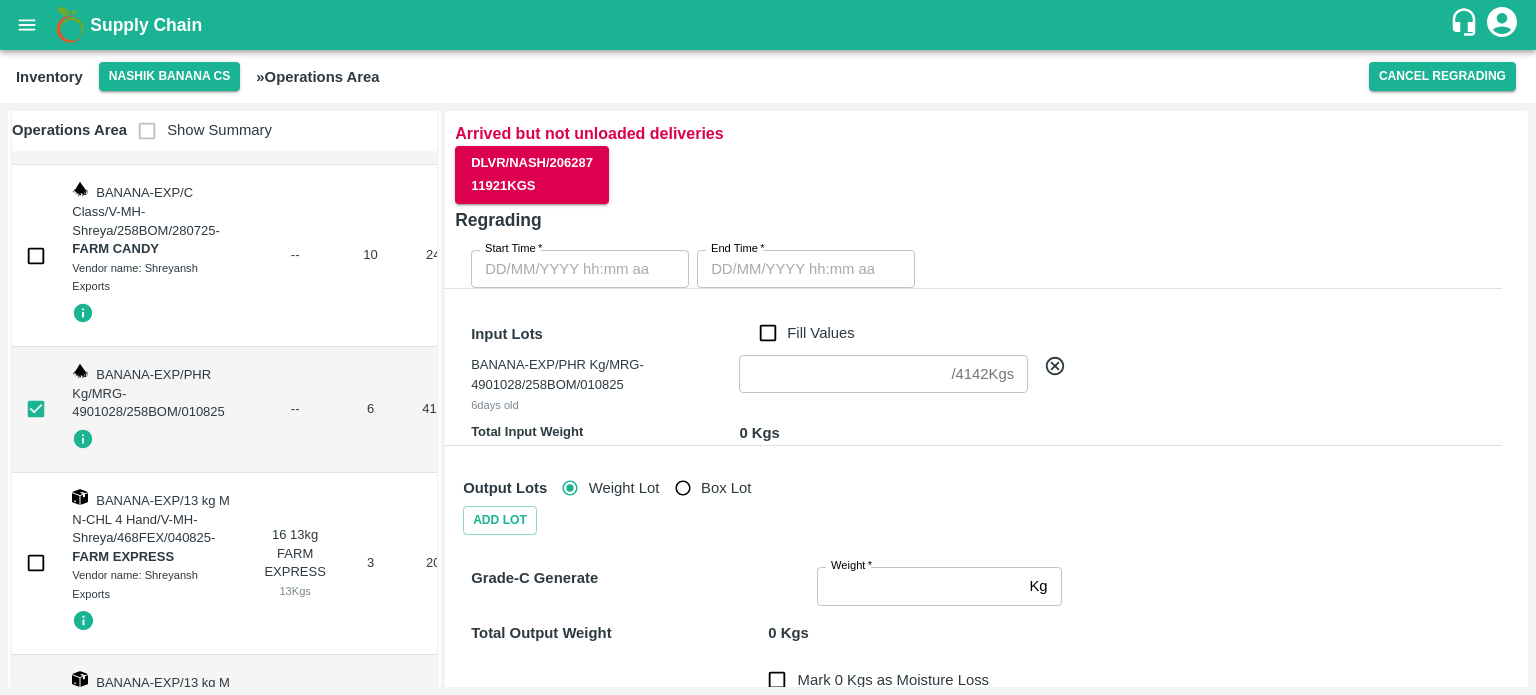 type on "DD/MM/YYYY hh:mm aa" 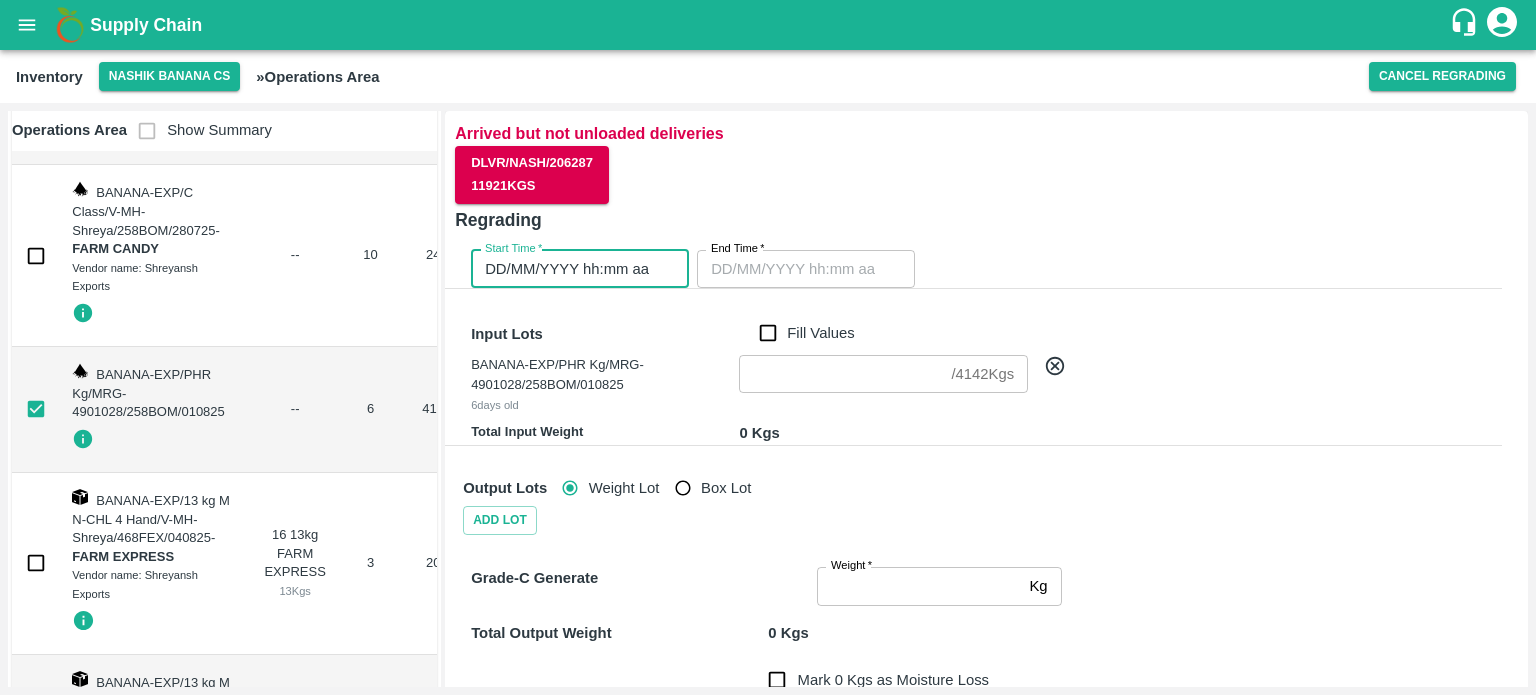 click on "DD/MM/YYYY hh:mm aa" at bounding box center [573, 269] 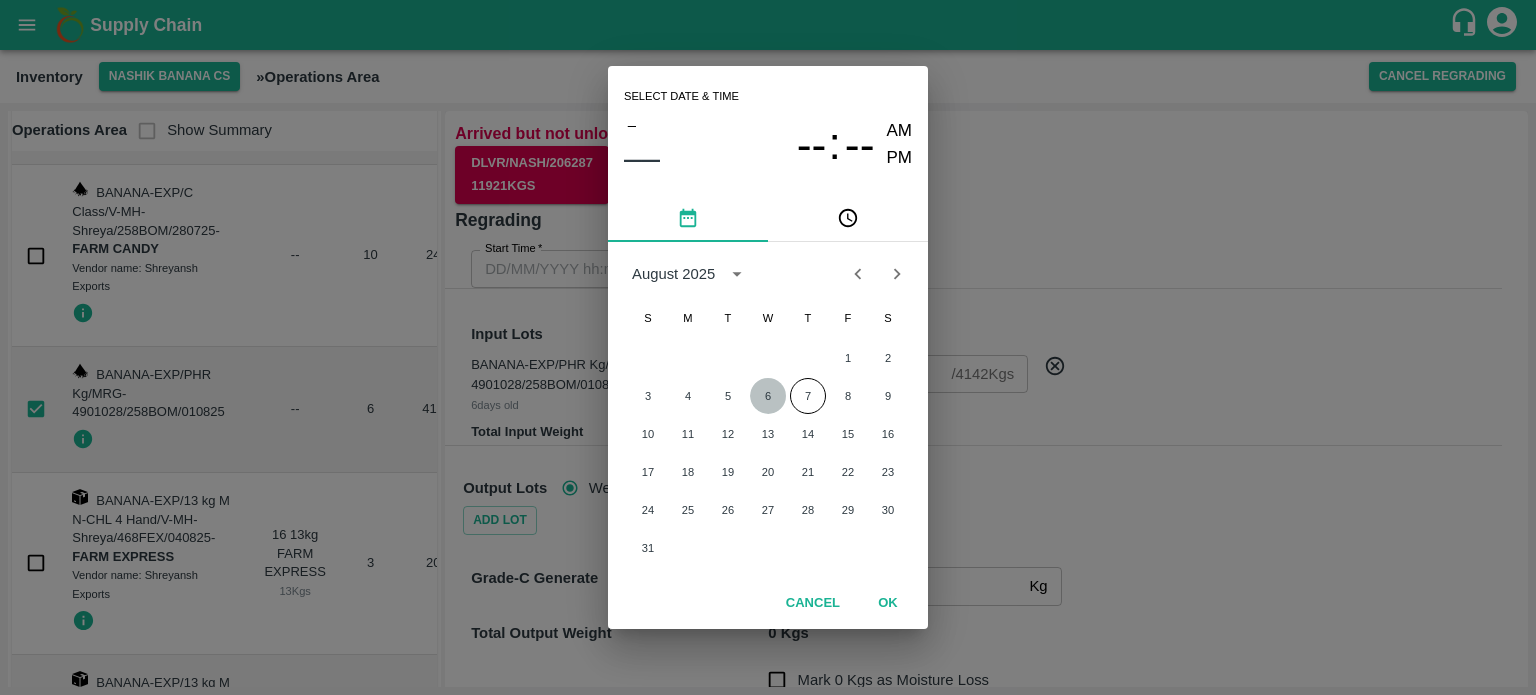 click on "6" at bounding box center [768, 396] 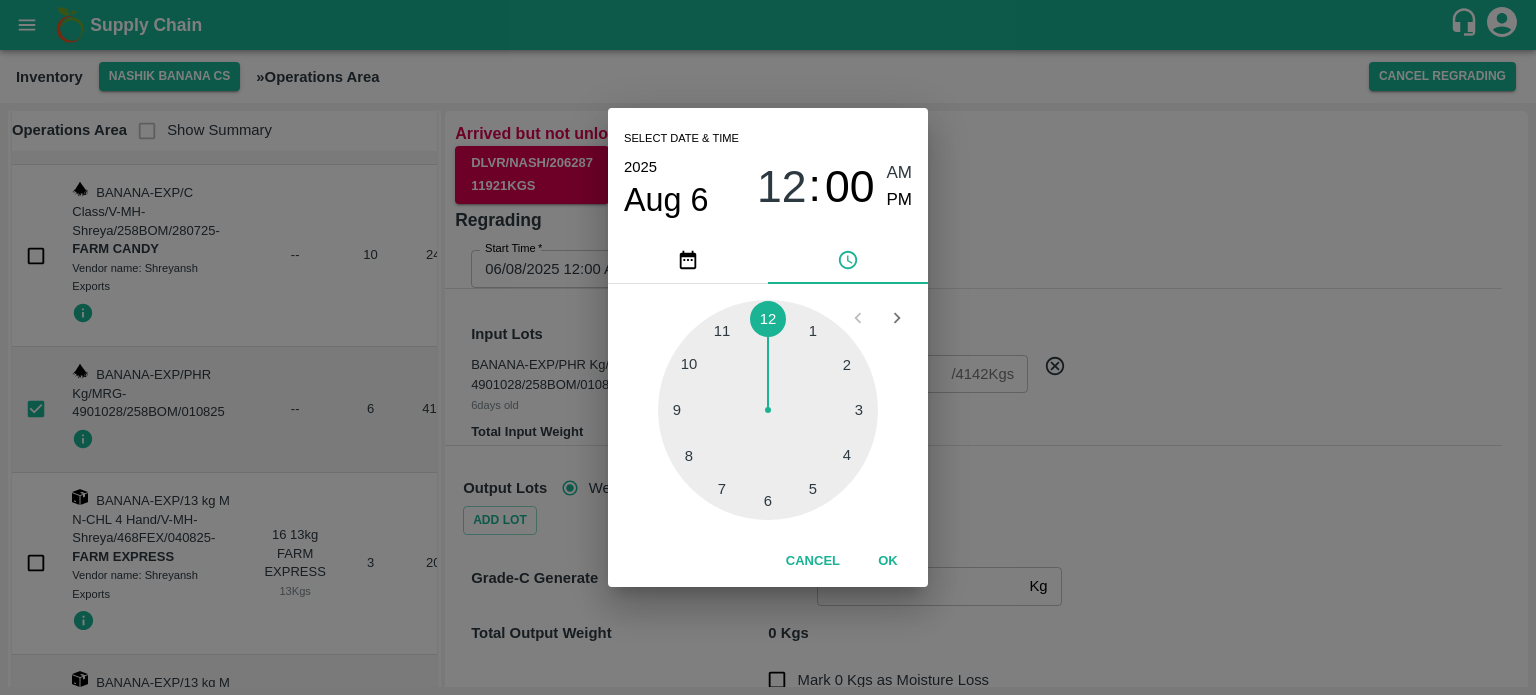 click at bounding box center (768, 410) 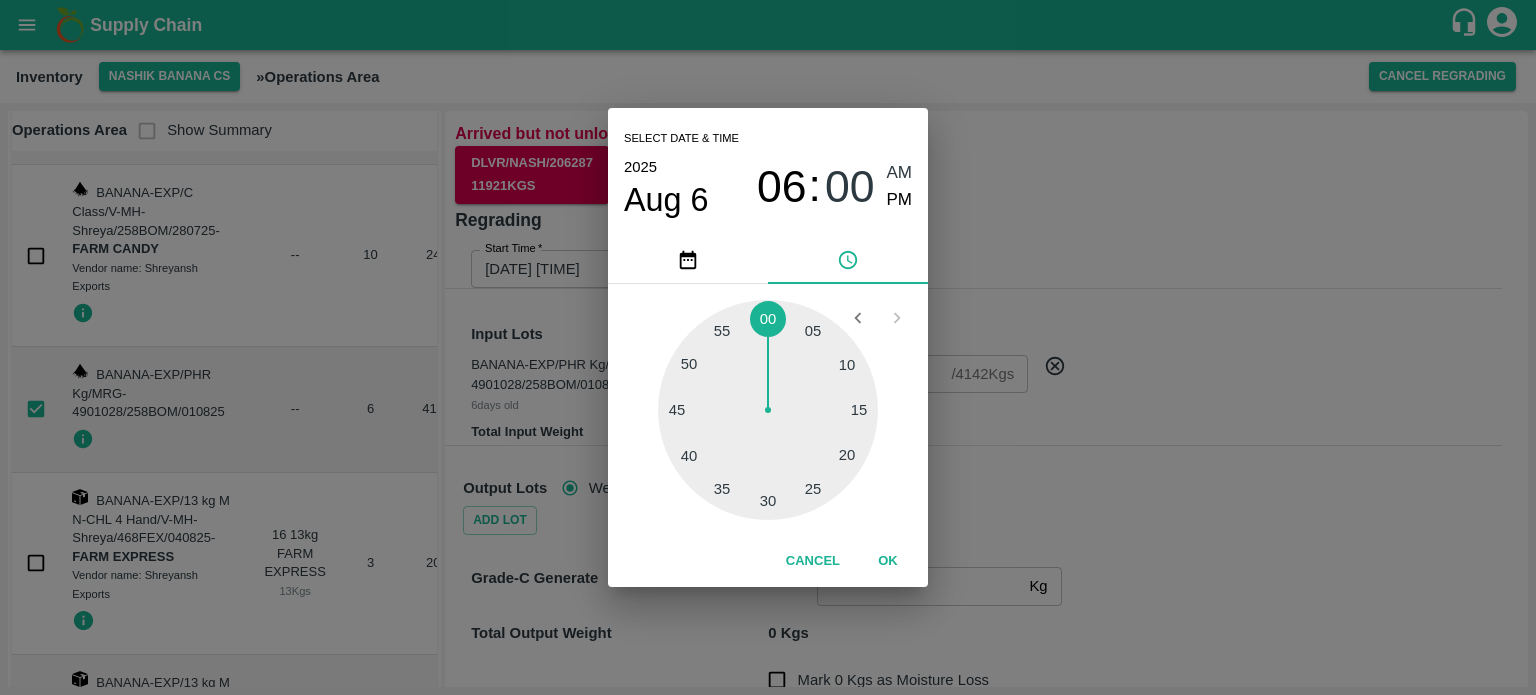 click on "Select date & time 2025 Aug 6 06 : 00 AM PM 05 10 15 20 25 30 35 40 45 50 55 00 Cancel OK" at bounding box center [768, 347] 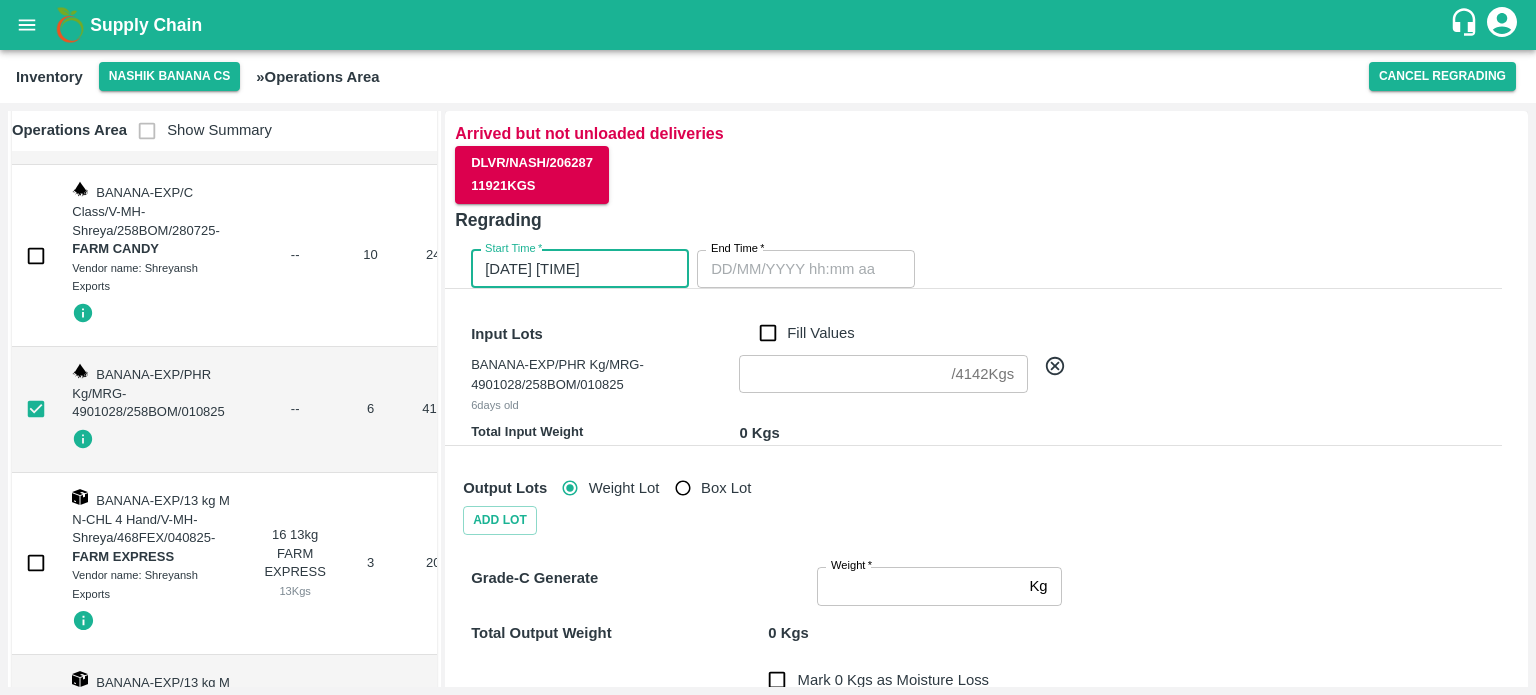 type on "DD/MM/YYYY hh:mm aa" 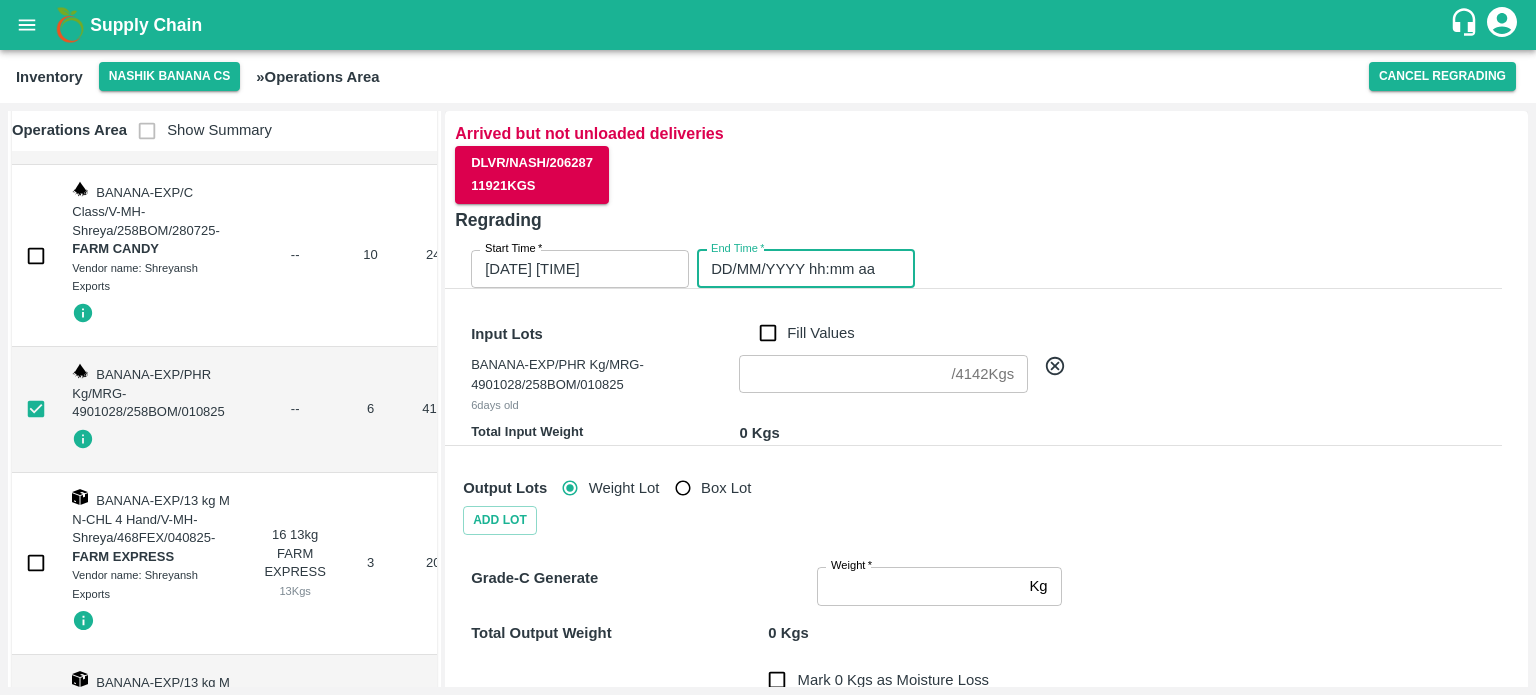 click on "DD/MM/YYYY hh:mm aa" at bounding box center [799, 269] 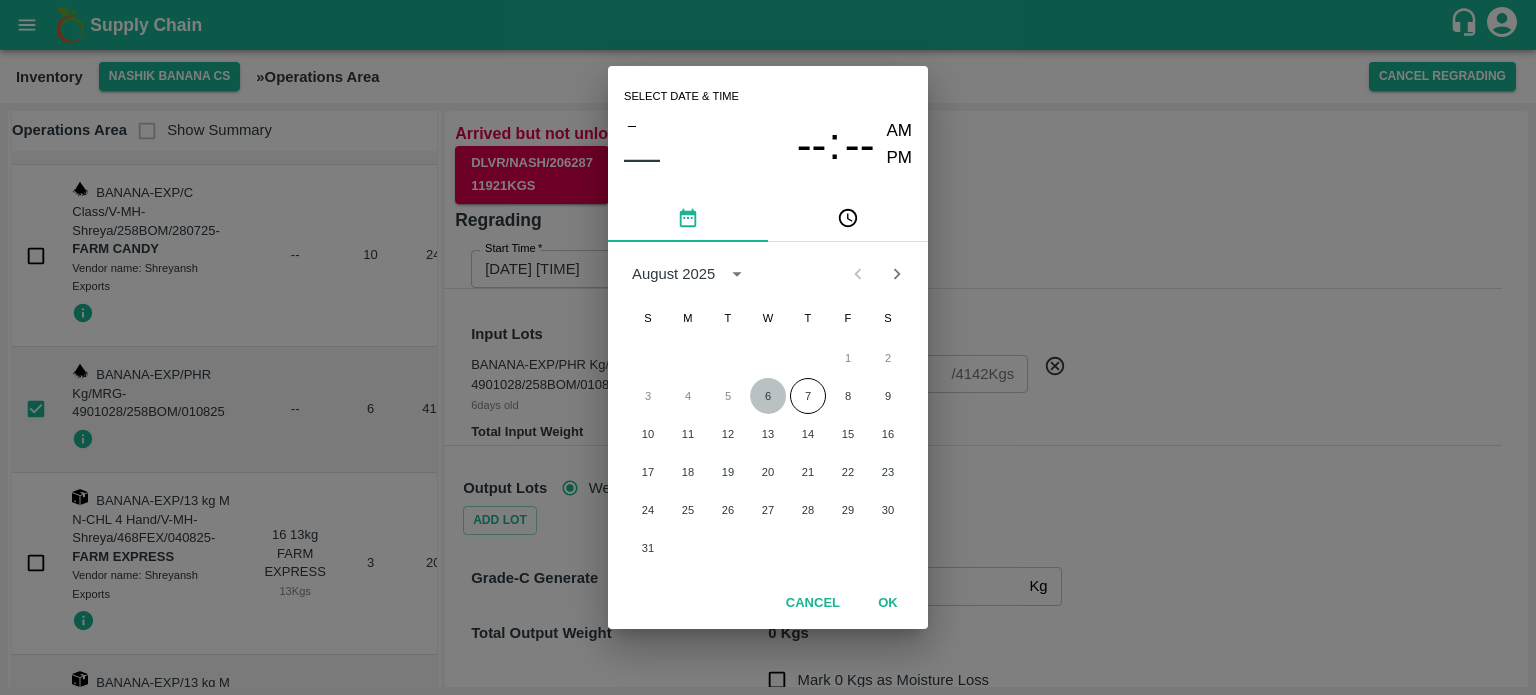 click on "6" at bounding box center (768, 396) 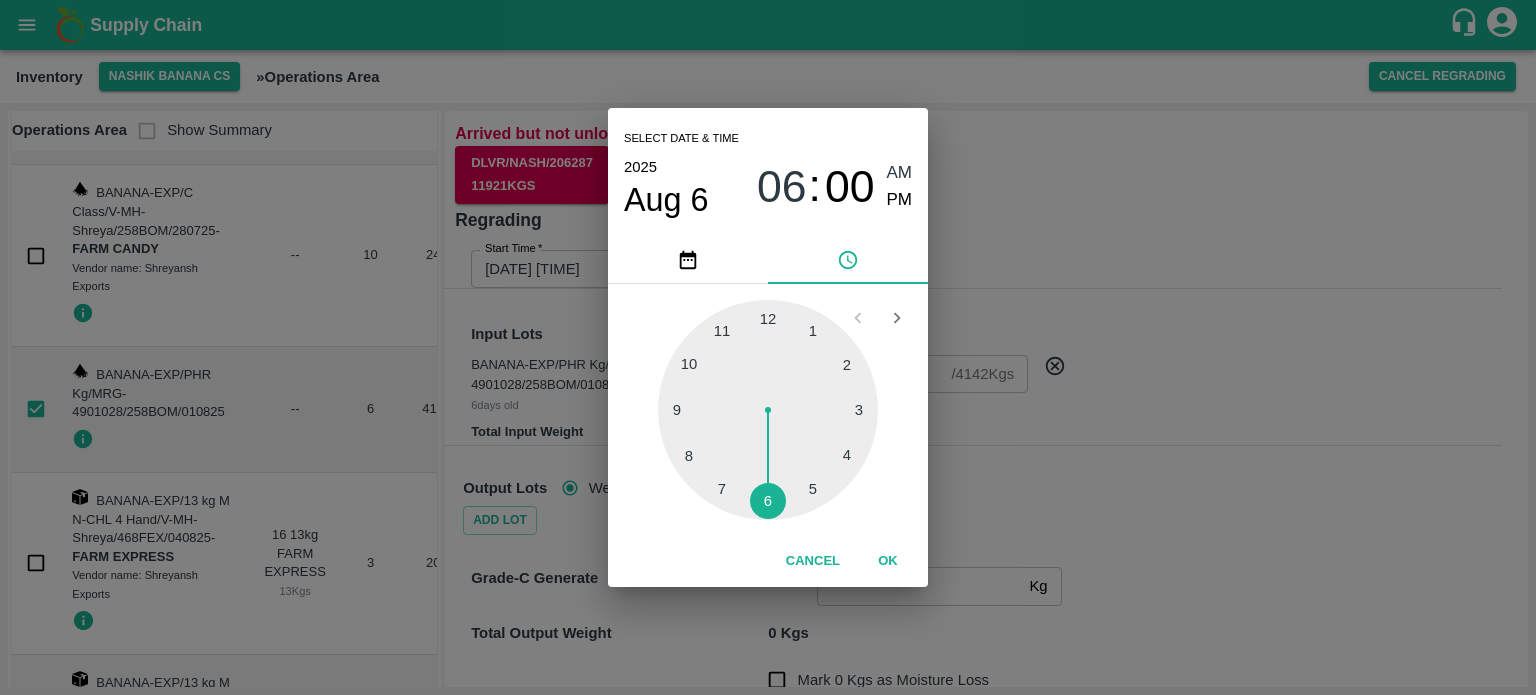 click at bounding box center [768, 410] 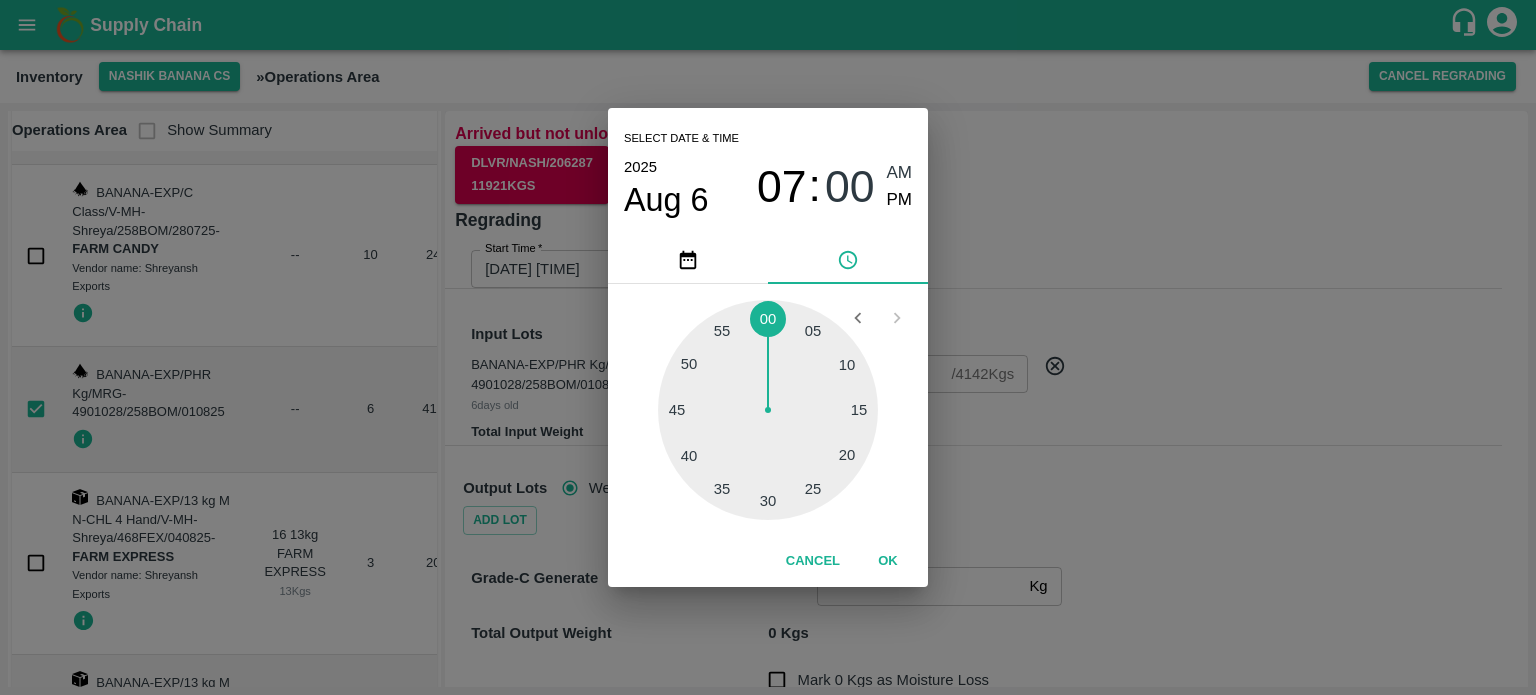 click on "Select date & time 2025 Aug 6 07 : 00 AM PM 05 10 15 20 25 30 35 40 45 50 55 00 Cancel OK" at bounding box center [768, 347] 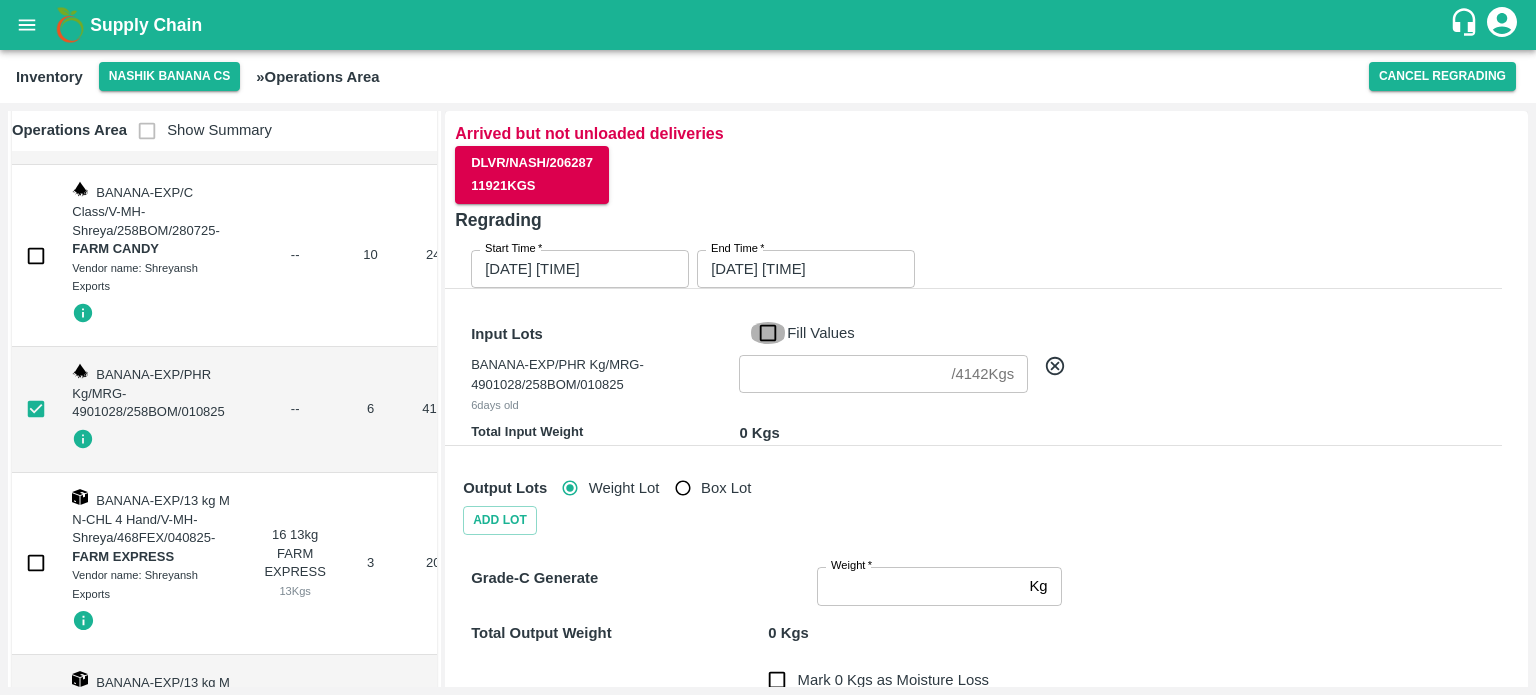 click on "Fill Values" at bounding box center [768, 333] 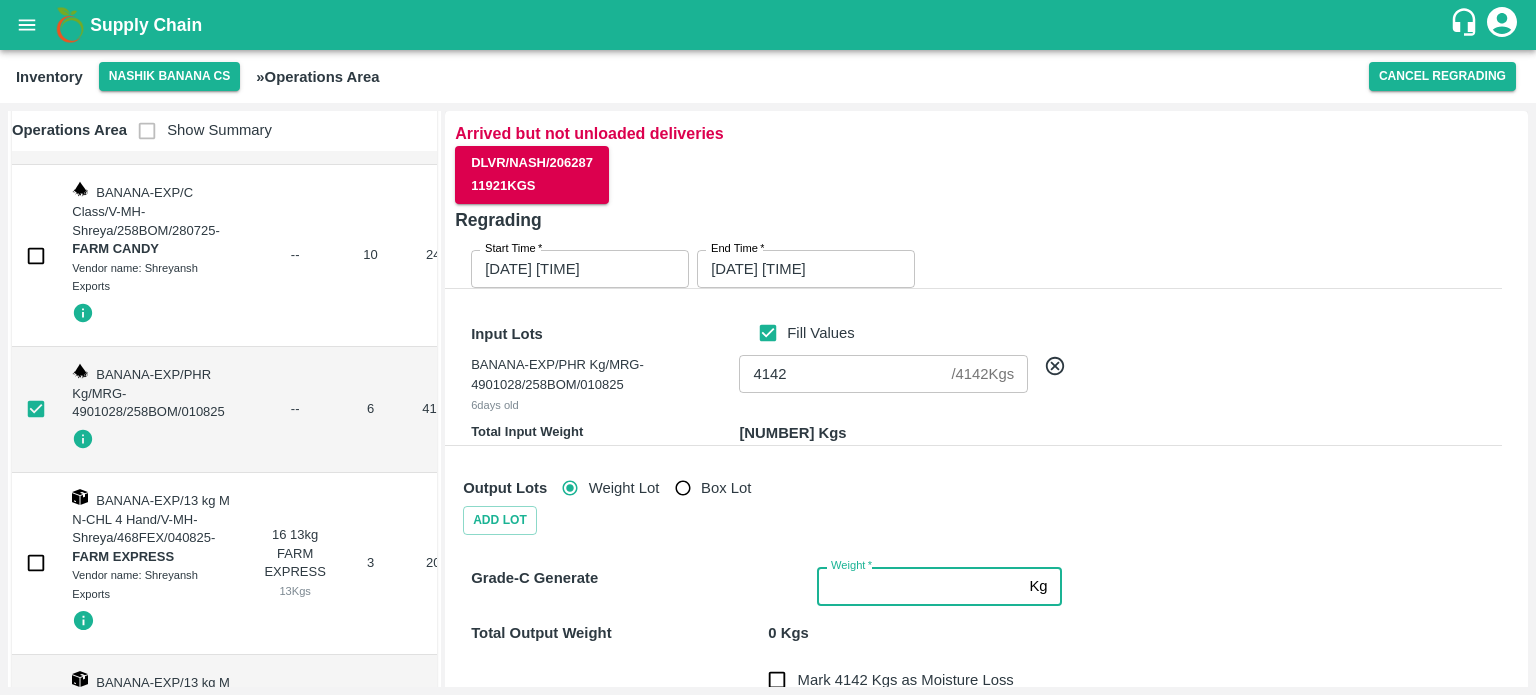 click on "Weight   *" at bounding box center [919, 586] 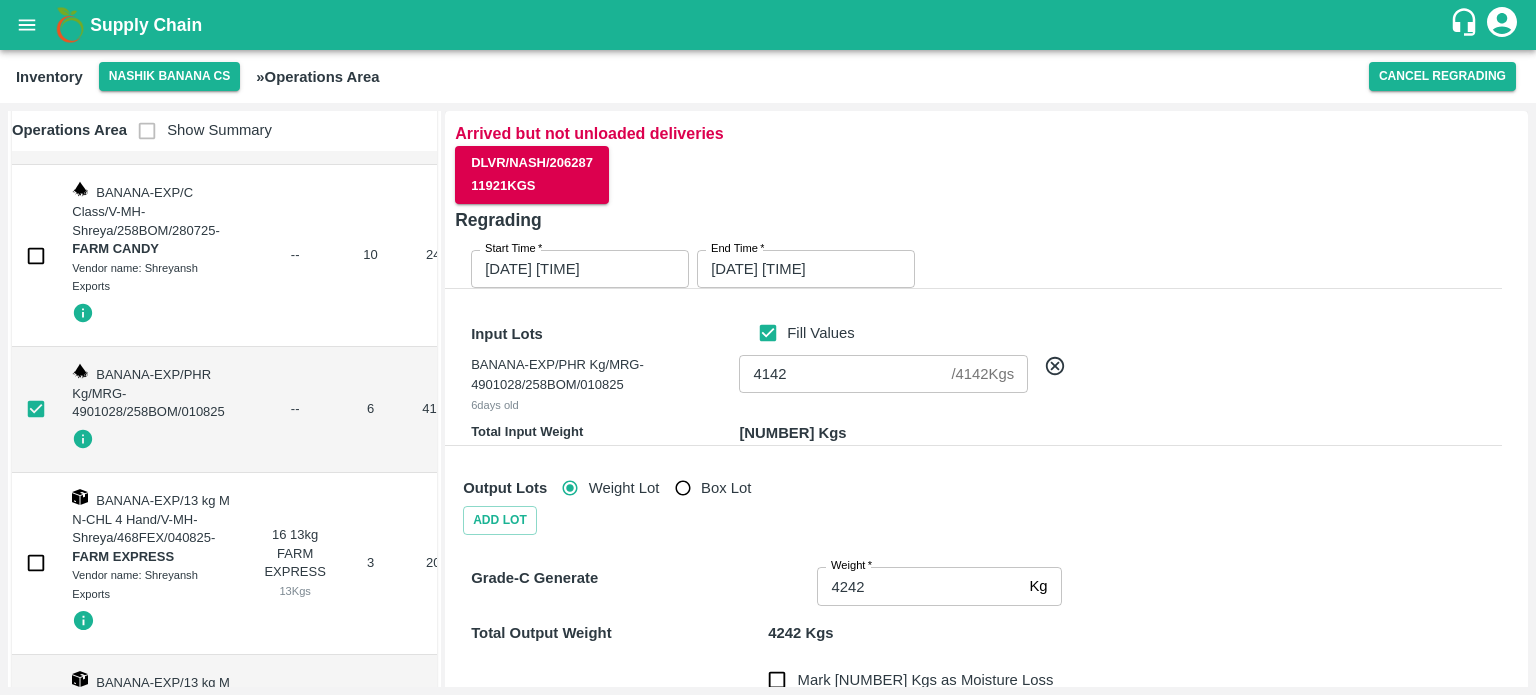 click on "Grade-C Generate Weight   * 4242 Kg Weight Total Output Weight 4242 Kgs Mark -[NUMBER] Kgs as Moisture Loss Comments x Comments Upload Regrading Photos/Videos Upload Grade-C Photos/Videos" at bounding box center (962, 700) 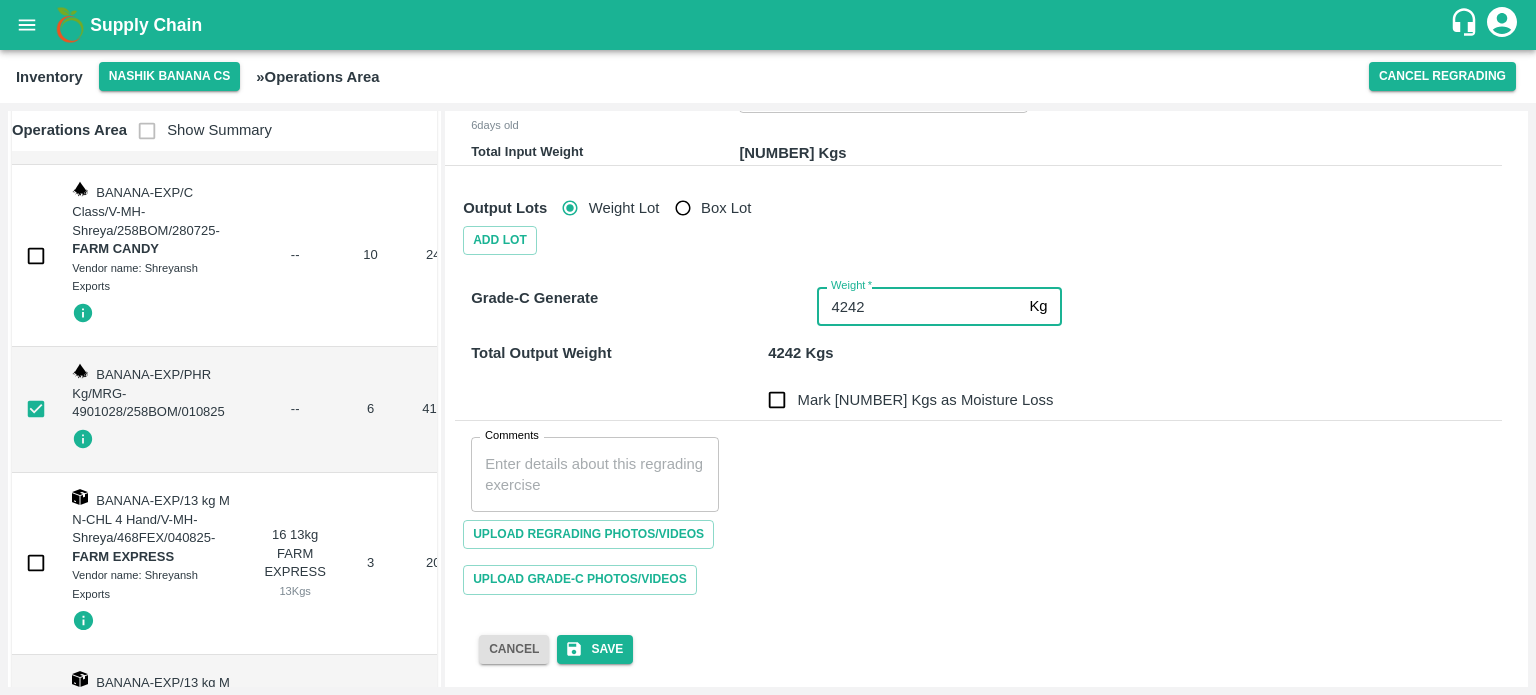 click on "4242" at bounding box center [919, 306] 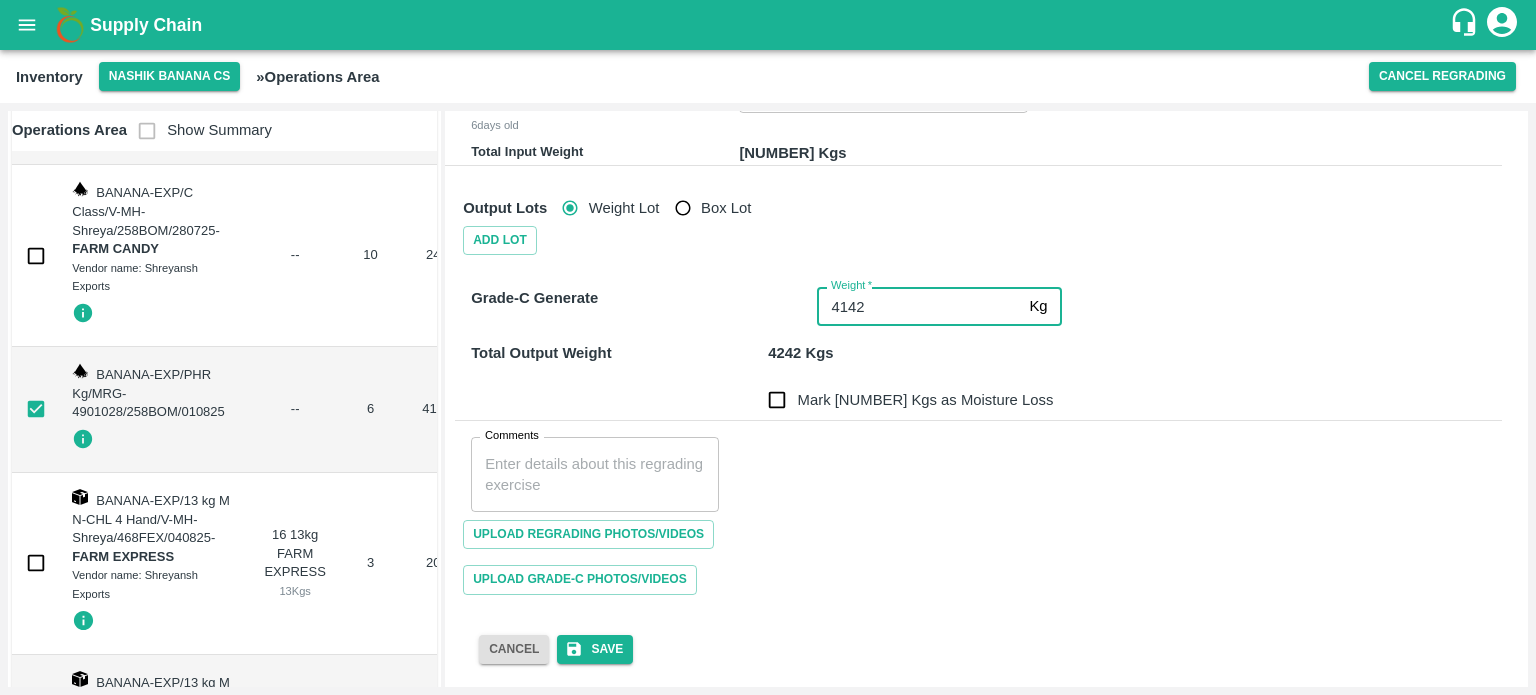 type on "4142" 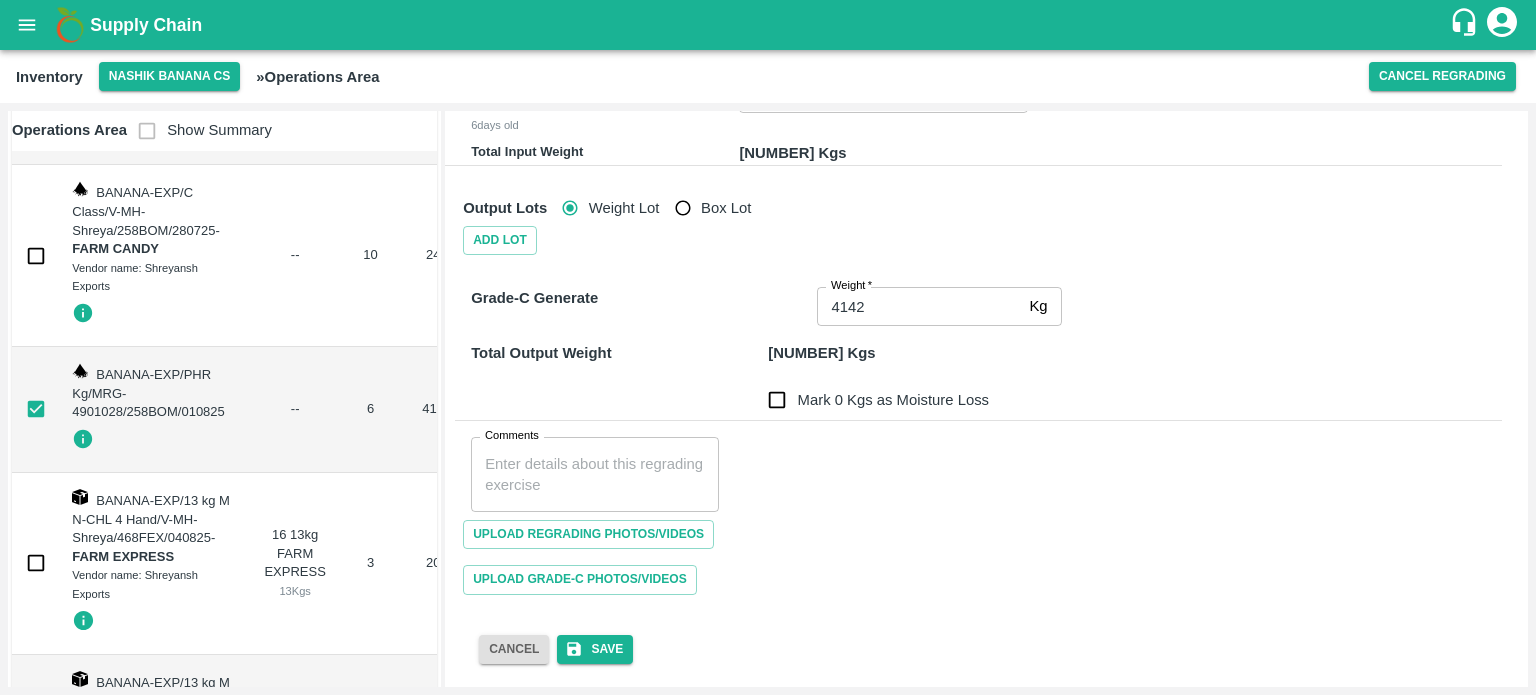 click on "Mark 0 Kgs as Moisture Loss" at bounding box center [974, 388] 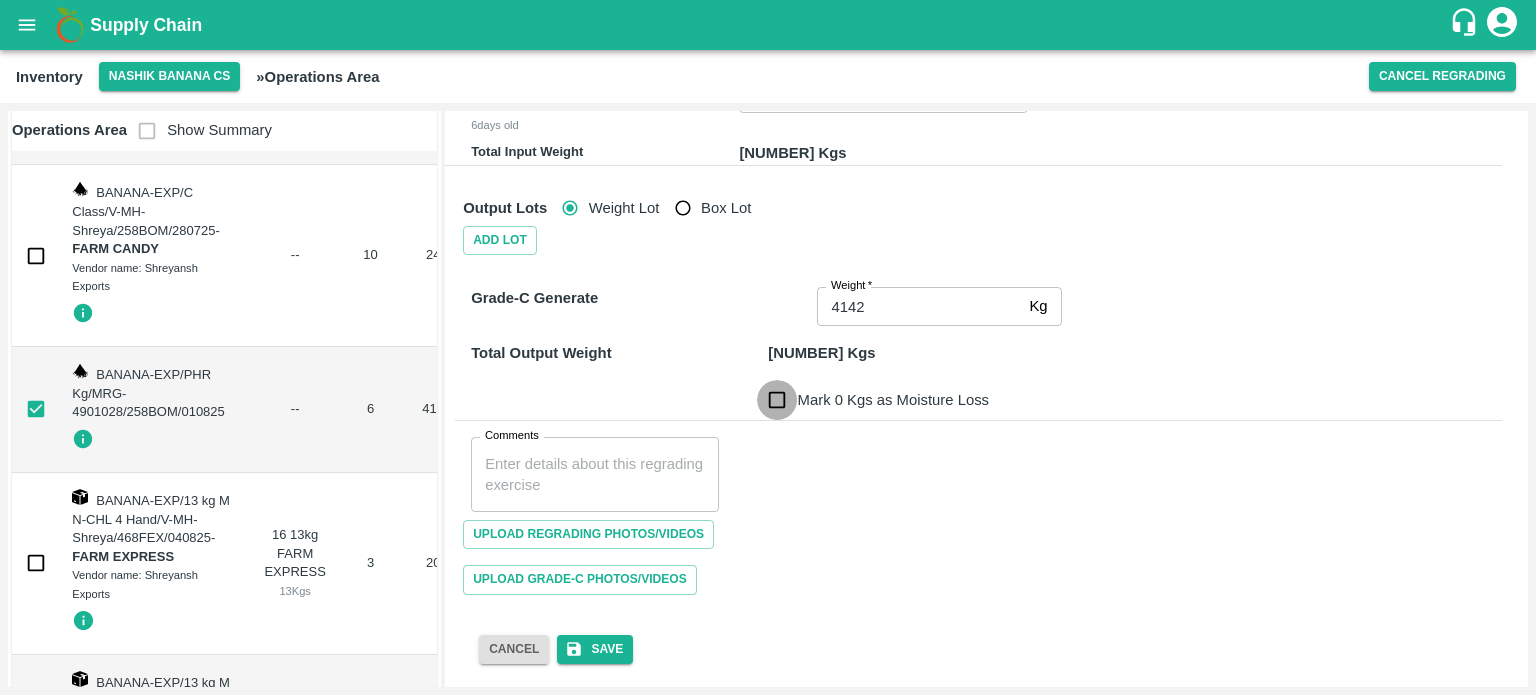 click on "Mark 0 Kgs as Moisture Loss" at bounding box center [777, 400] 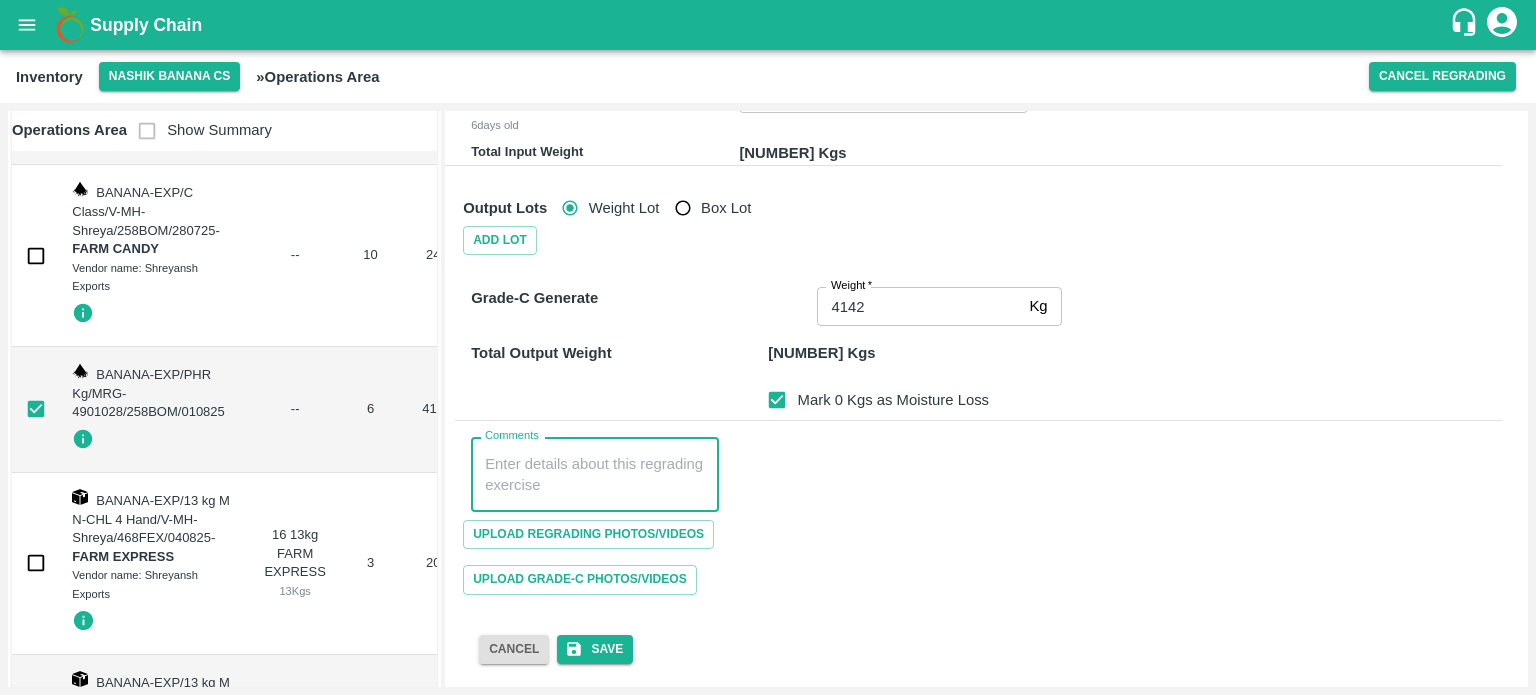 click on "Comments" at bounding box center (595, 475) 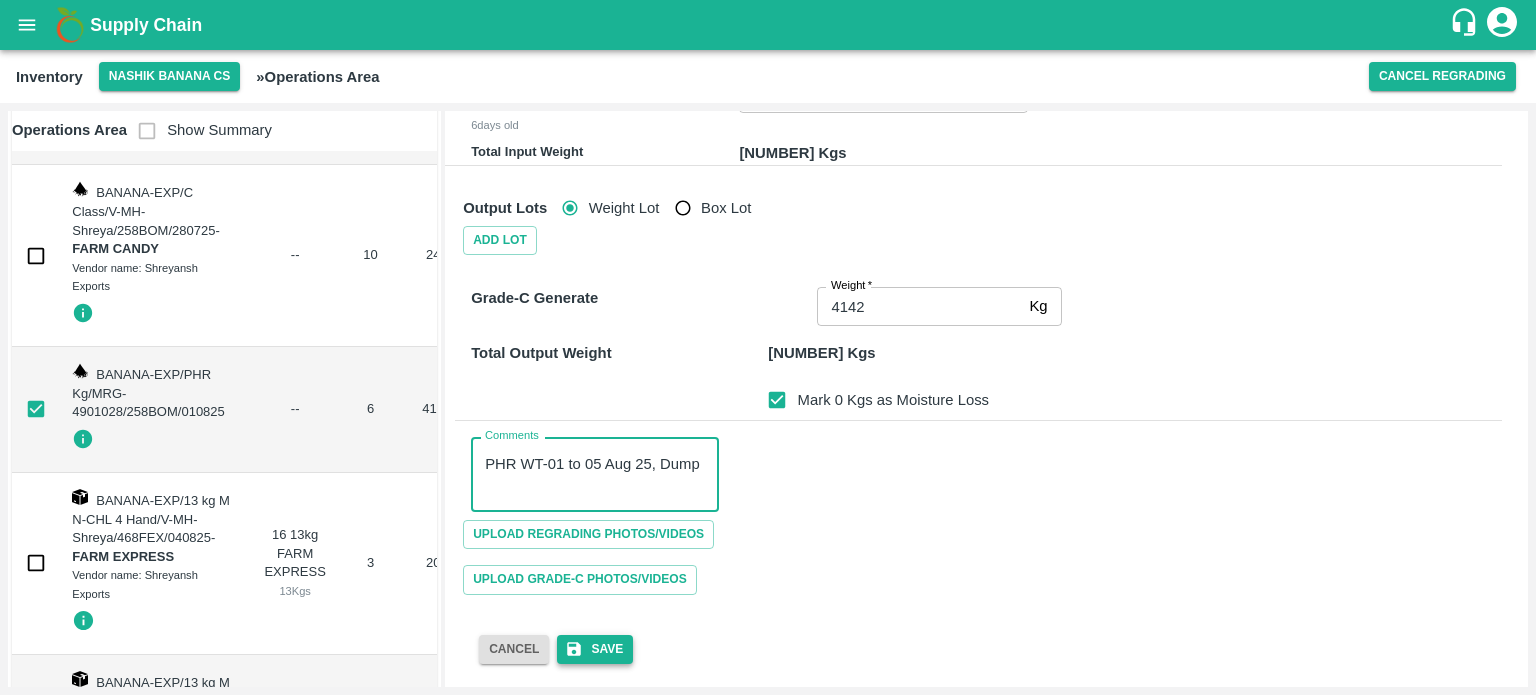 type on "PHR WT-01 to 05 Aug 25, Dump" 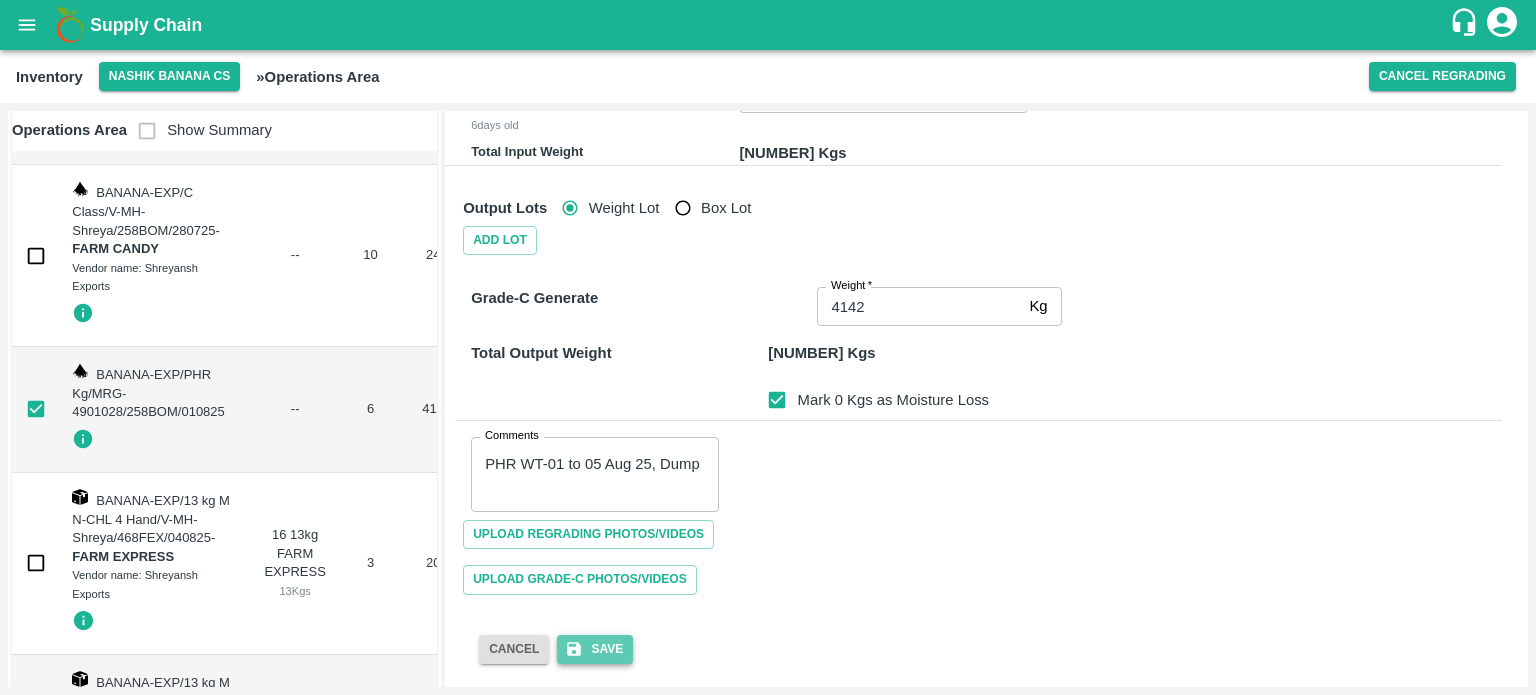 click on "Save" at bounding box center [595, 649] 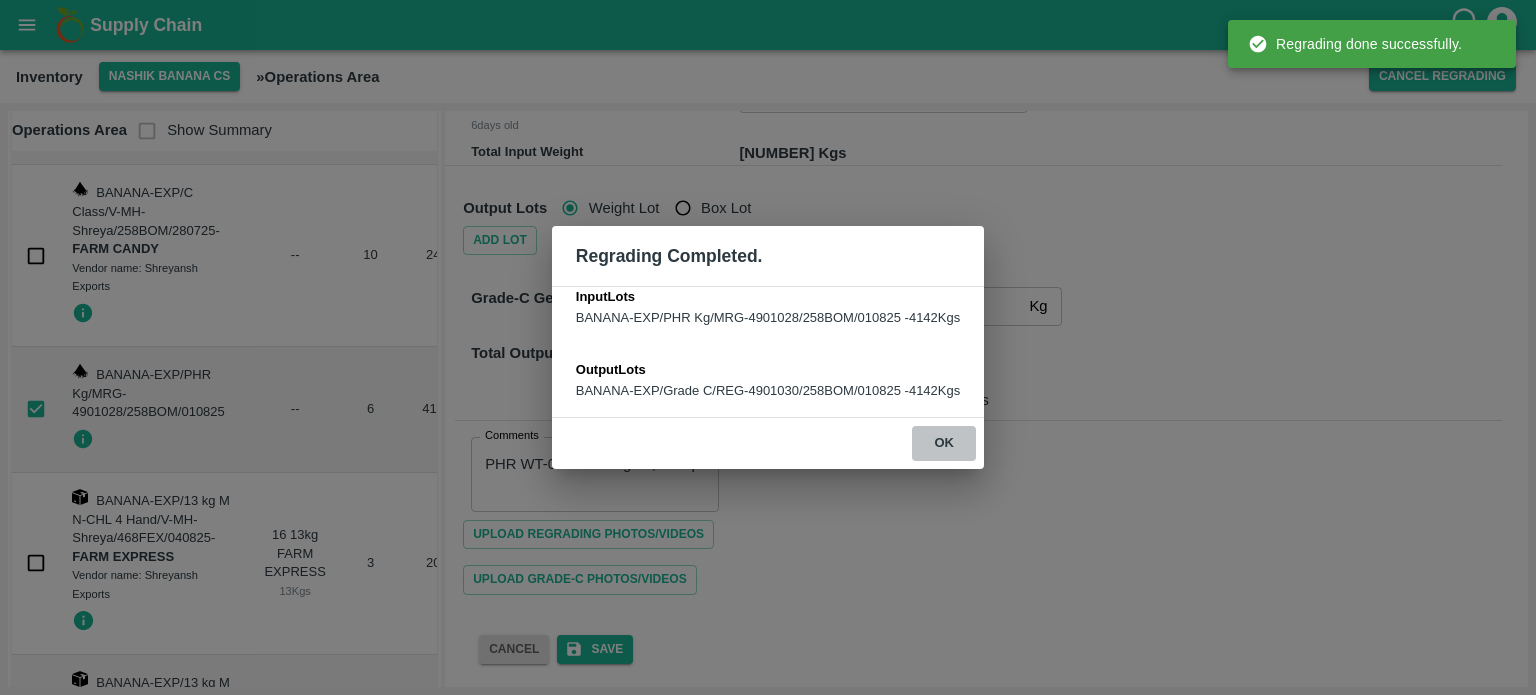 click on "ok" at bounding box center [944, 443] 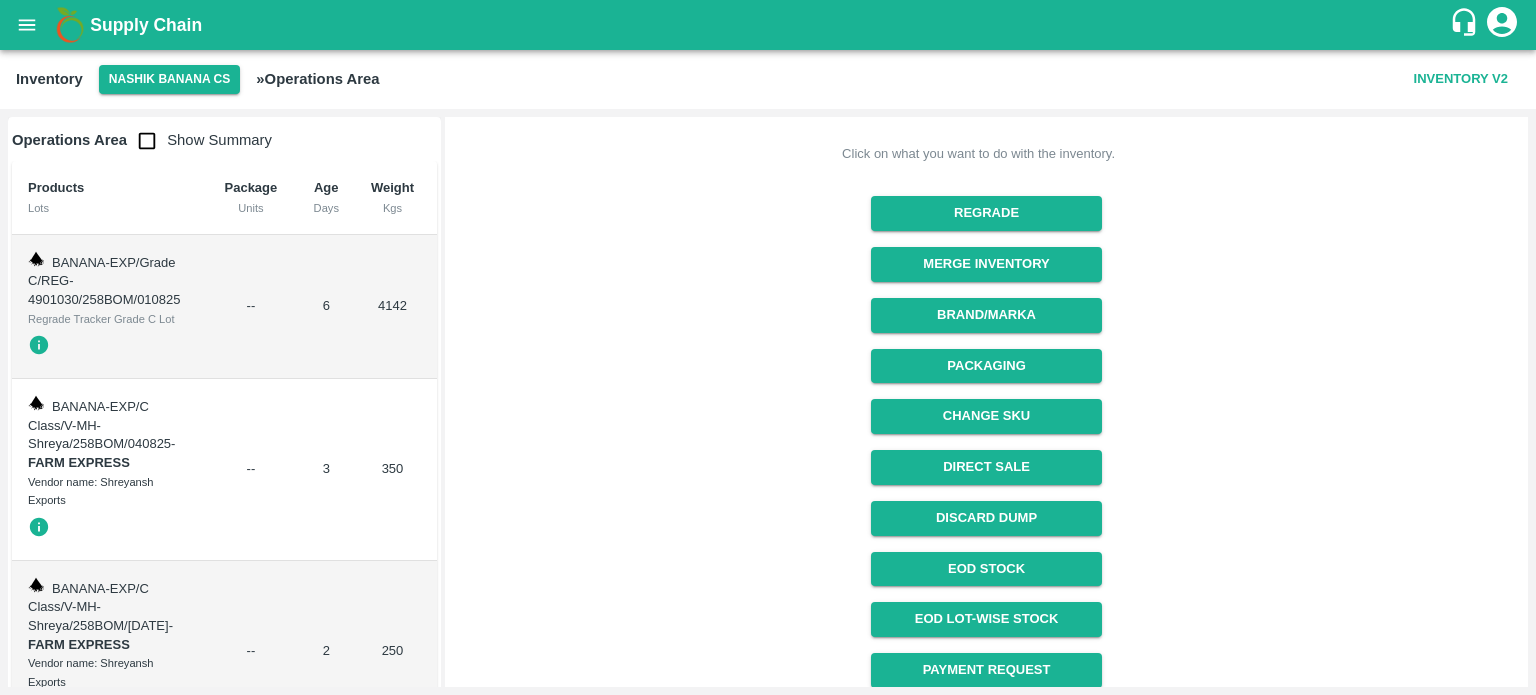 scroll, scrollTop: 267, scrollLeft: 0, axis: vertical 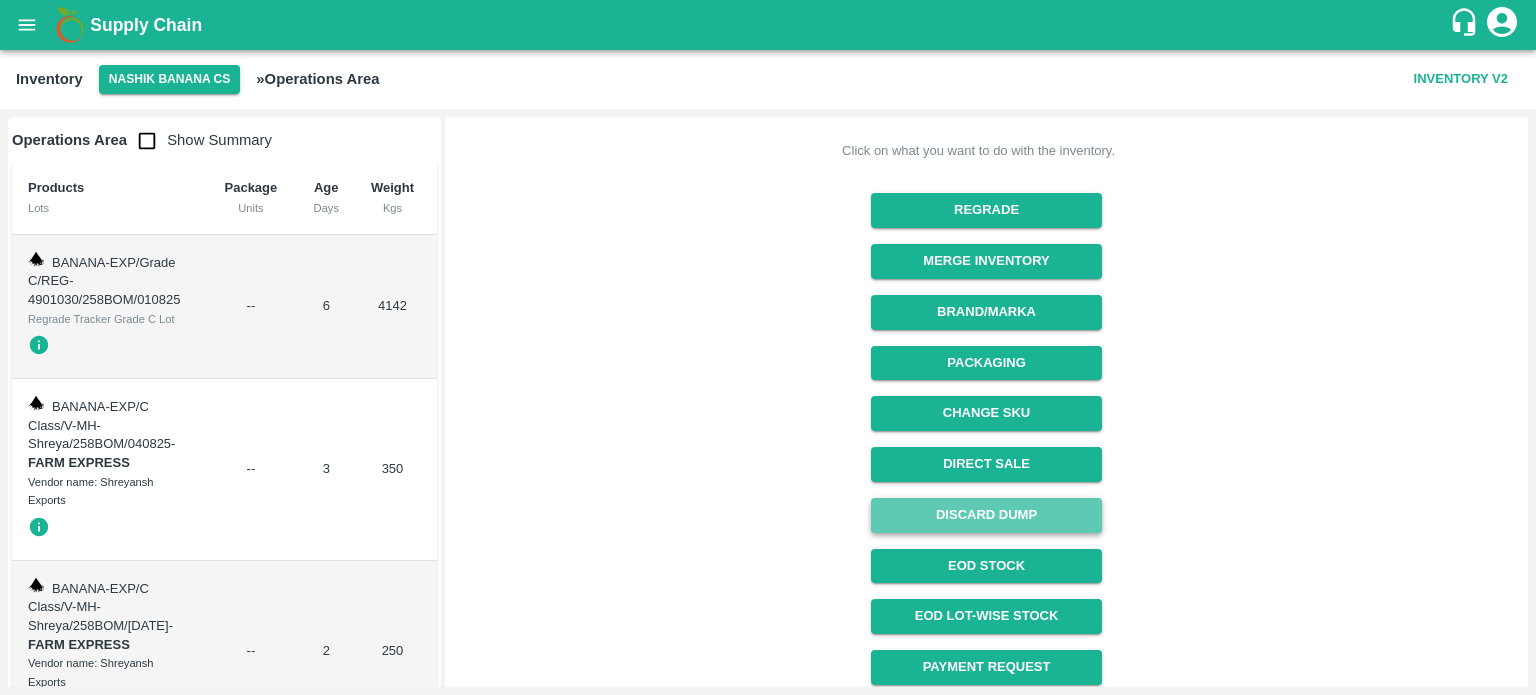 click on "Discard Dump" at bounding box center (986, 515) 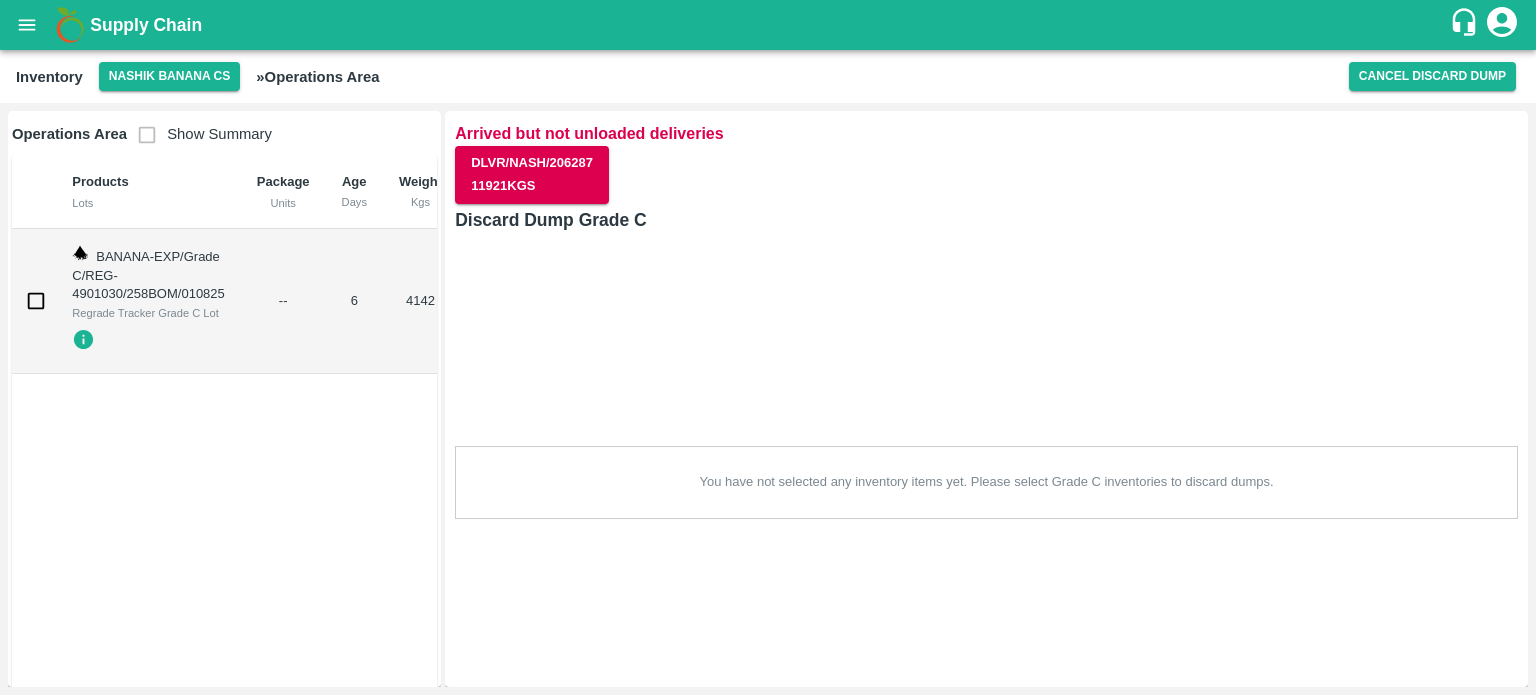 scroll, scrollTop: 0, scrollLeft: 0, axis: both 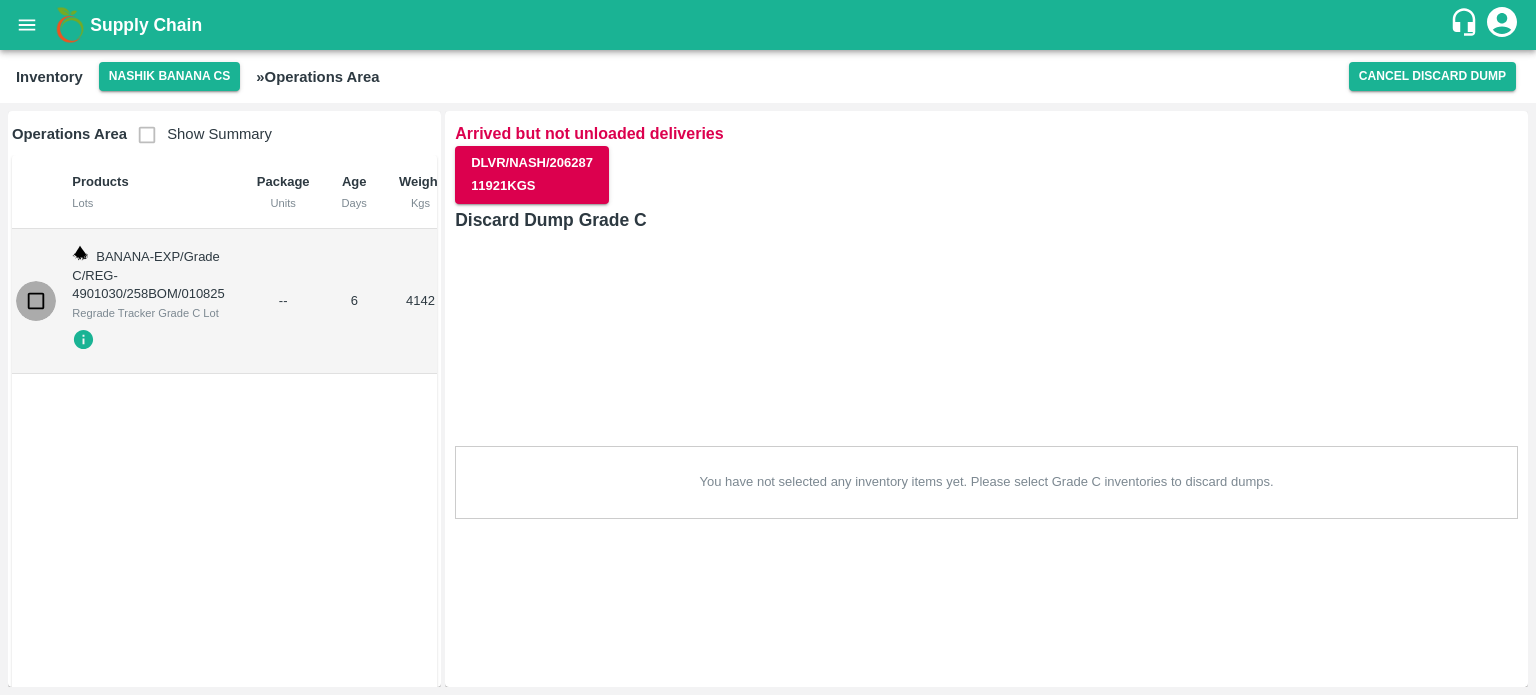 click at bounding box center [36, 301] 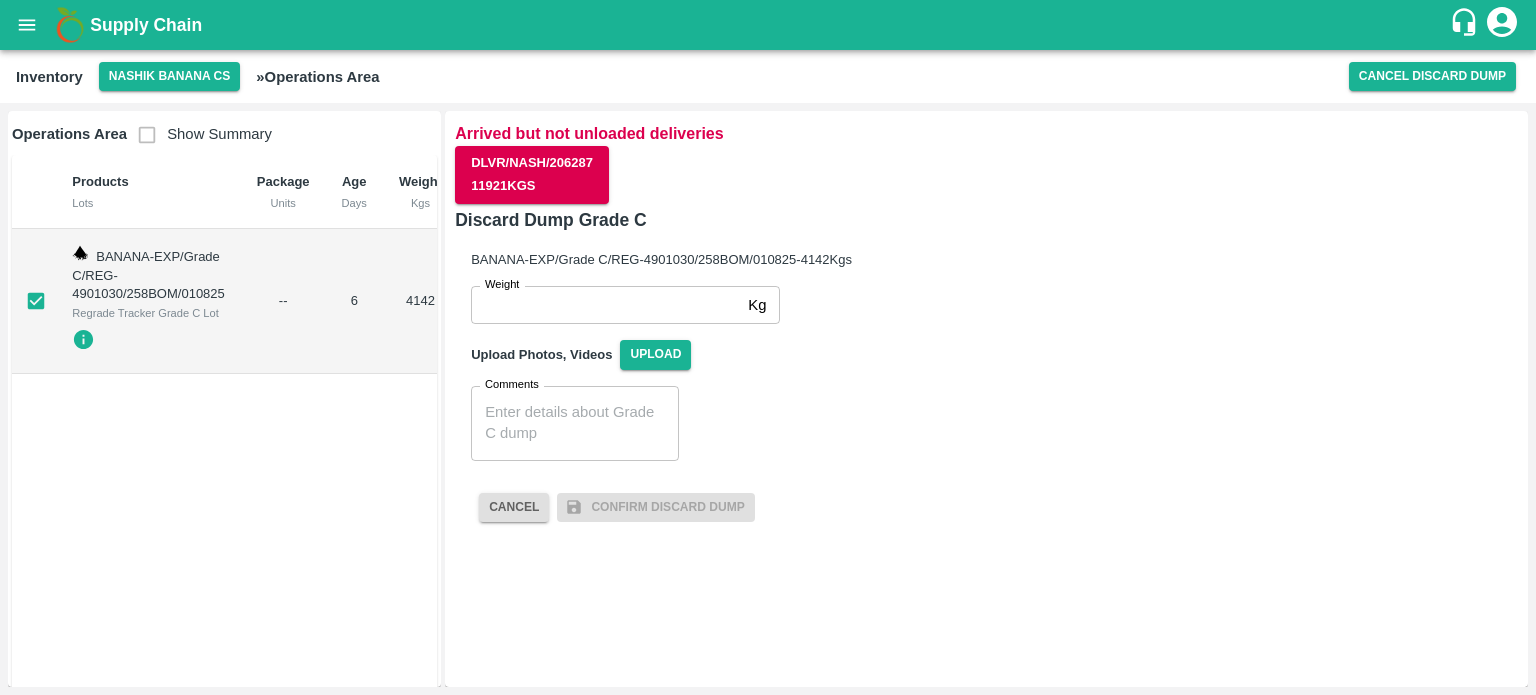 click on "Weight" at bounding box center (605, 305) 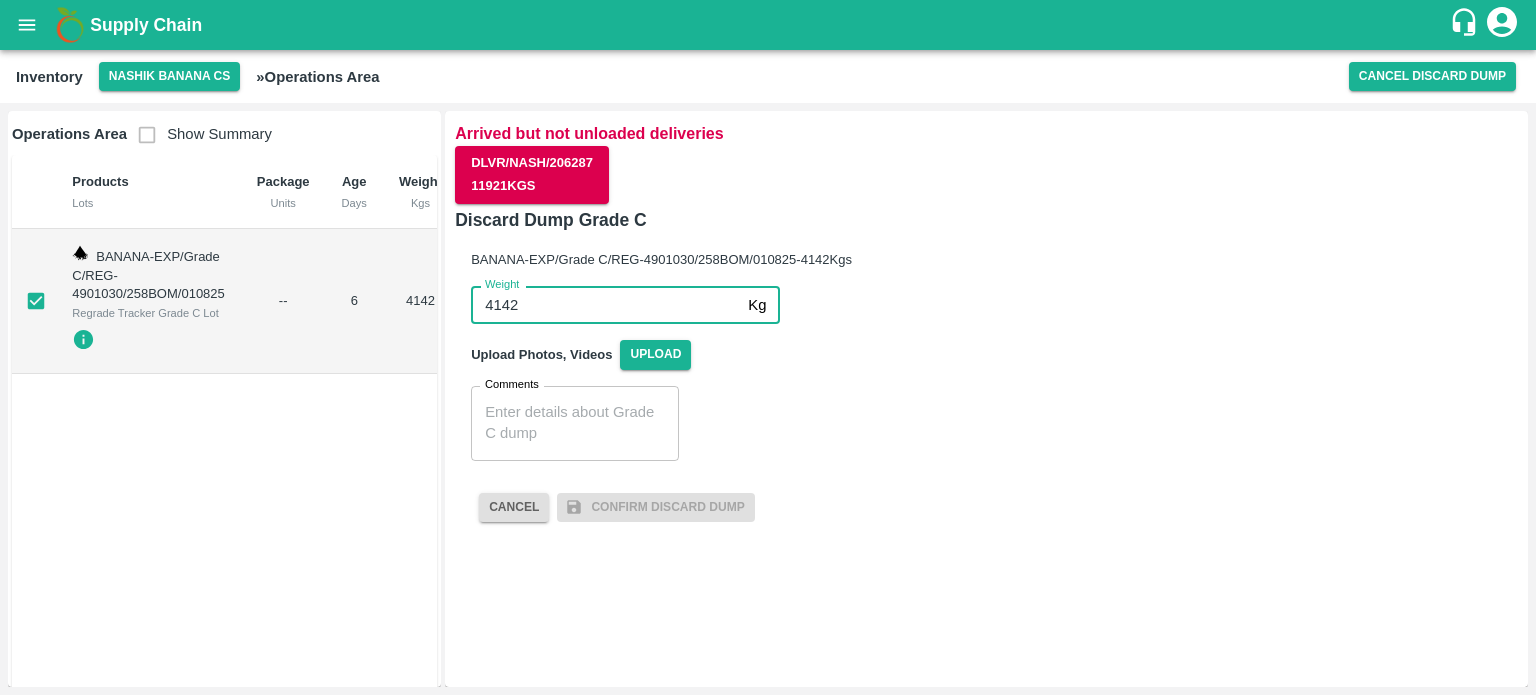 type on "4142" 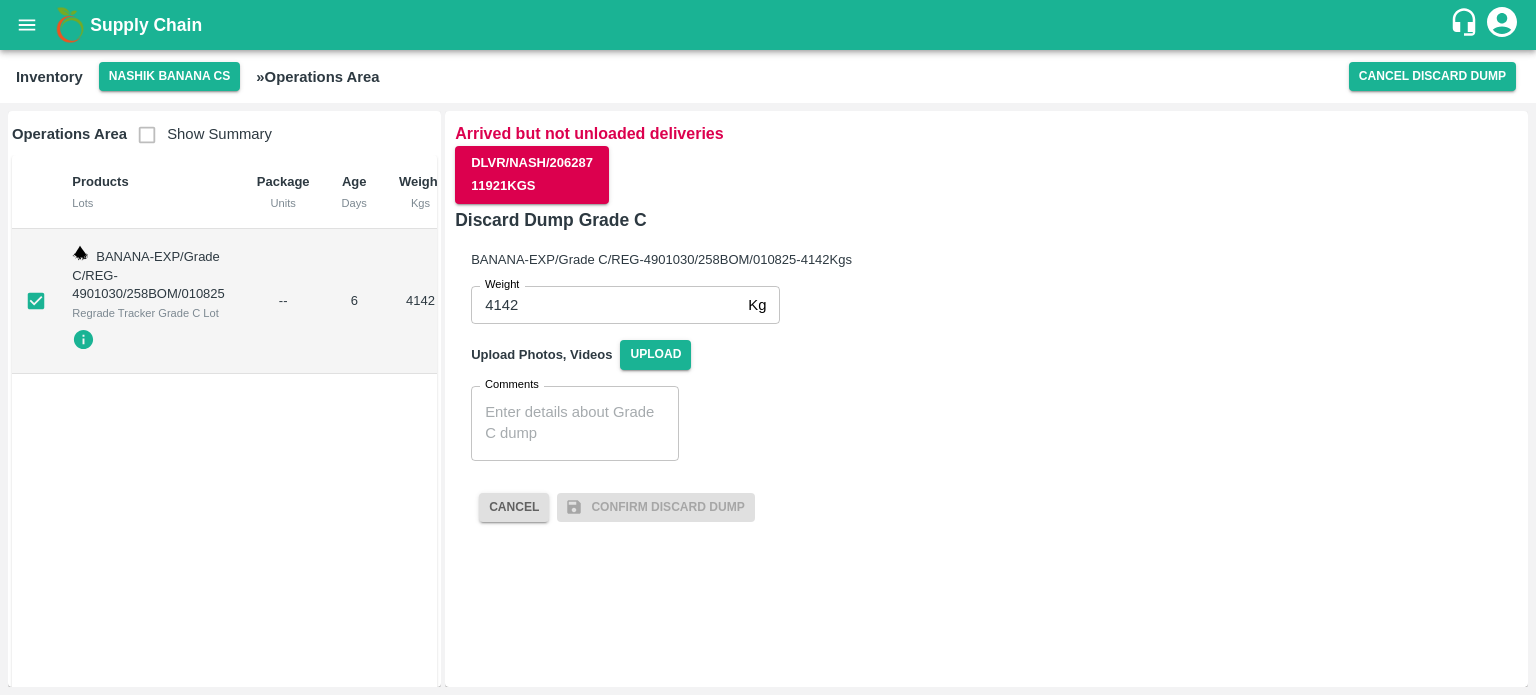 click on "x Comments" at bounding box center (575, 423) 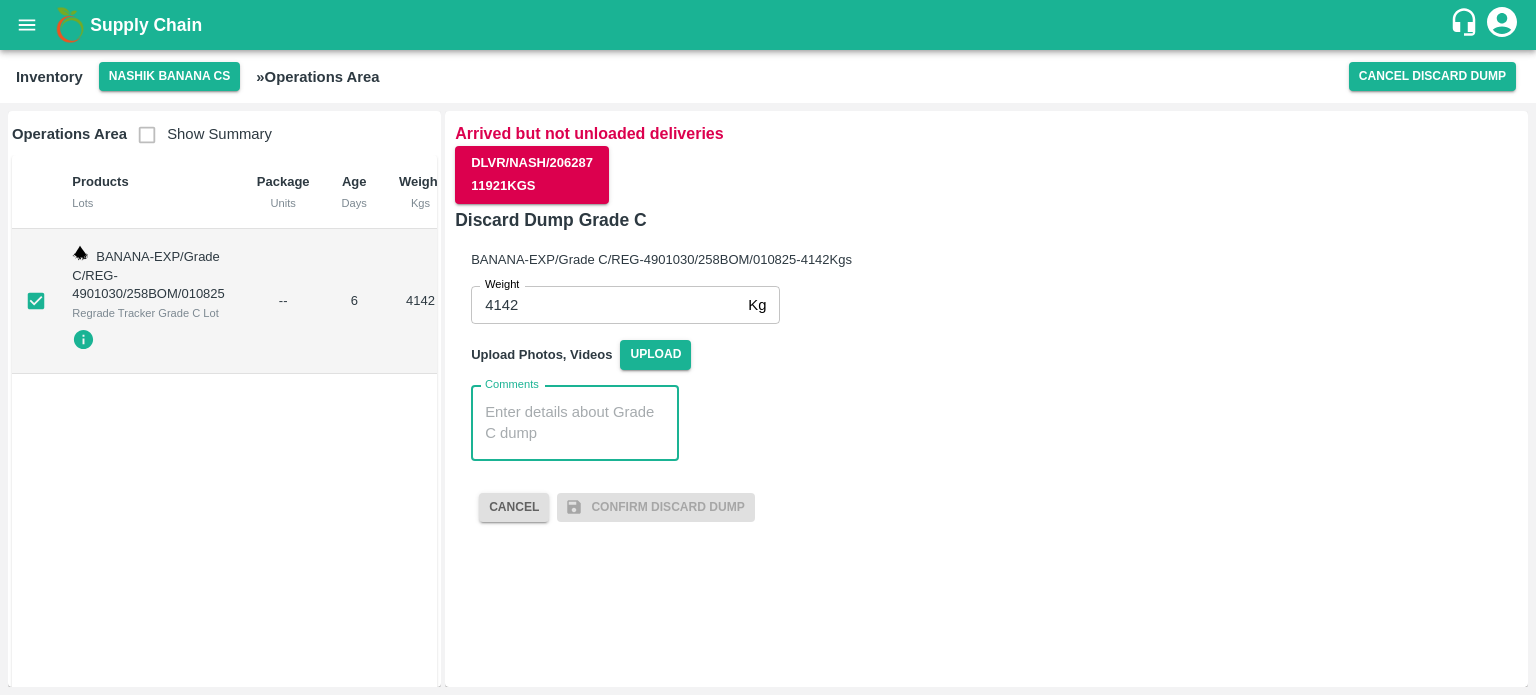 paste on "PHR WT-01 to 05 Aug 25, Dump" 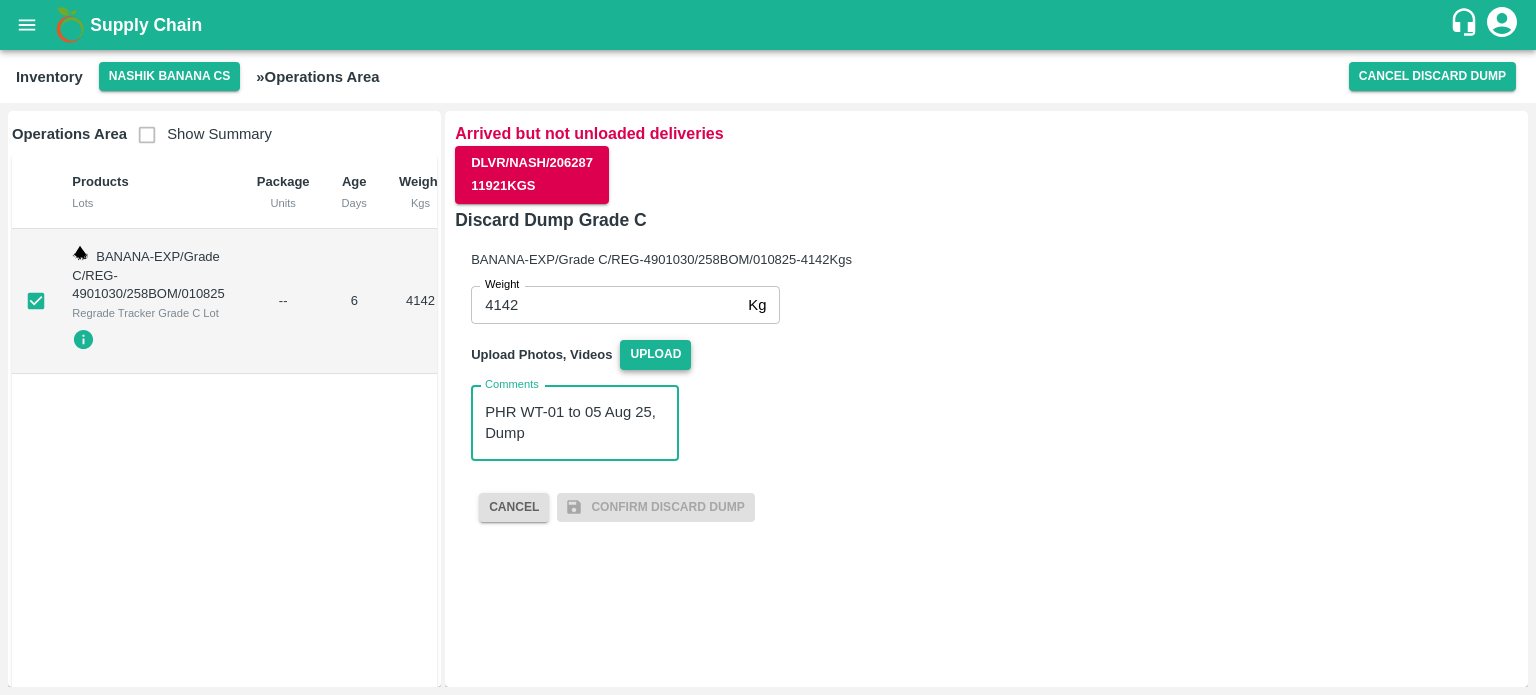 type on "PHR WT-01 to 05 Aug 25, Dump" 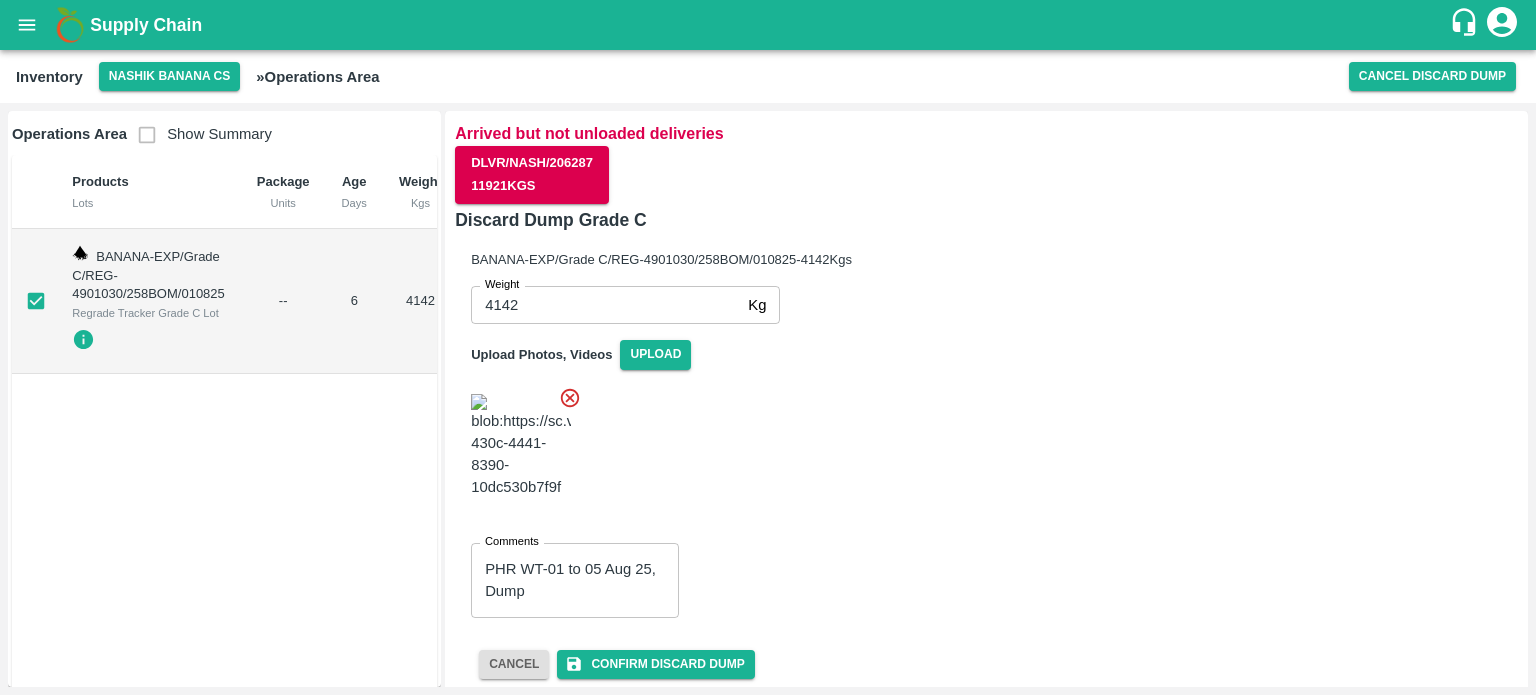 click at bounding box center [978, 448] 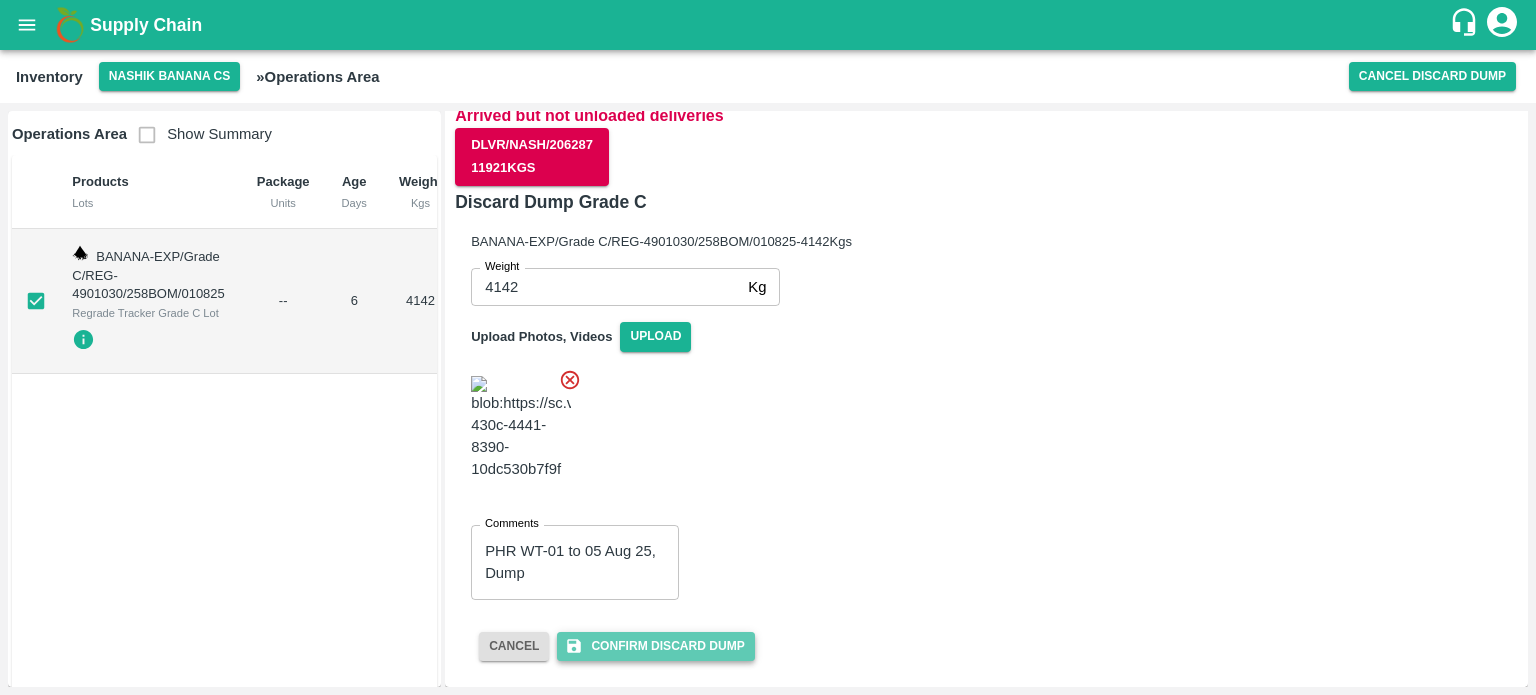 click on "Confirm Discard Dump" at bounding box center (655, 646) 